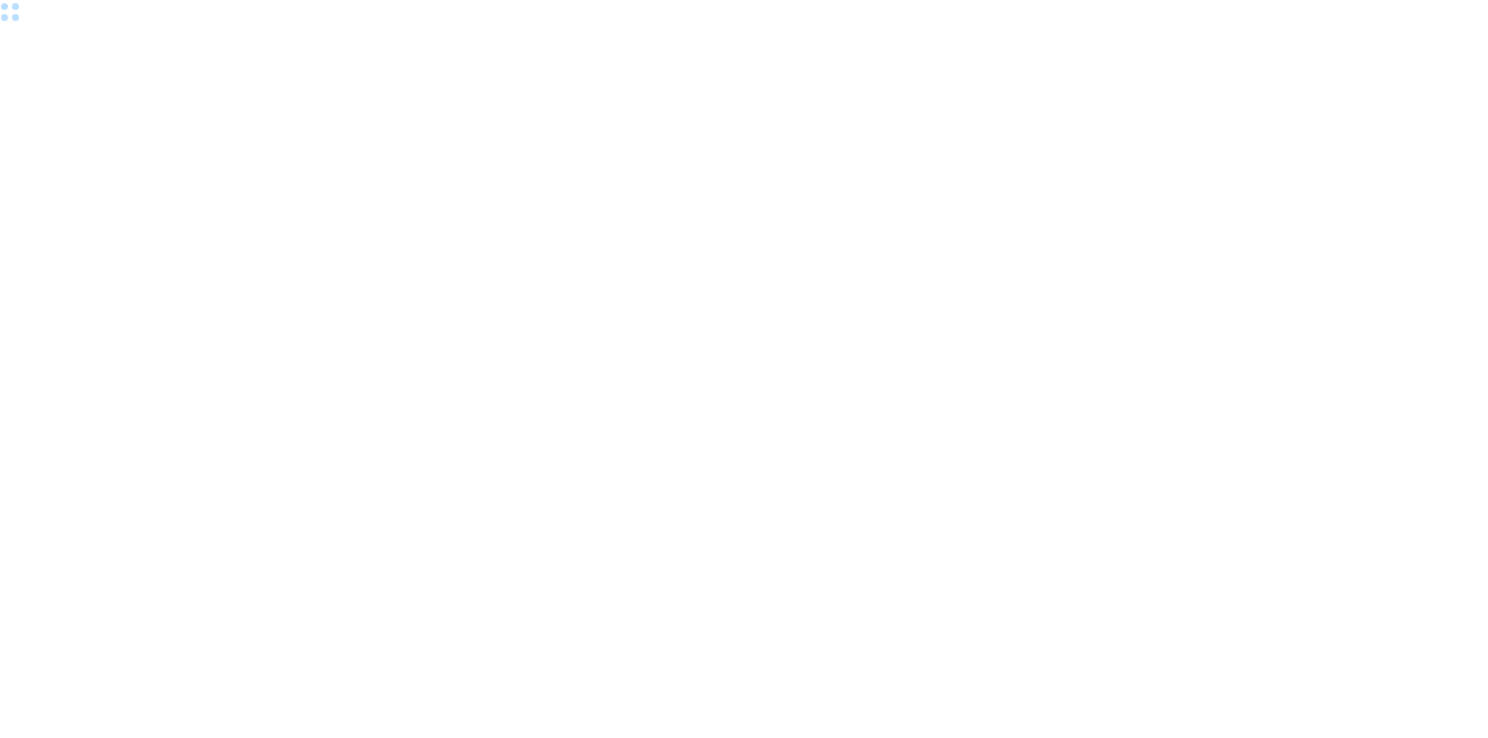 scroll, scrollTop: 0, scrollLeft: 0, axis: both 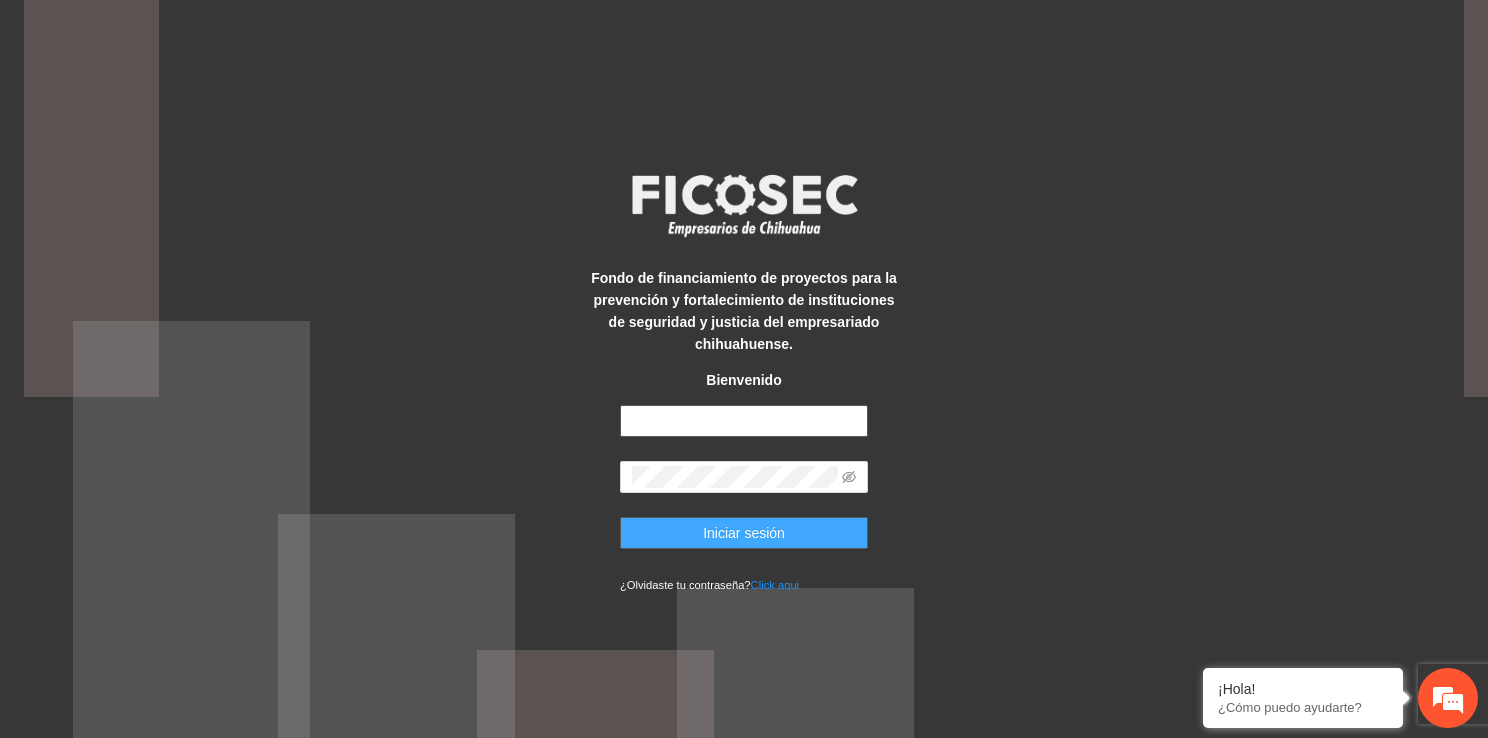 type on "**********" 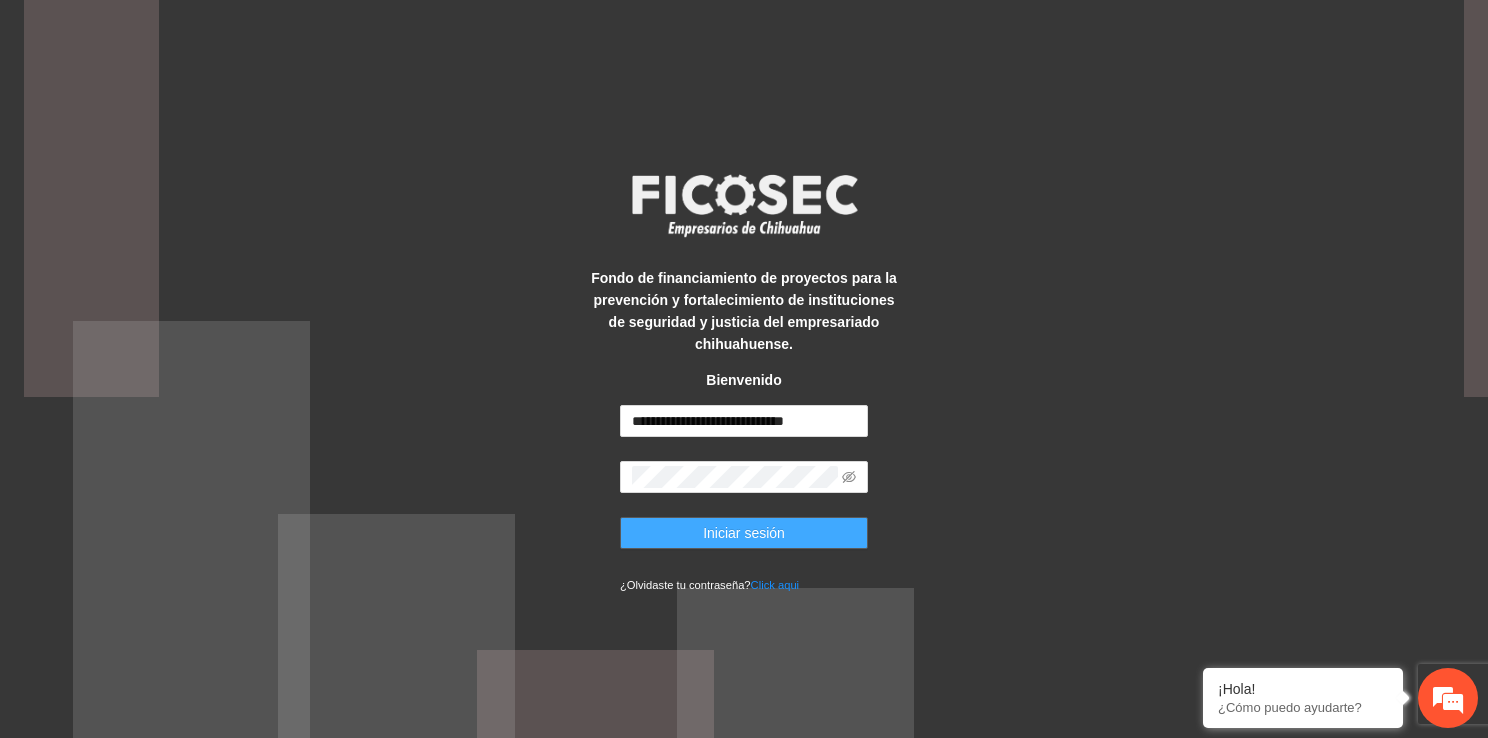 click on "Iniciar sesión" at bounding box center [744, 533] 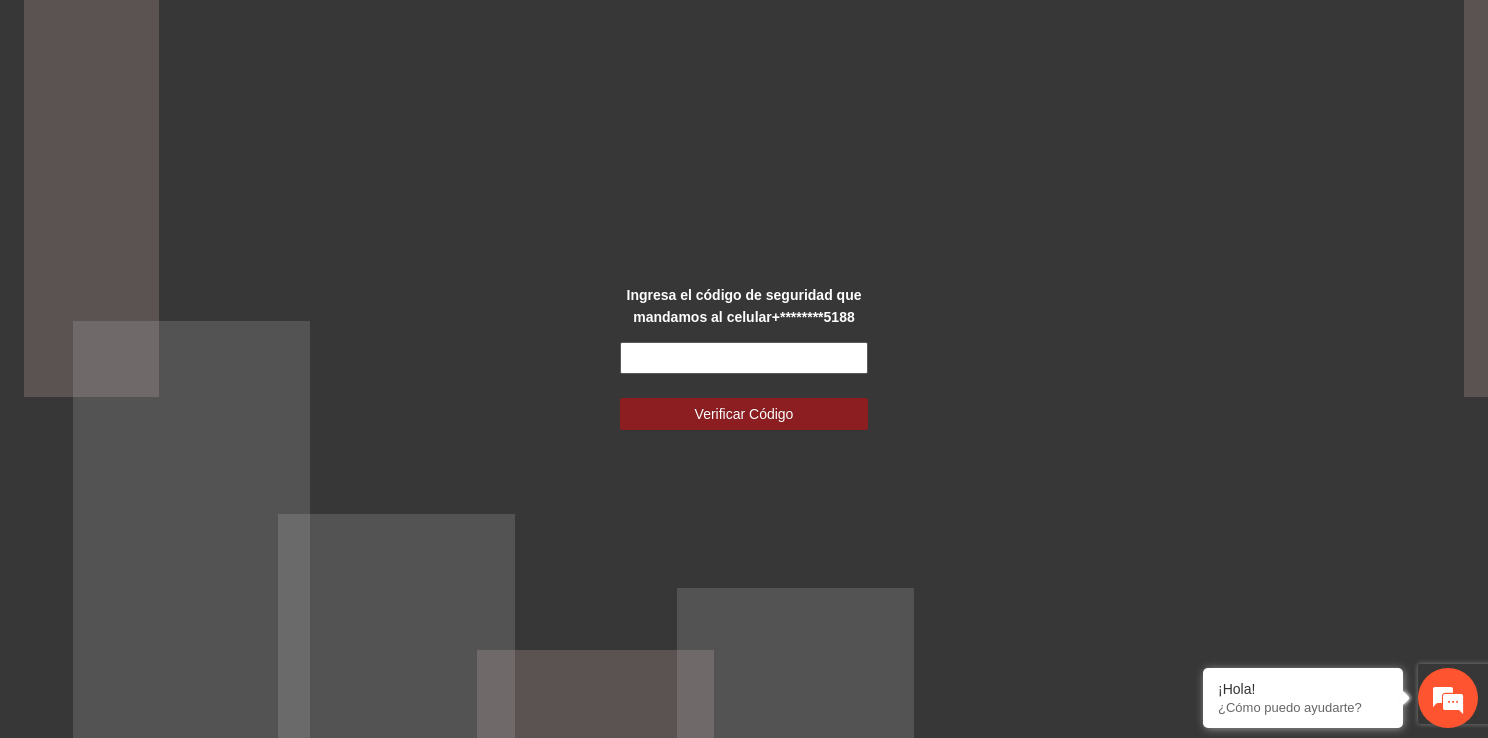 click at bounding box center [744, 358] 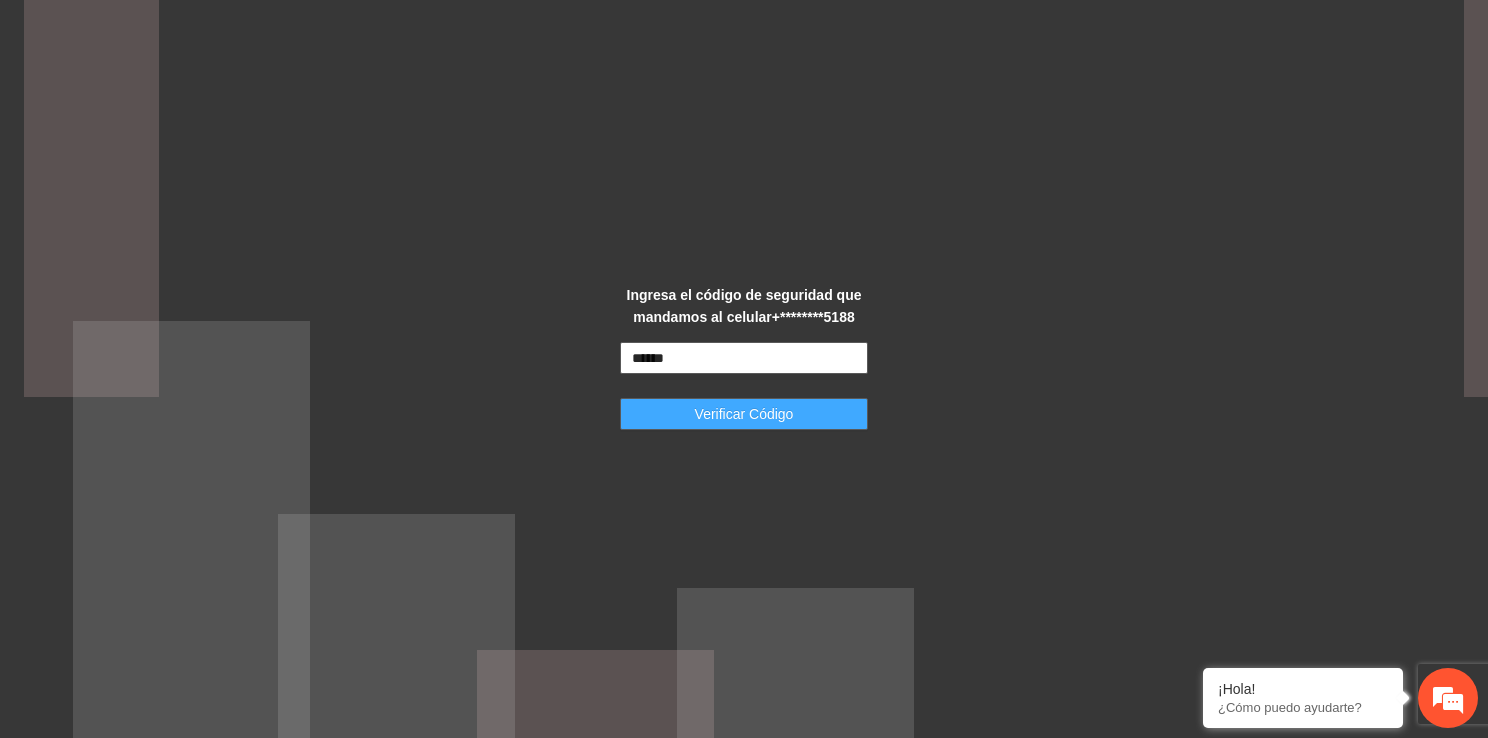 type on "******" 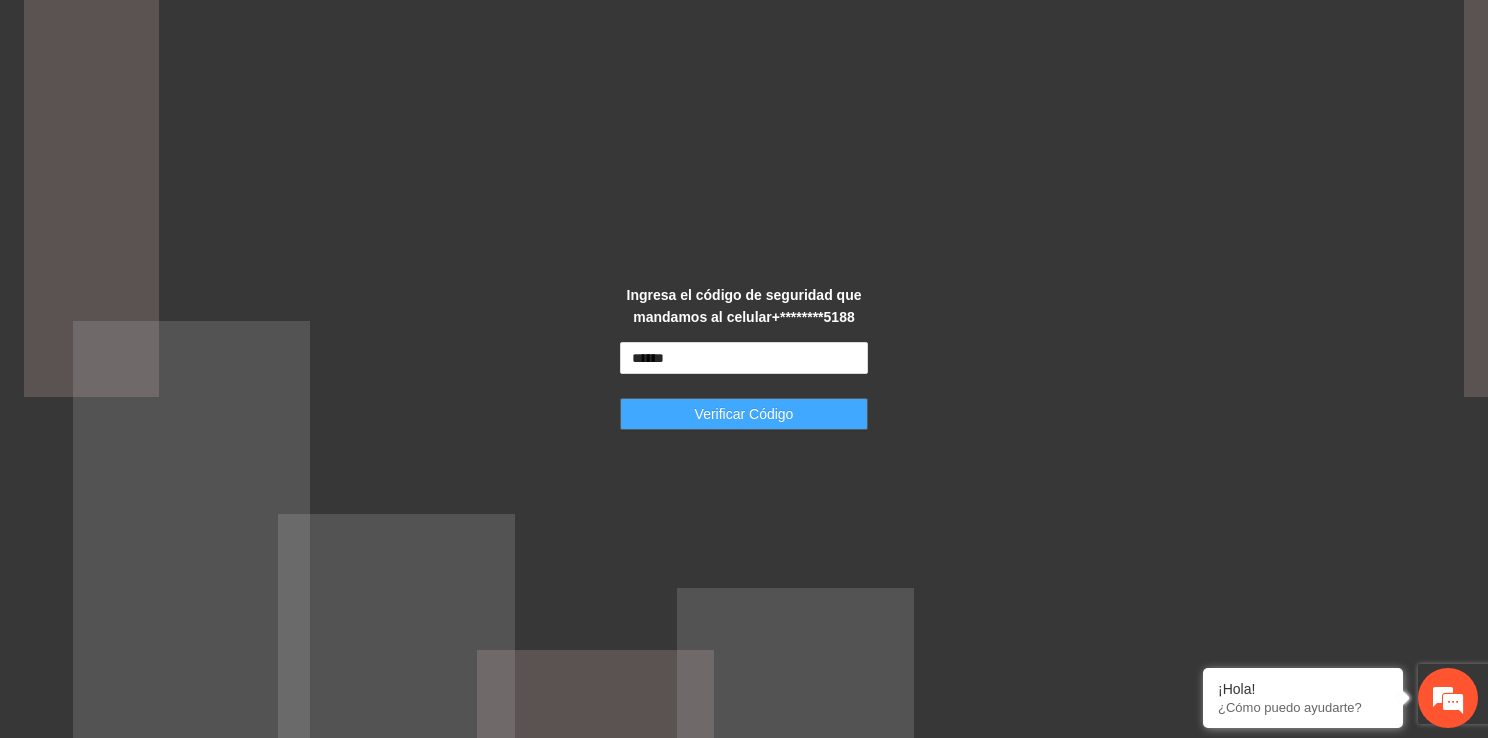 click on "Verificar Código" at bounding box center (744, 414) 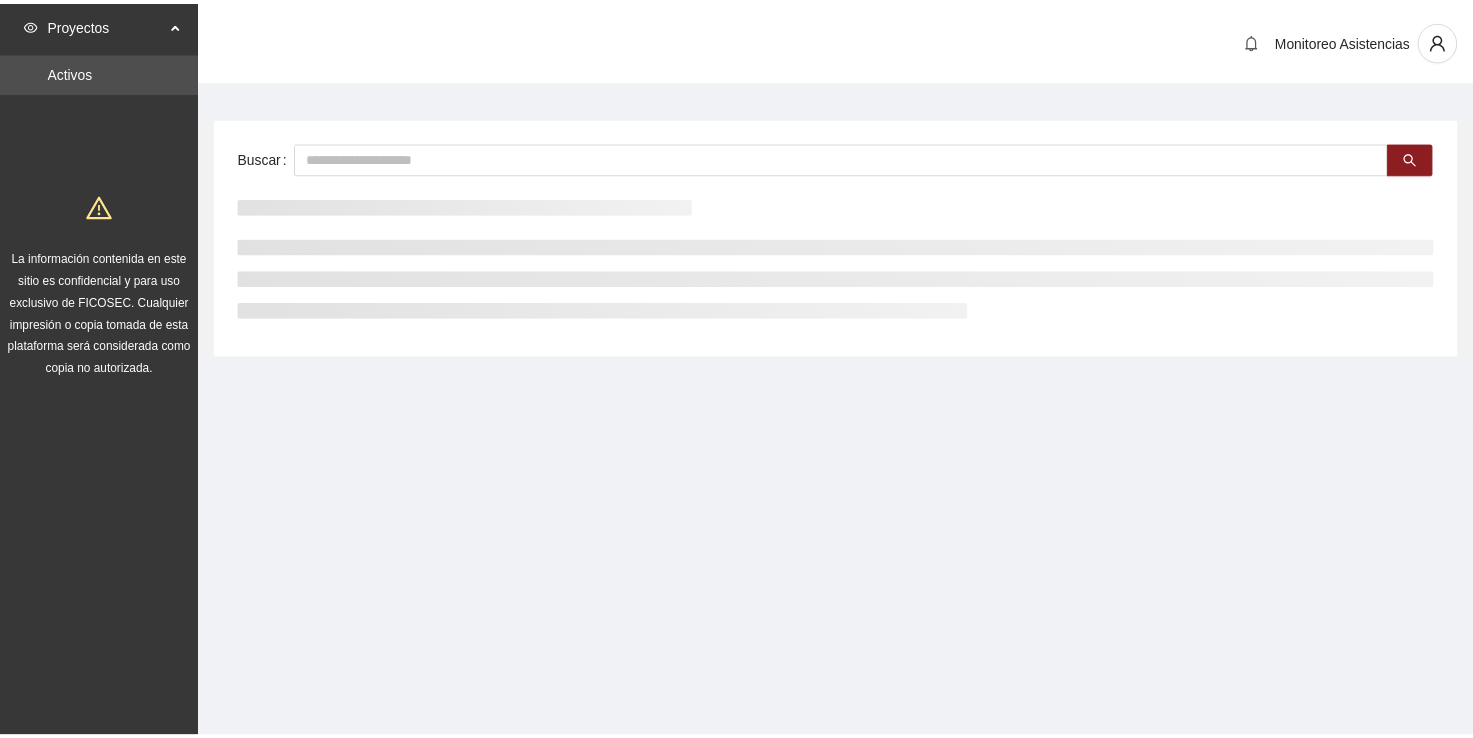 scroll, scrollTop: 0, scrollLeft: 0, axis: both 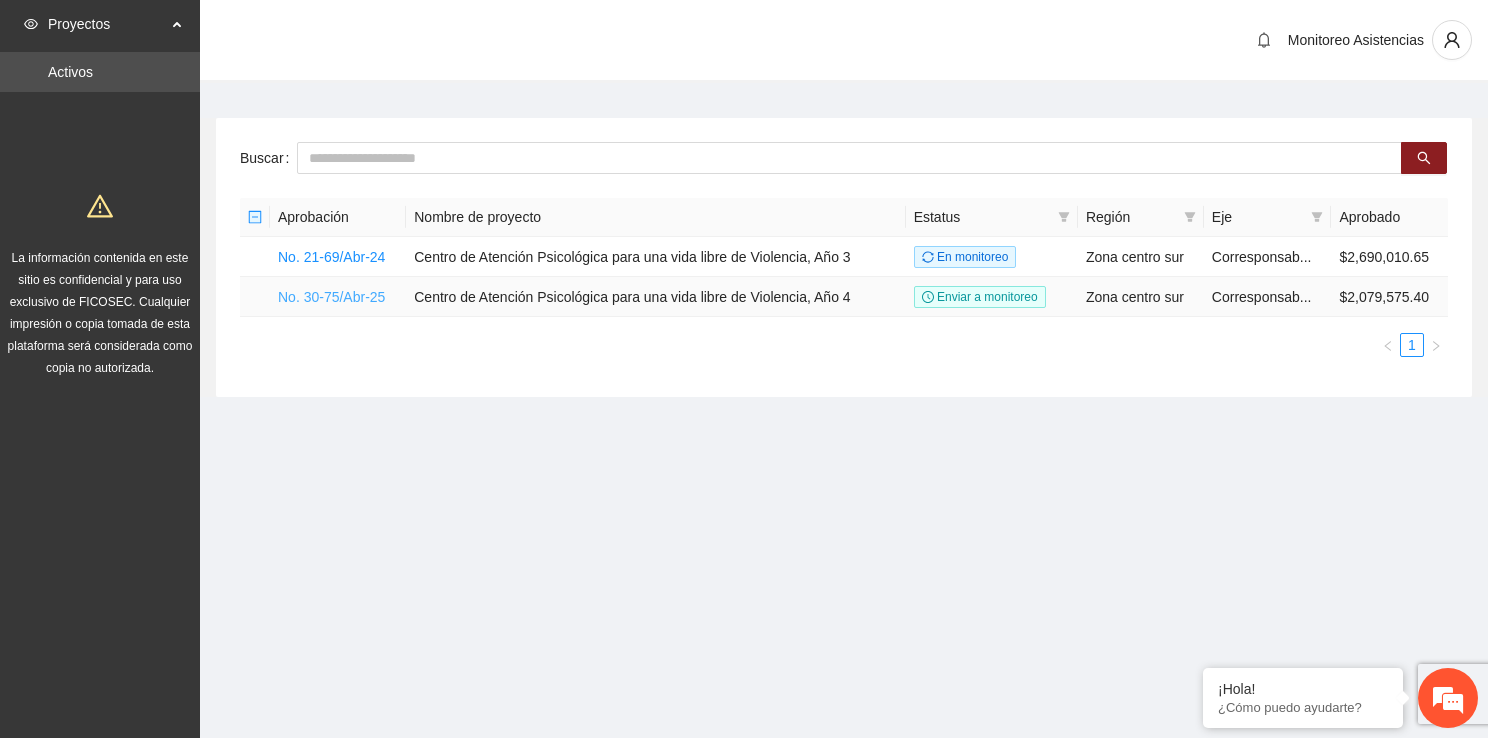 click on "No. 30-75/Abr-25" at bounding box center [331, 297] 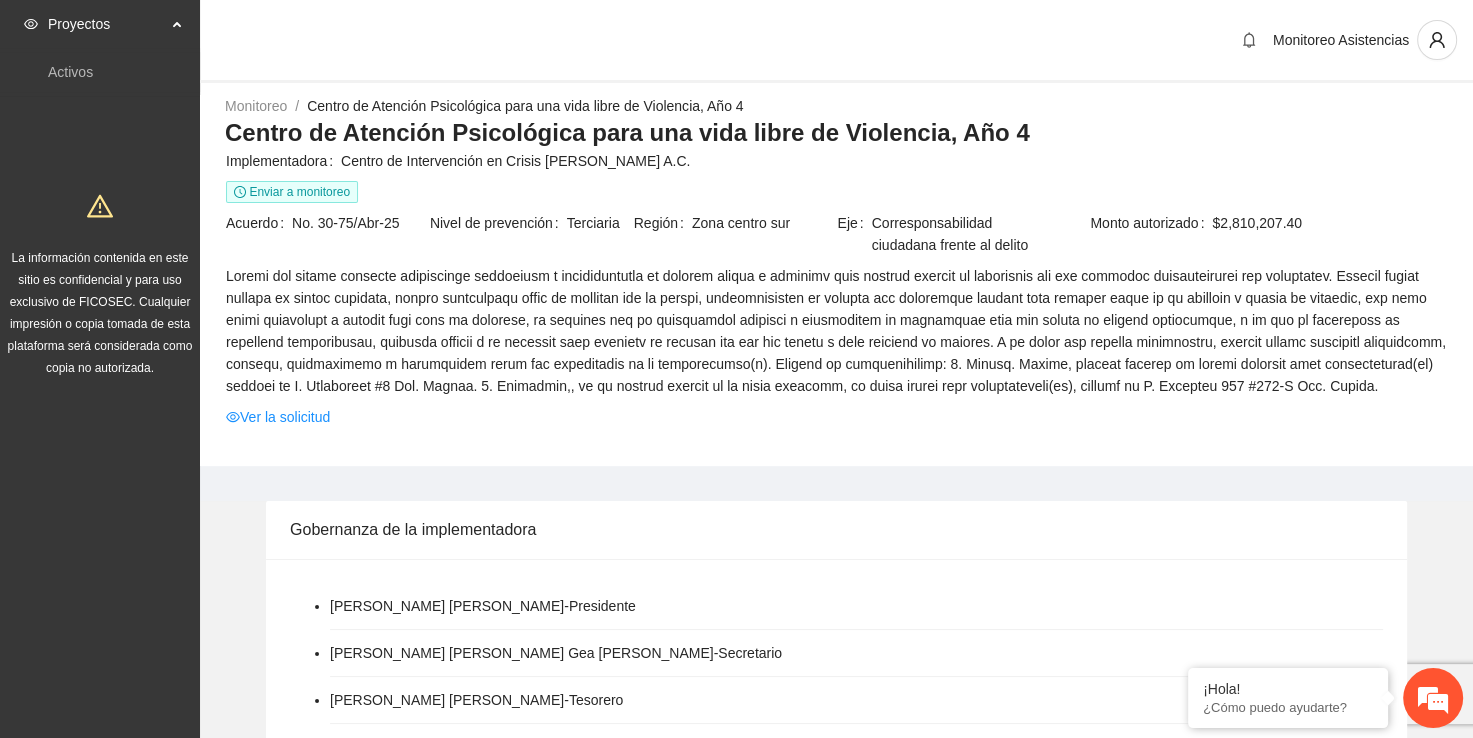 scroll, scrollTop: 0, scrollLeft: 0, axis: both 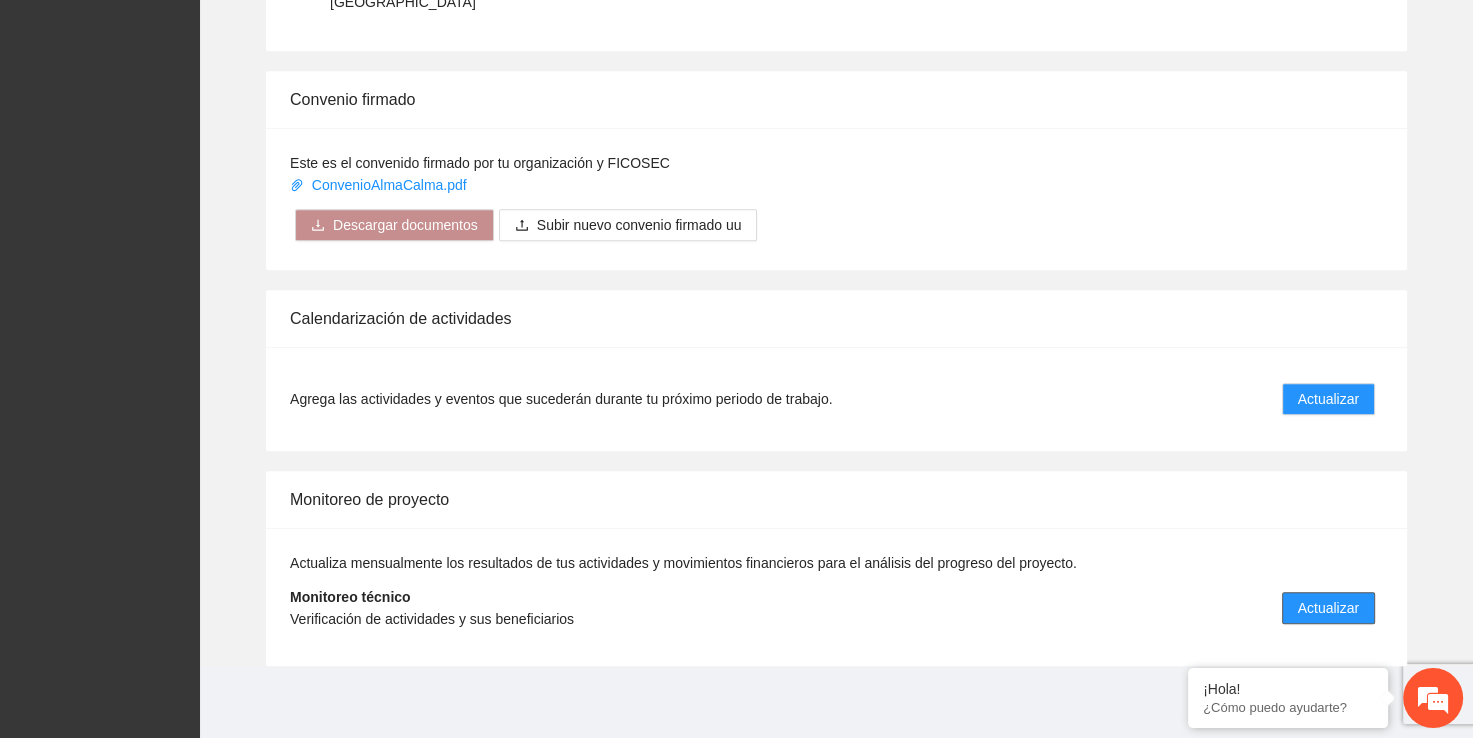 click on "Actualizar" at bounding box center (1328, 608) 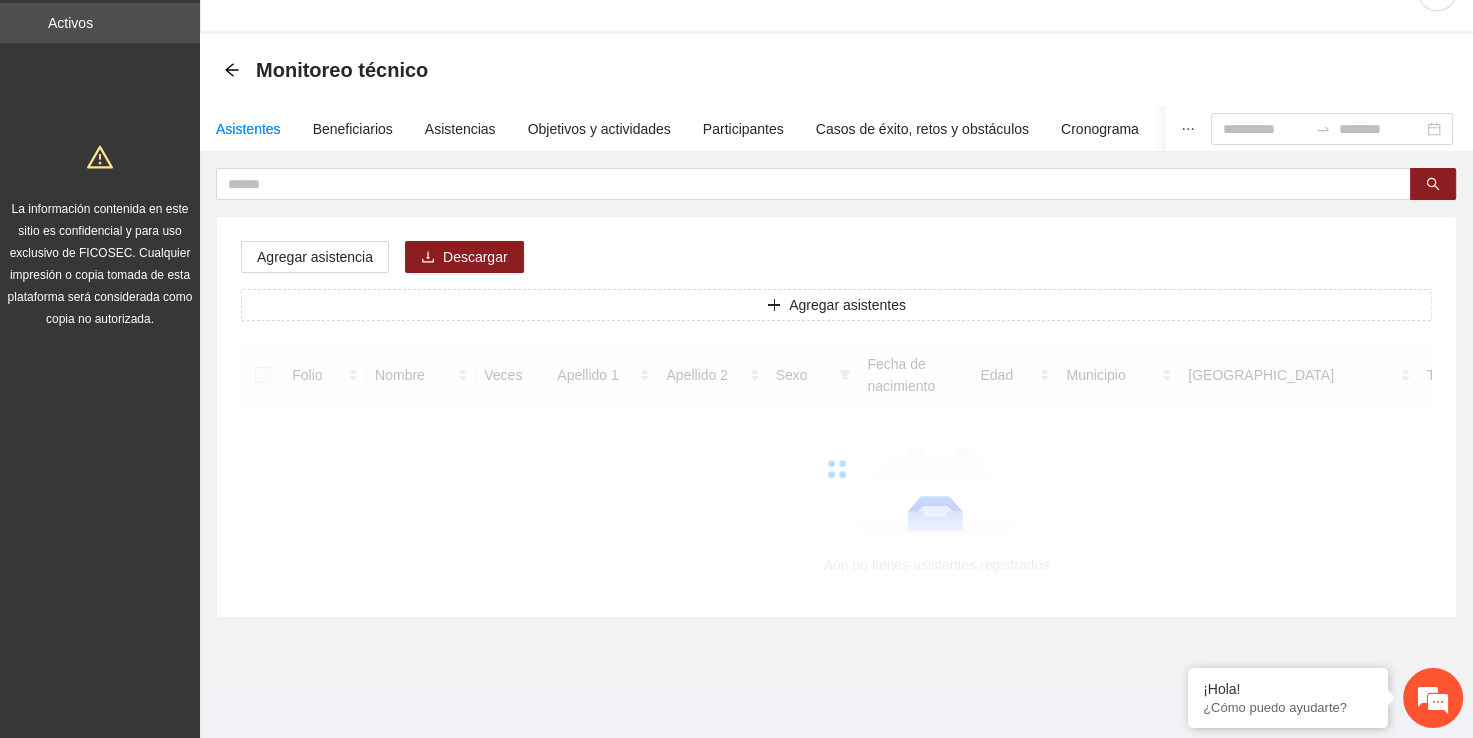 scroll, scrollTop: 0, scrollLeft: 0, axis: both 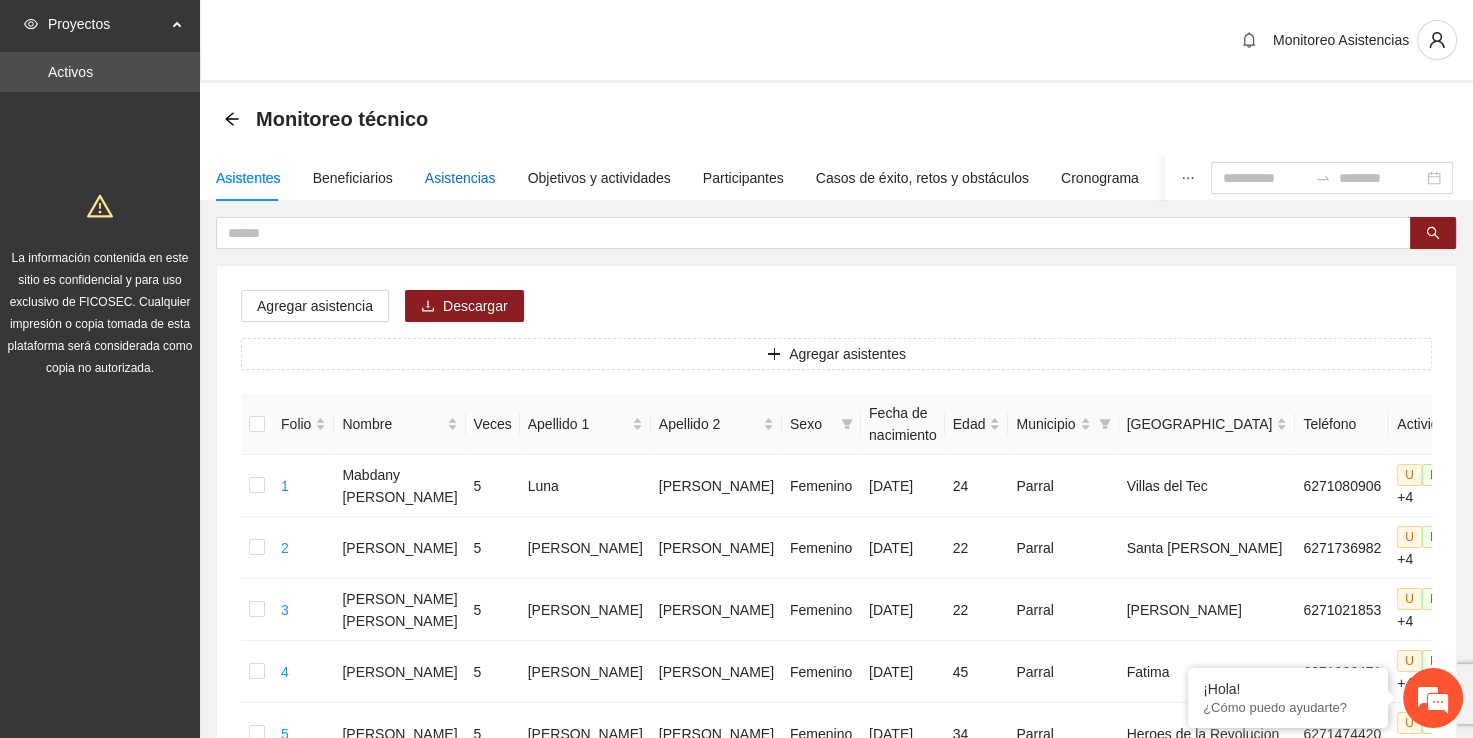 click on "Asistencias" at bounding box center [460, 178] 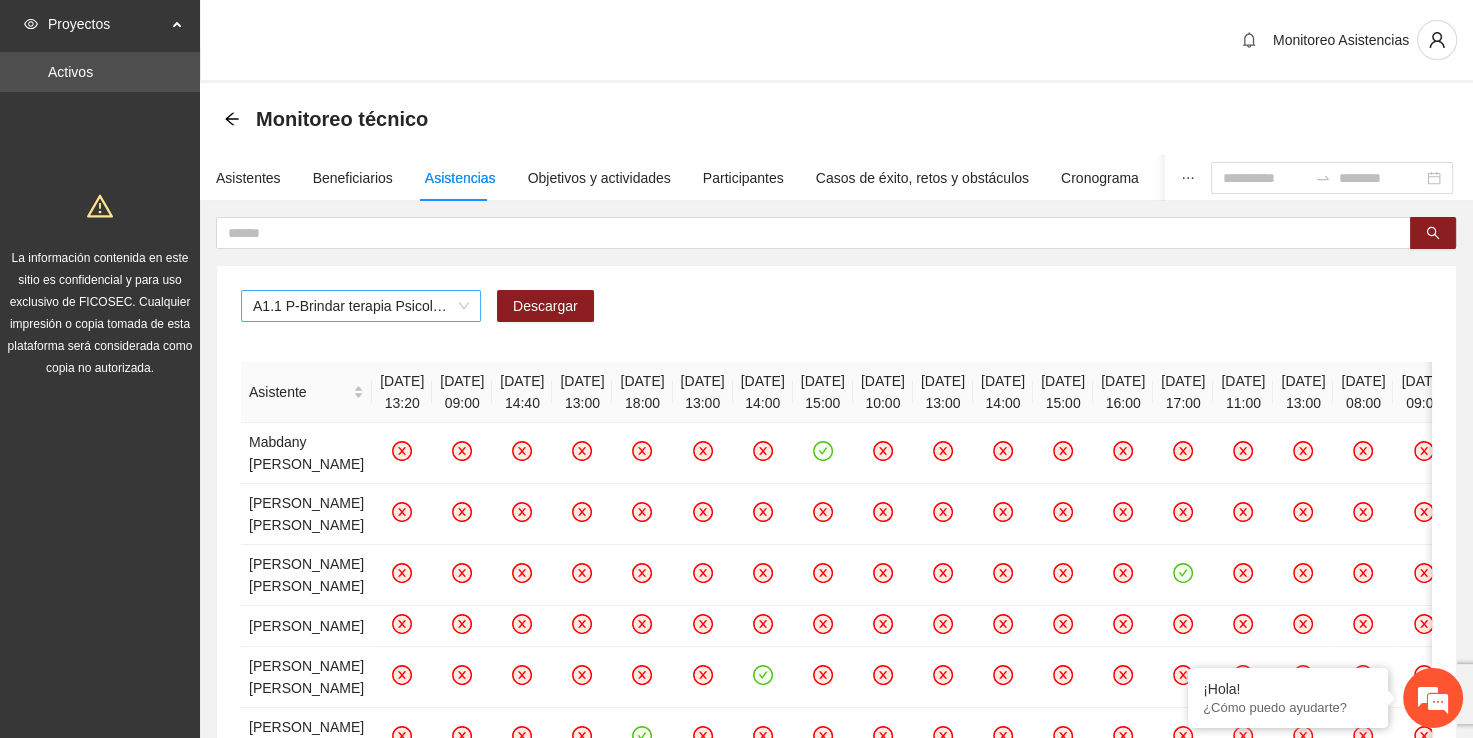 click on "A1.1 P-Brindar terapia Psicológica en Parral" at bounding box center (361, 306) 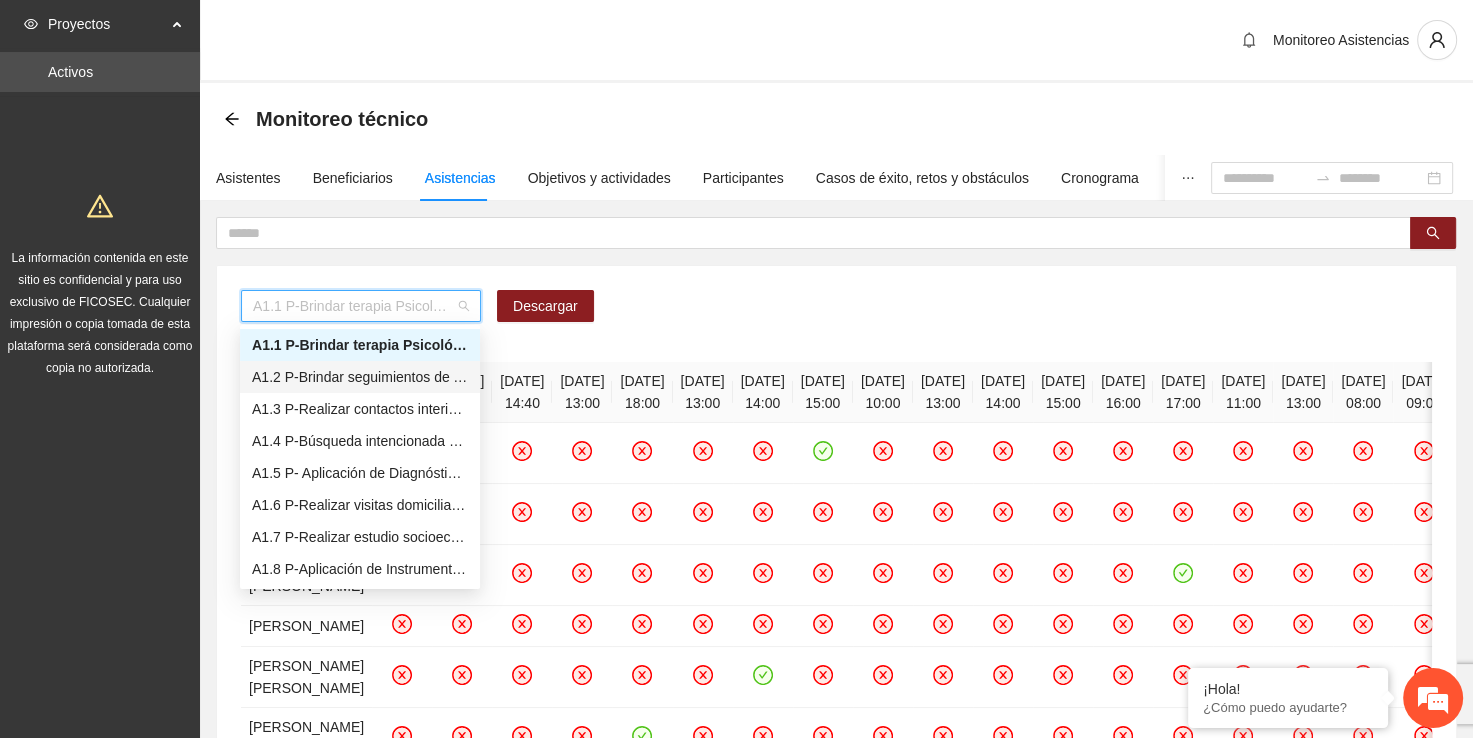 click on "A1.2 P-Brindar seguimientos de Trabajo Social en [GEOGRAPHIC_DATA]" at bounding box center (360, 377) 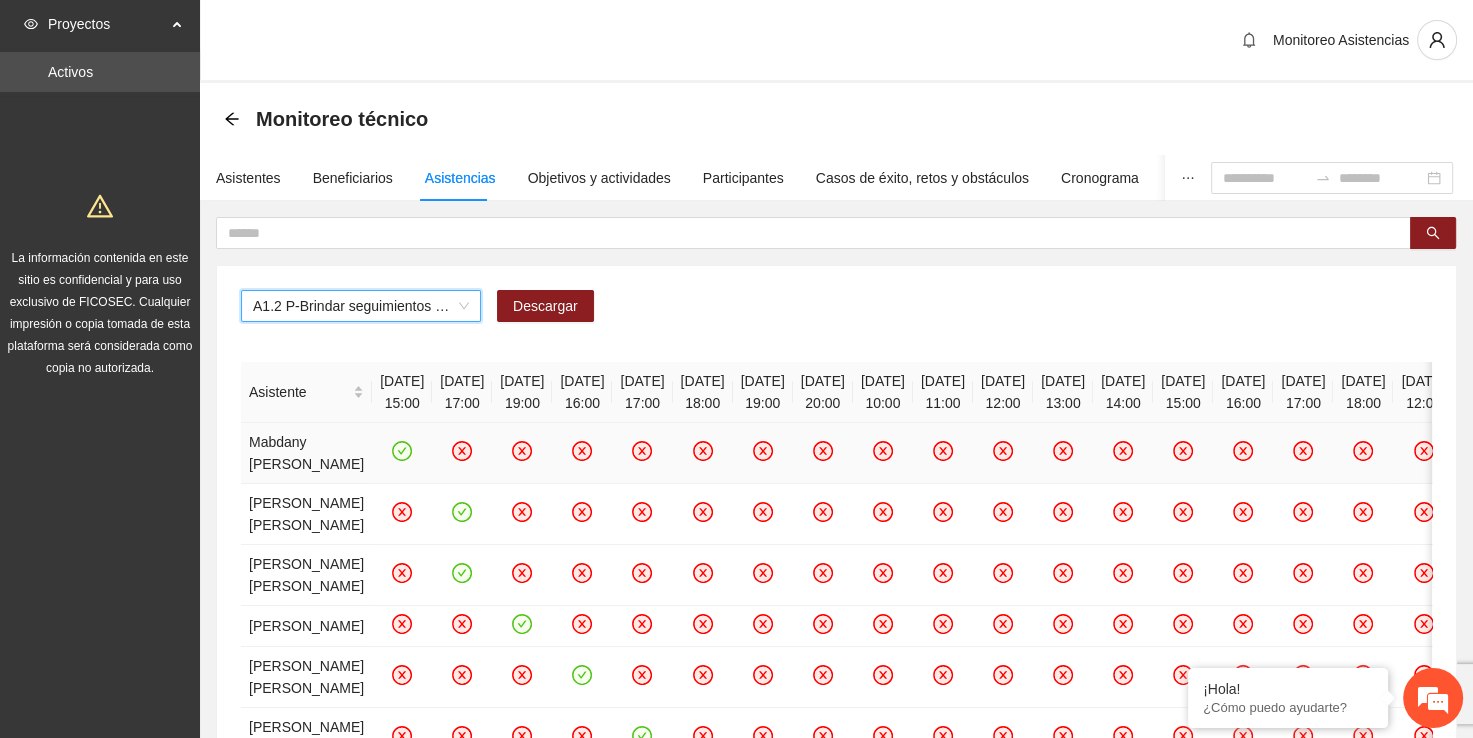 click 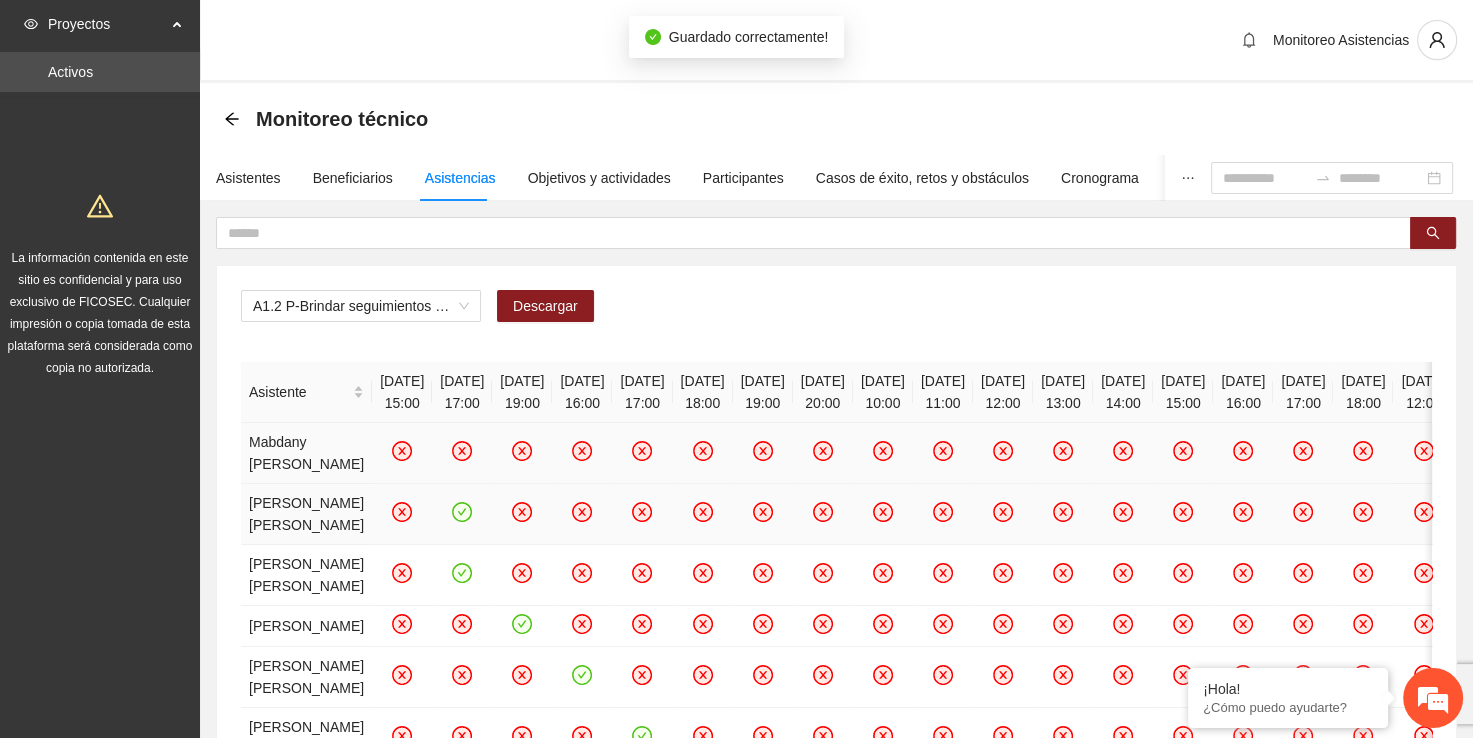 click 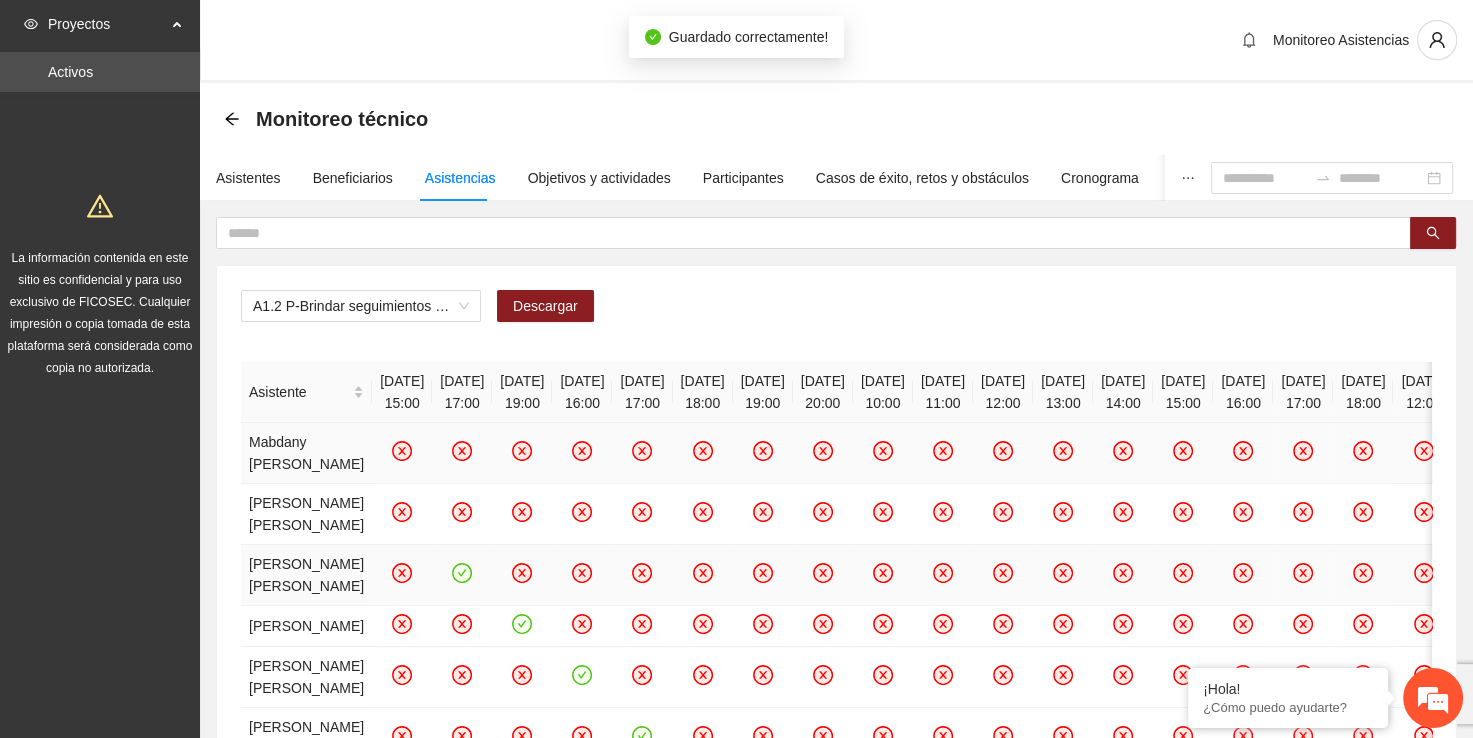 click 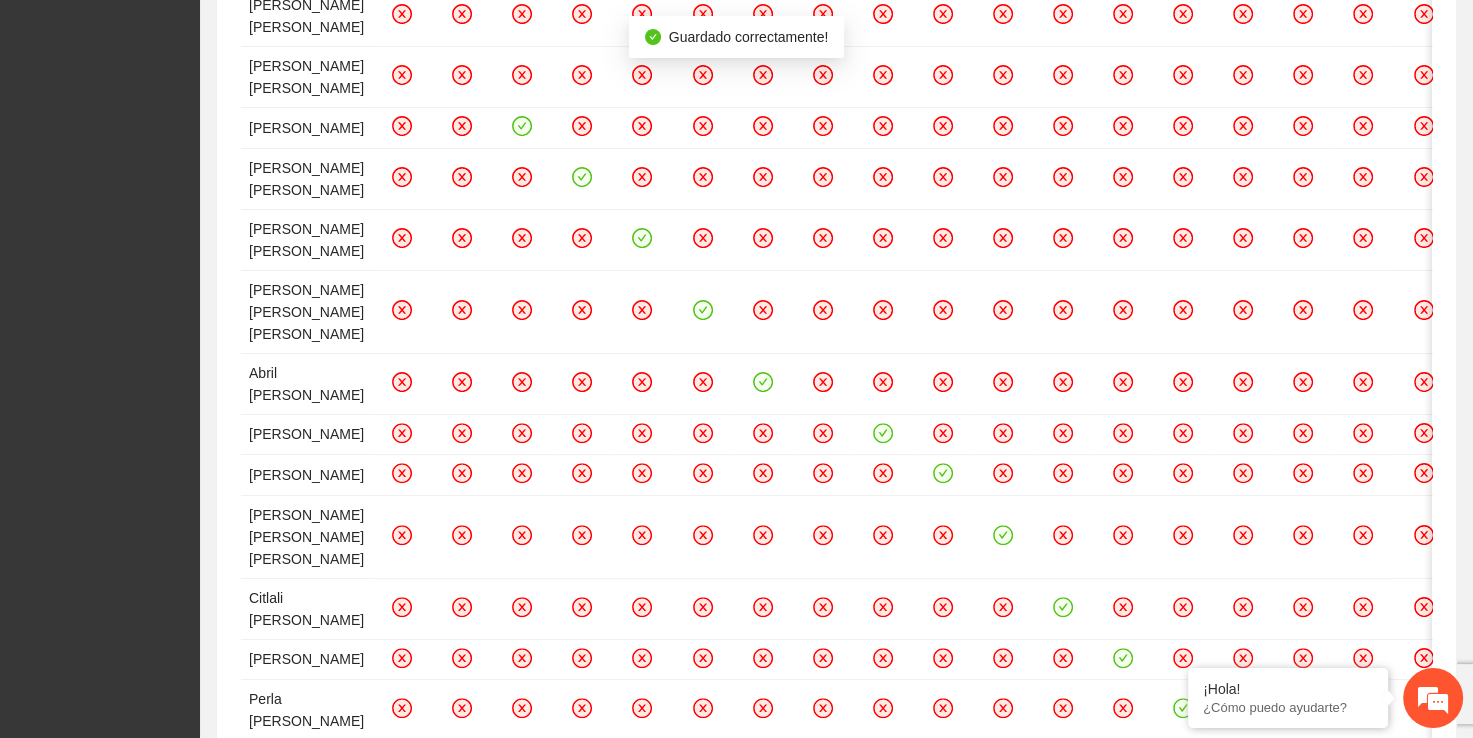 scroll, scrollTop: 504, scrollLeft: 0, axis: vertical 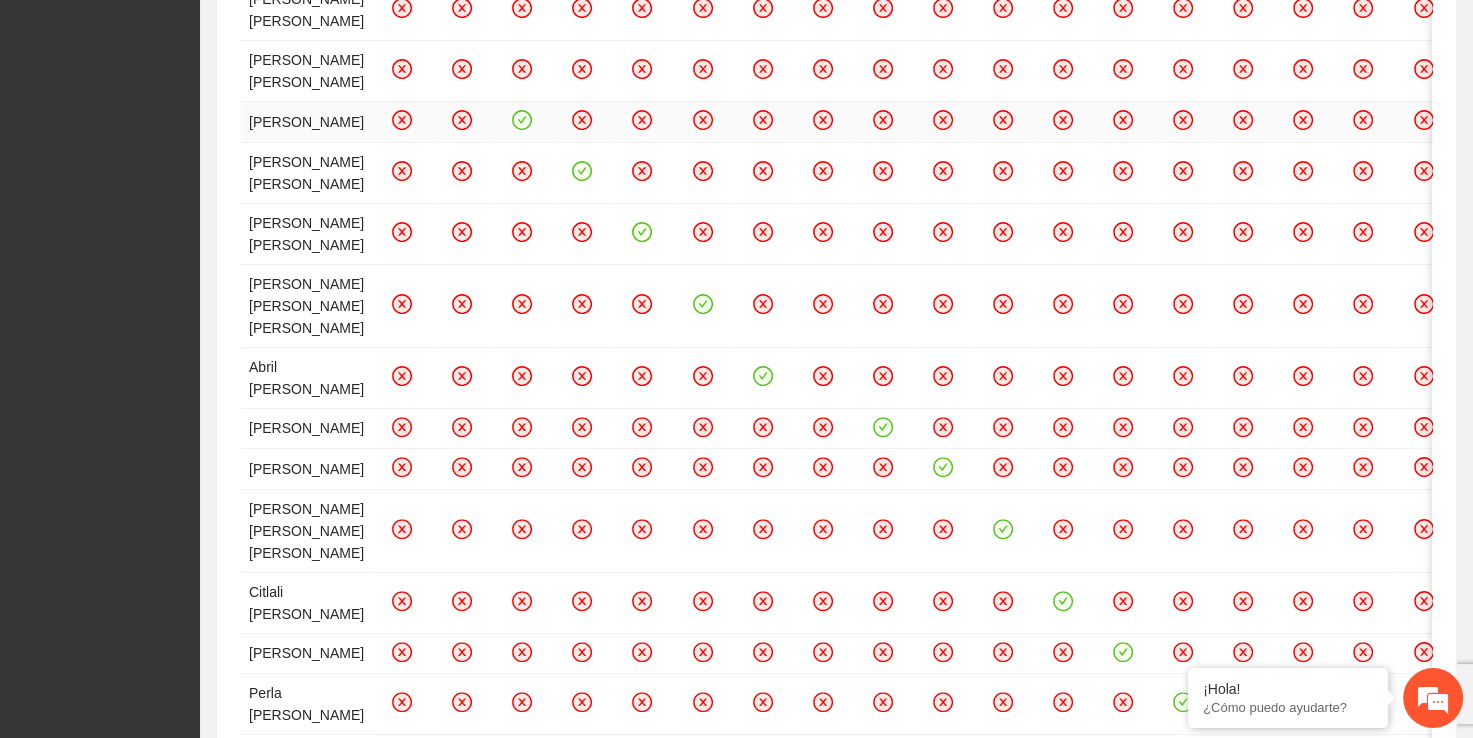 click 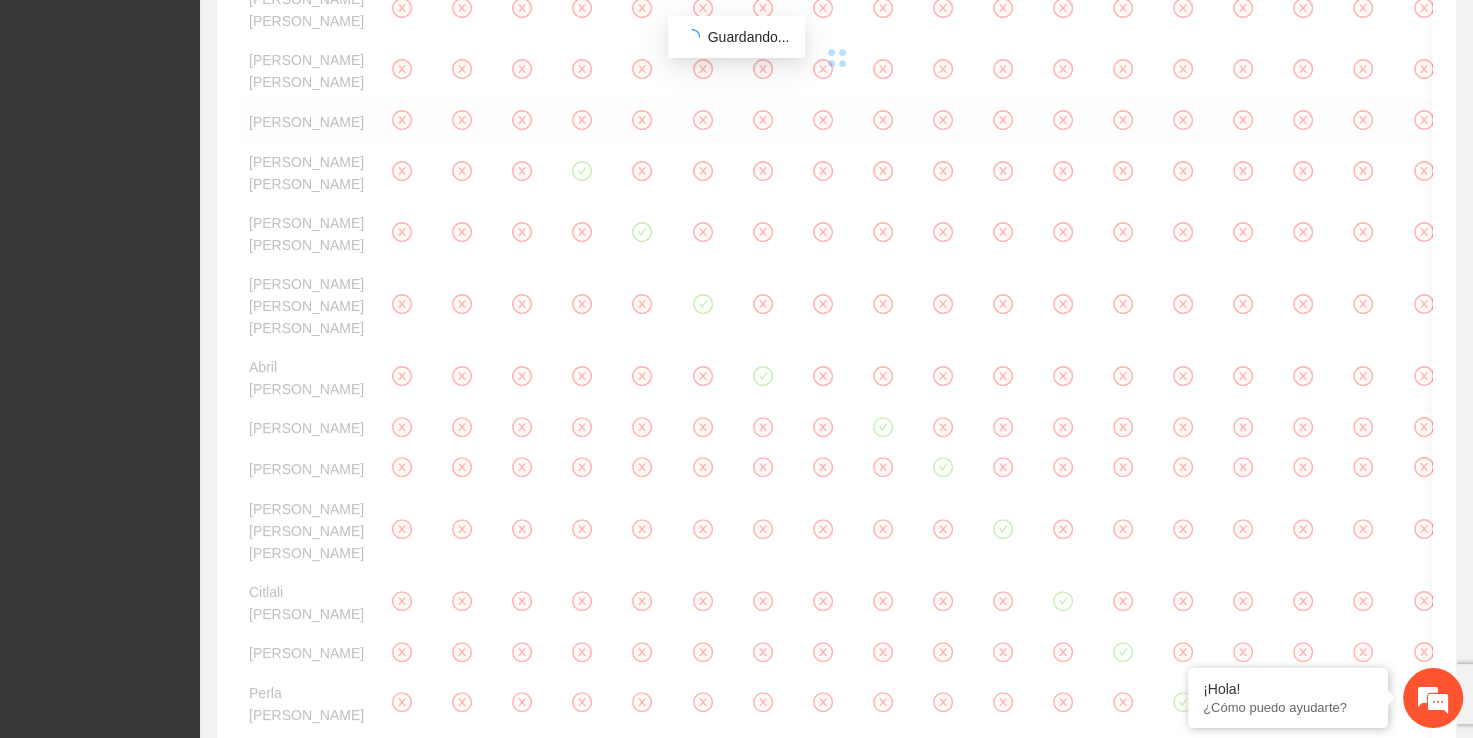 click on "Asistente [DATE] 15:00 [DATE] 17:00 [DATE] 19:00 [DATE] 16:00 [DATE] 17:00 [DATE] 18:00 [DATE] 19:00 [DATE] 20:00 [DATE] 10:00 [DATE] 11:00 [DATE] 12:00 [DATE] 13:00 [DATE] 14:00 [DATE] 15:00 [DATE] 16:00 [DATE] 17:00 [DATE] 18:00 [DATE] 12:00 [DATE] 13:00                                         Mabdany [PERSON_NAME]  [PERSON_NAME] [PERSON_NAME]  [PERSON_NAME] [PERSON_NAME] [PERSON_NAME]  [PERSON_NAME] [PERSON_NAME]  [PERSON_NAME] [PERSON_NAME]  [PERSON_NAME] [PERSON_NAME]  [PERSON_NAME] [PERSON_NAME]  [PERSON_NAME]  [PERSON_NAME] [PERSON_NAME]  [PERSON_NAME] [PERSON_NAME]  [PERSON_NAME] [PERSON_NAME]  [PERSON_NAME]  [PERSON_NAME] [PERSON_NAME]  [PERSON_NAME] [PERSON_NAME]  [PERSON_NAME] [PERSON_NAME]  [PERSON_NAME] [PERSON_NAME]  [PERSON_NAME] [PERSON_NAME]  [PERSON_NAME] [PERSON_NAME]  [PERSON_NAME] [PERSON_NAME] 1 2 3 20 / page" at bounding box center (836, 489) 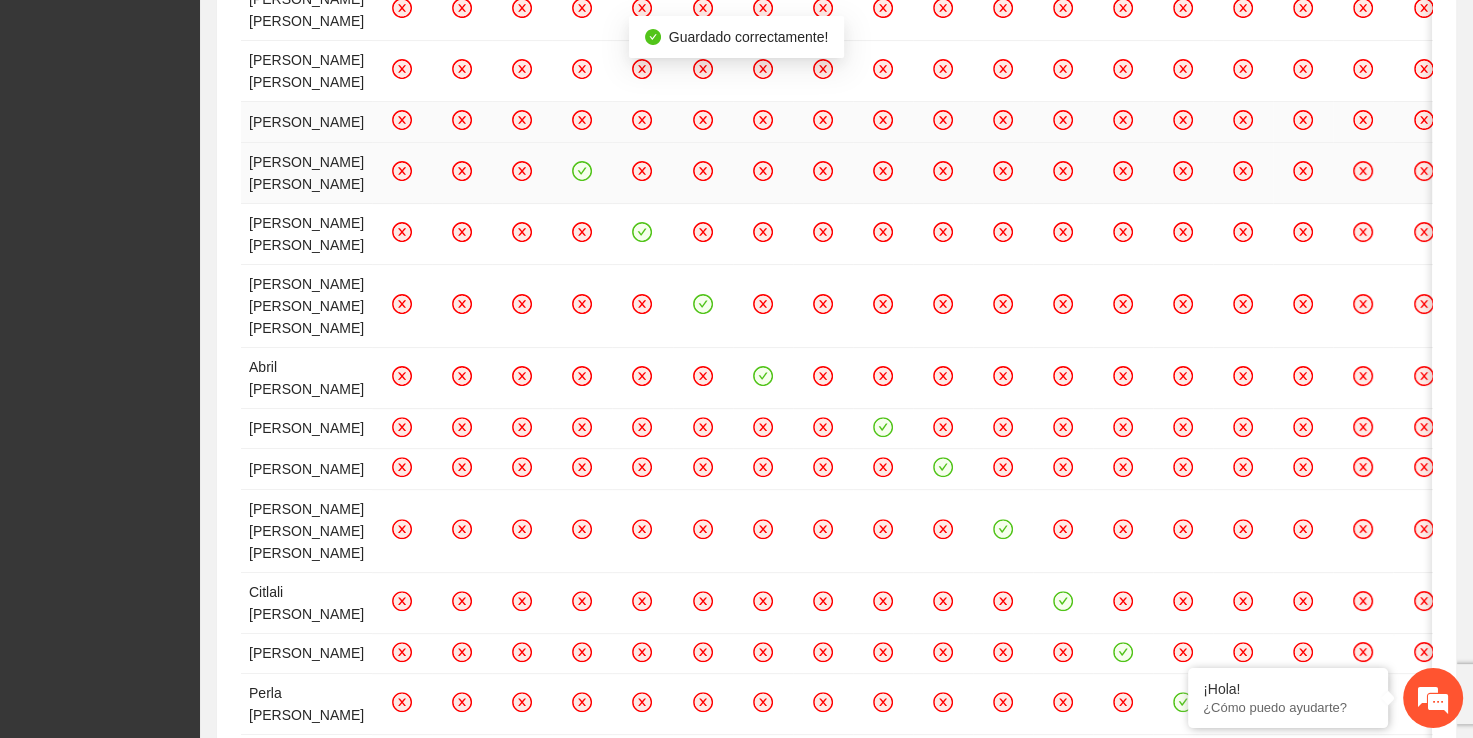 click 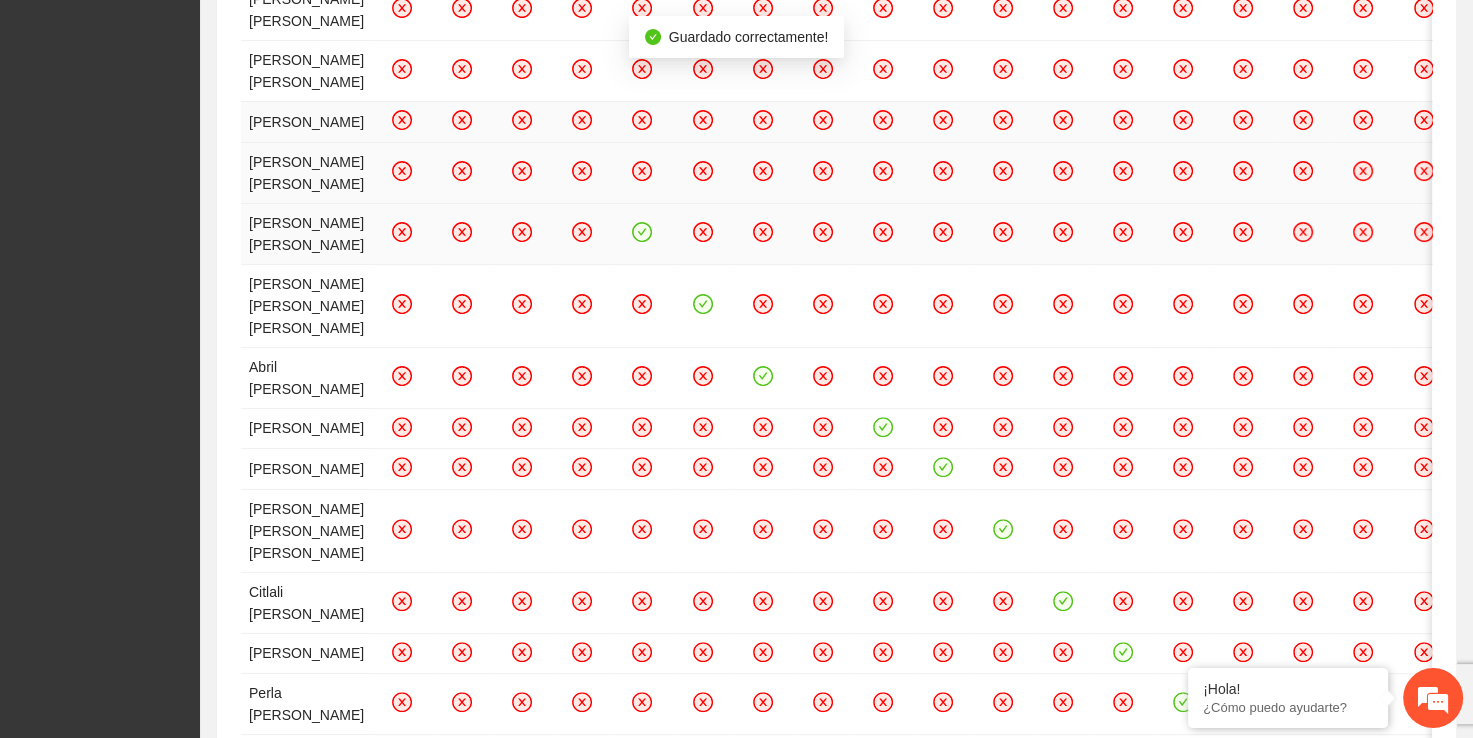 click 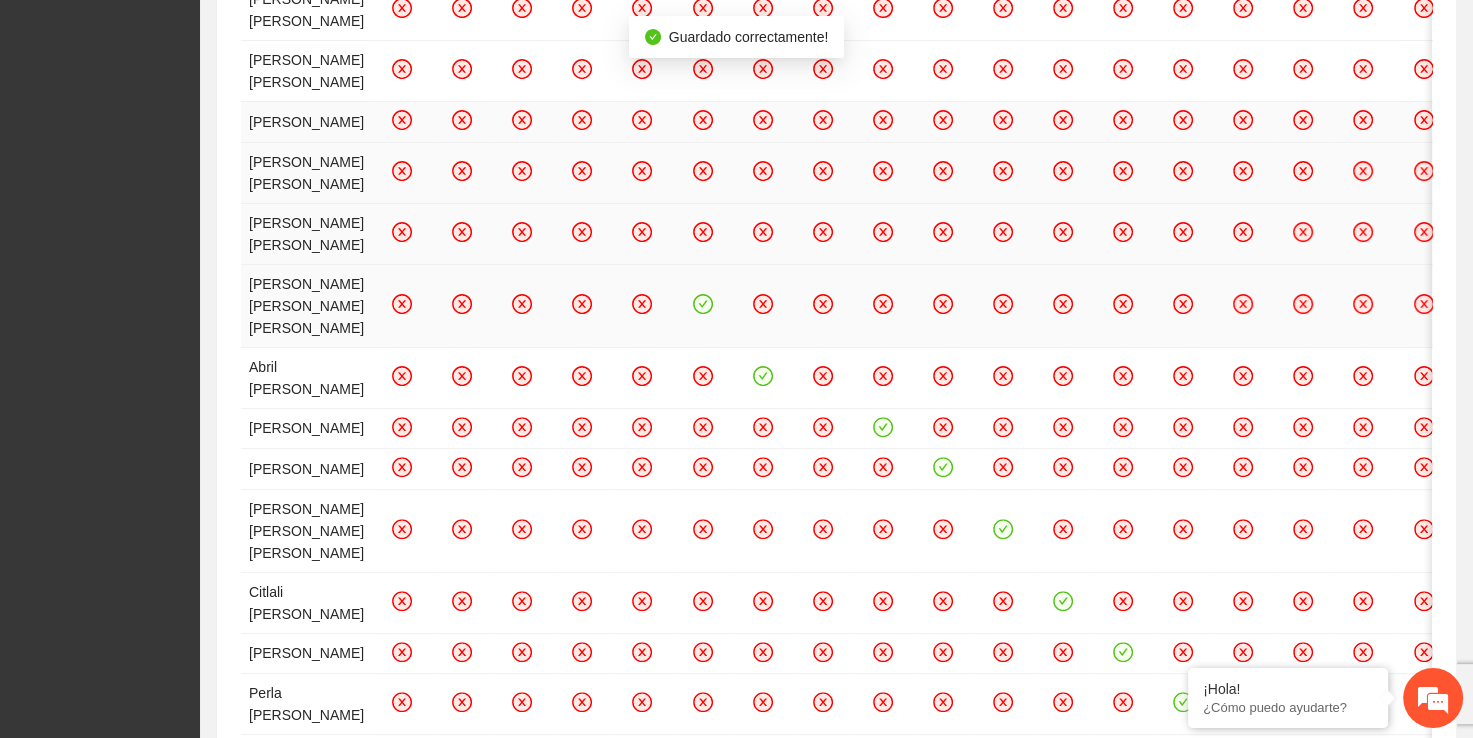 click 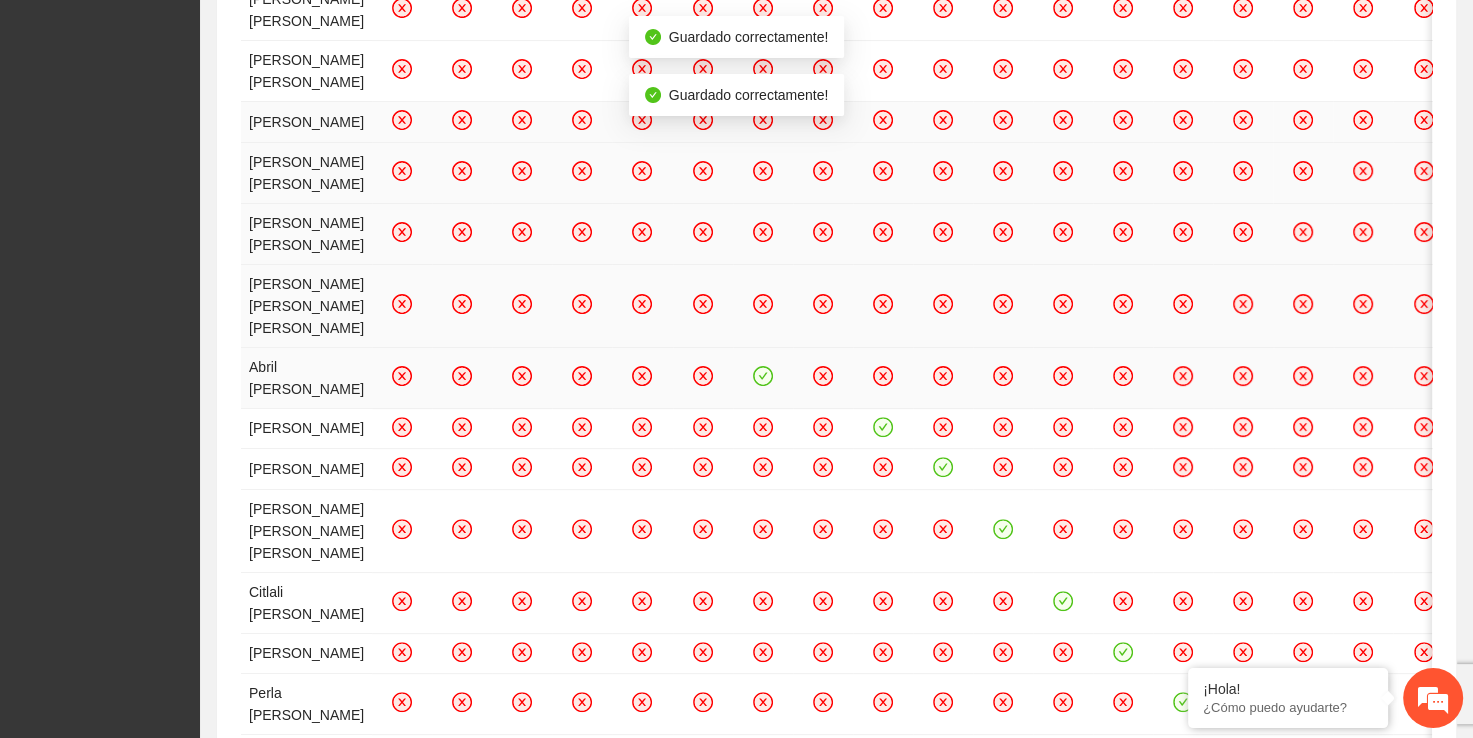 click 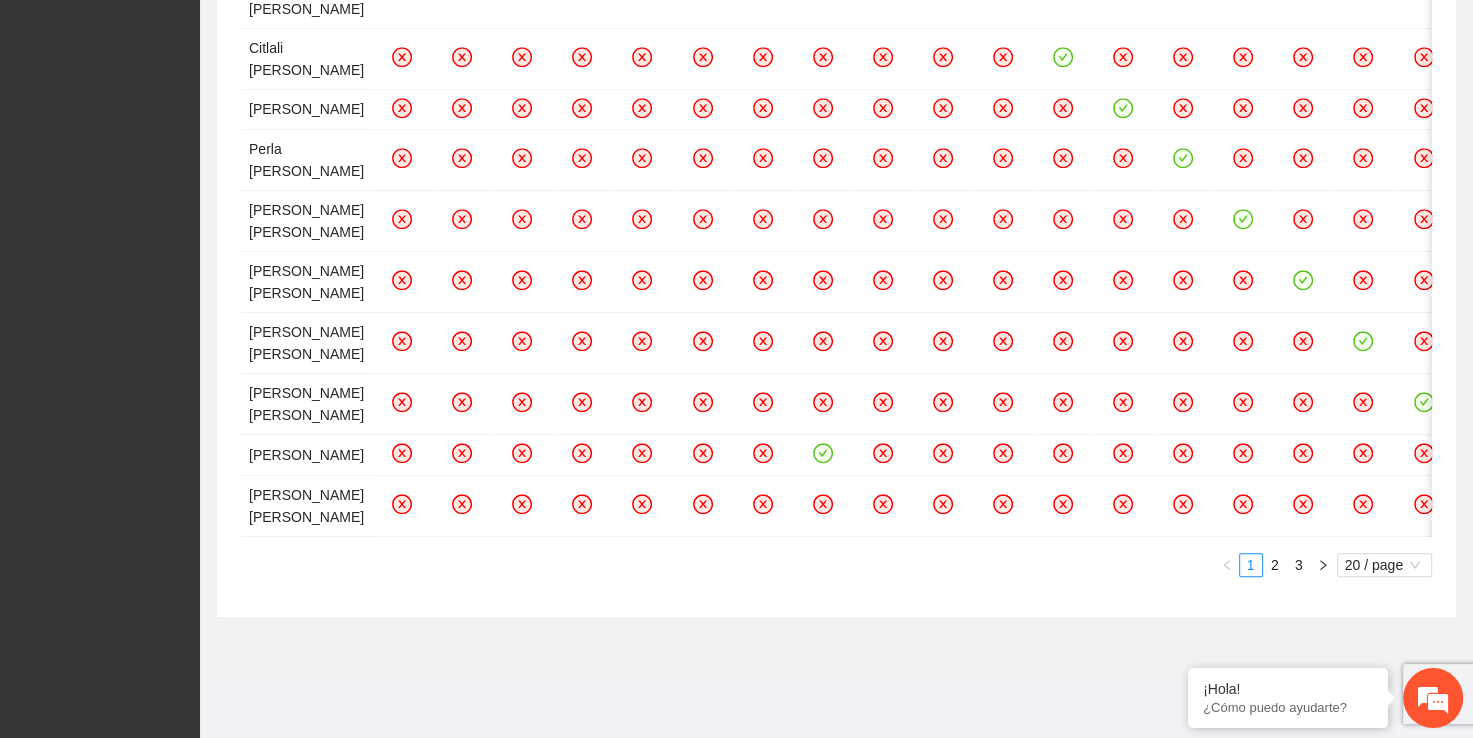 scroll, scrollTop: 1072, scrollLeft: 0, axis: vertical 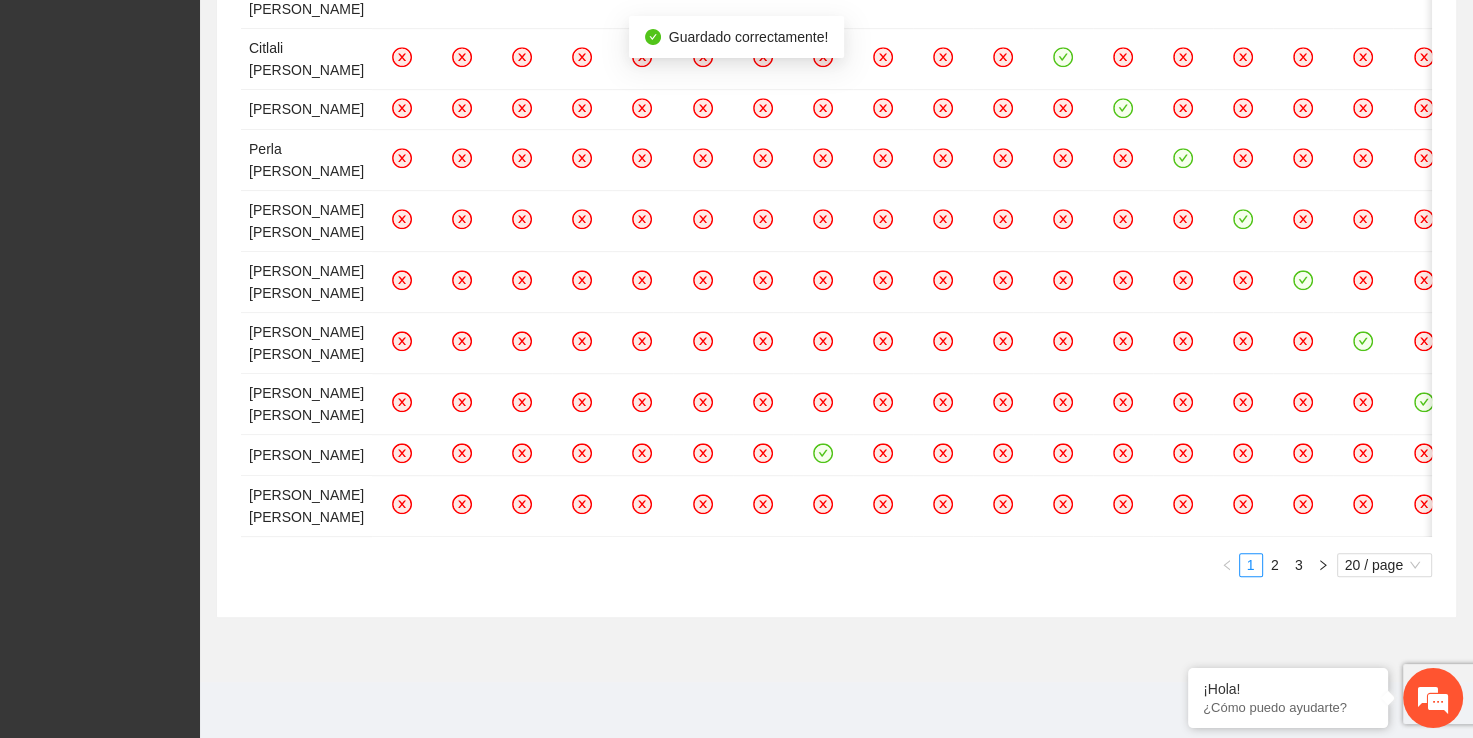 click 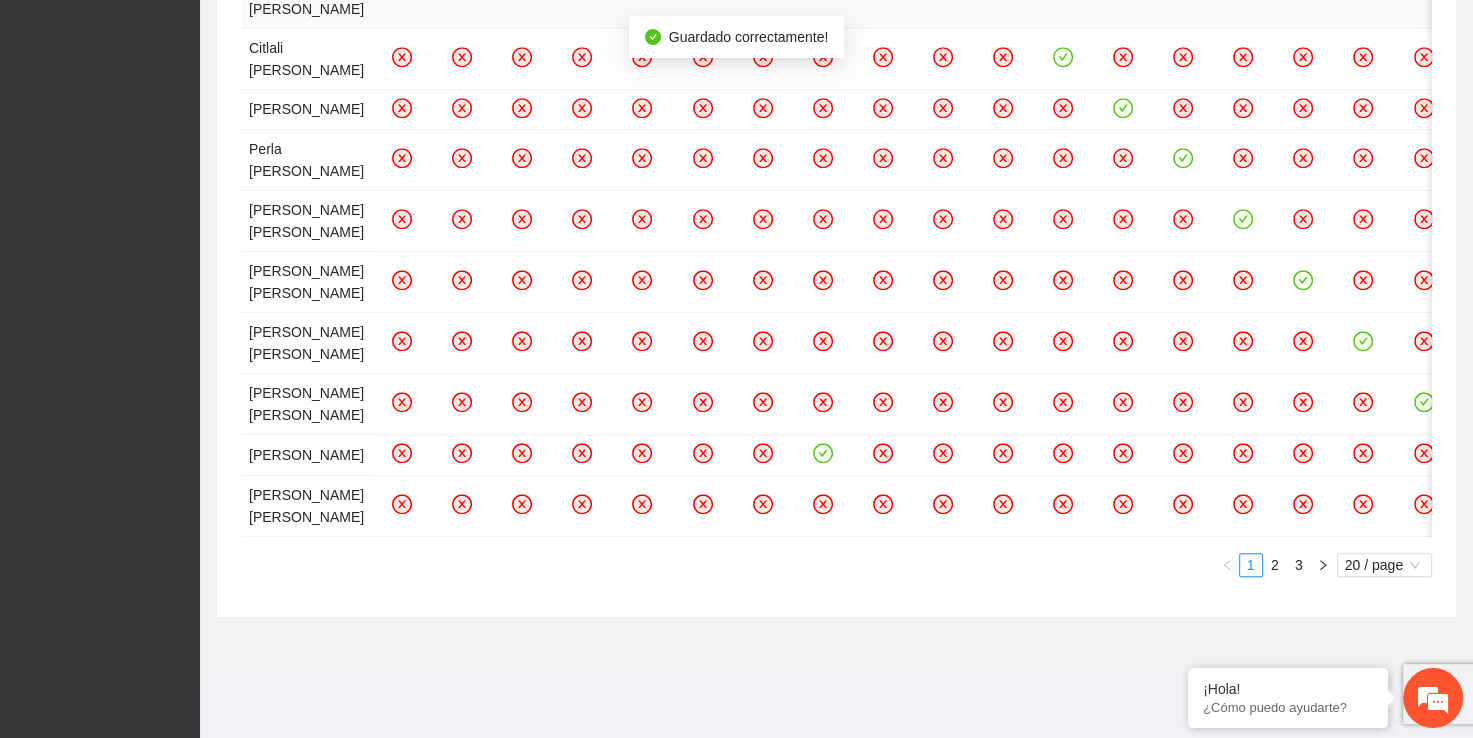 click 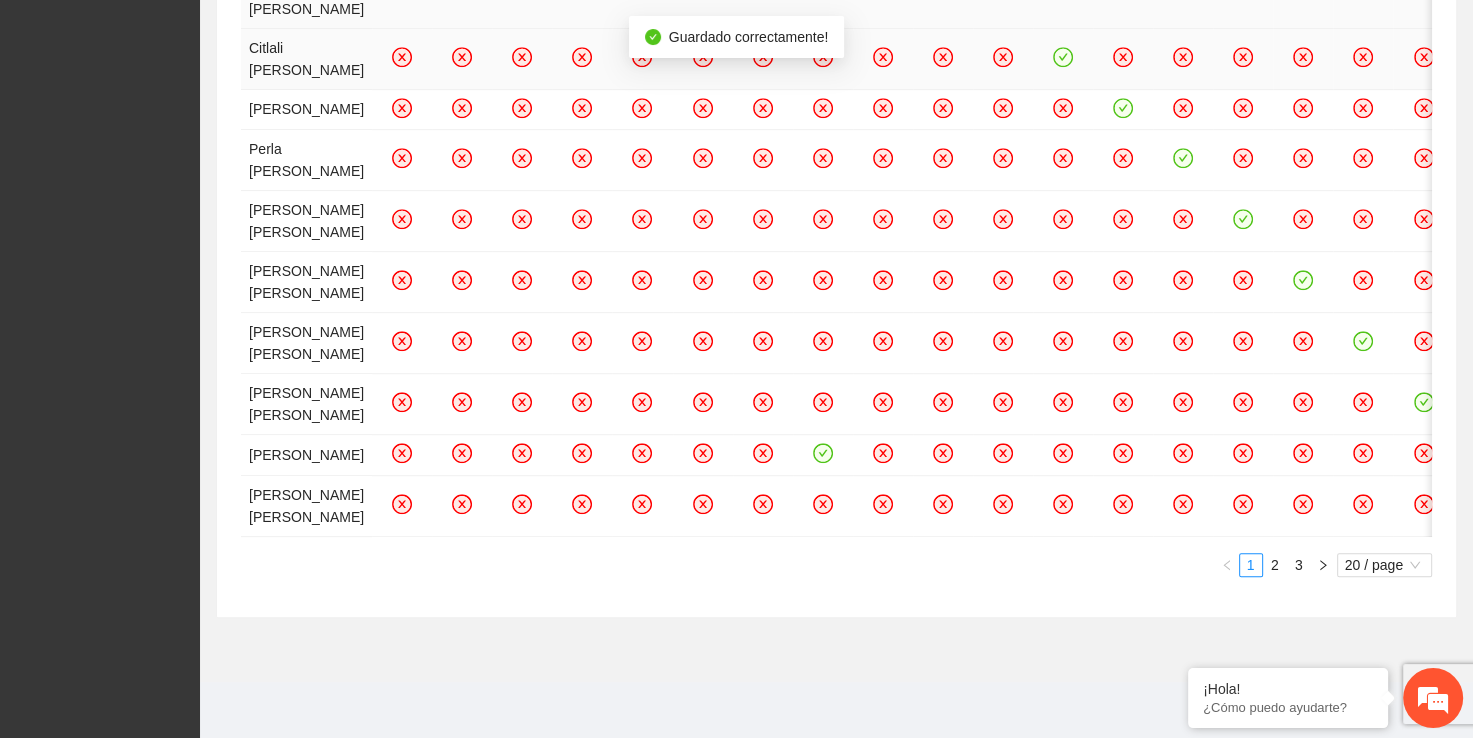 click 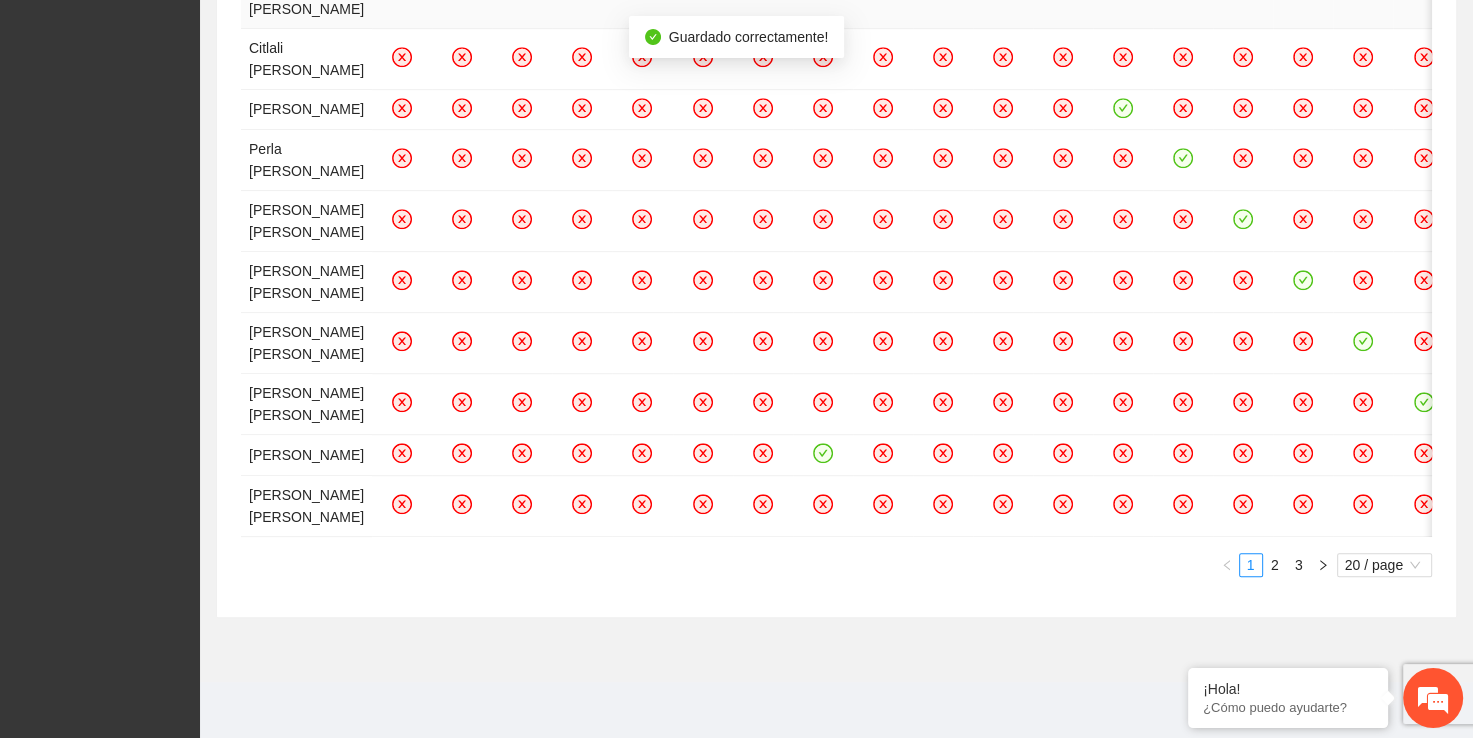 scroll, scrollTop: 1704, scrollLeft: 0, axis: vertical 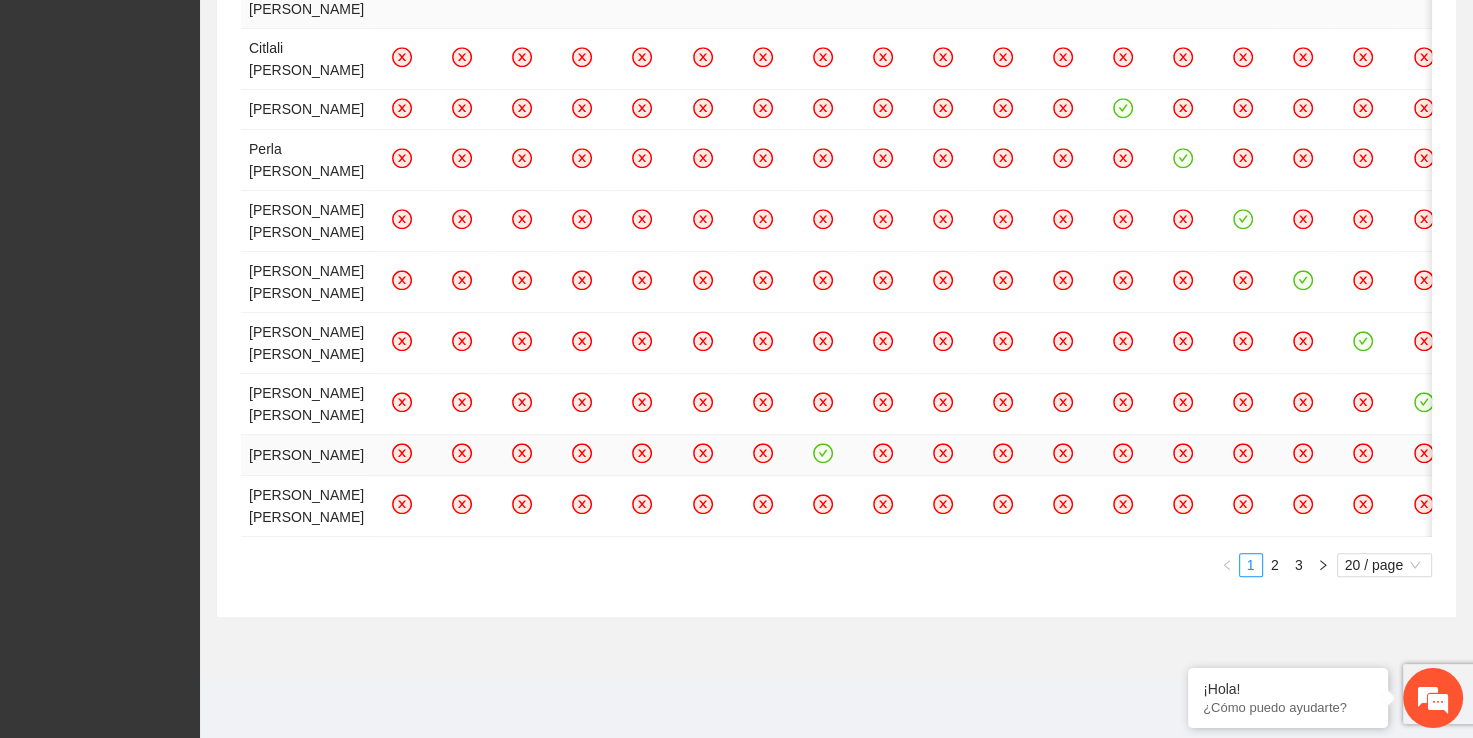 click 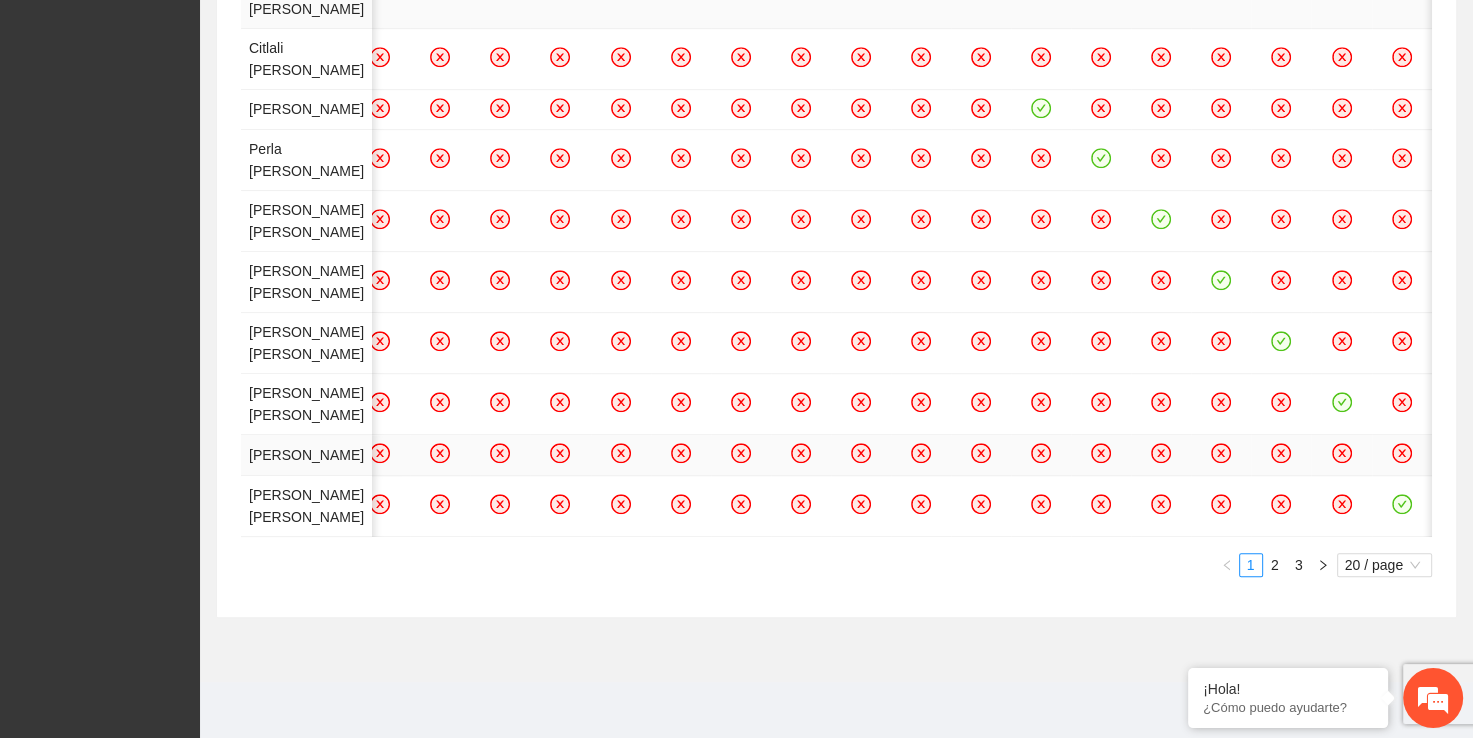 scroll, scrollTop: 0, scrollLeft: 603, axis: horizontal 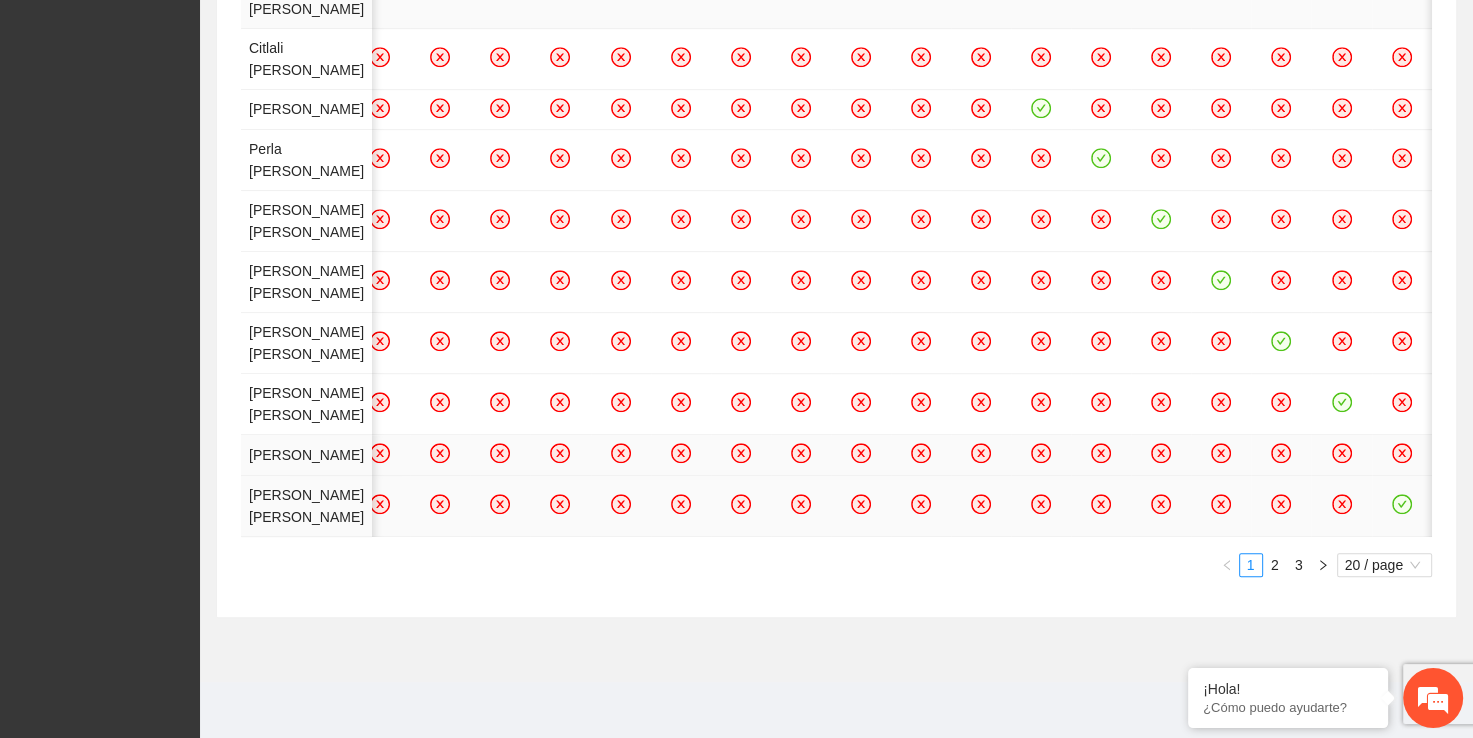 click 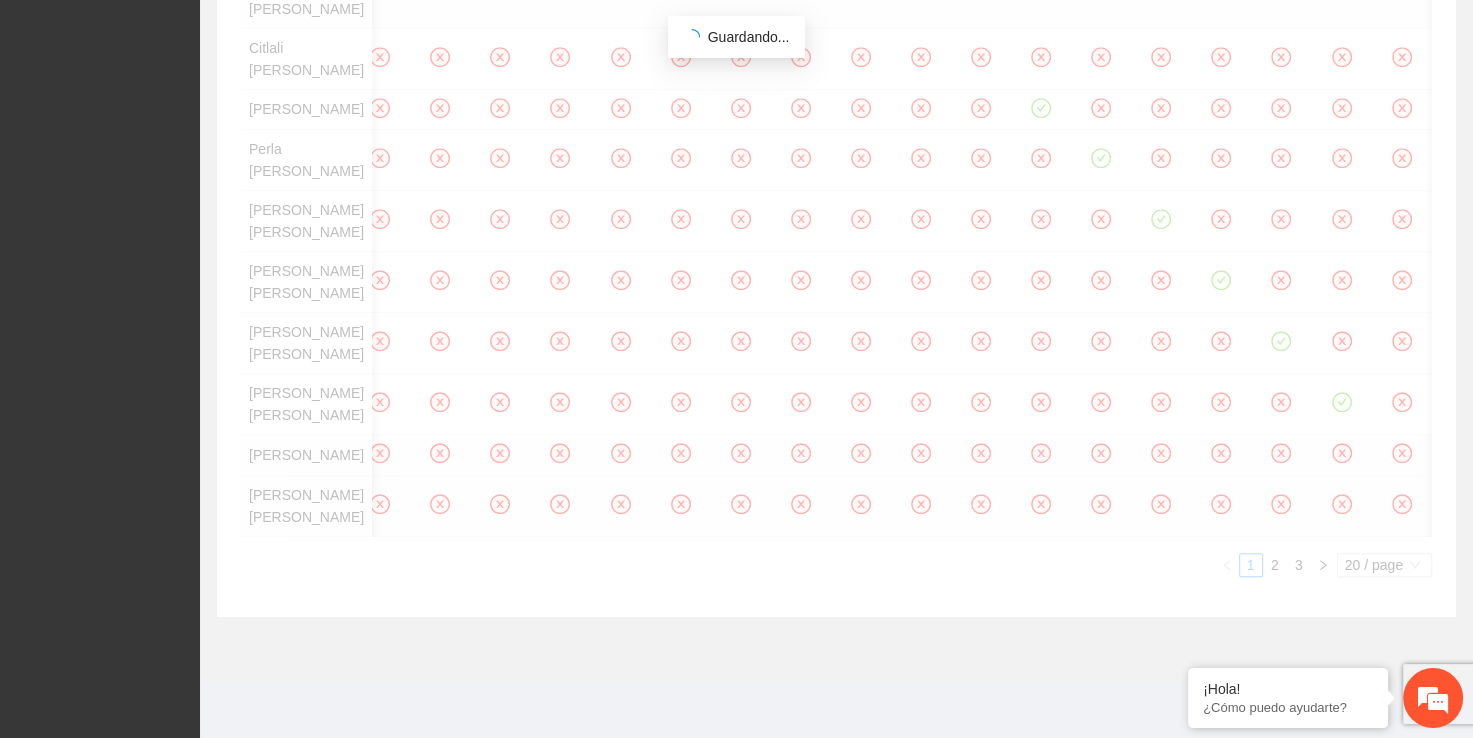 click on "Asistente [DATE] 15:00 [DATE] 17:00 [DATE] 19:00 [DATE] 16:00 [DATE] 17:00 [DATE] 18:00 [DATE] 19:00 [DATE] 20:00 [DATE] 10:00 [DATE] 11:00 [DATE] 12:00 [DATE] 13:00 [DATE] 14:00 [DATE] 15:00 [DATE] 16:00 [DATE] 17:00 [DATE] 18:00 [DATE] 12:00 [DATE] 13:00                                         Mabdany [PERSON_NAME]  [PERSON_NAME] [PERSON_NAME]  [PERSON_NAME] [PERSON_NAME] [PERSON_NAME]  [PERSON_NAME] [PERSON_NAME]  [PERSON_NAME] [PERSON_NAME]  [PERSON_NAME] [PERSON_NAME]  [PERSON_NAME] [PERSON_NAME]  [PERSON_NAME]  [PERSON_NAME] [PERSON_NAME]  [PERSON_NAME] [PERSON_NAME]  [PERSON_NAME] [PERSON_NAME]  [PERSON_NAME]  [PERSON_NAME] [PERSON_NAME]  [PERSON_NAME] [PERSON_NAME]  [PERSON_NAME] [PERSON_NAME]  [PERSON_NAME] [PERSON_NAME]  [PERSON_NAME] [PERSON_NAME]  [PERSON_NAME] [PERSON_NAME]  [PERSON_NAME] [PERSON_NAME] 1 2 3 20 / page" at bounding box center [836, -55] 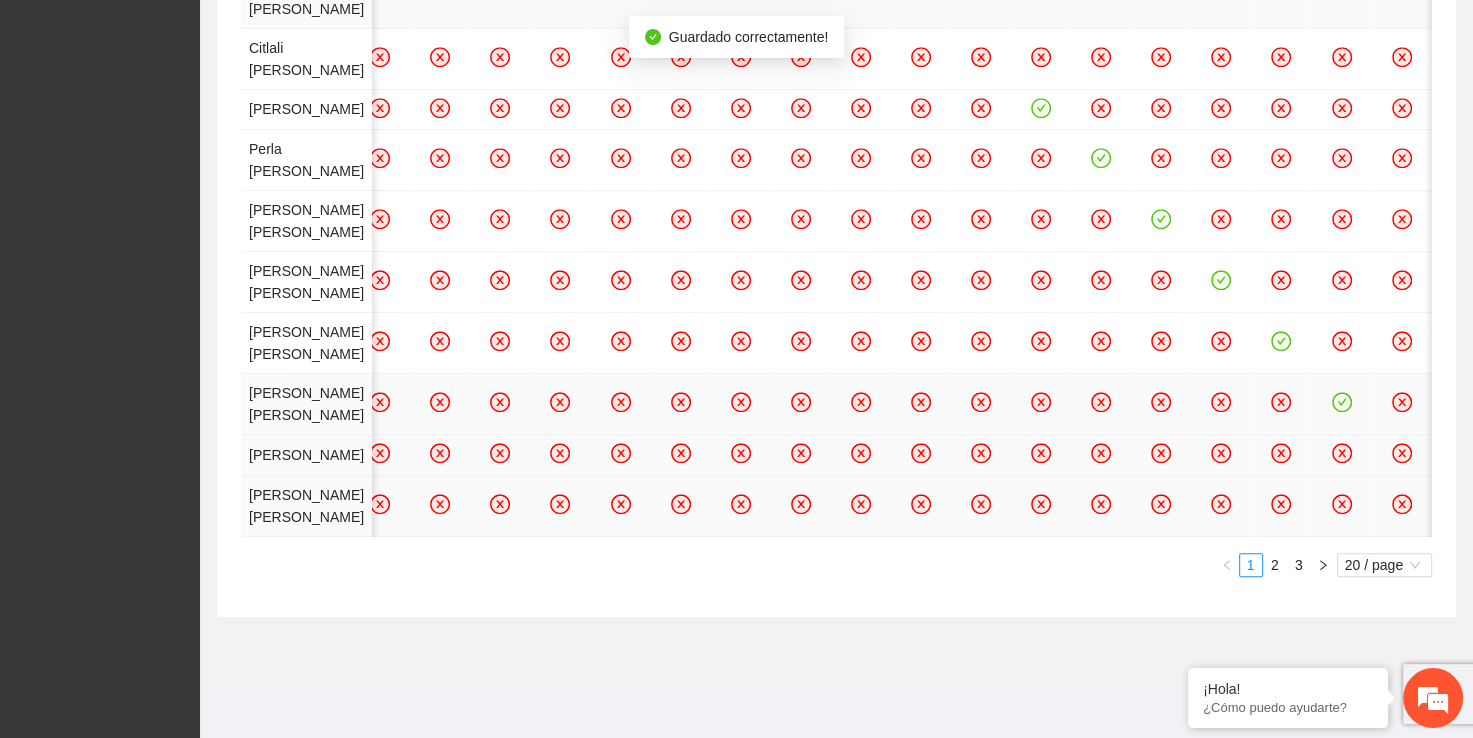 click 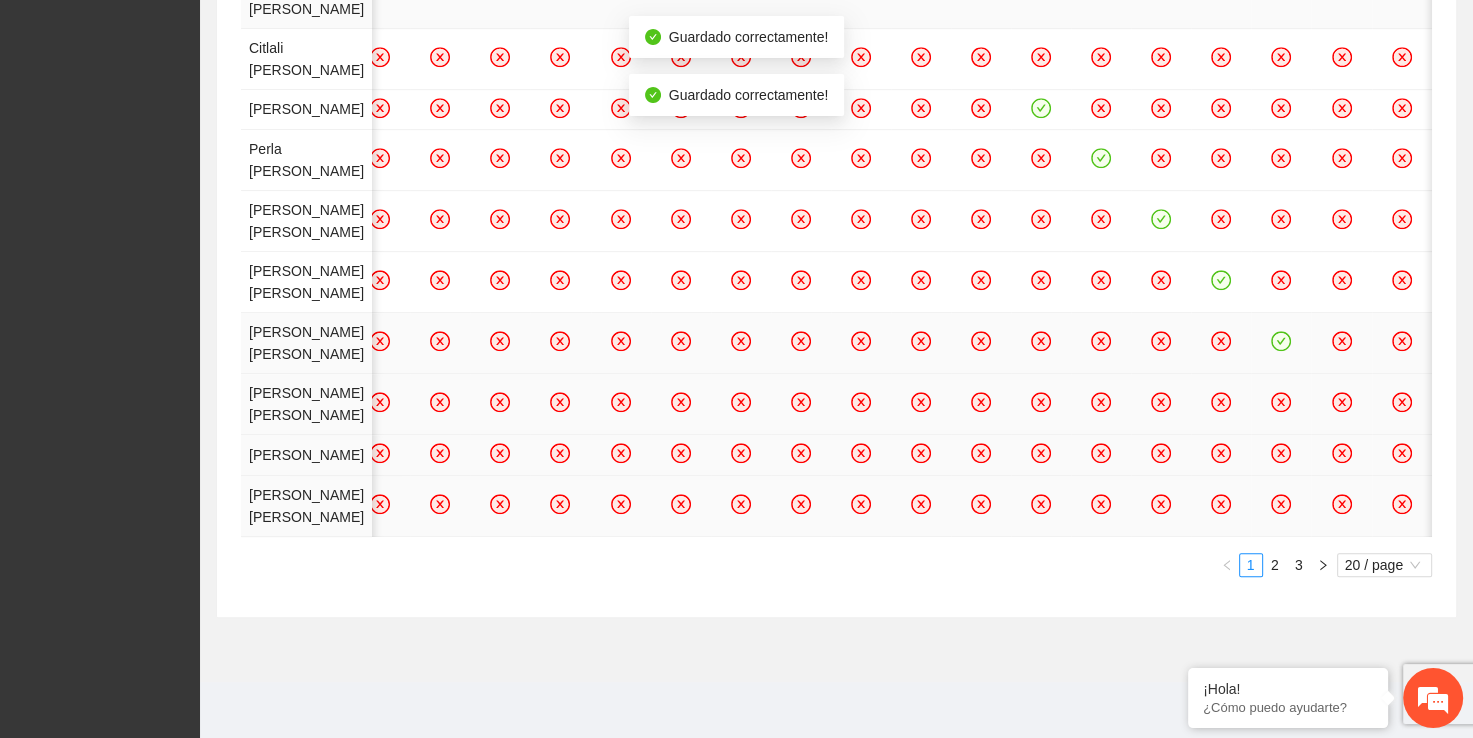 click 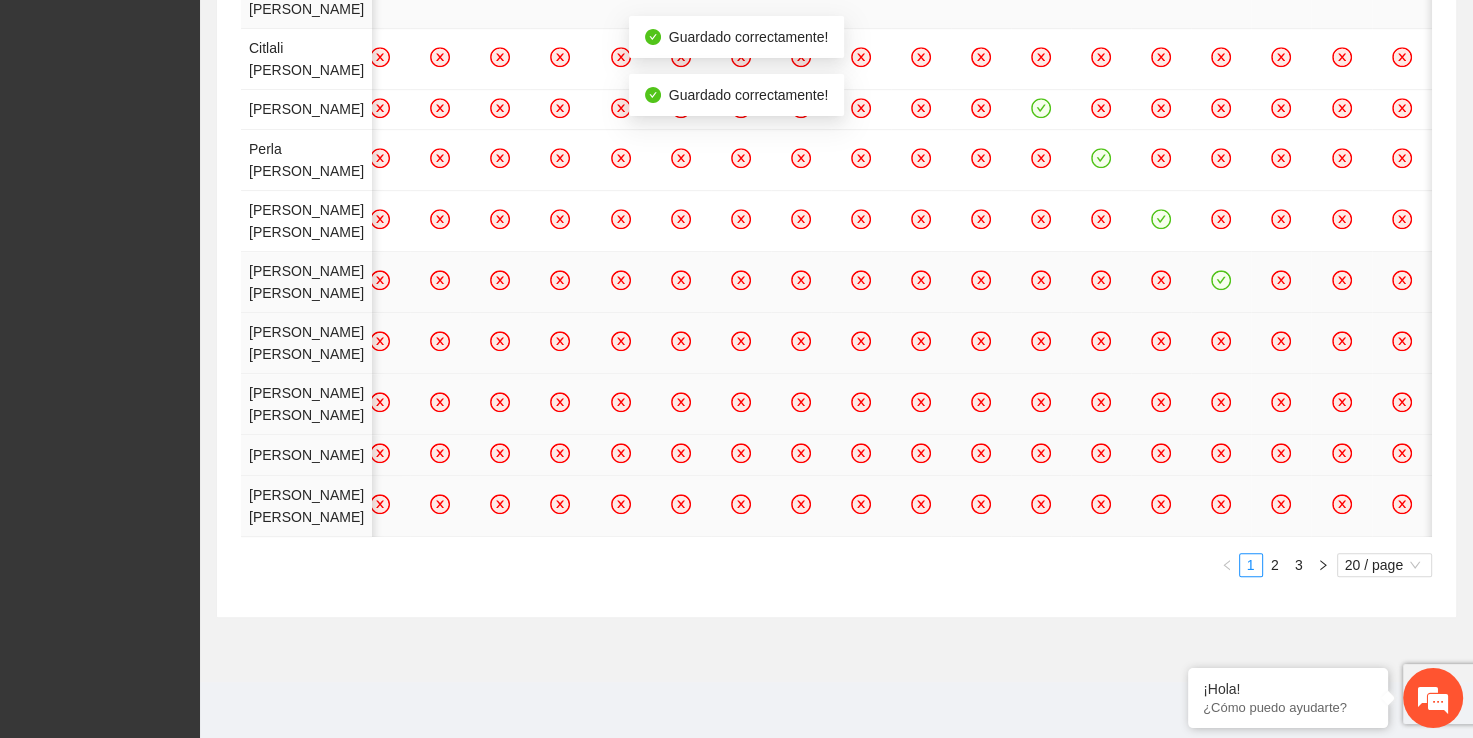 click 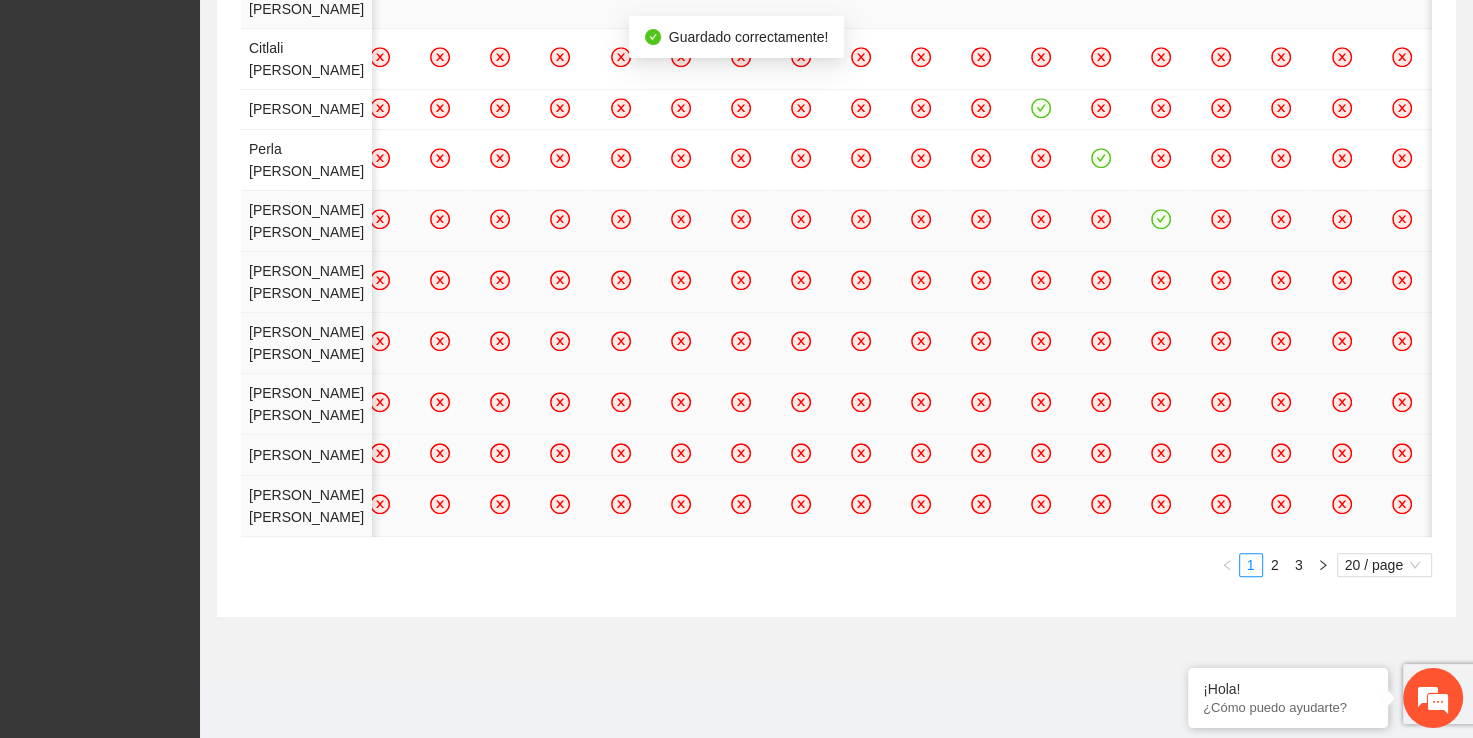 click 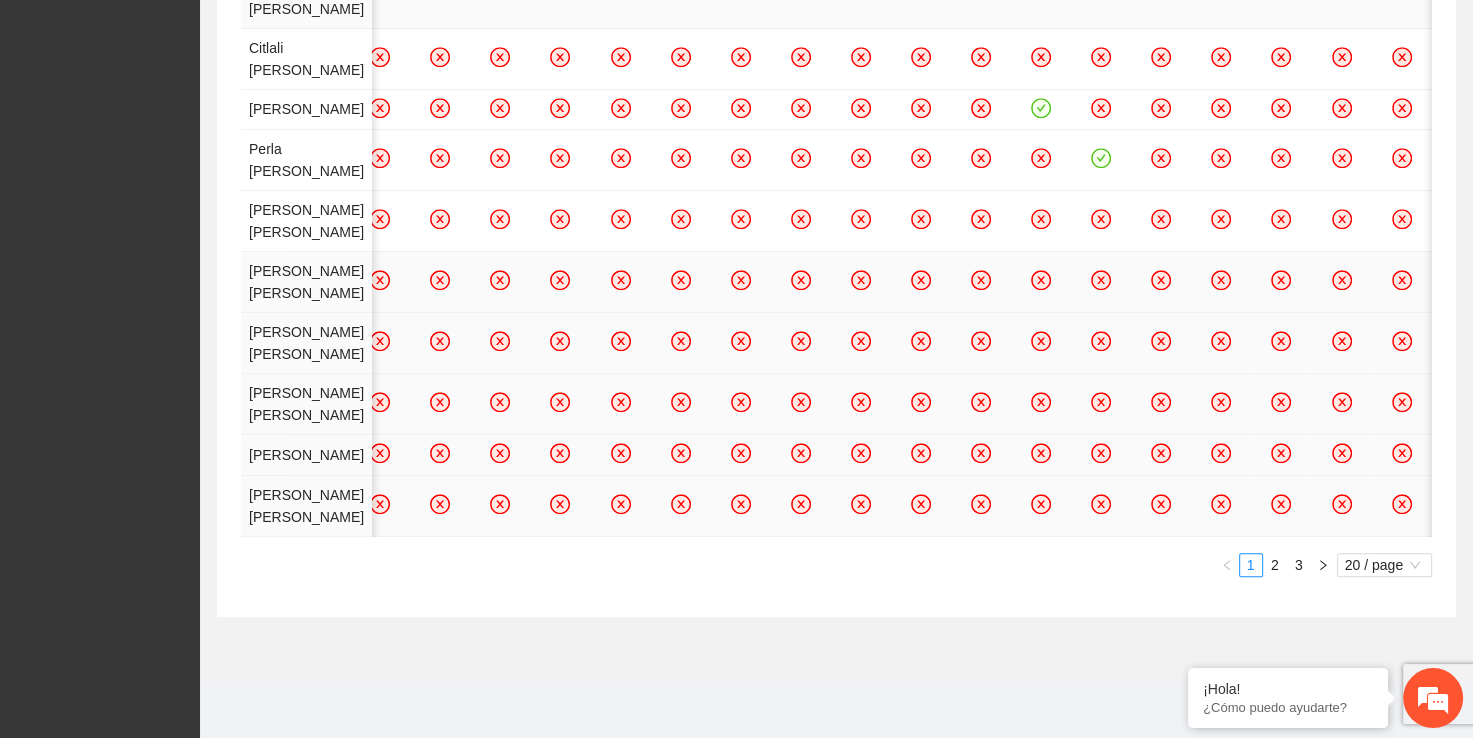 scroll, scrollTop: 1224, scrollLeft: 0, axis: vertical 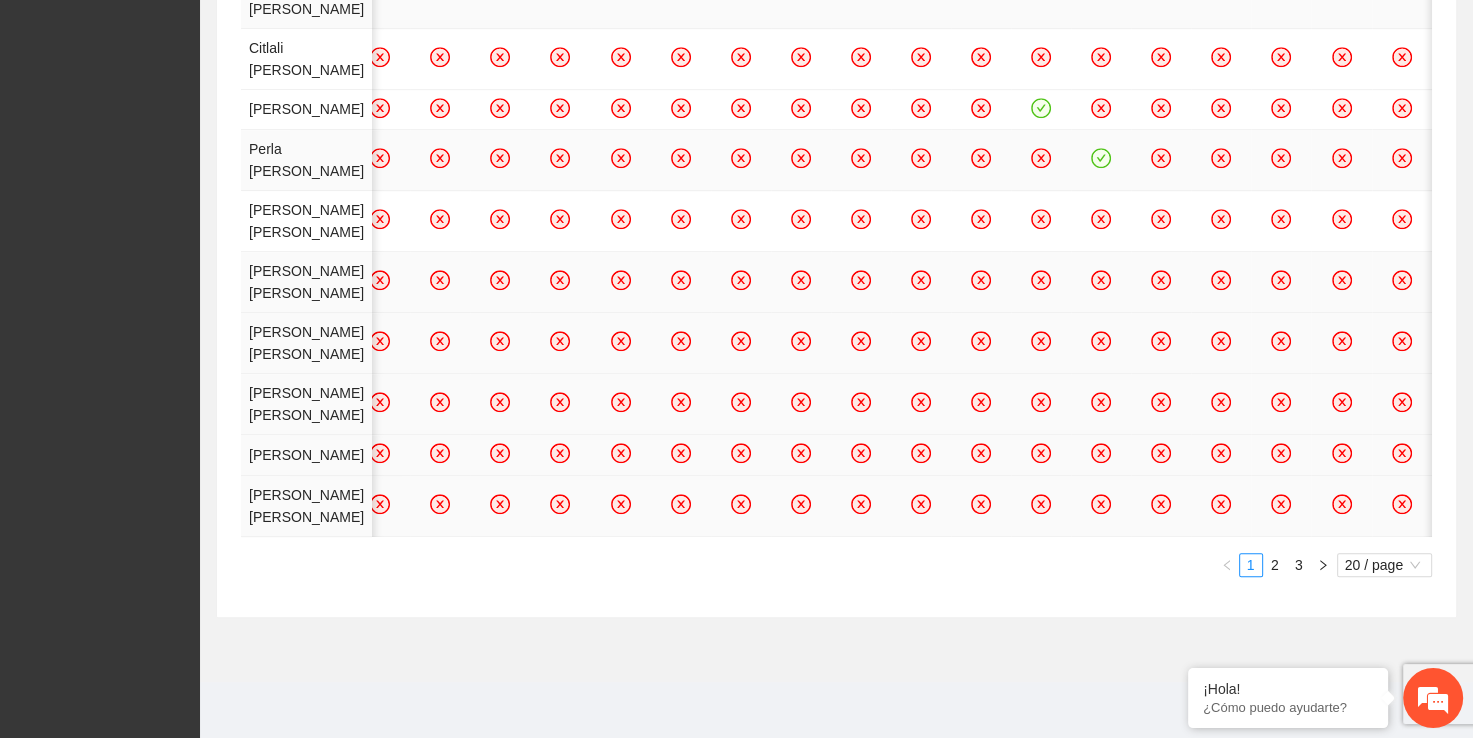 click 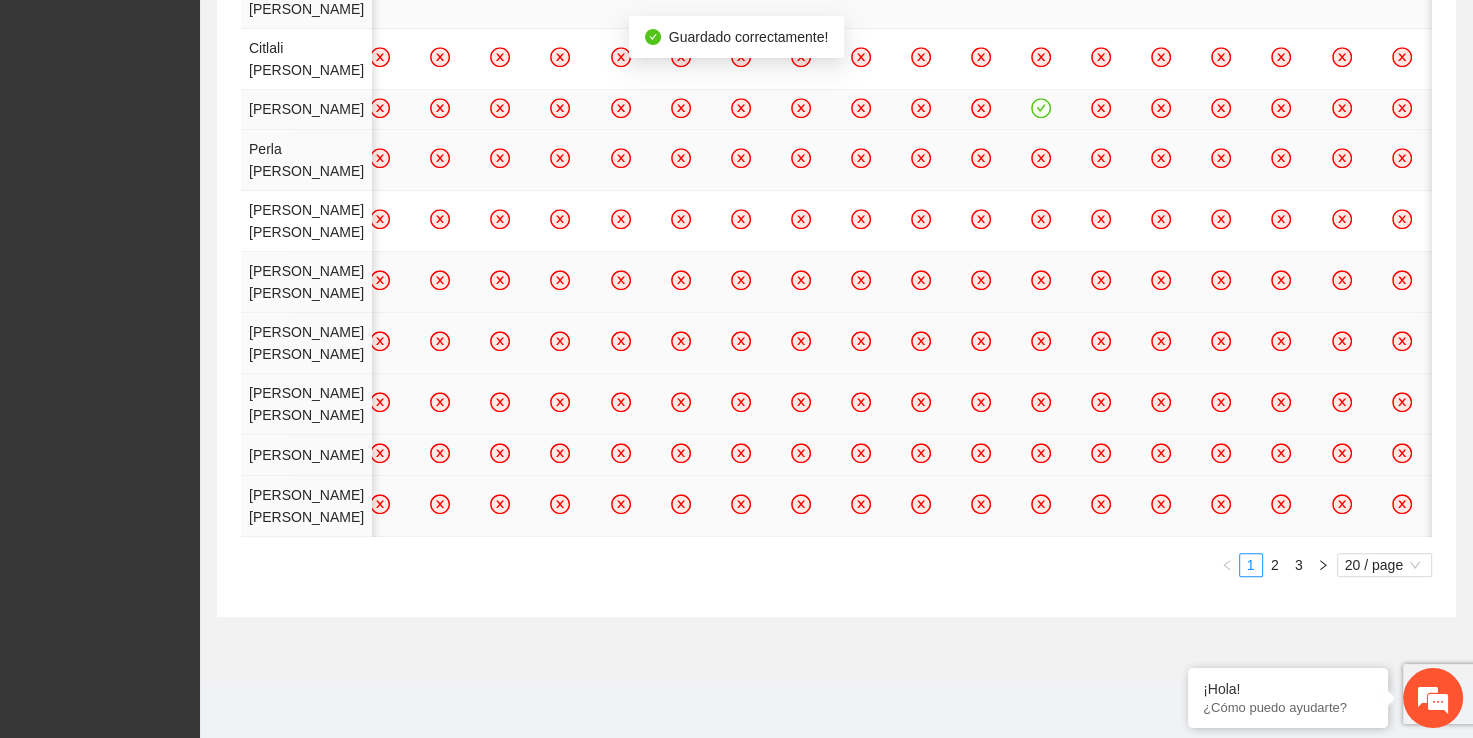 click 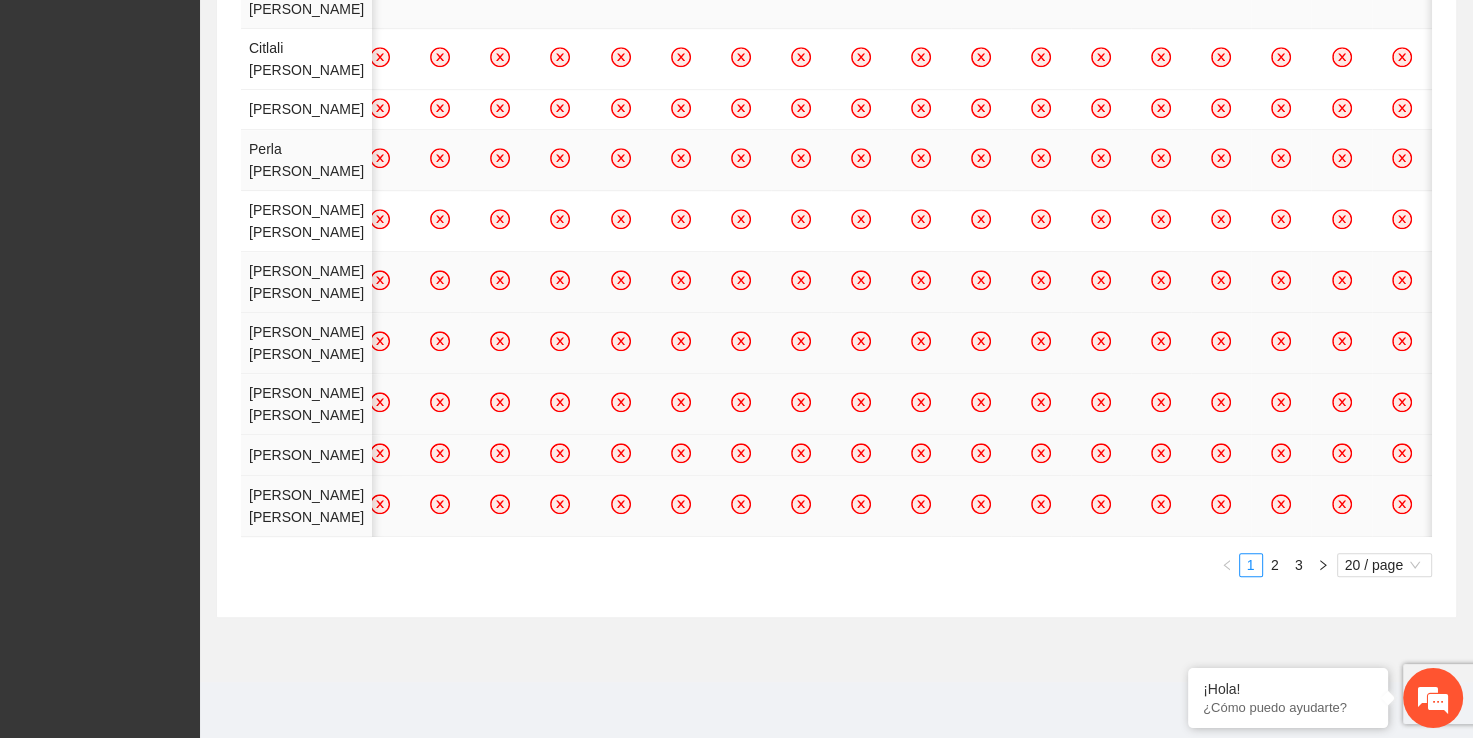 scroll, scrollTop: 1776, scrollLeft: 0, axis: vertical 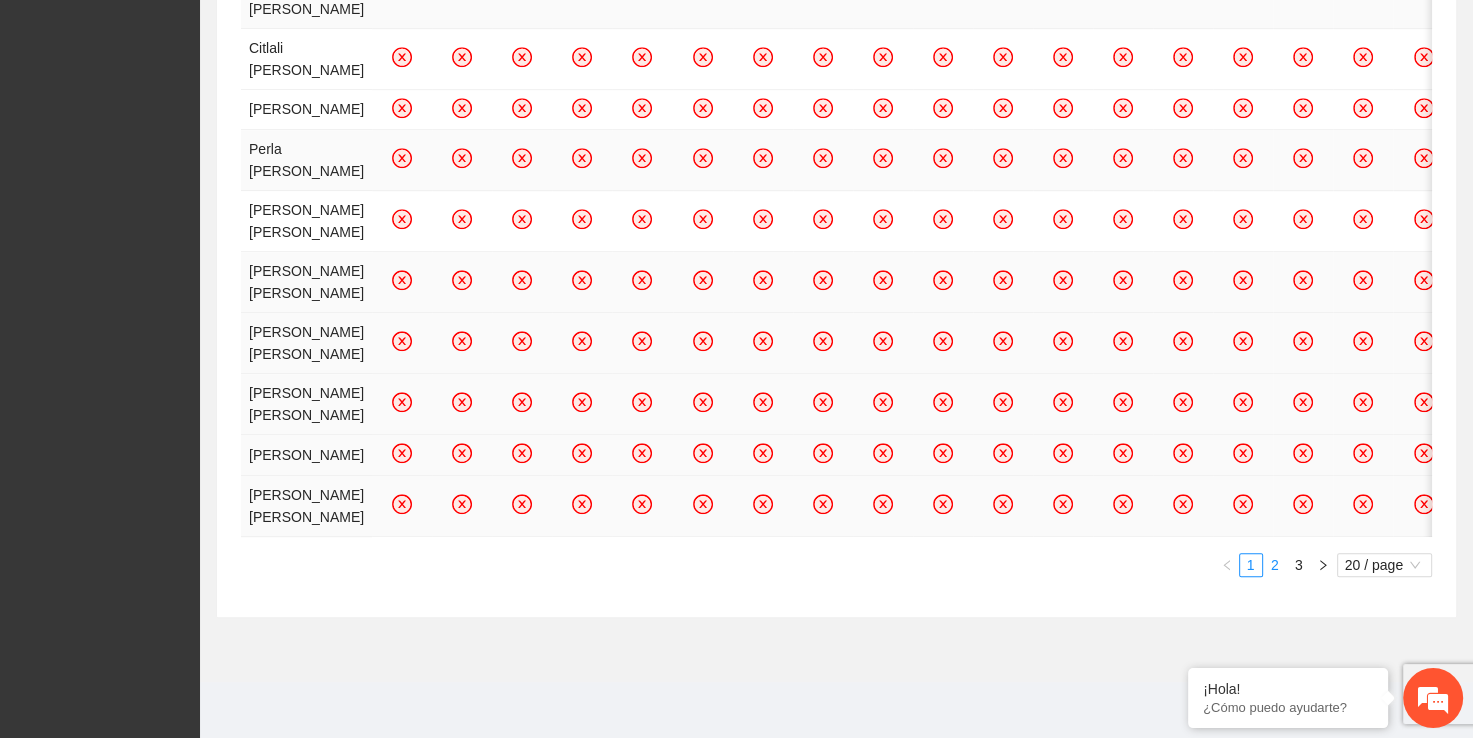 click on "2" at bounding box center [1275, 565] 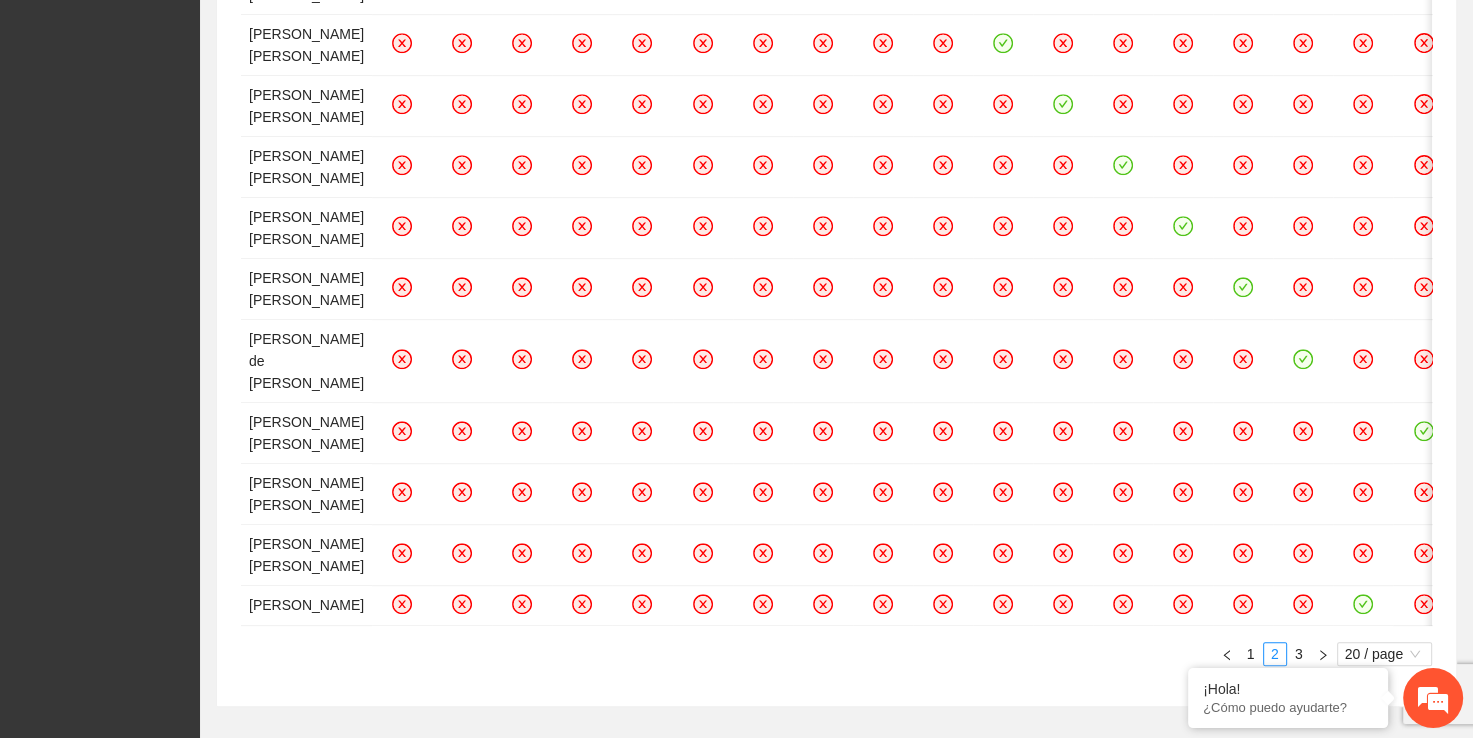 scroll, scrollTop: 977, scrollLeft: 0, axis: vertical 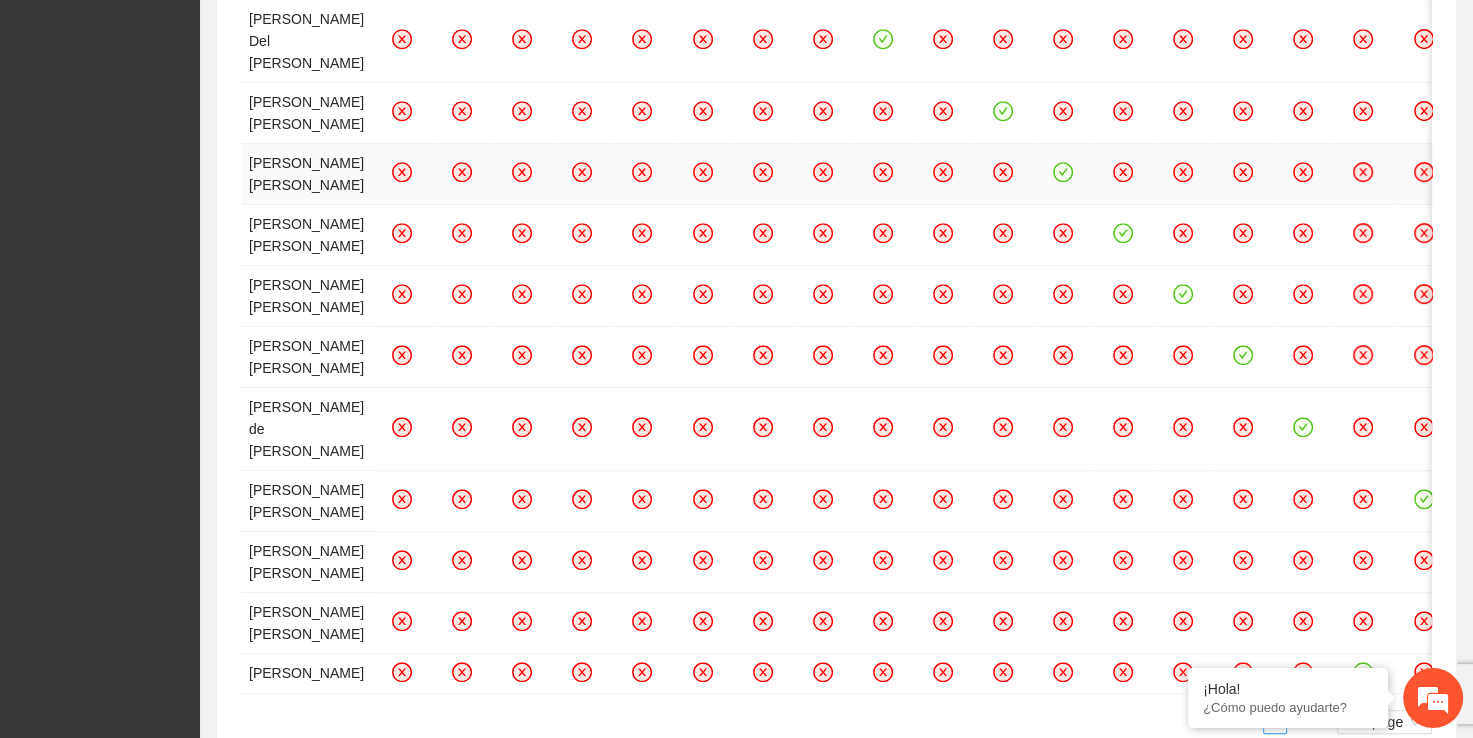 click 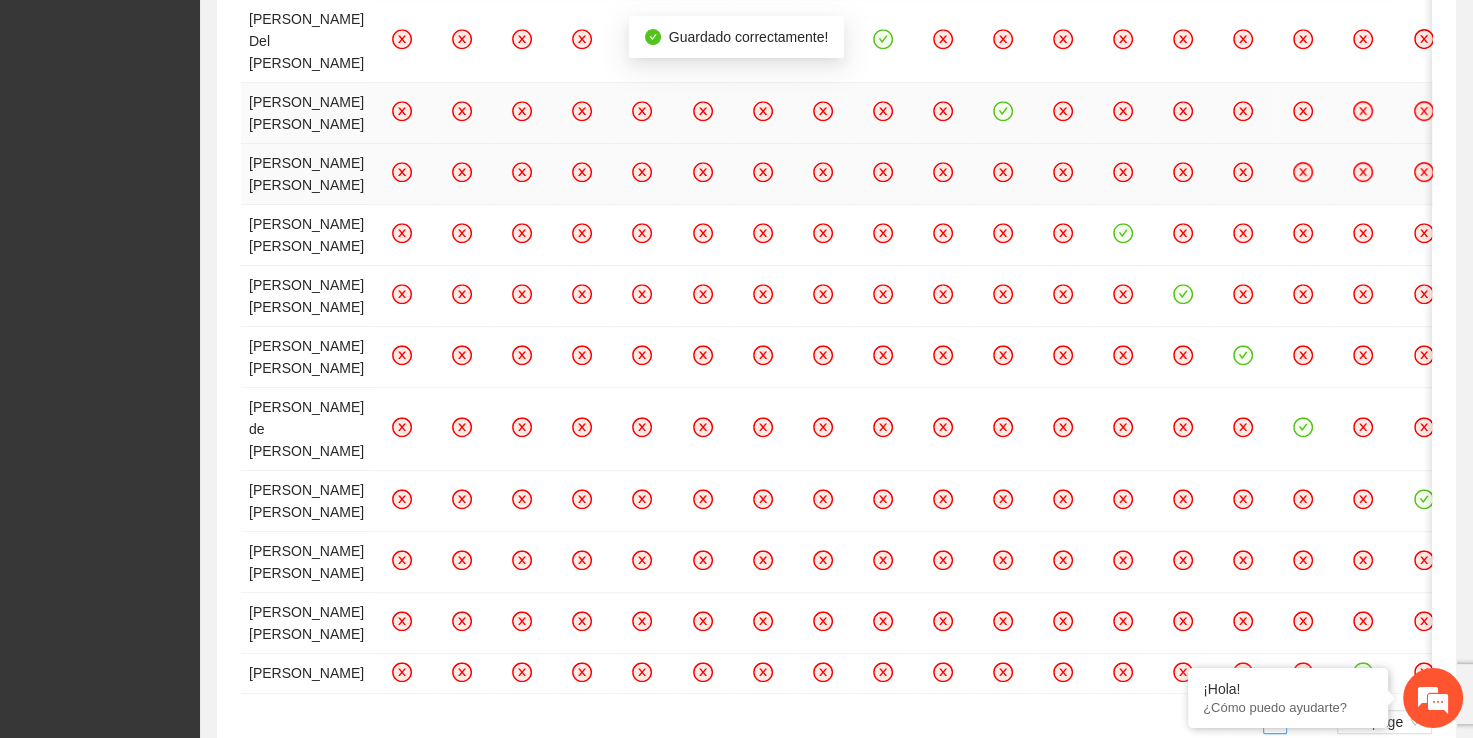 click 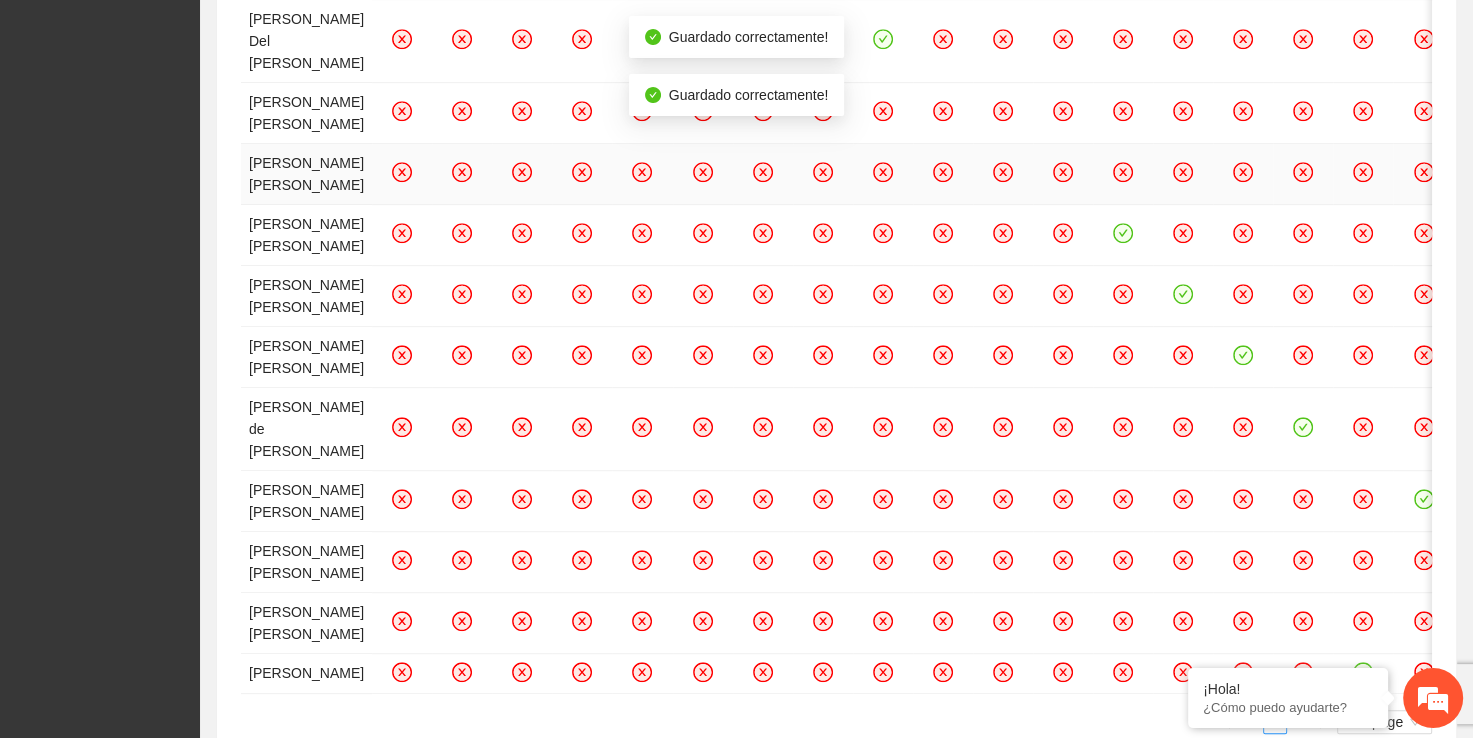 click 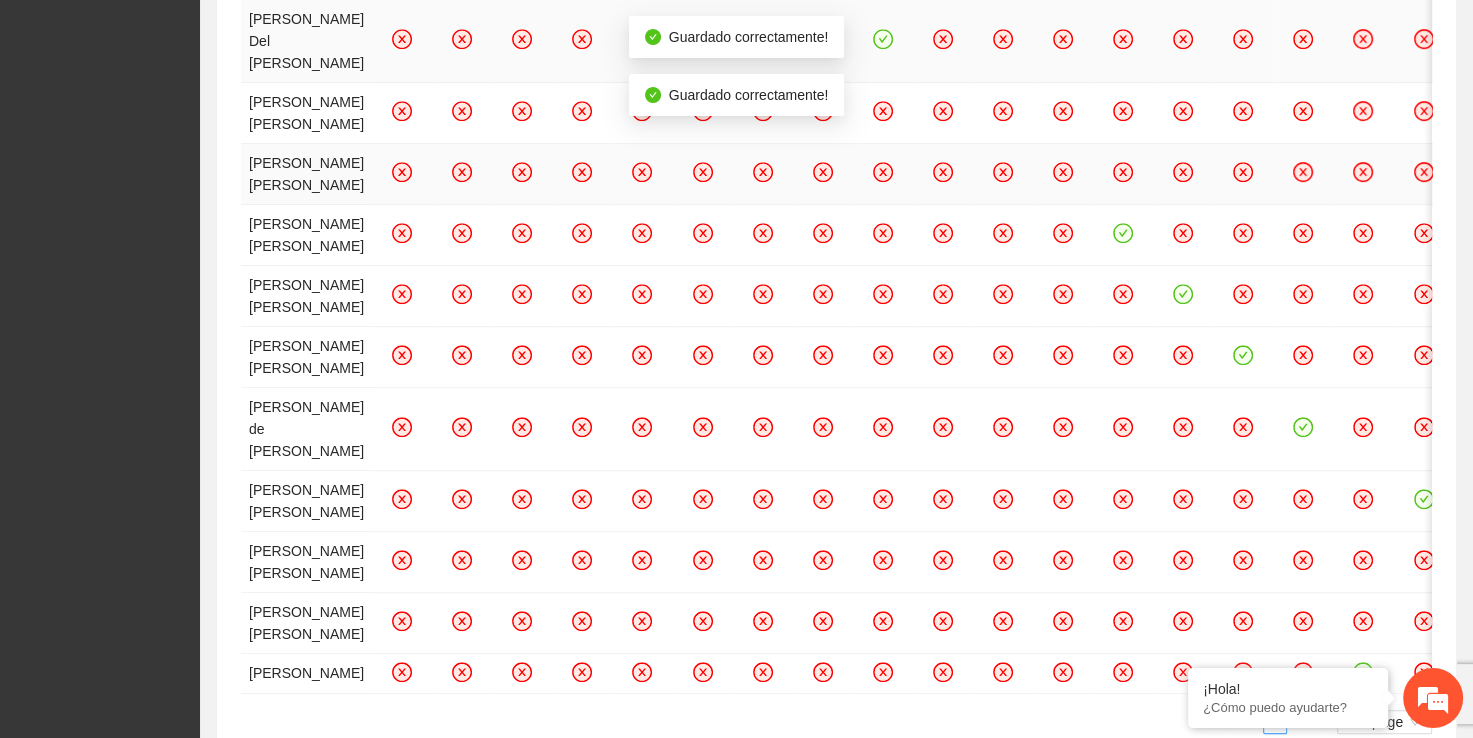 click 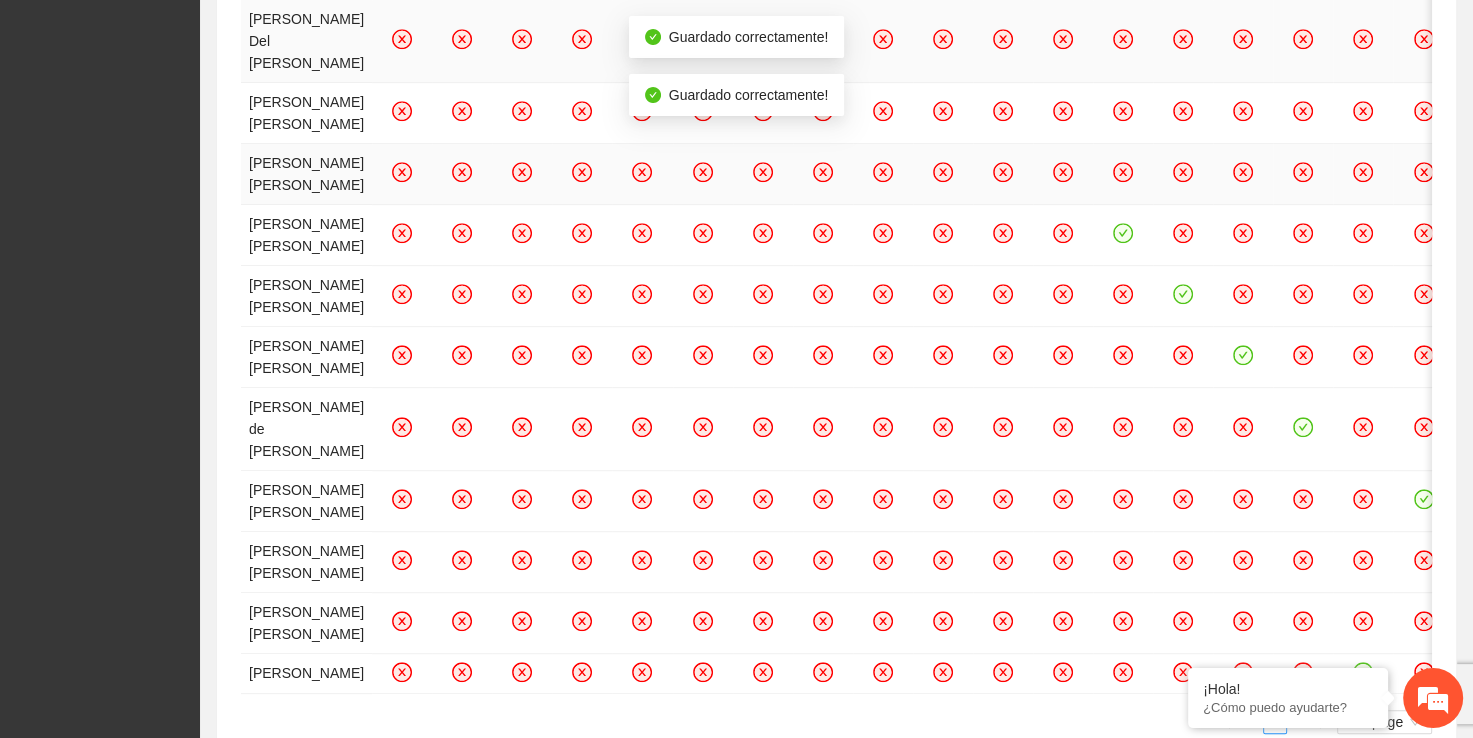 click 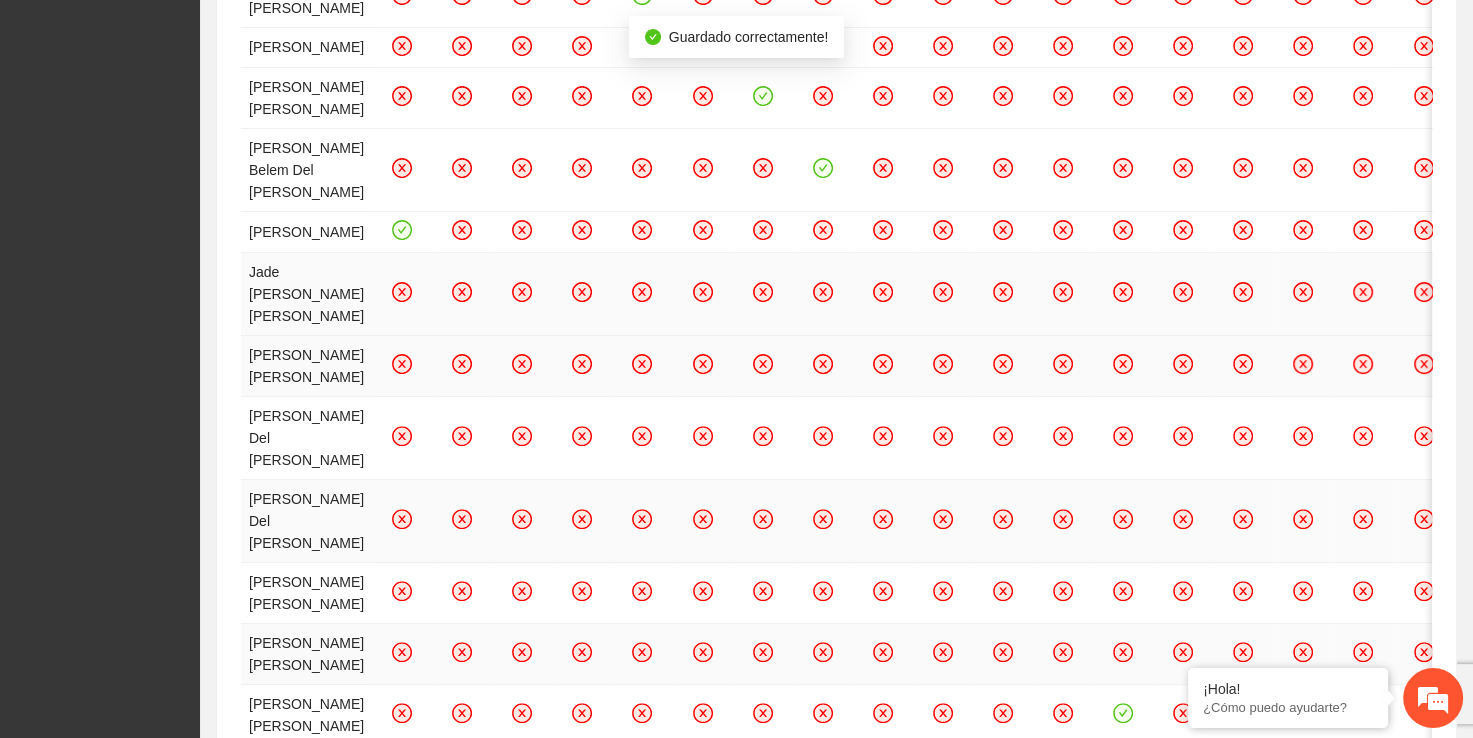 scroll, scrollTop: 484, scrollLeft: 0, axis: vertical 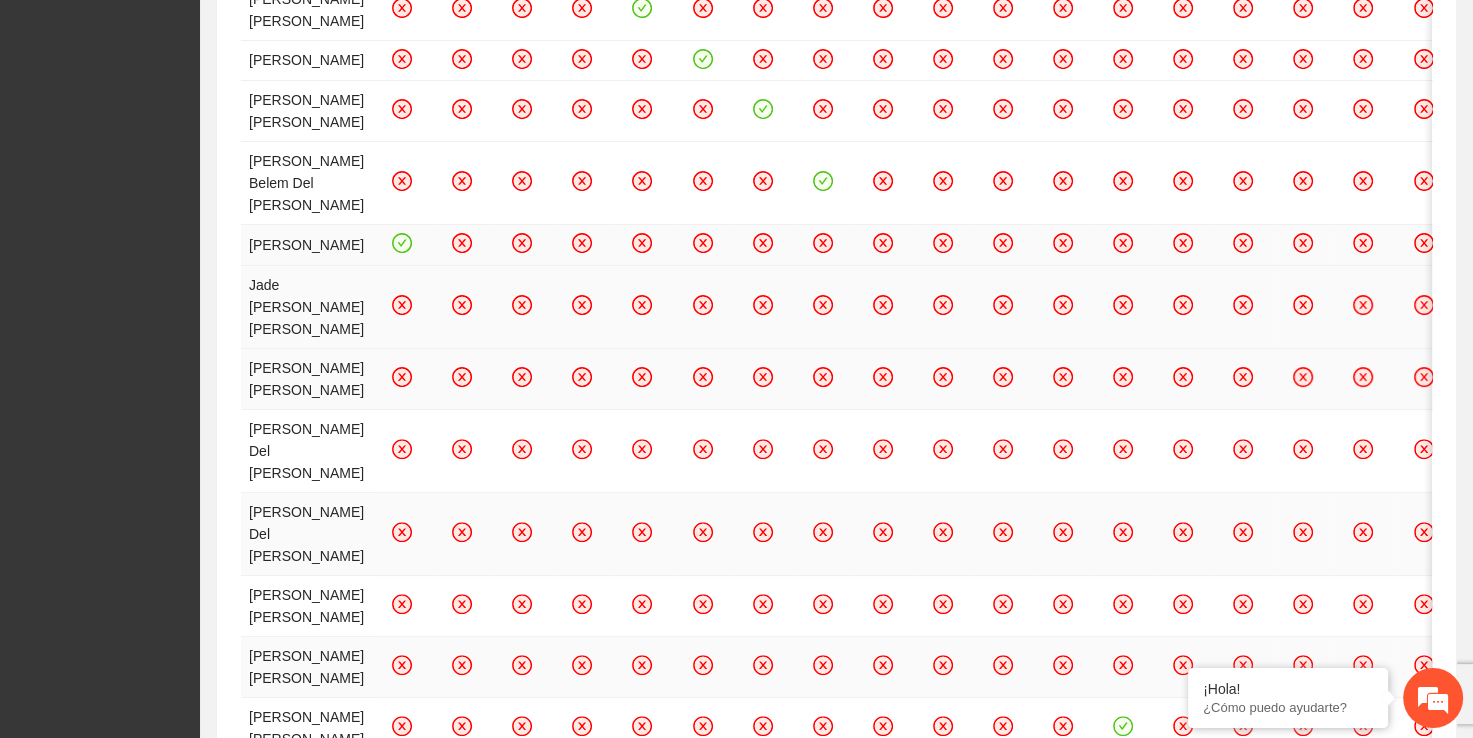 click 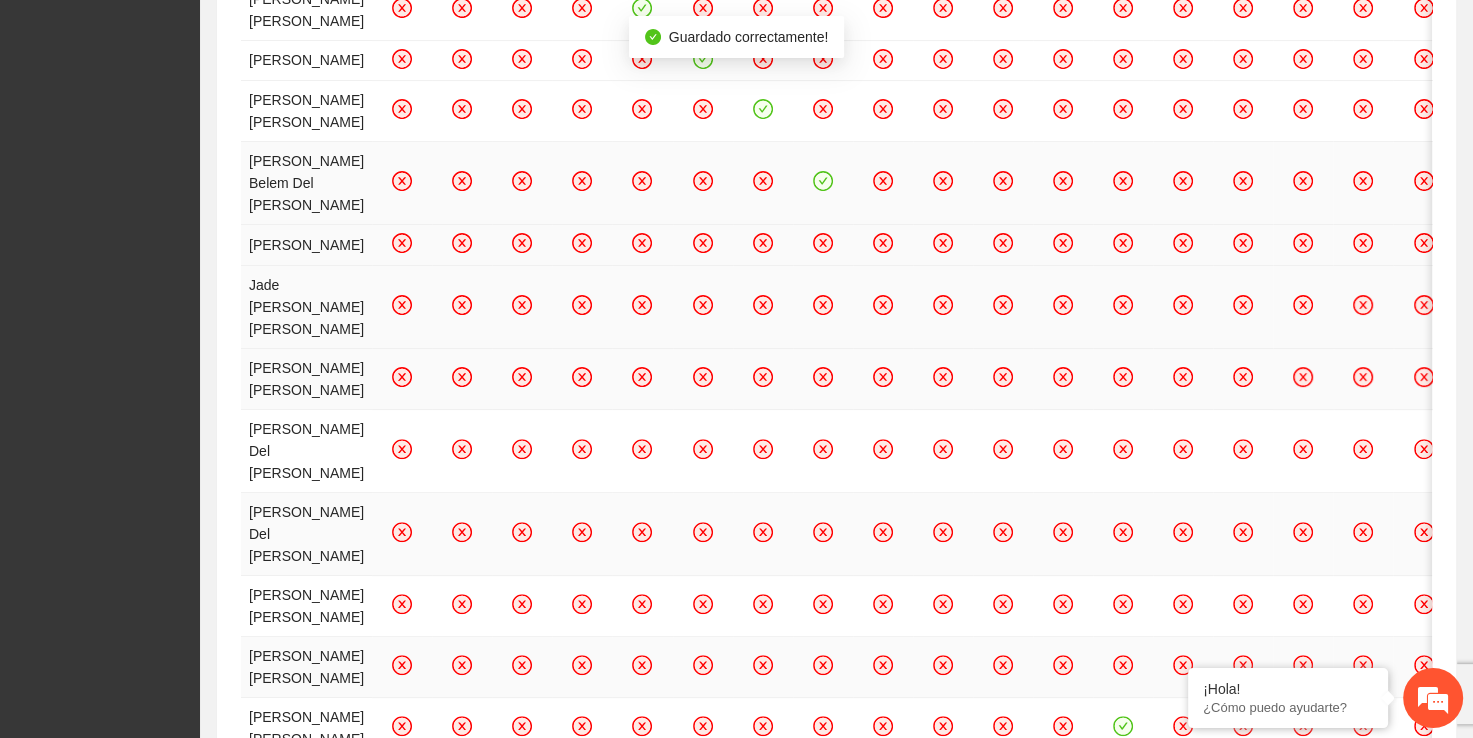 click 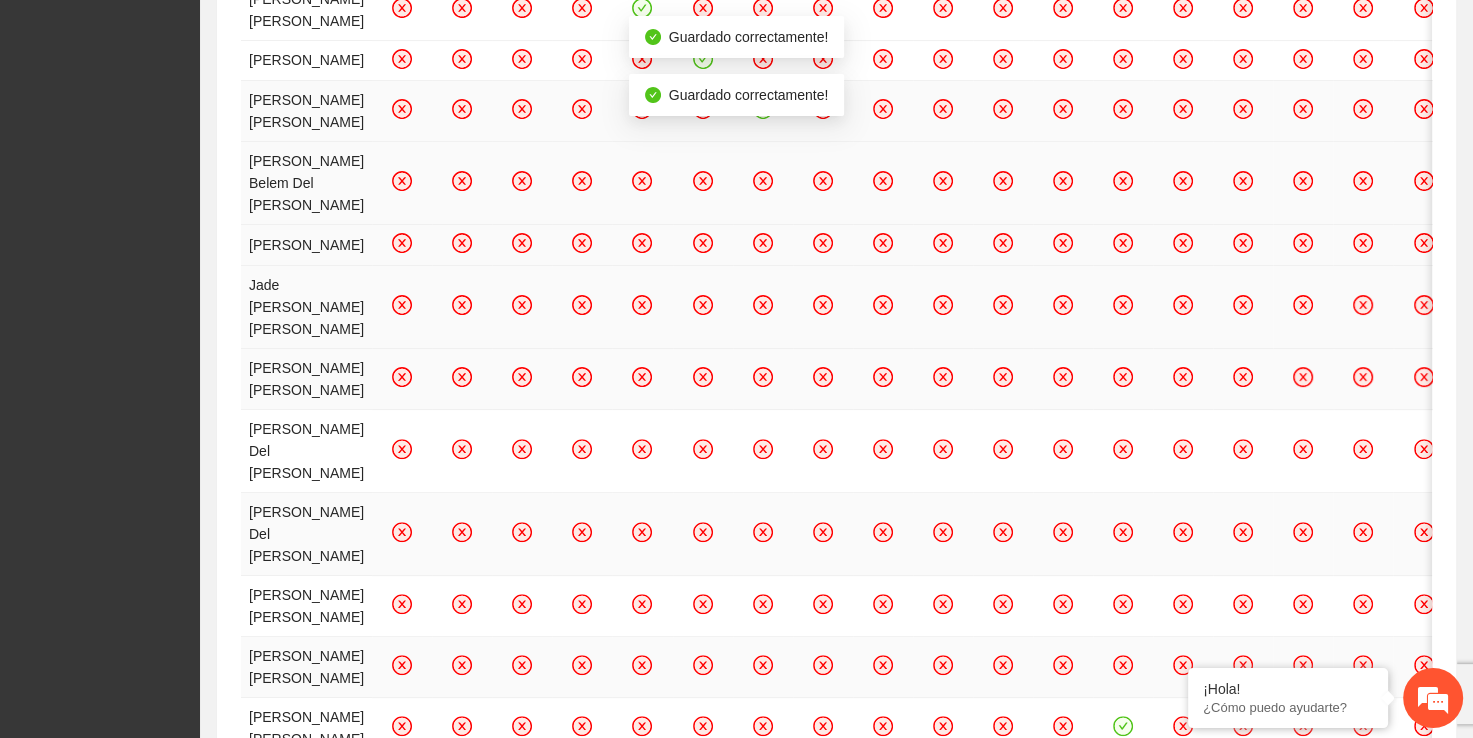 click 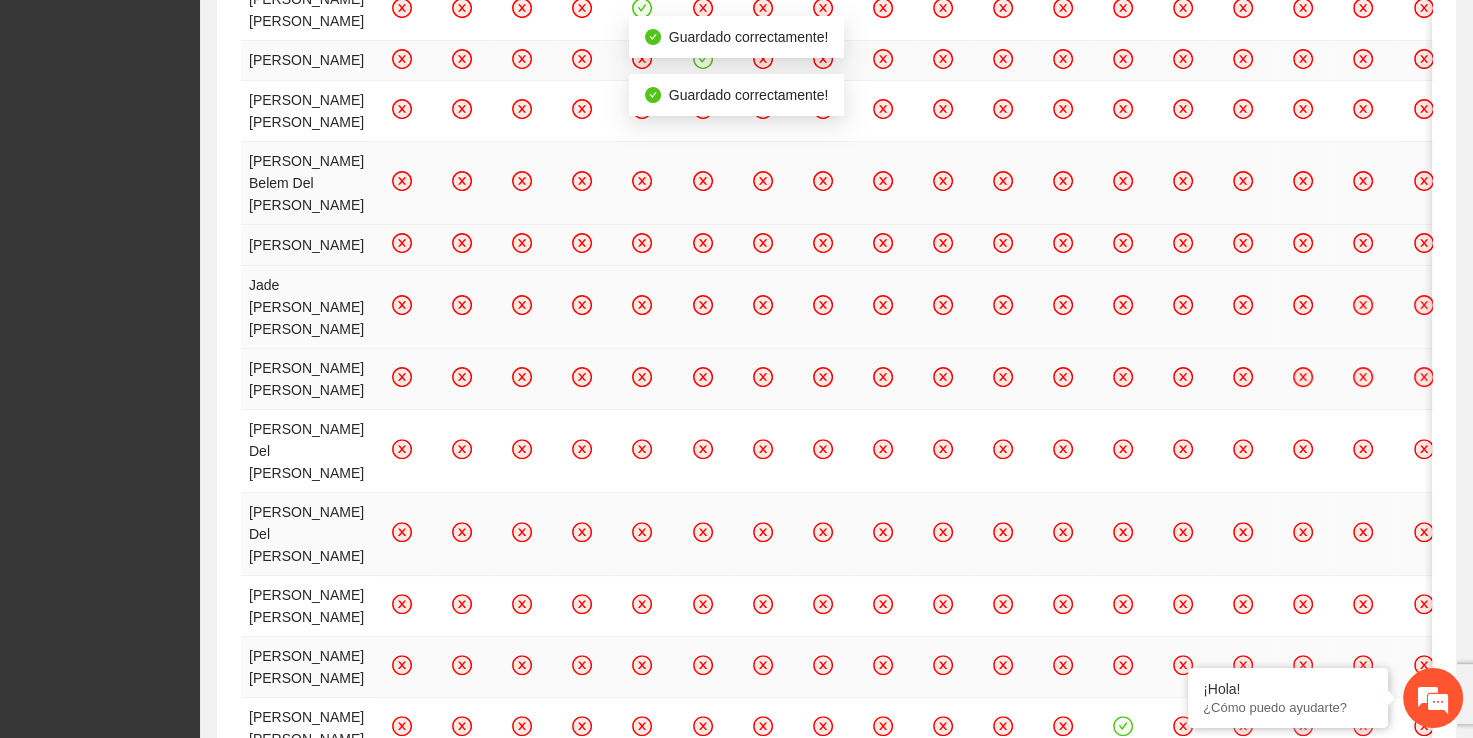 click 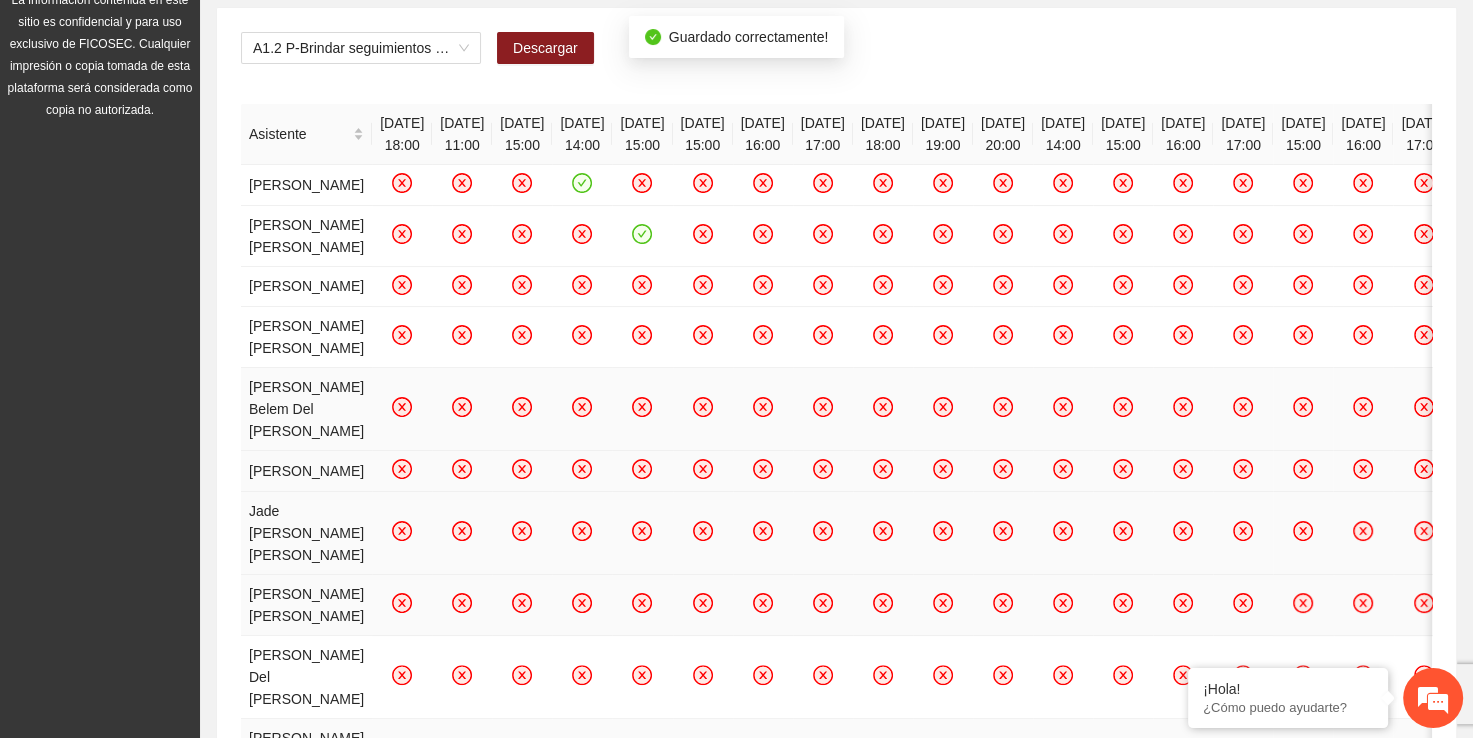 scroll, scrollTop: 204, scrollLeft: 0, axis: vertical 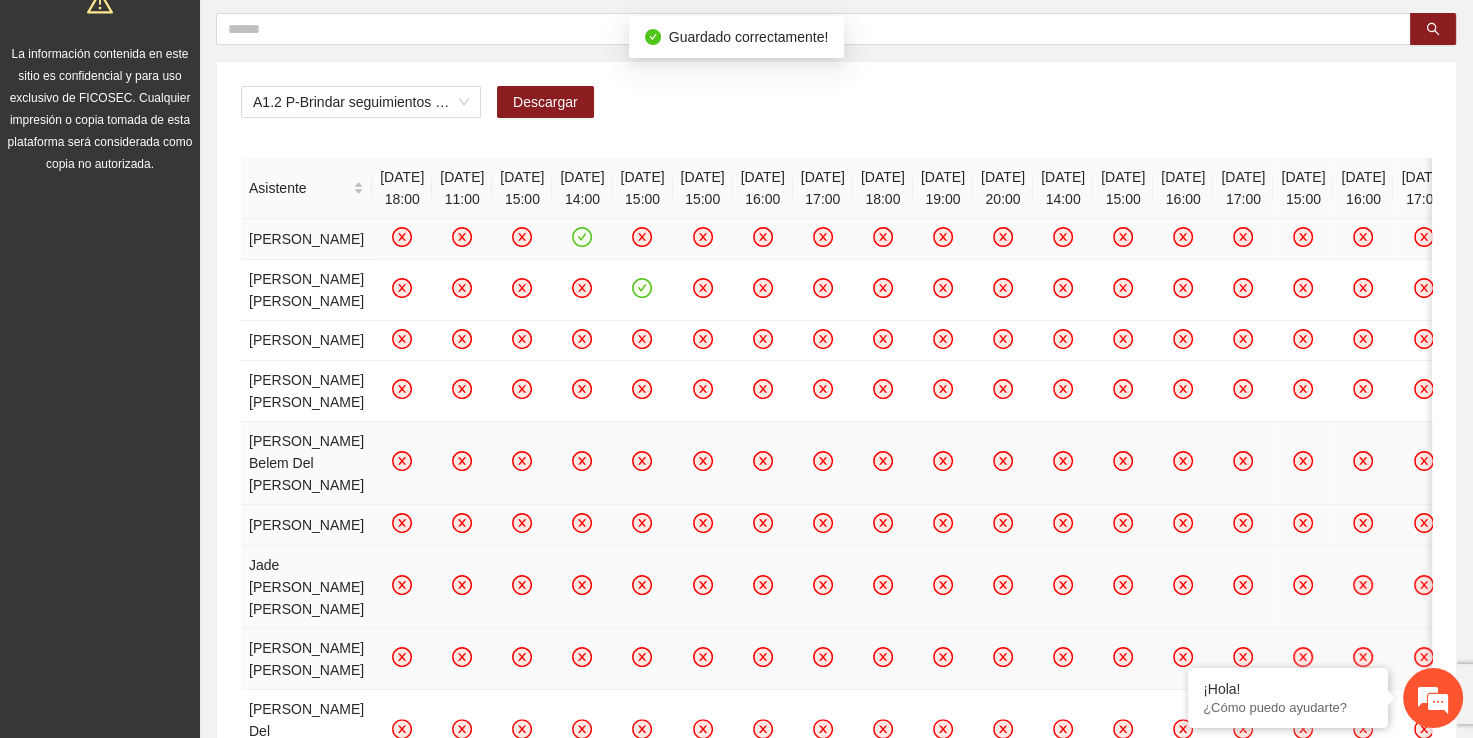 click 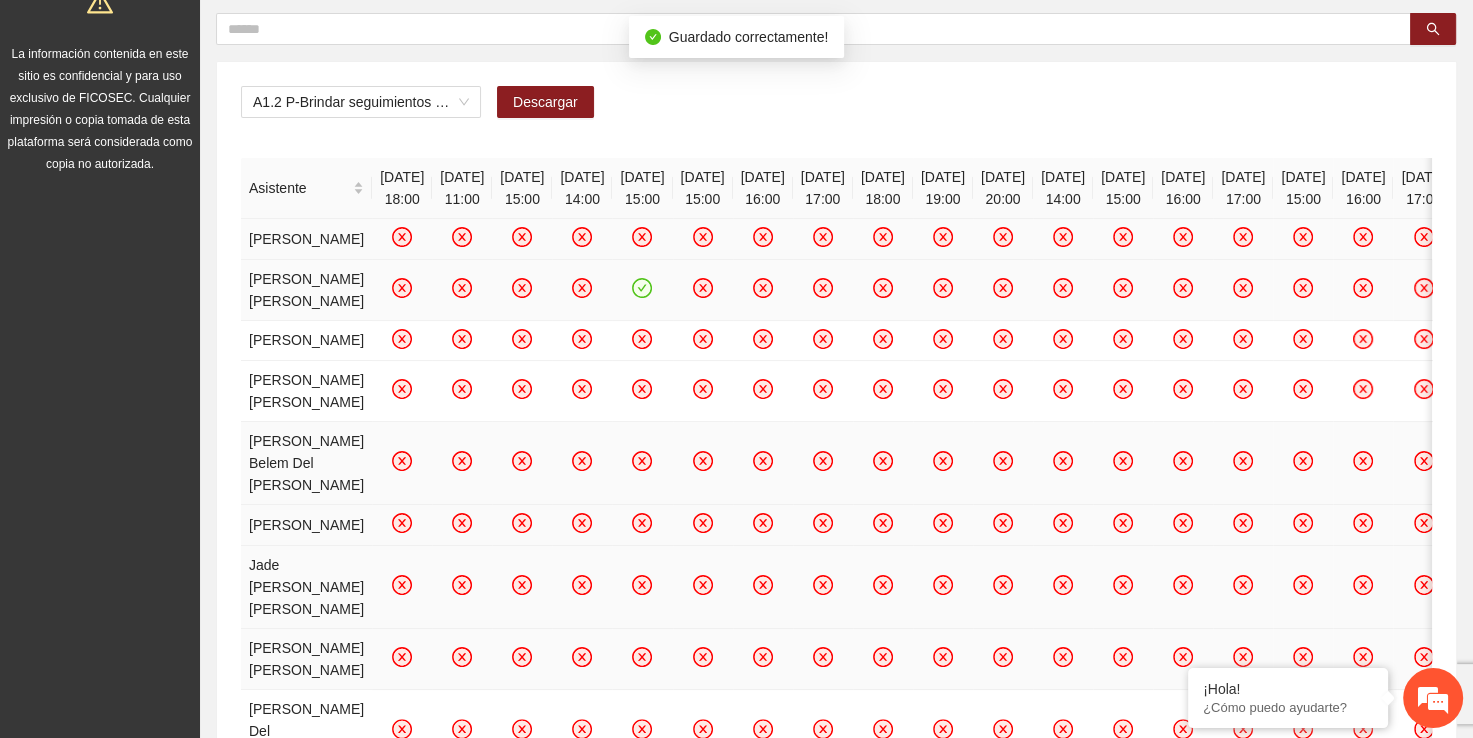 click 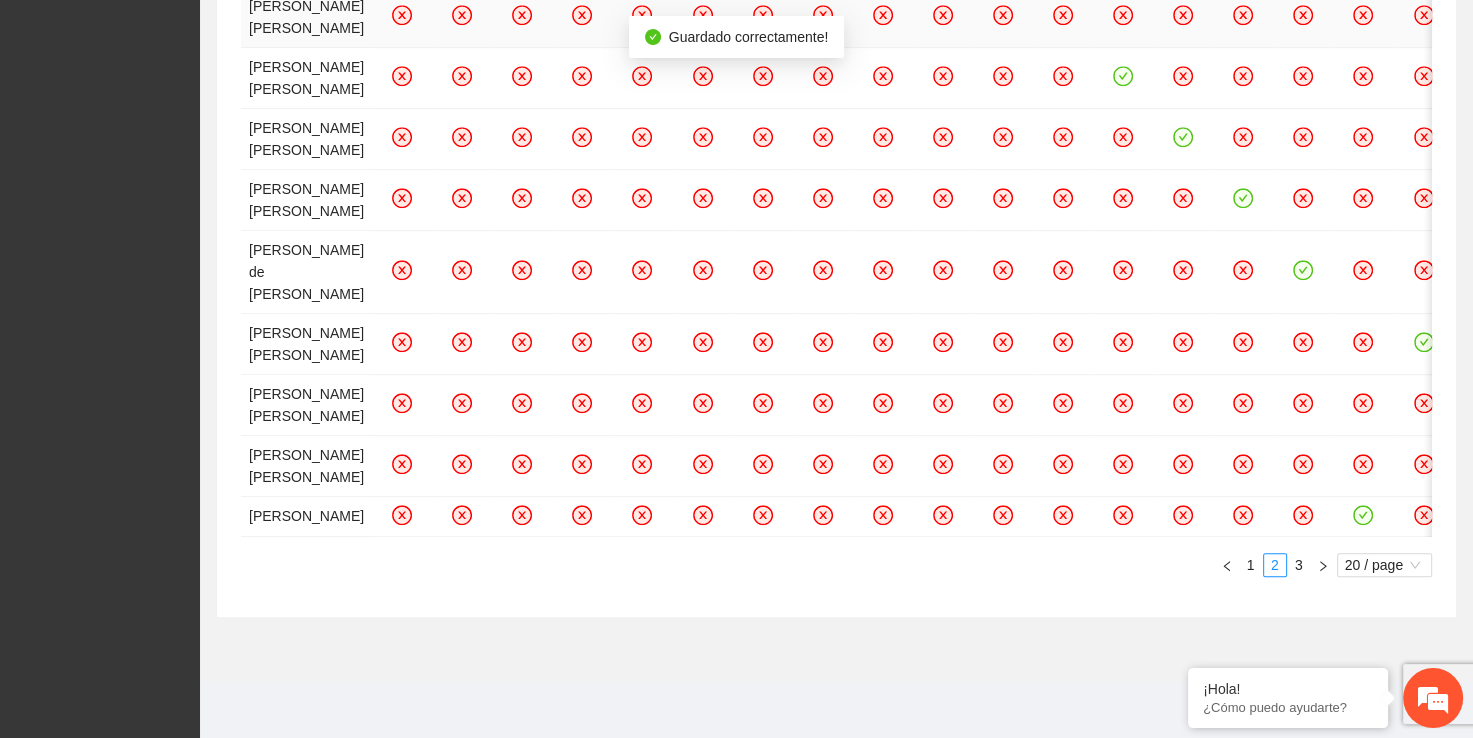 scroll, scrollTop: 1756, scrollLeft: 0, axis: vertical 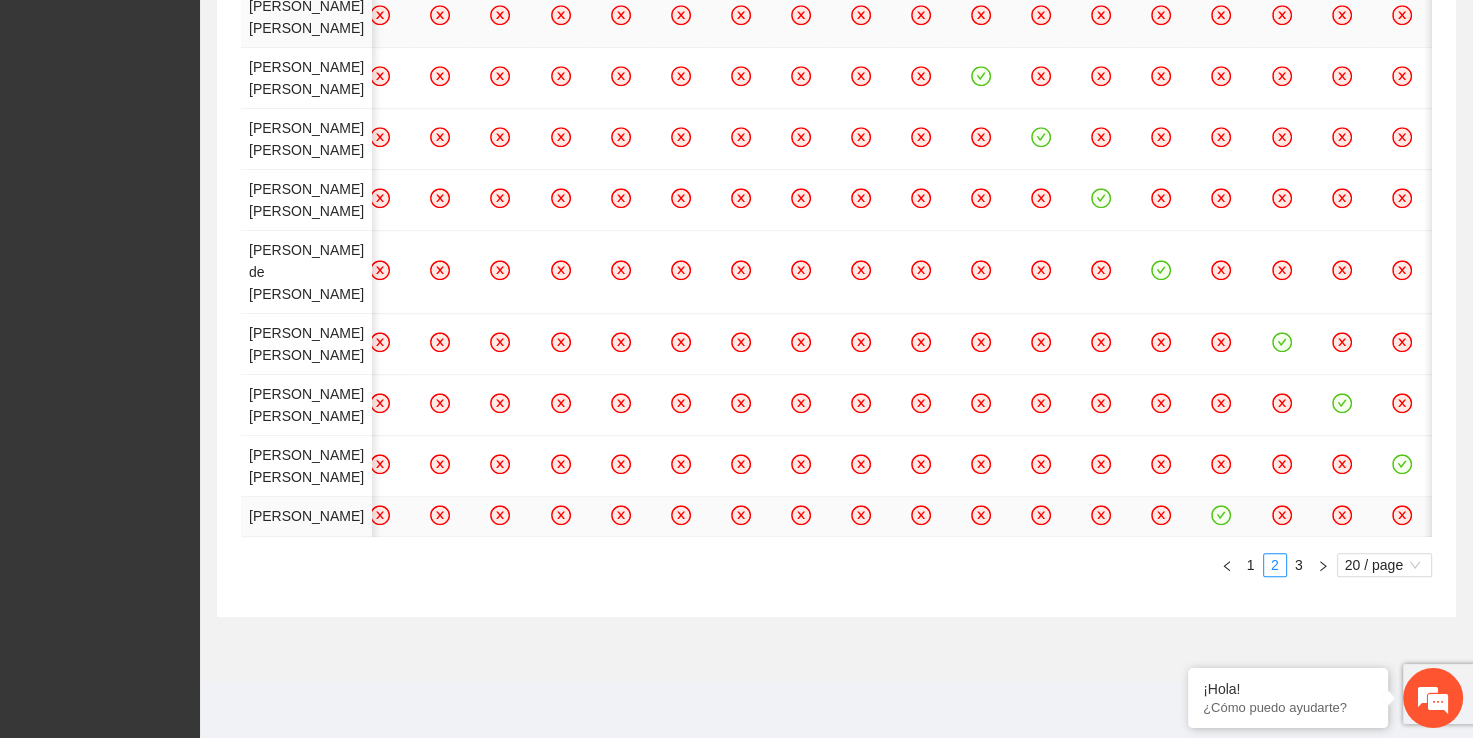 click 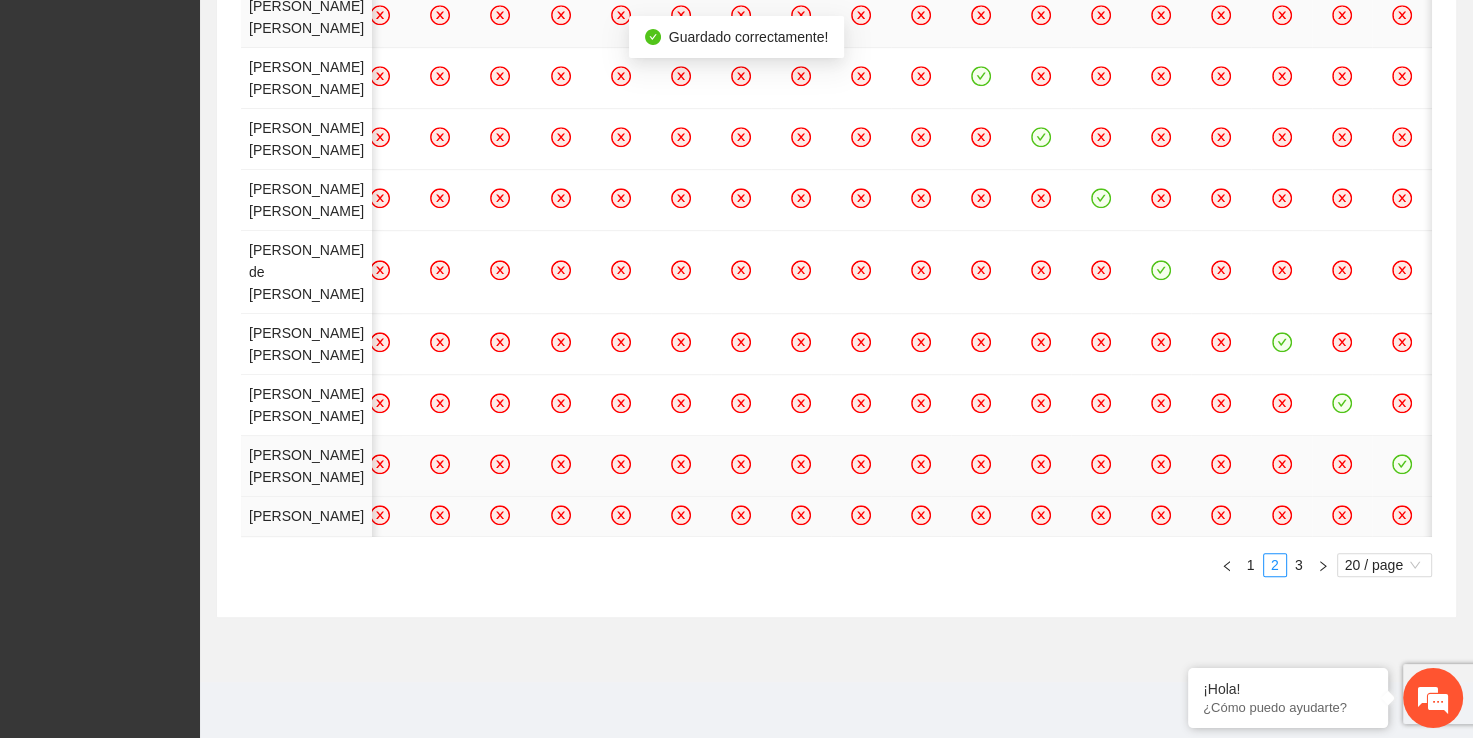 click 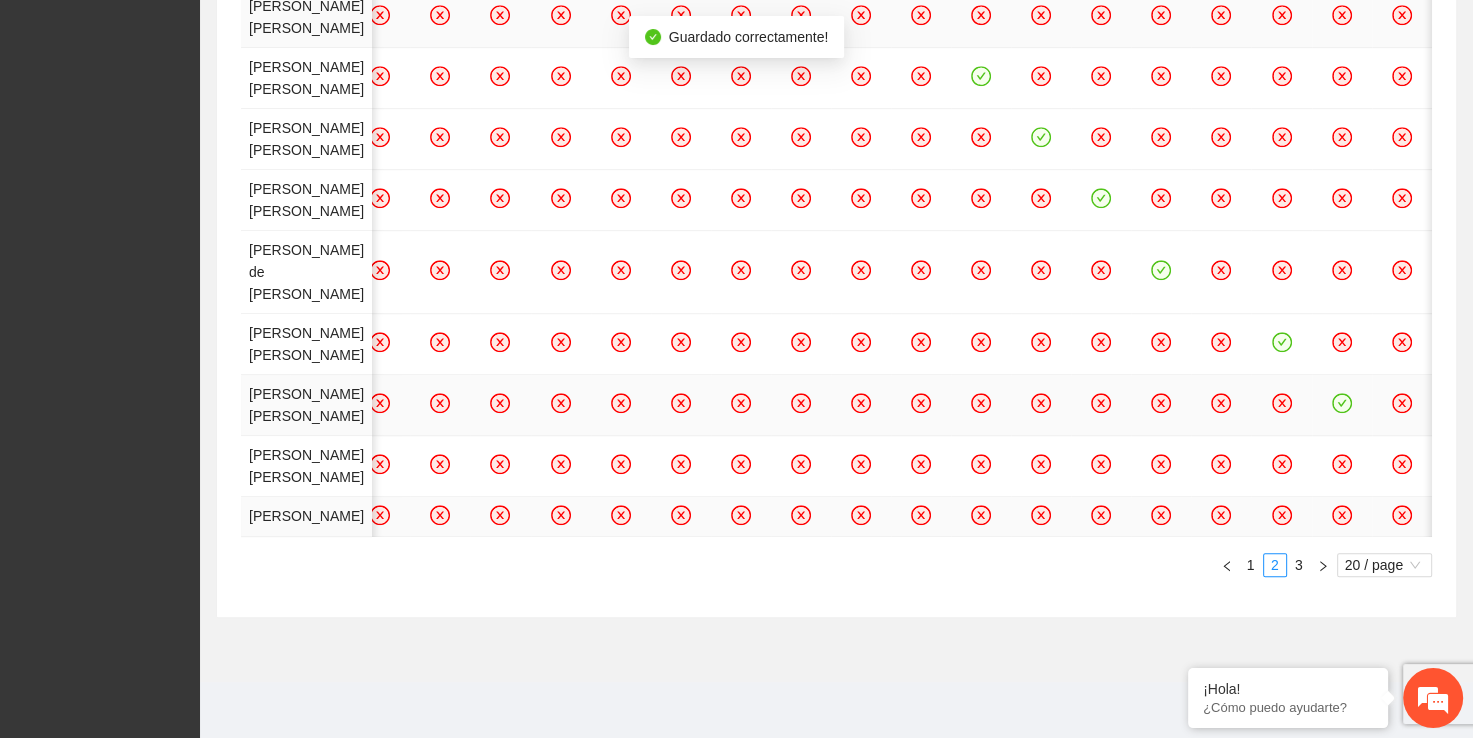 click 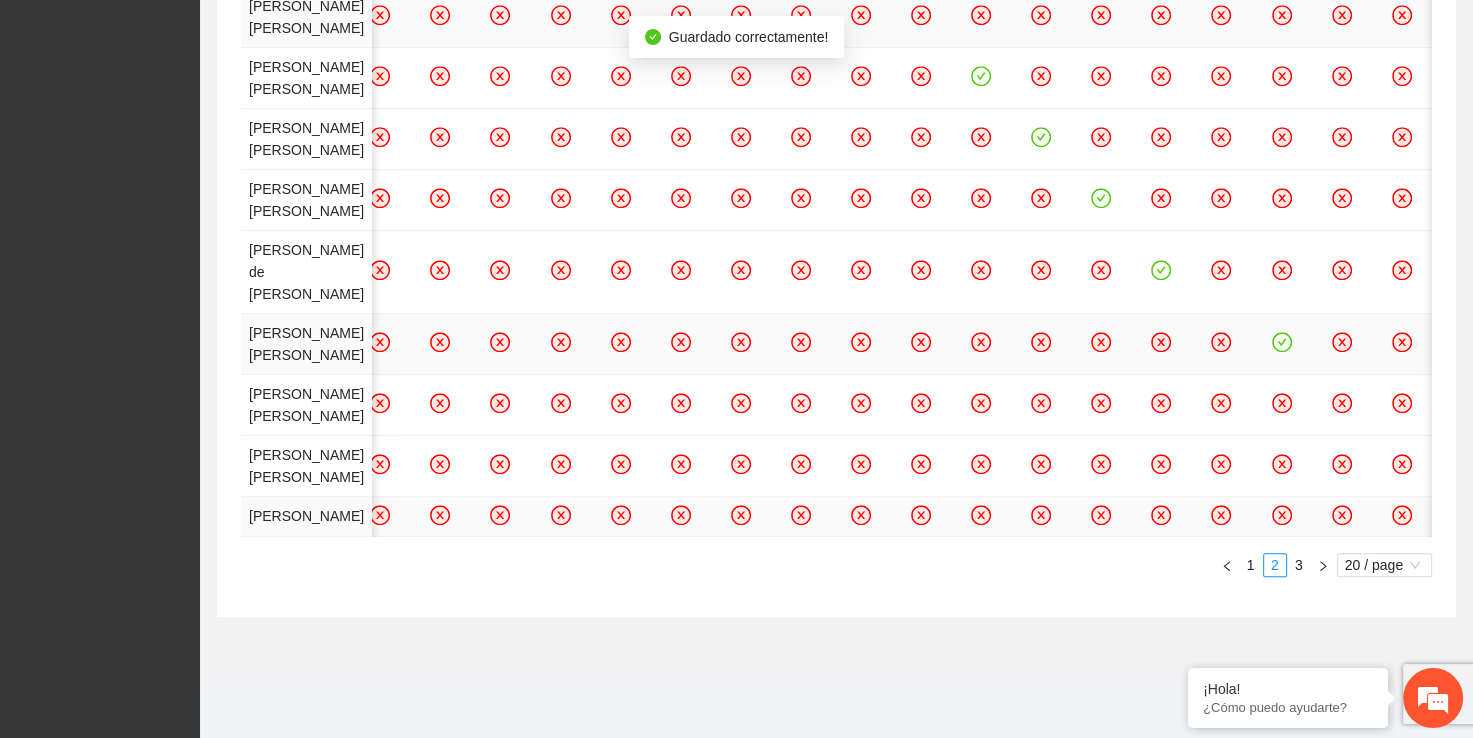 click 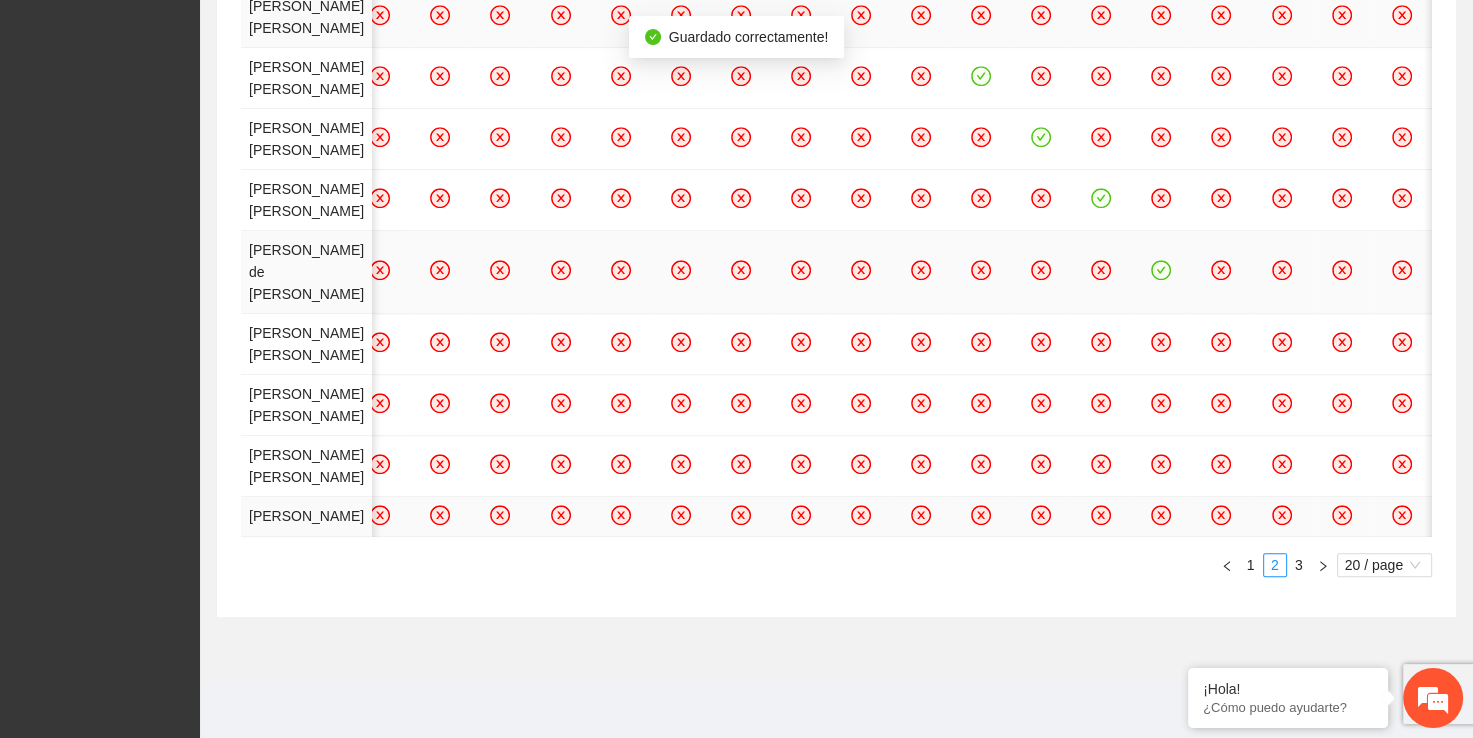 click 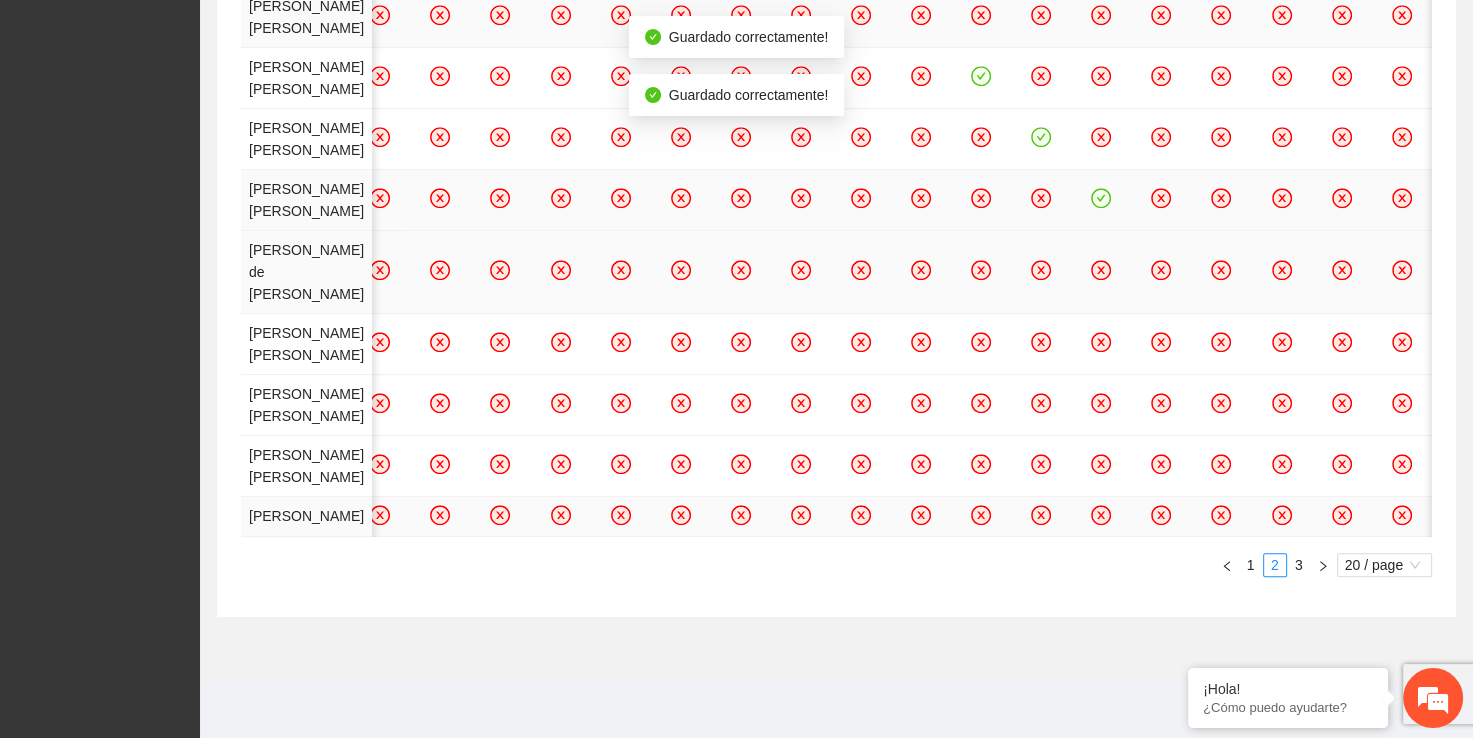 click 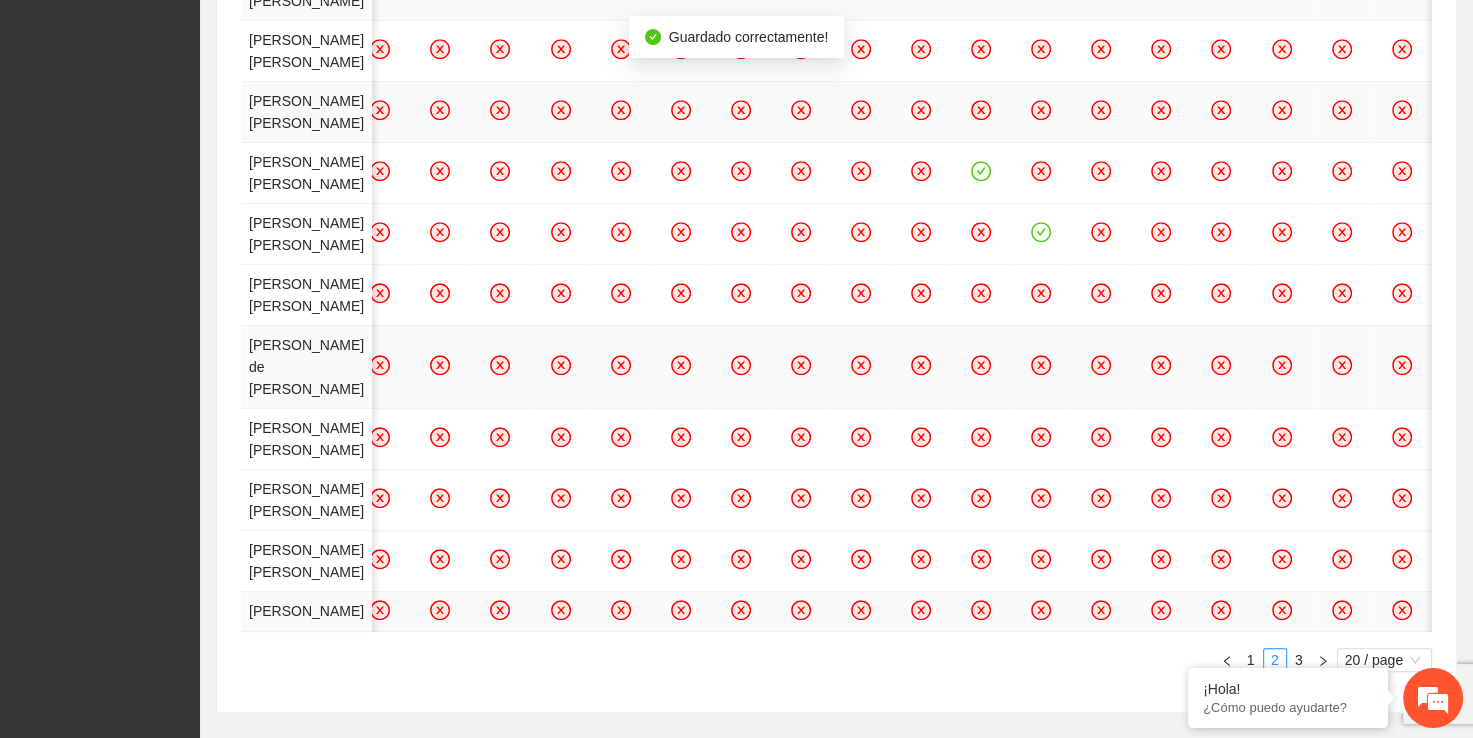 scroll, scrollTop: 1036, scrollLeft: 0, axis: vertical 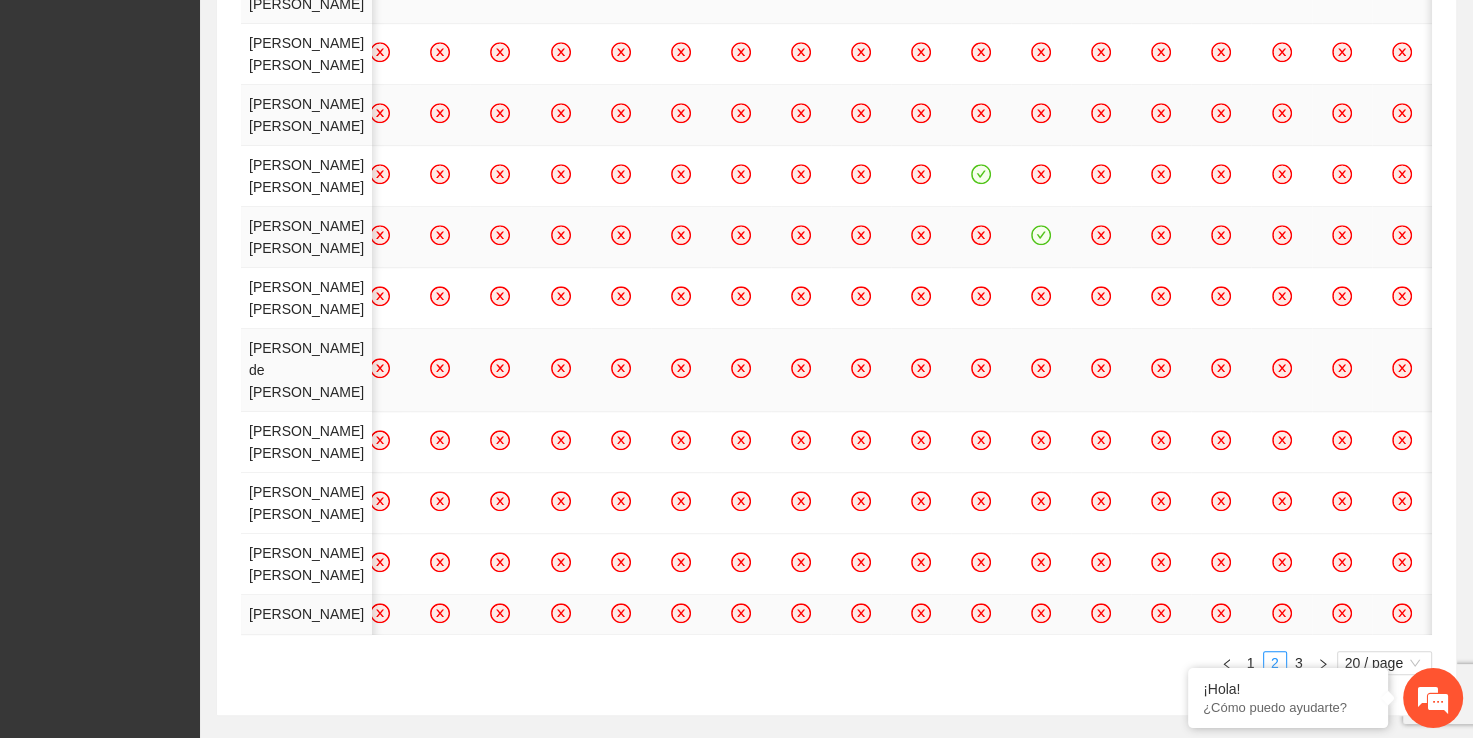click 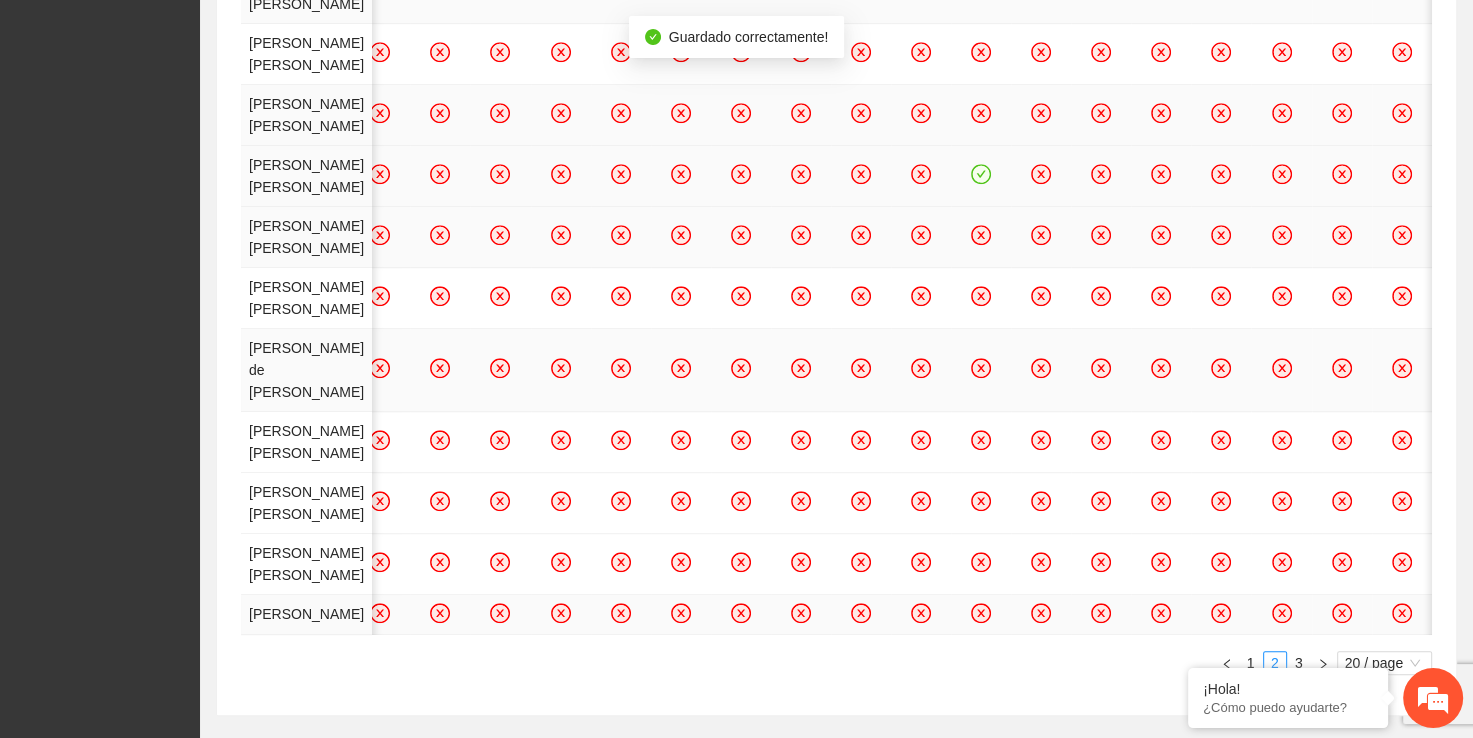 click 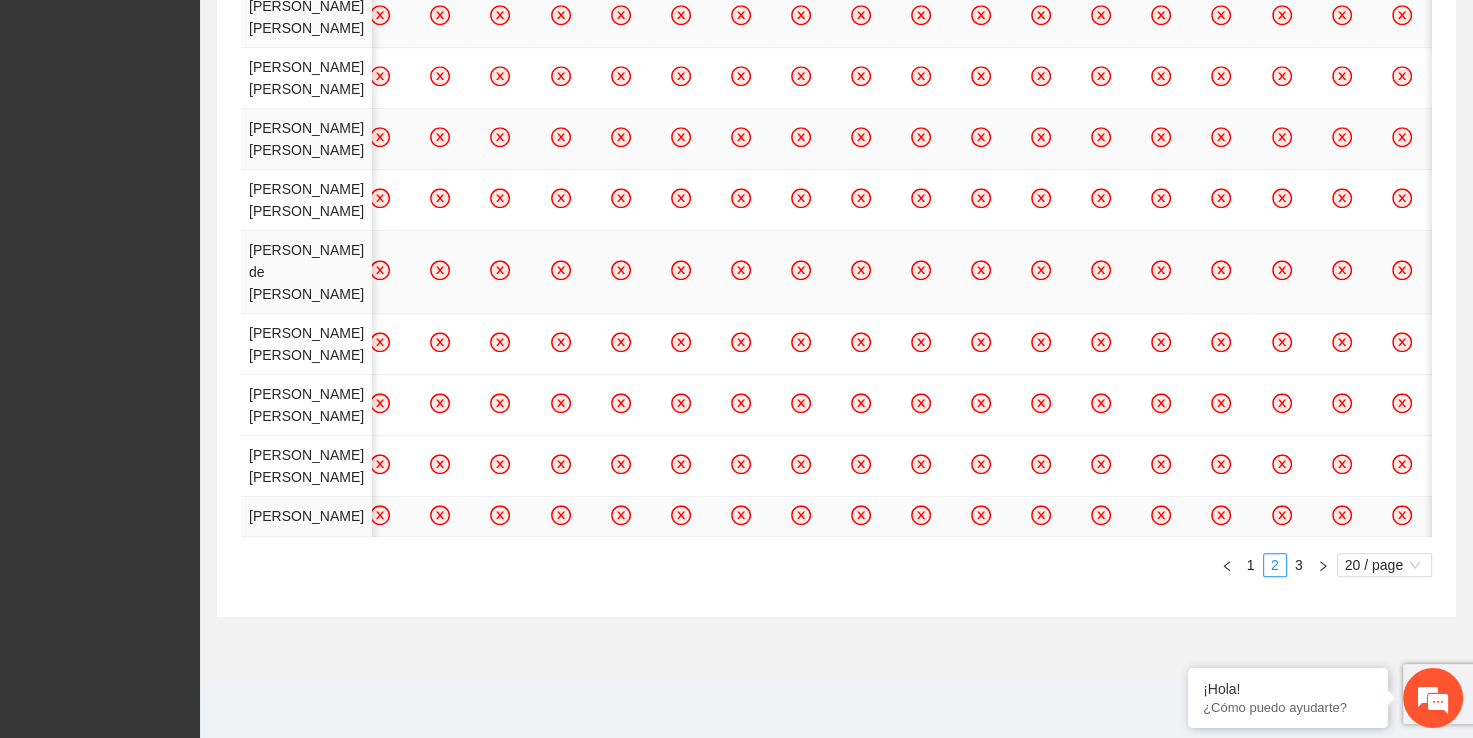 scroll, scrollTop: 1748, scrollLeft: 0, axis: vertical 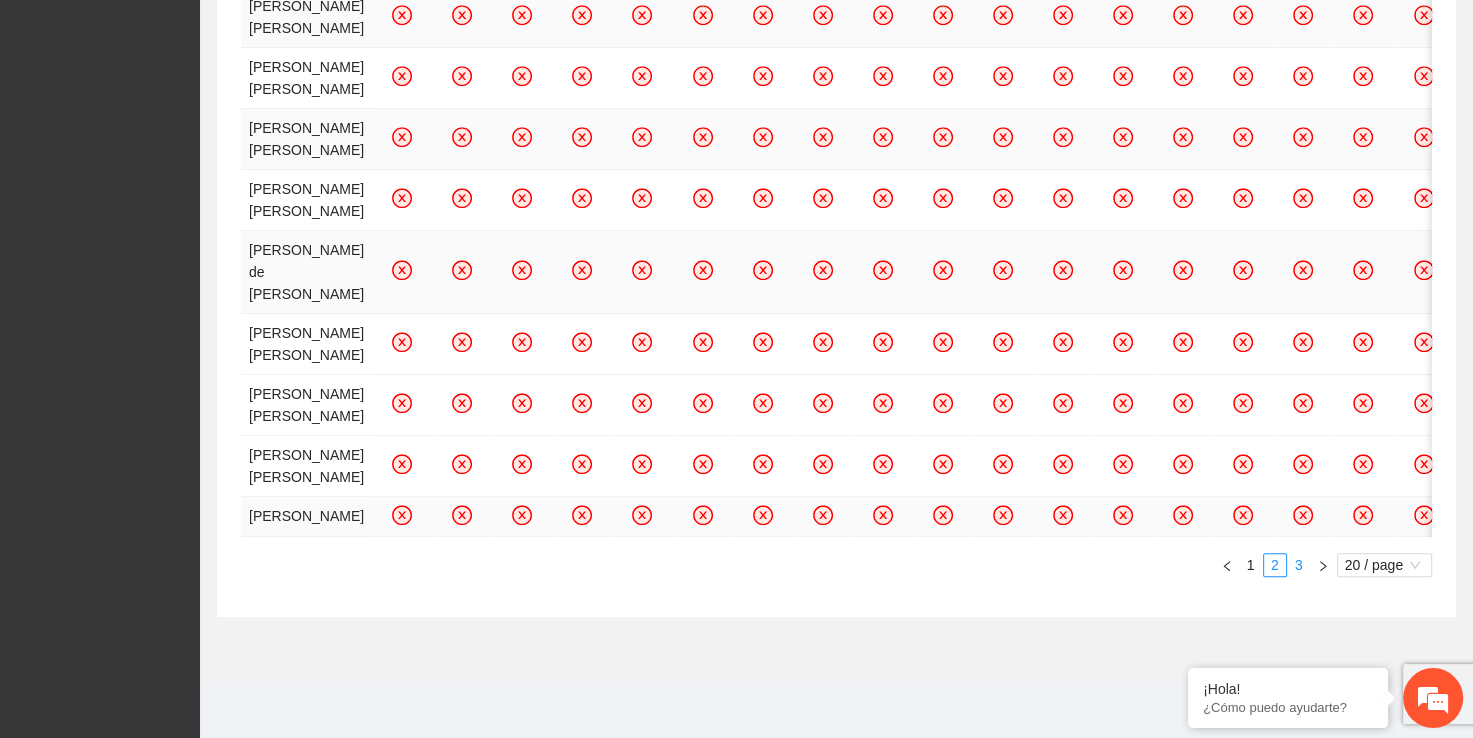 click on "3" at bounding box center (1299, 565) 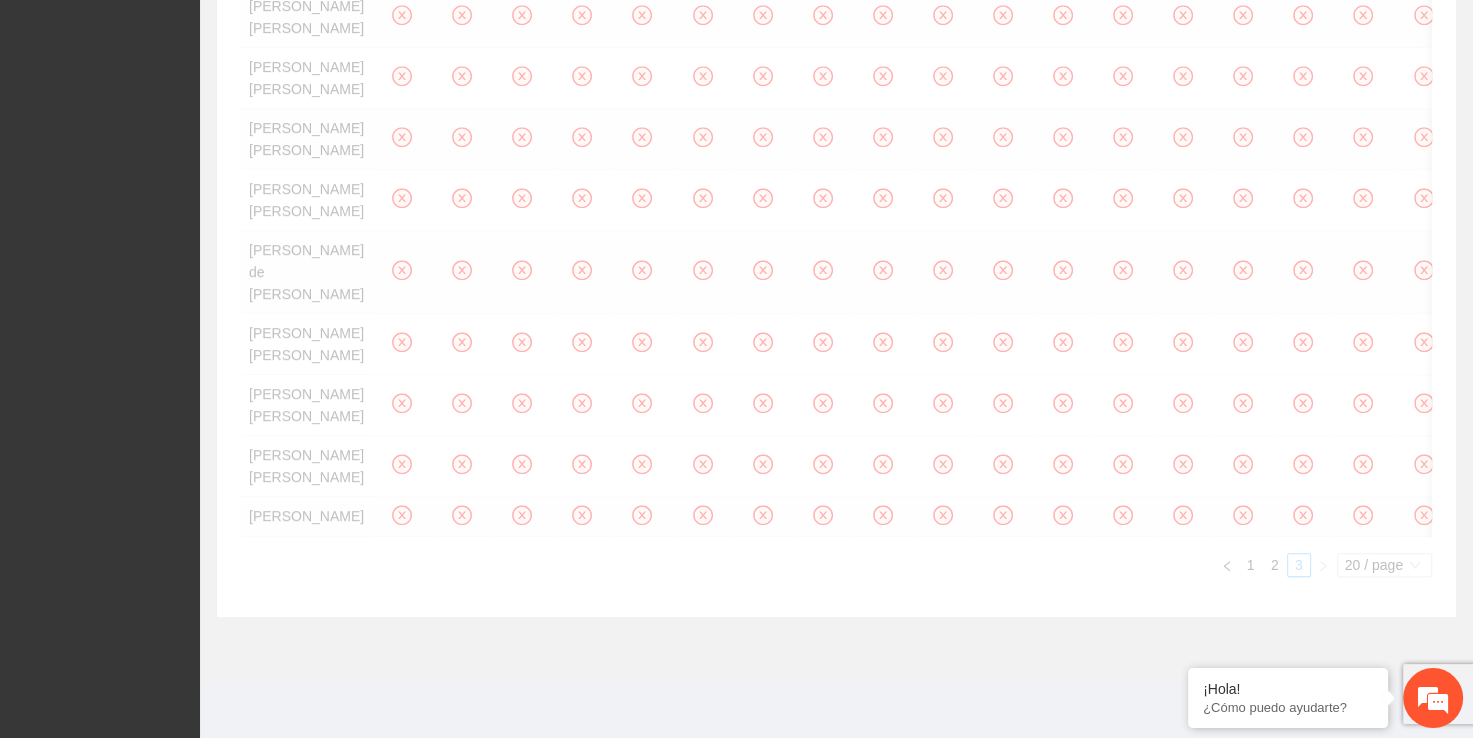 scroll, scrollTop: 282, scrollLeft: 0, axis: vertical 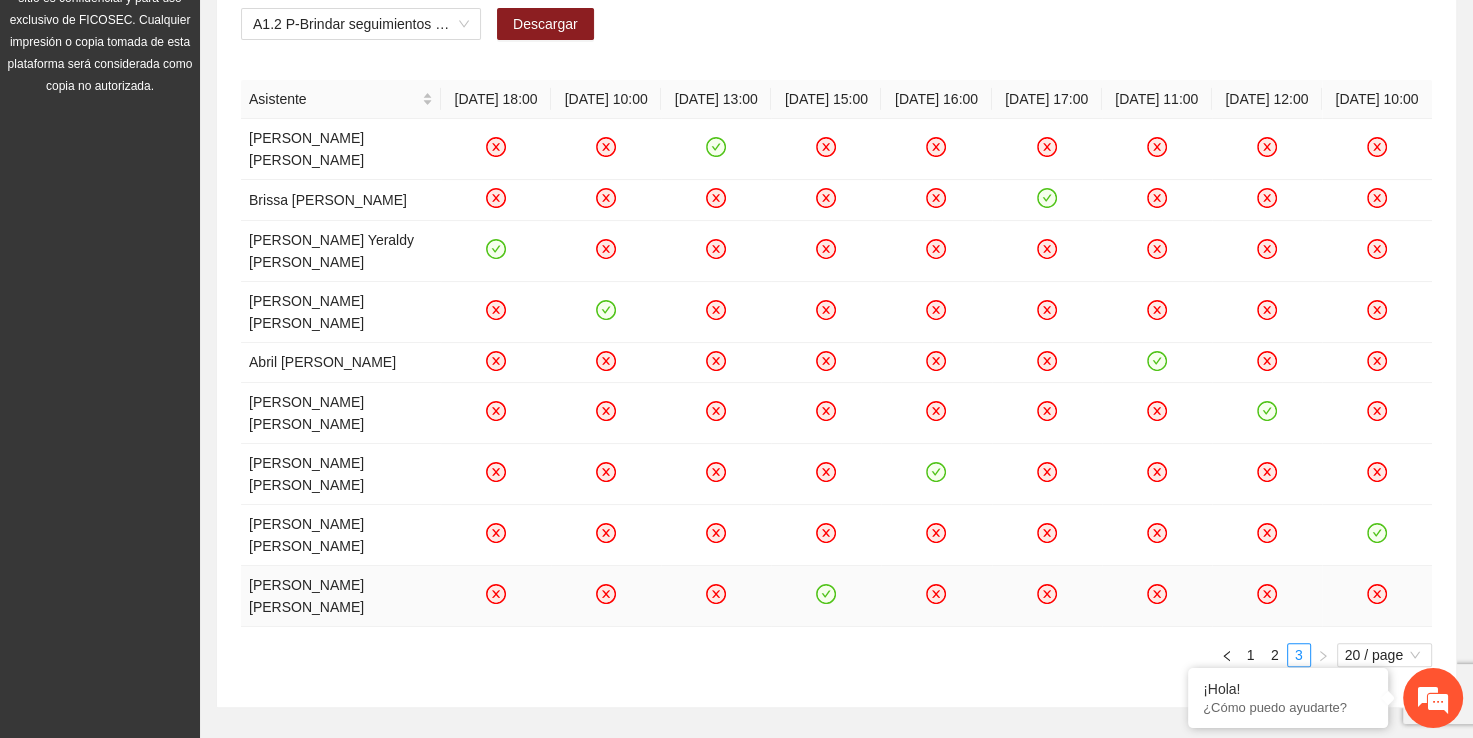 click 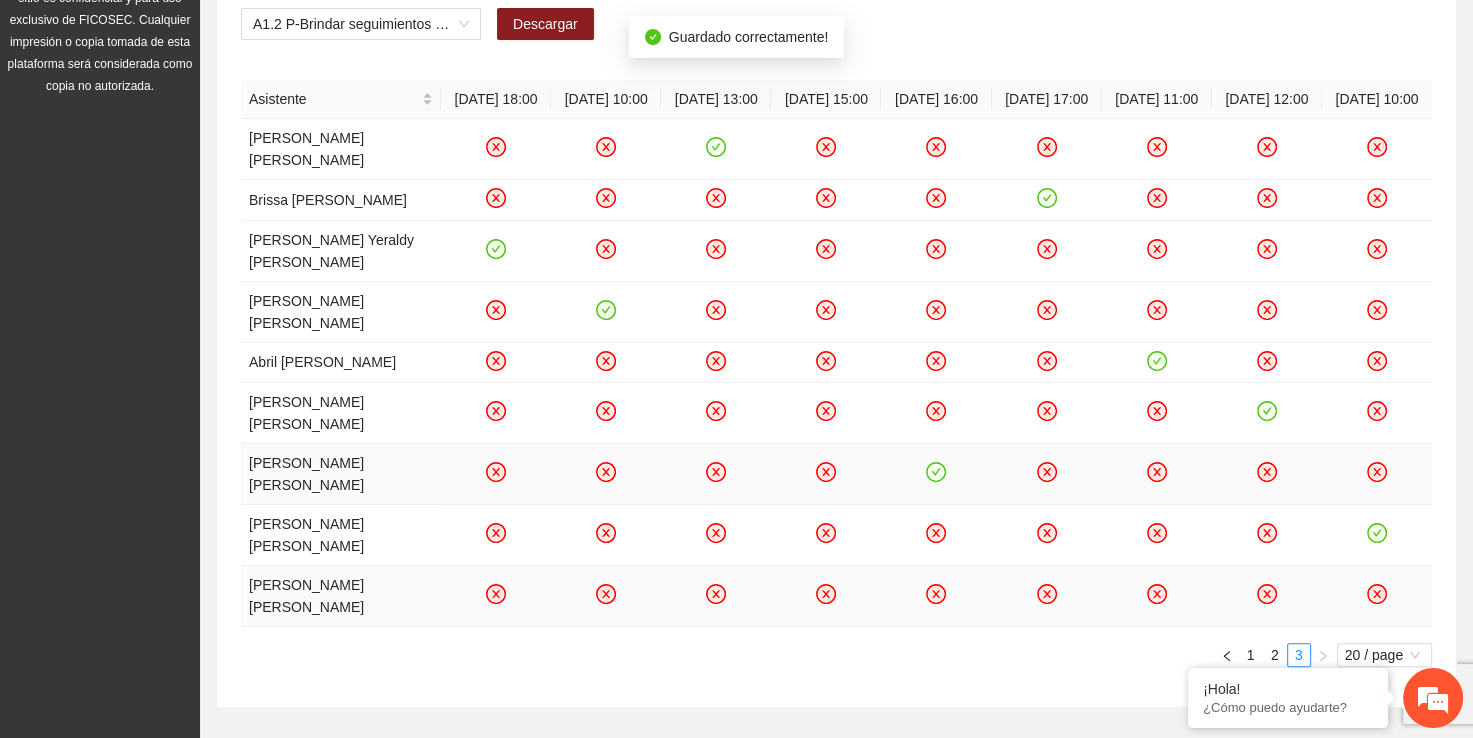 click 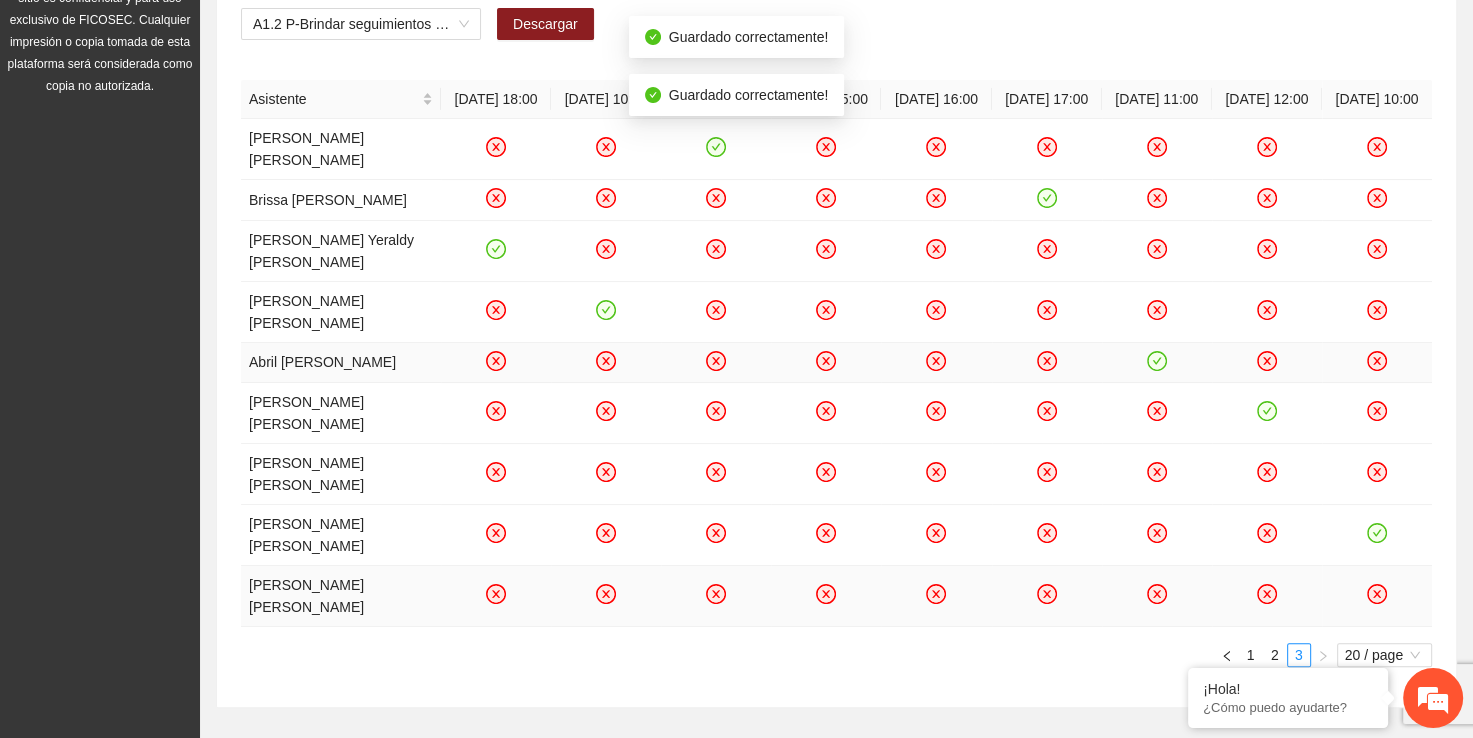 click 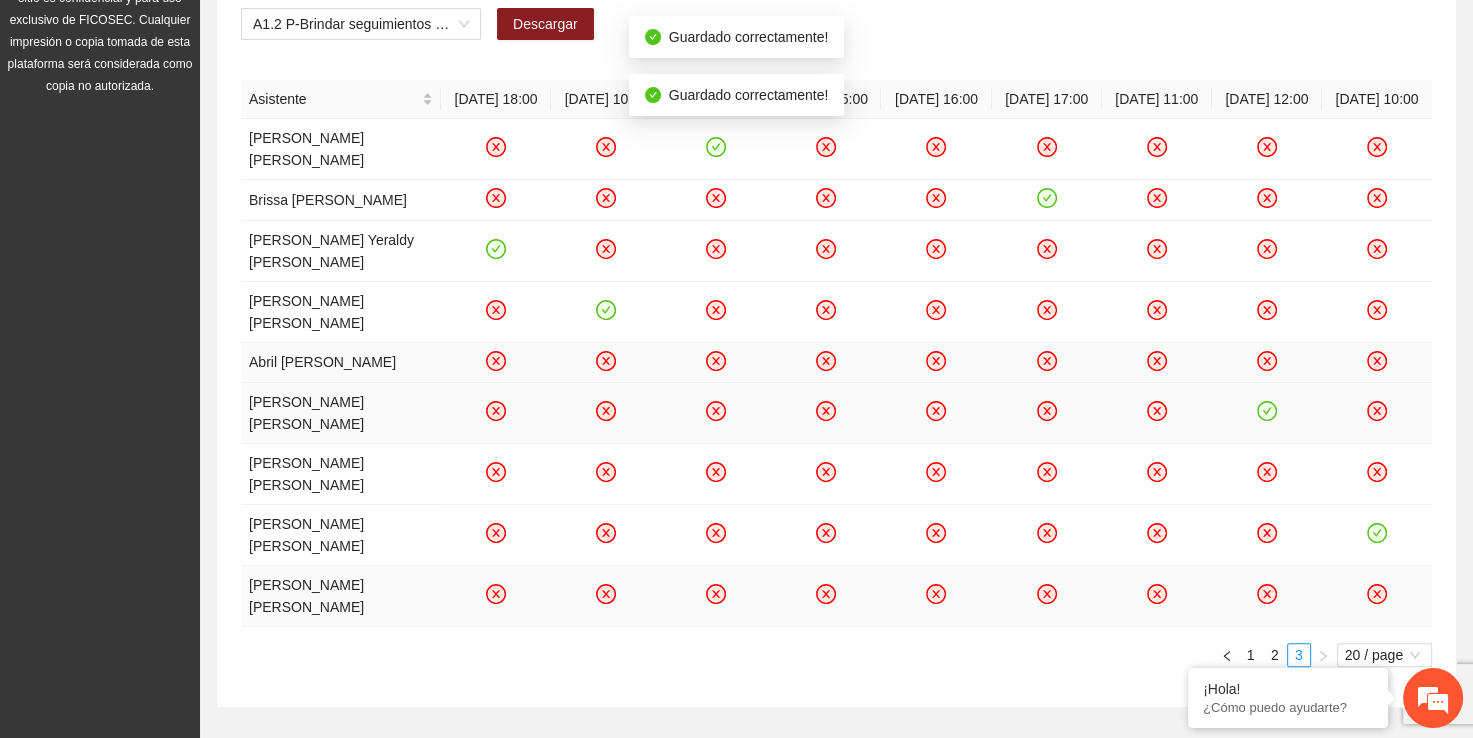 click 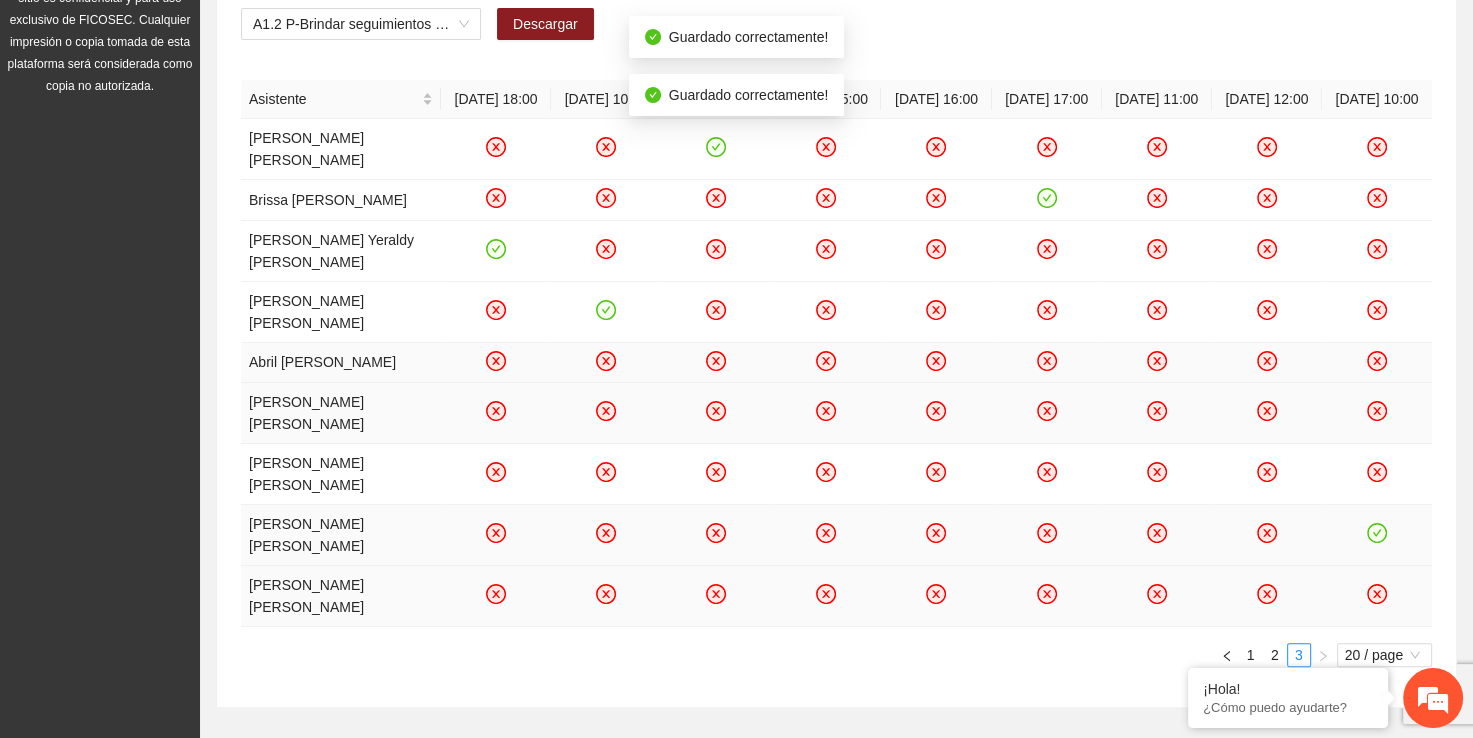 click 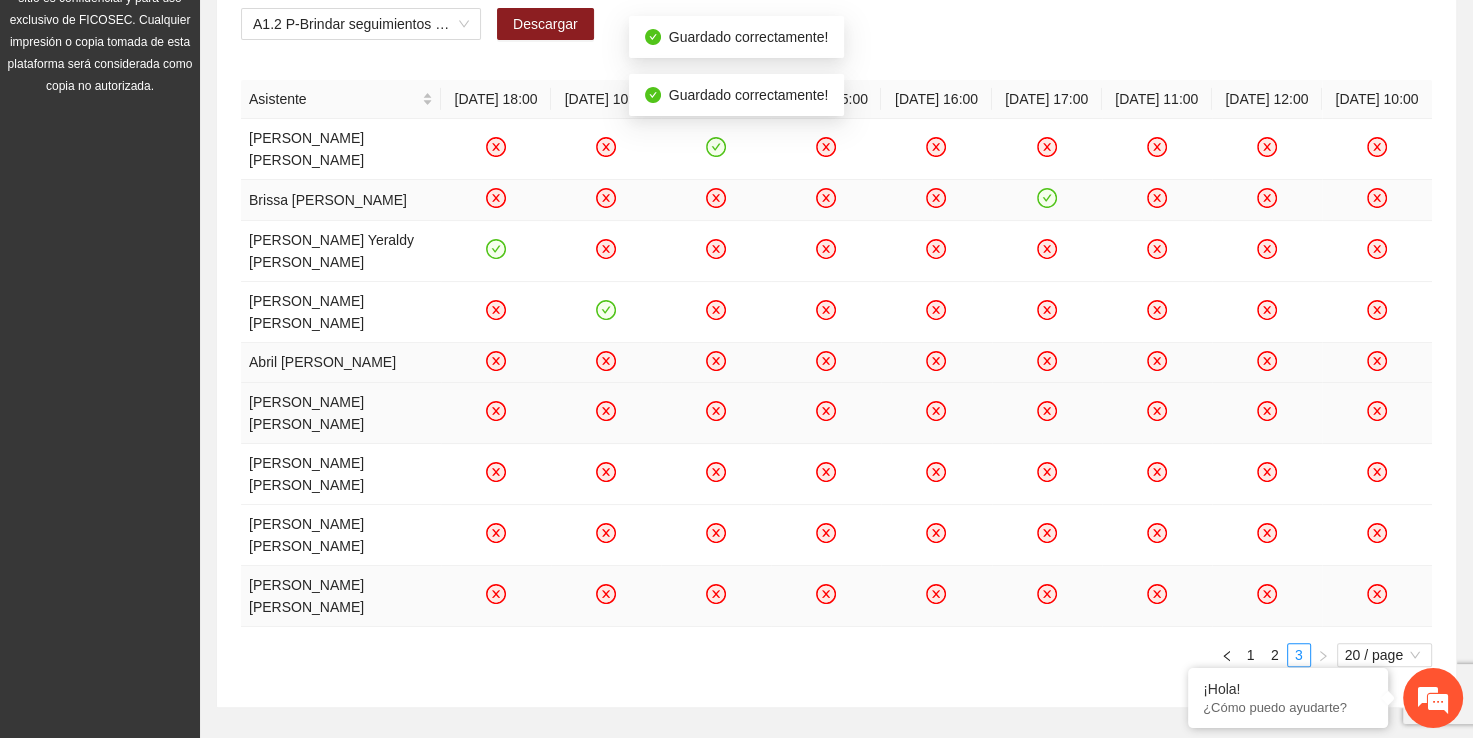 click 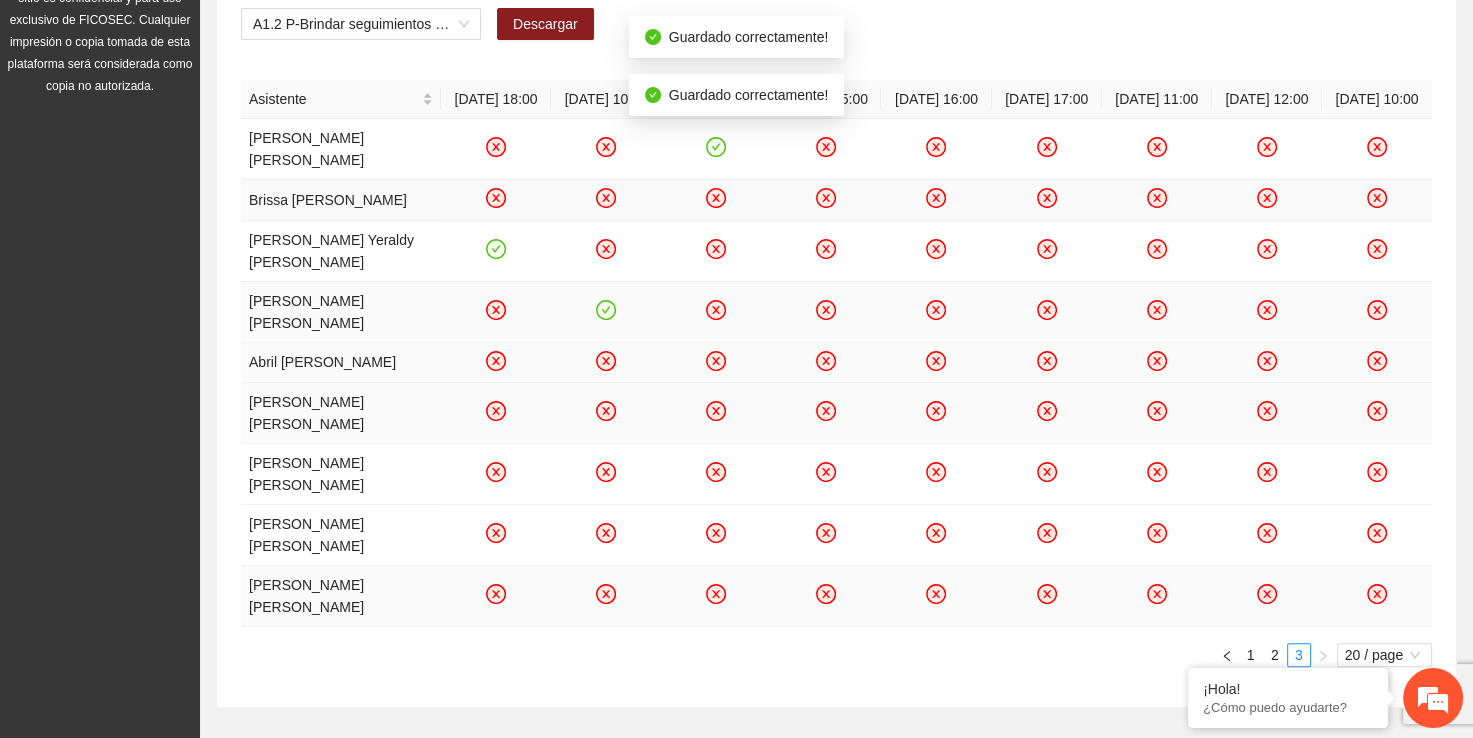 click 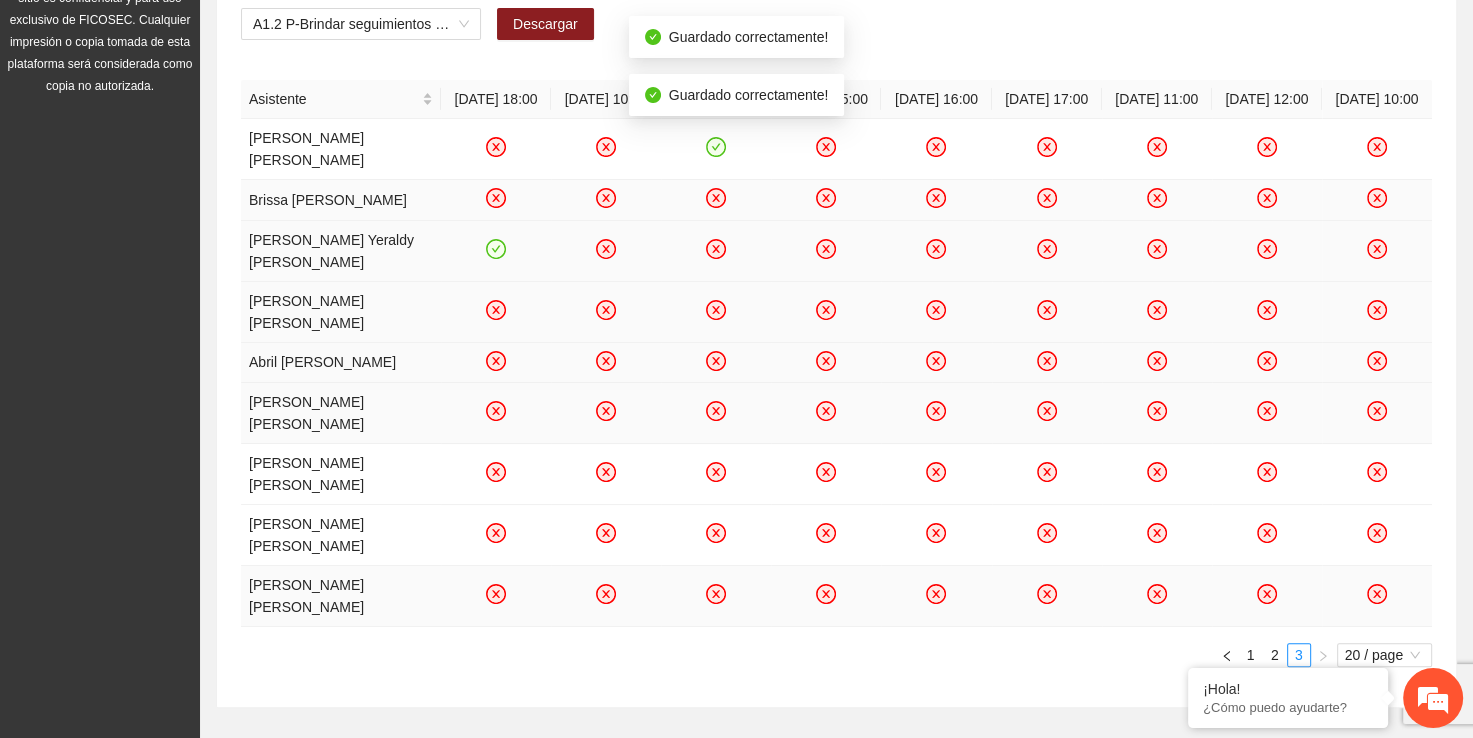 click 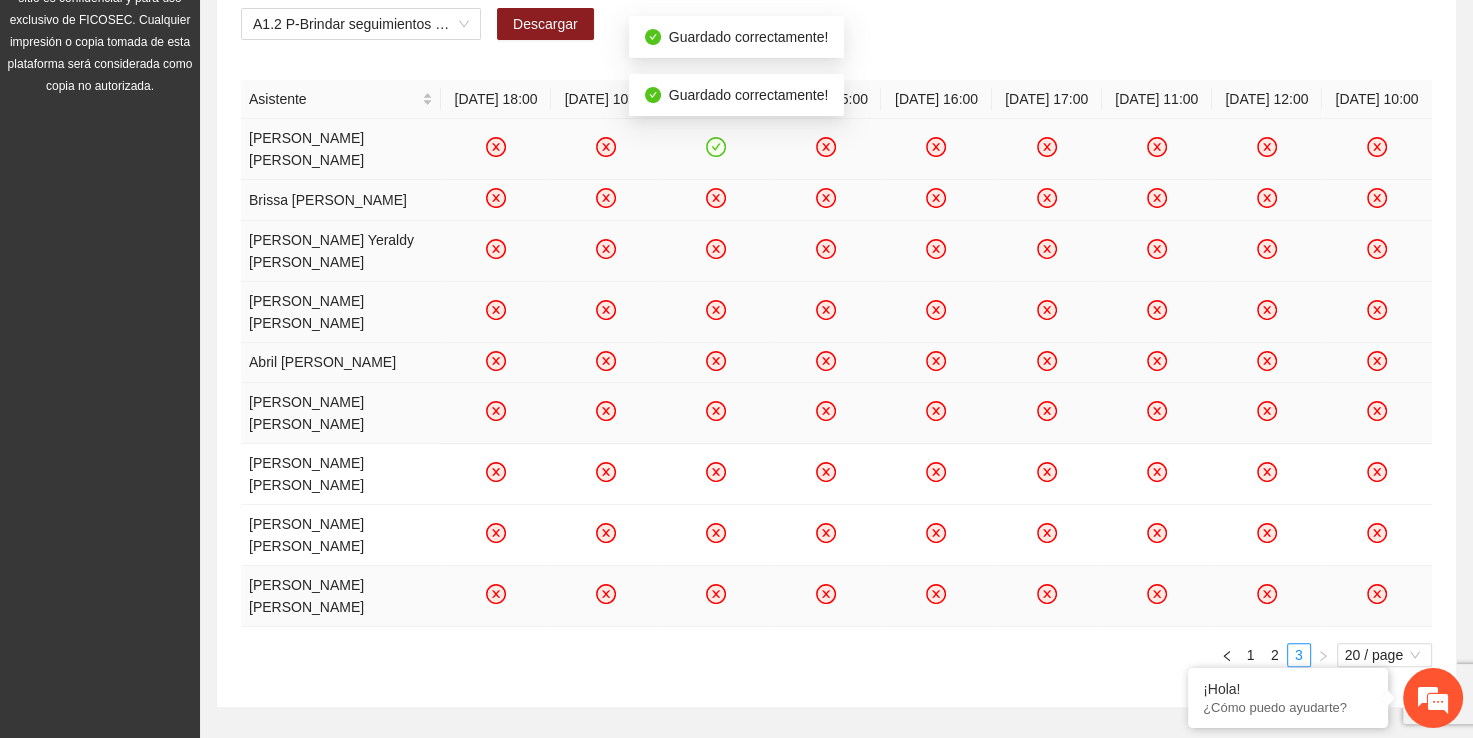 click 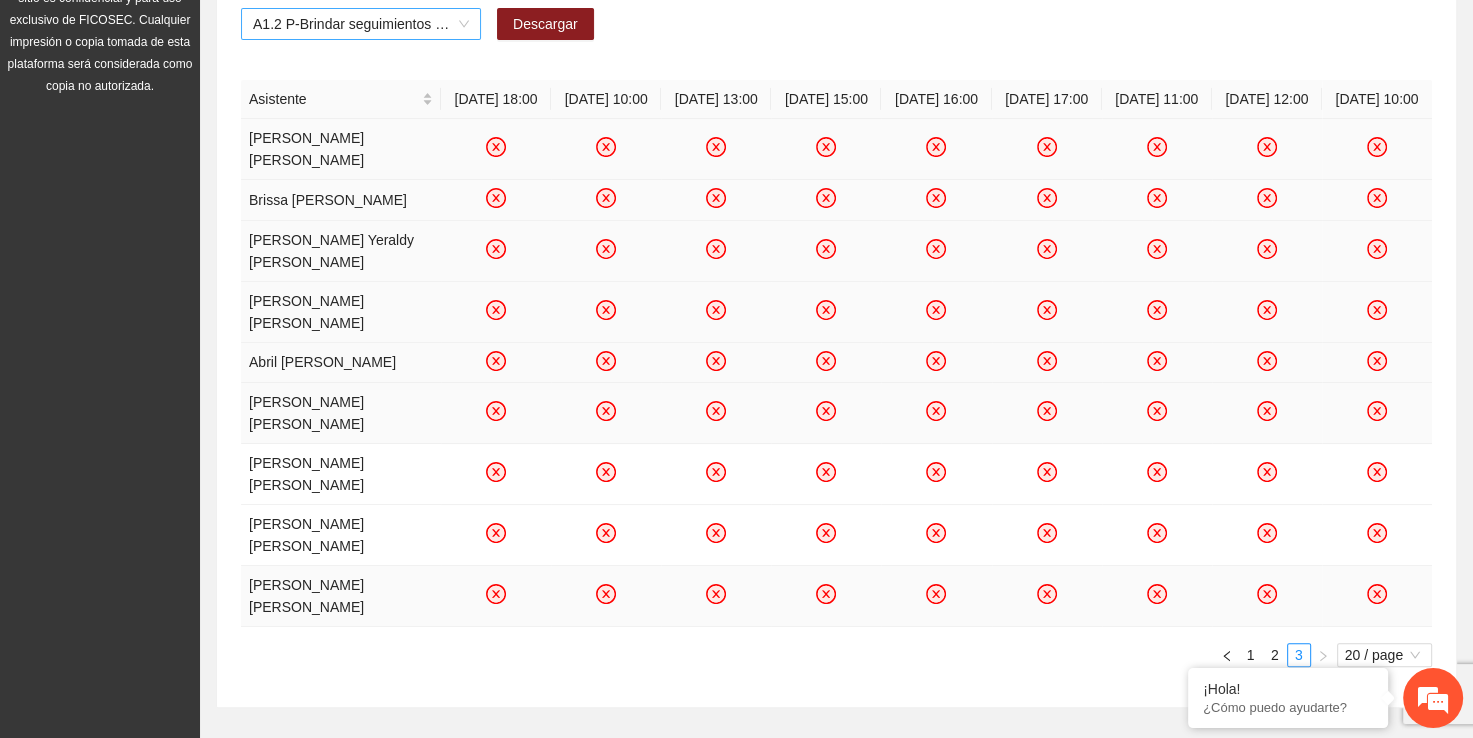 click on "A1.2 P-Brindar seguimientos de Trabajo Social en [GEOGRAPHIC_DATA]" at bounding box center (361, 24) 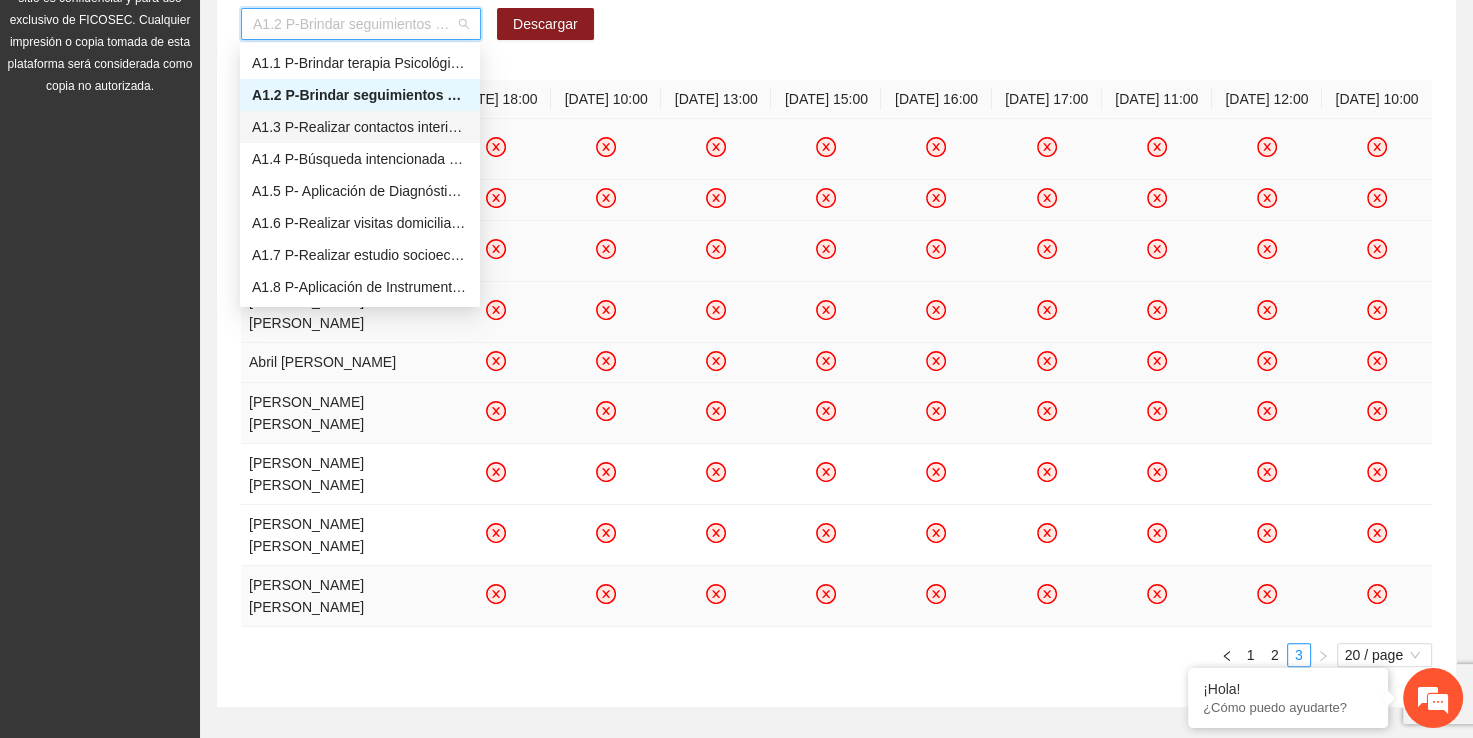 click on "A1.3 P-Realizar contactos interinstitucionales en Parral" at bounding box center (360, 127) 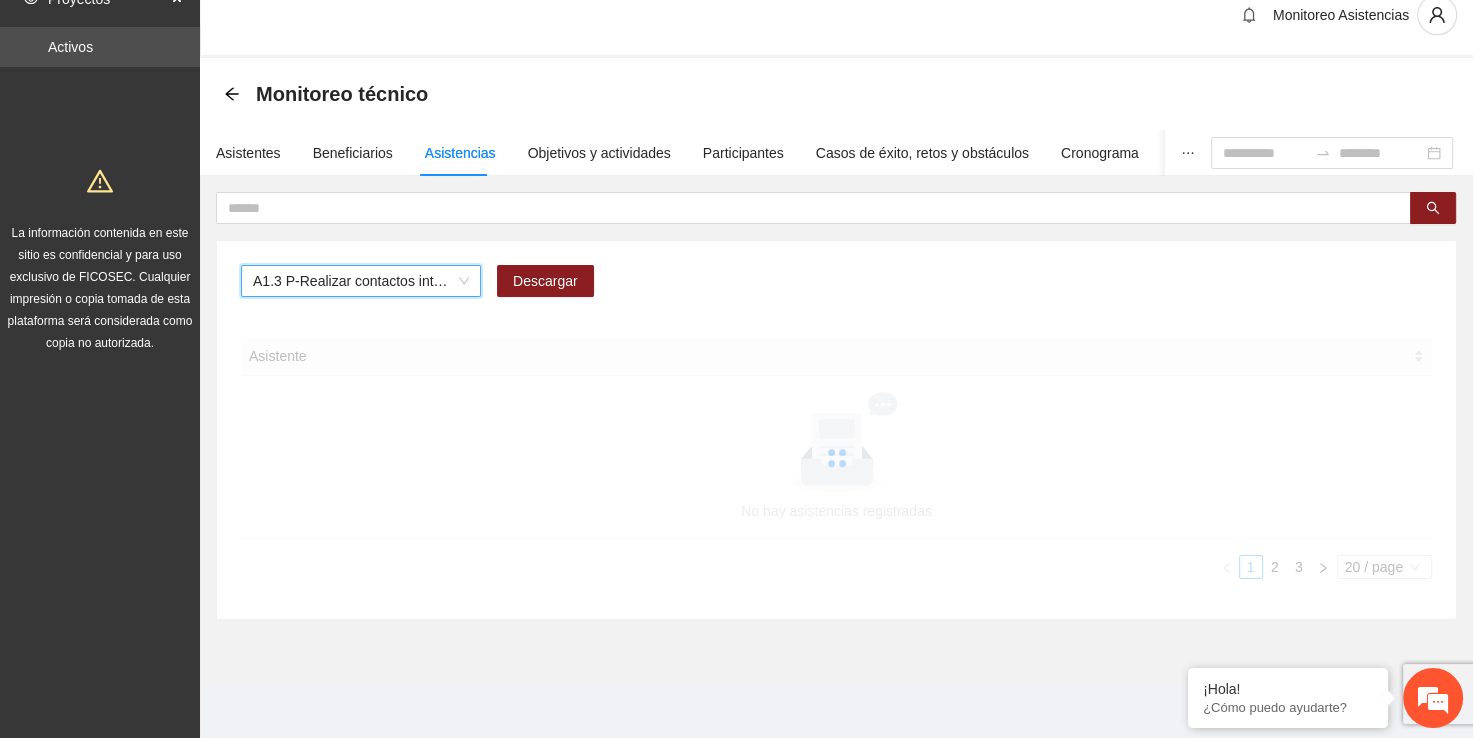 scroll, scrollTop: 0, scrollLeft: 0, axis: both 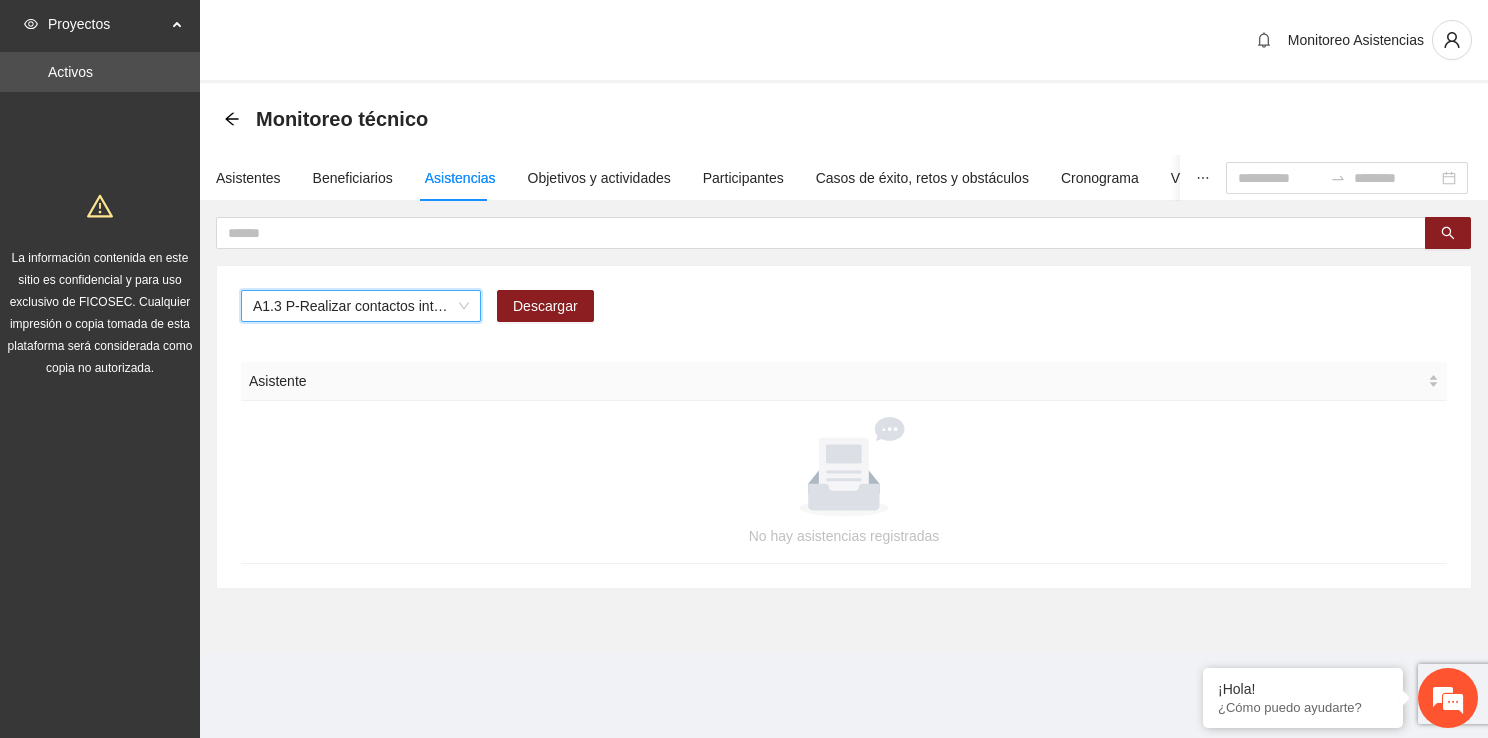 click on "A1.3 P-Realizar contactos interinstitucionales en Parral" at bounding box center [361, 306] 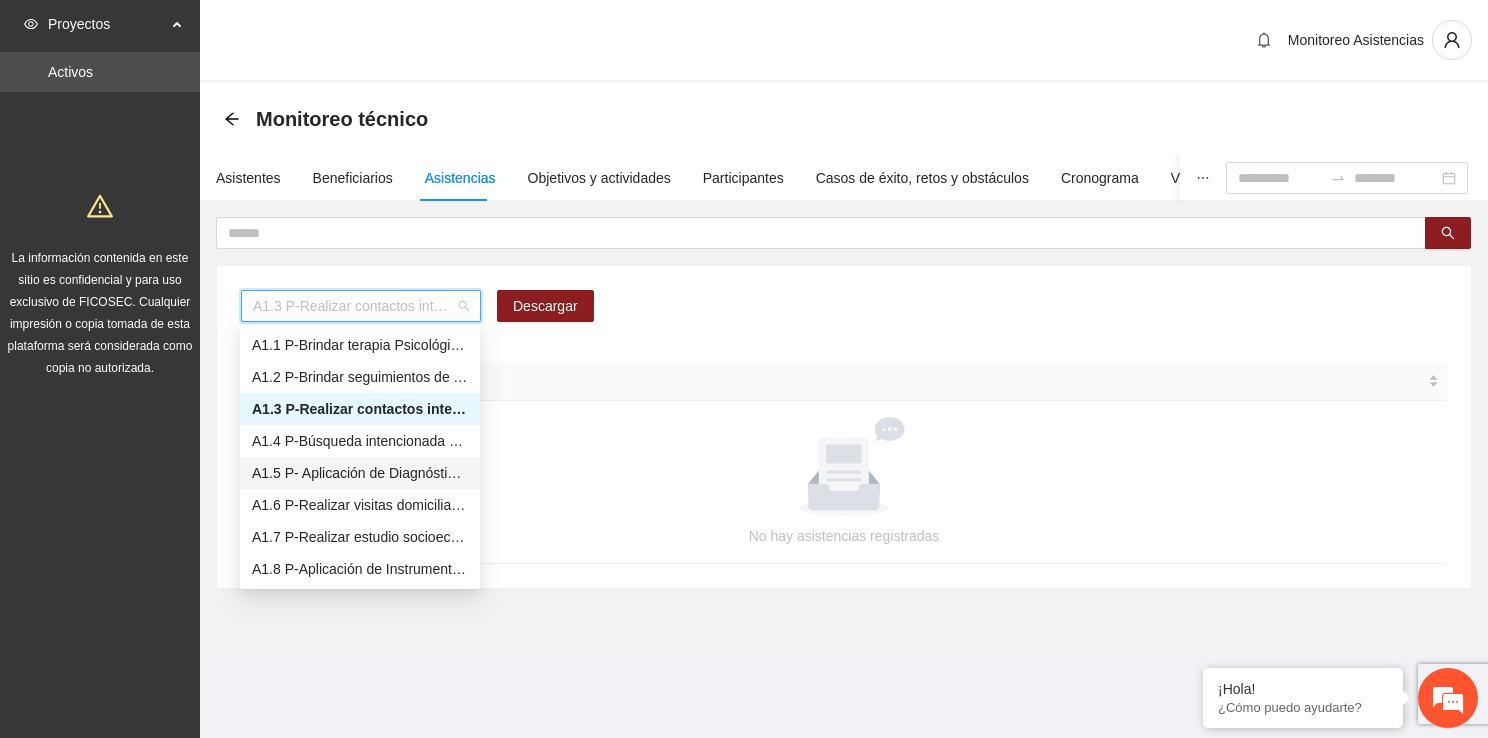 click on "A1.5 P- Aplicación de Diagnósticos - Parral" at bounding box center (360, 473) 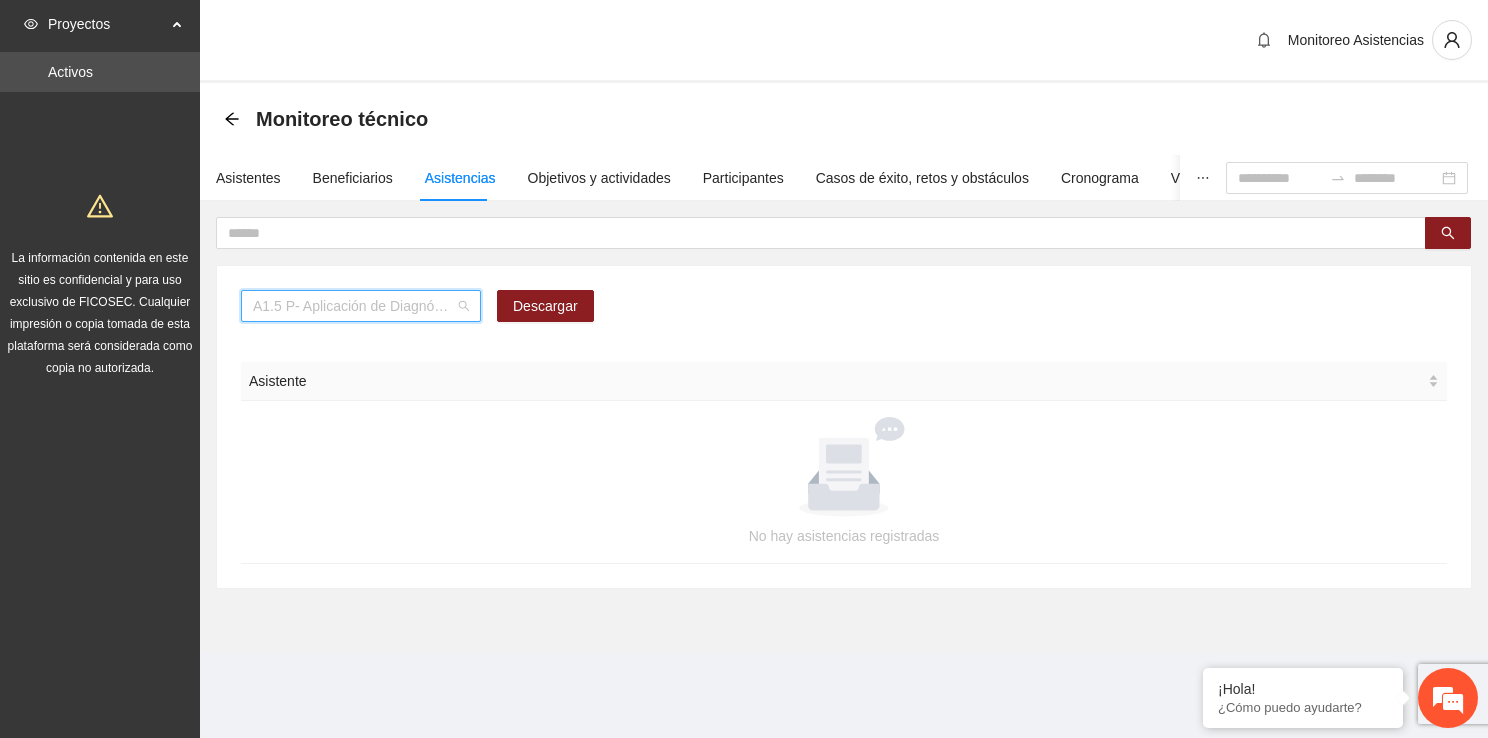 click on "A1.5 P- Aplicación de Diagnósticos - Parral" at bounding box center [361, 306] 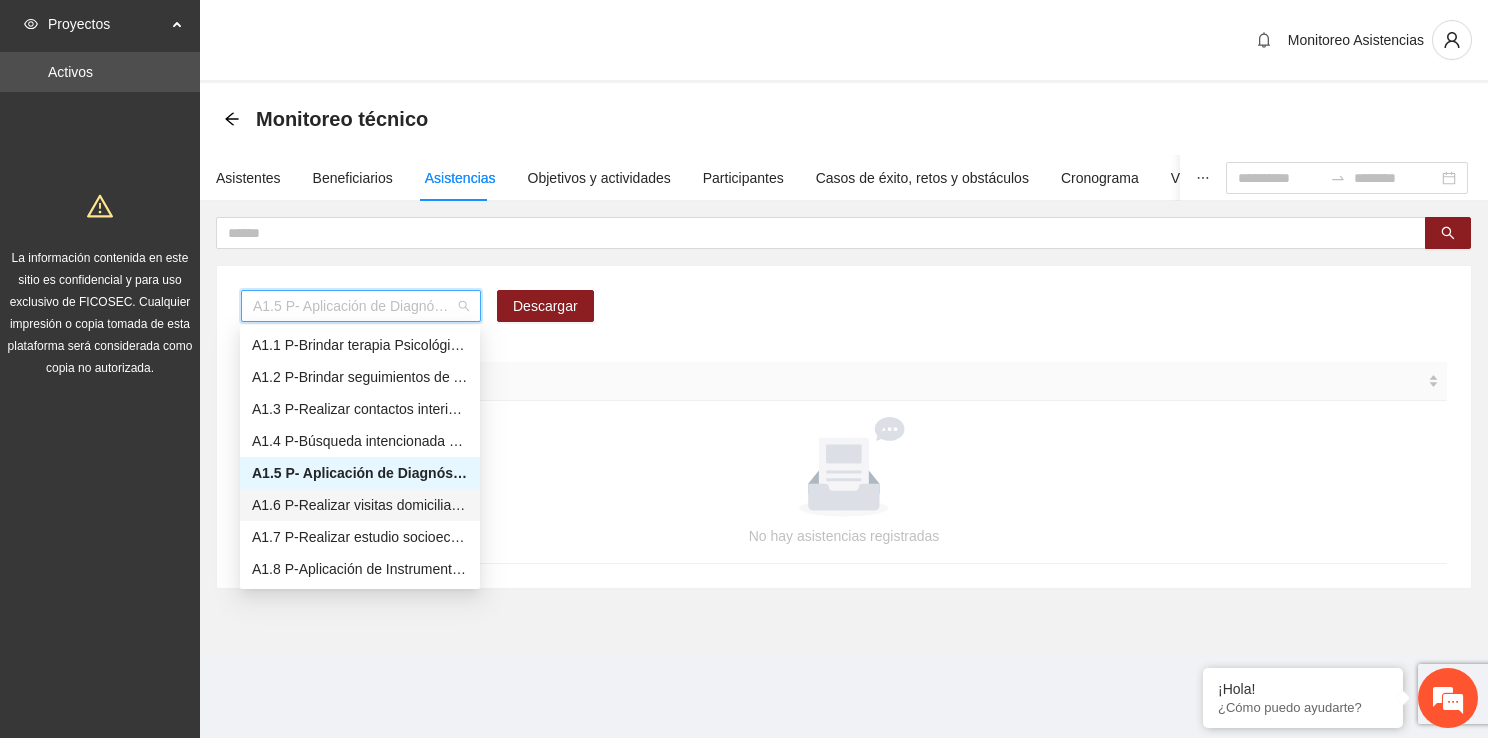 click on "A1.6 P-Realizar visitas domiciliarias de Trabajo Social en [GEOGRAPHIC_DATA]" at bounding box center [360, 505] 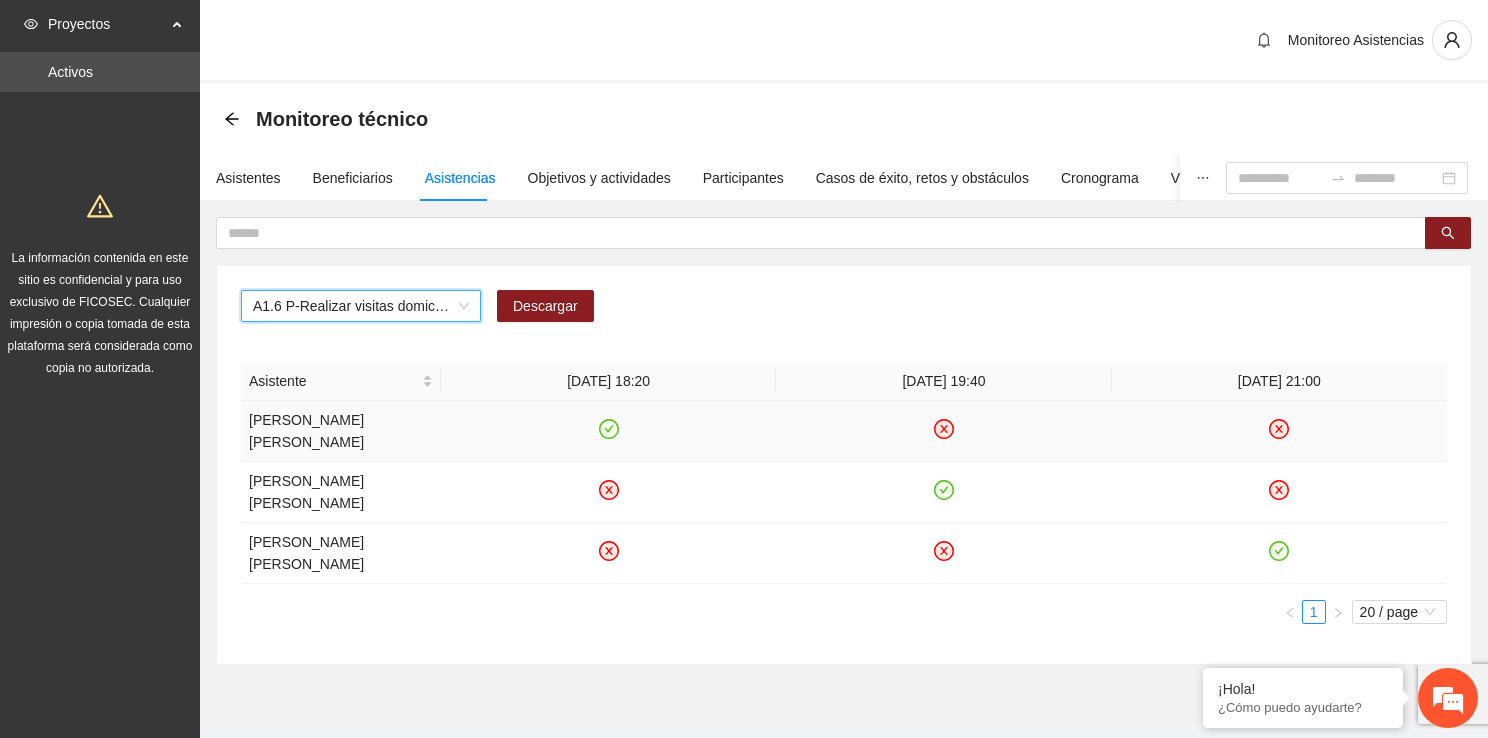 click 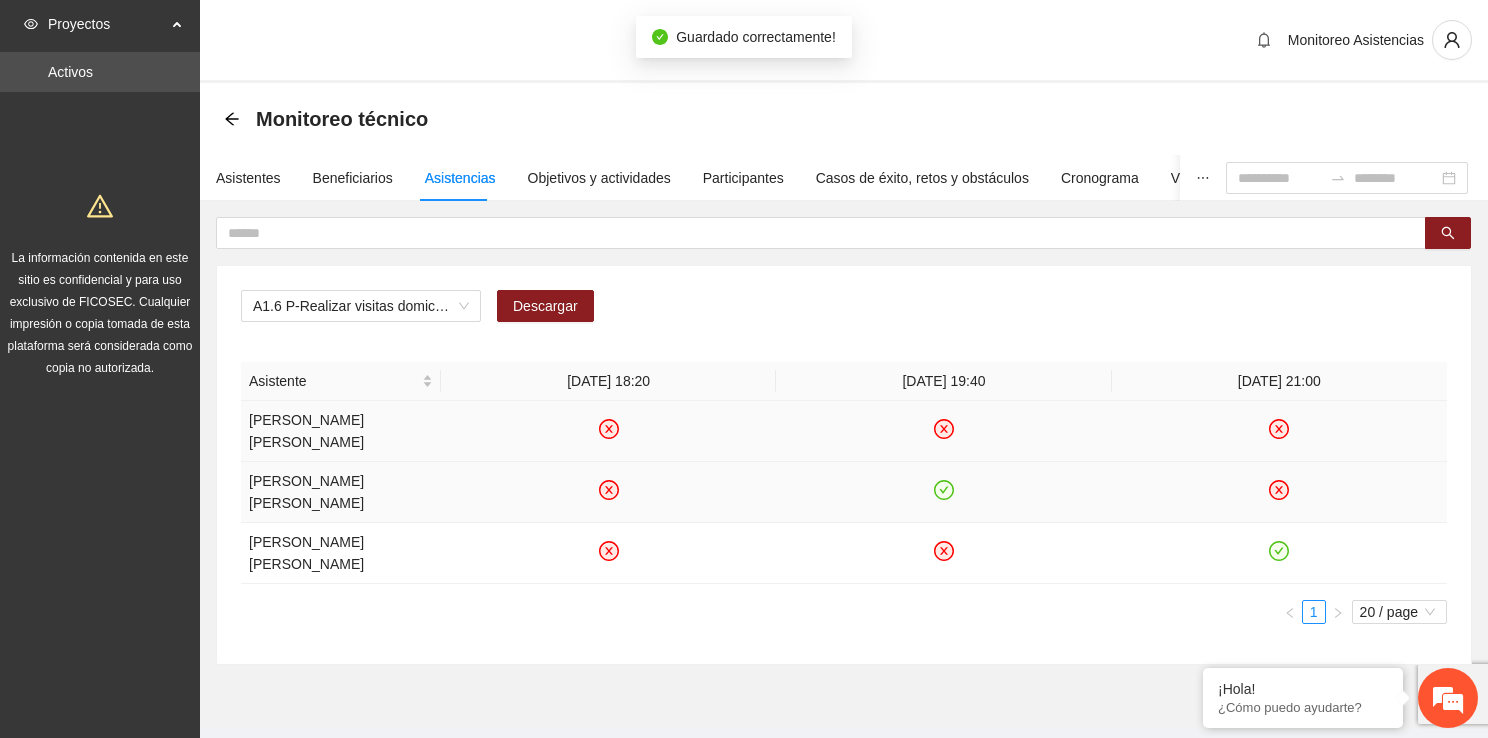click 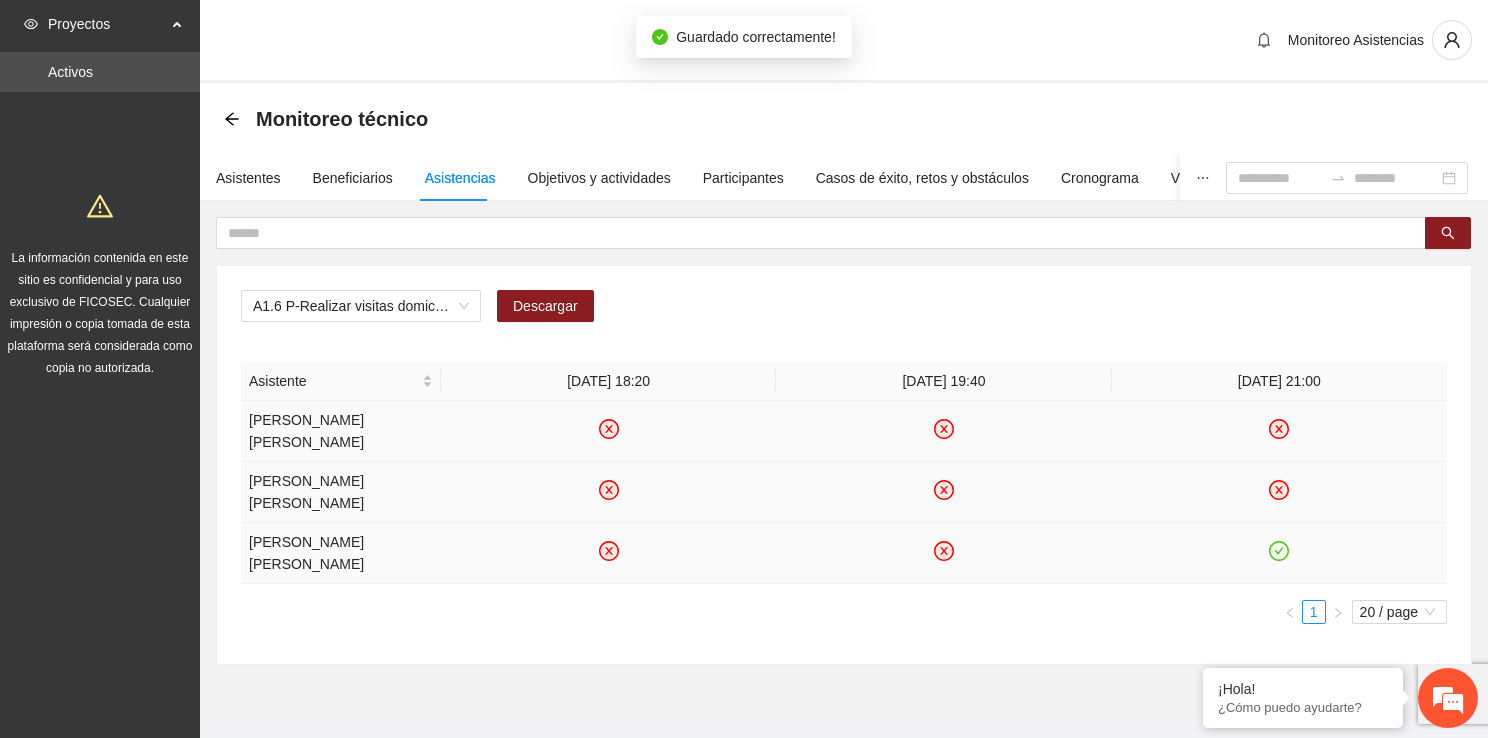 click 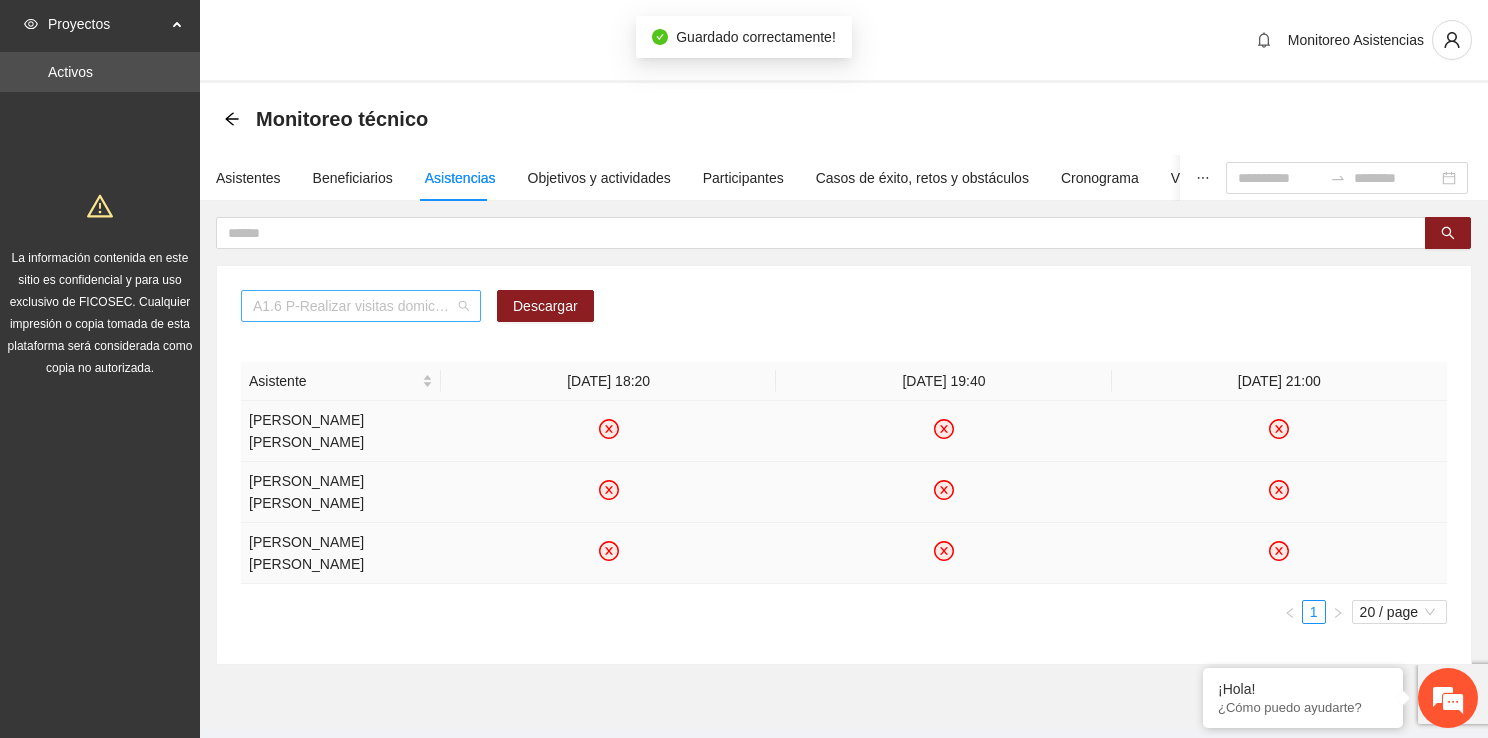 click on "A1.6 P-Realizar visitas domiciliarias de Trabajo Social en [GEOGRAPHIC_DATA]" at bounding box center [361, 306] 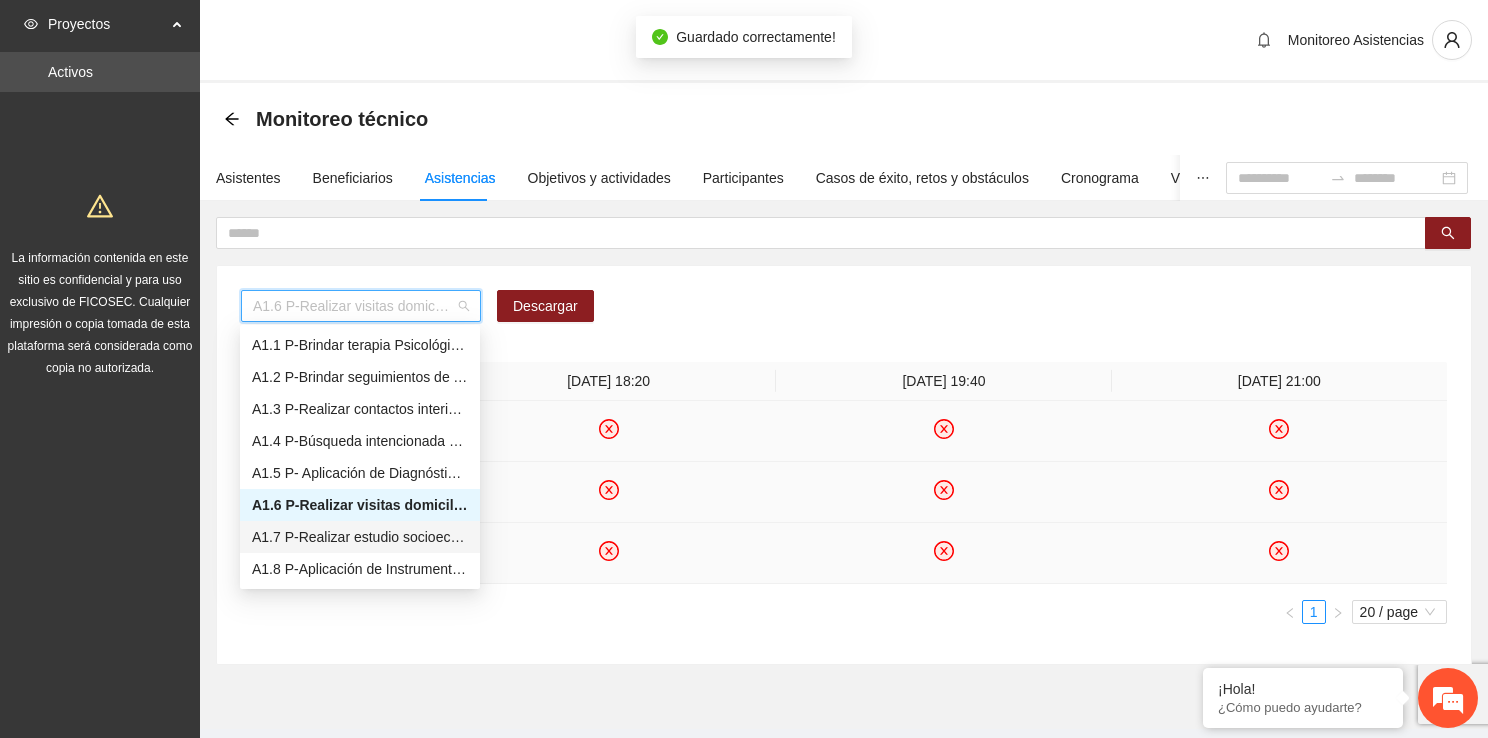 click on "A1.7 P-Realizar estudio socioeconómico de Trabajo Social en Parral" at bounding box center (360, 537) 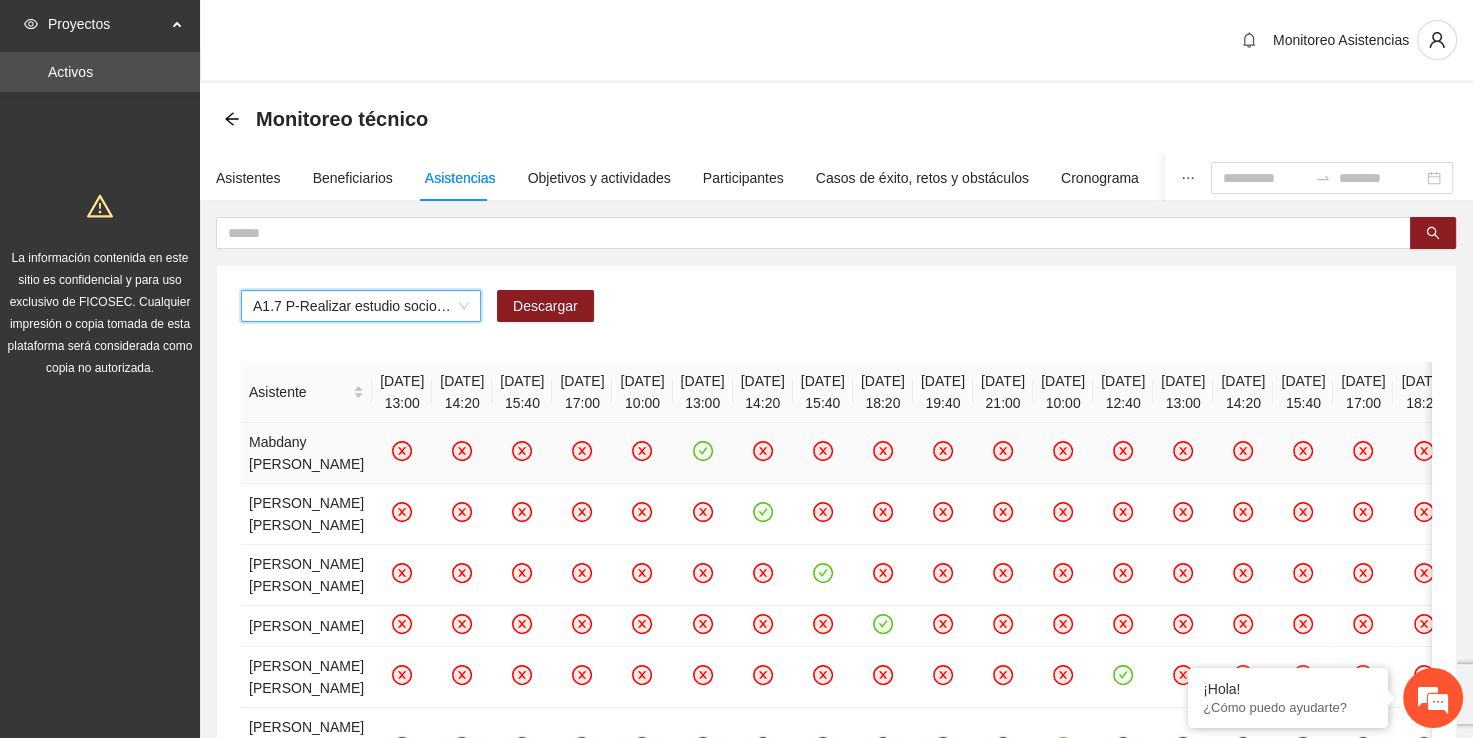 click 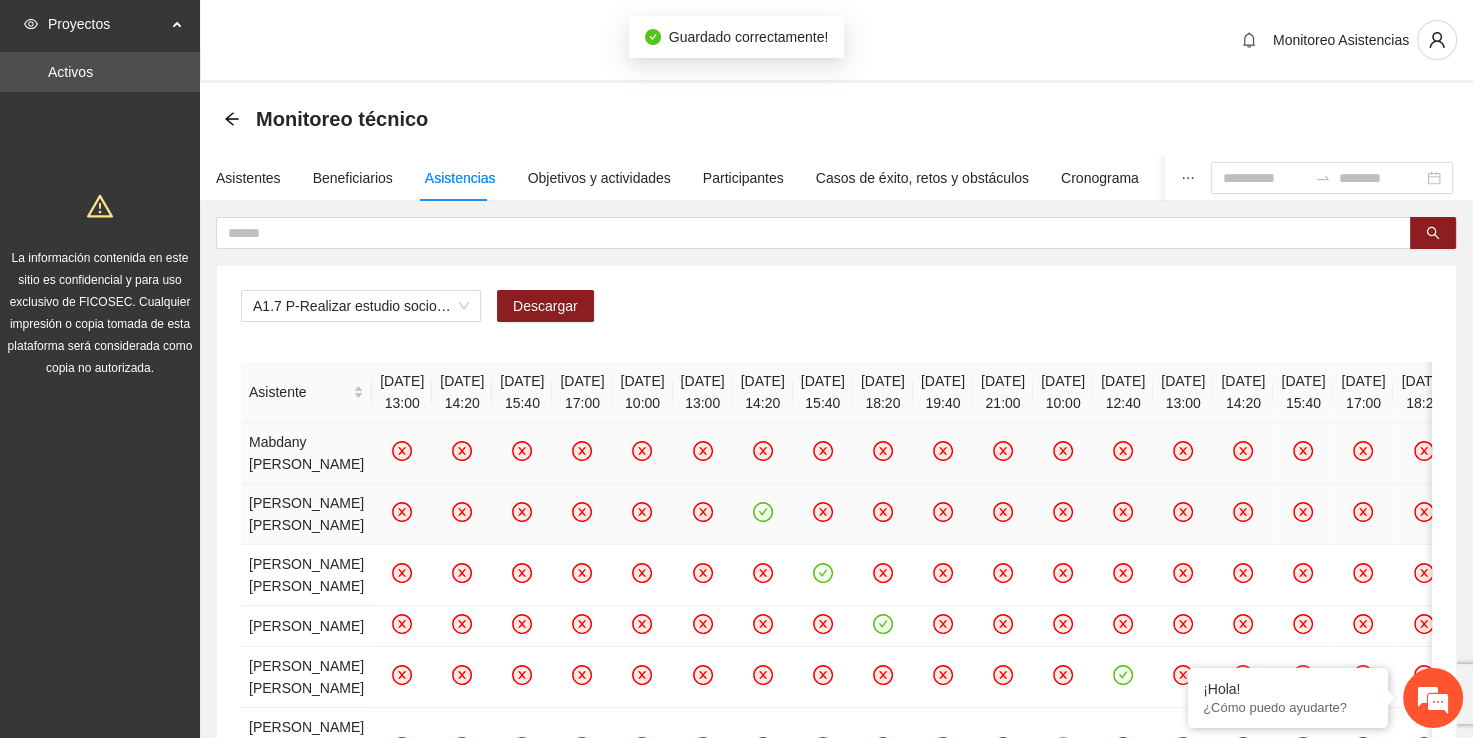 click 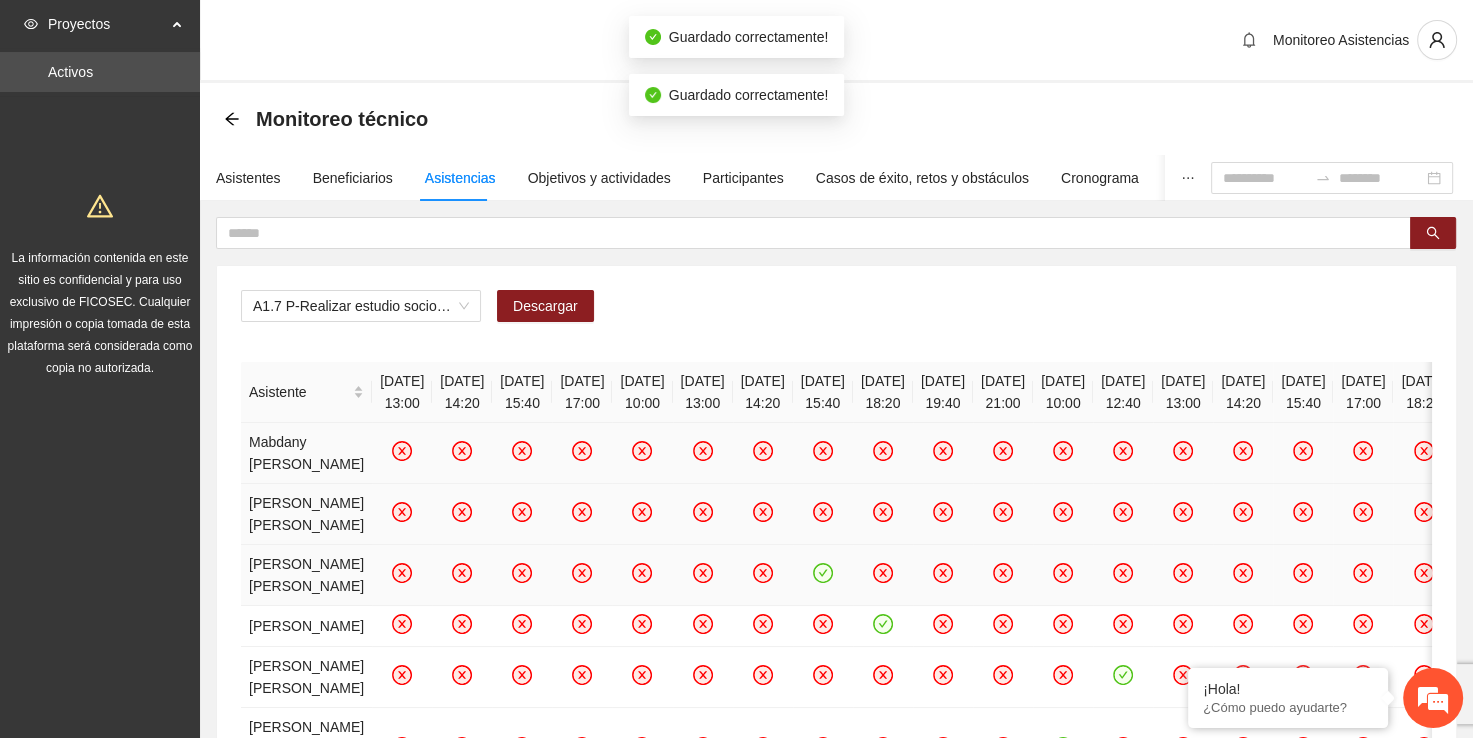 click 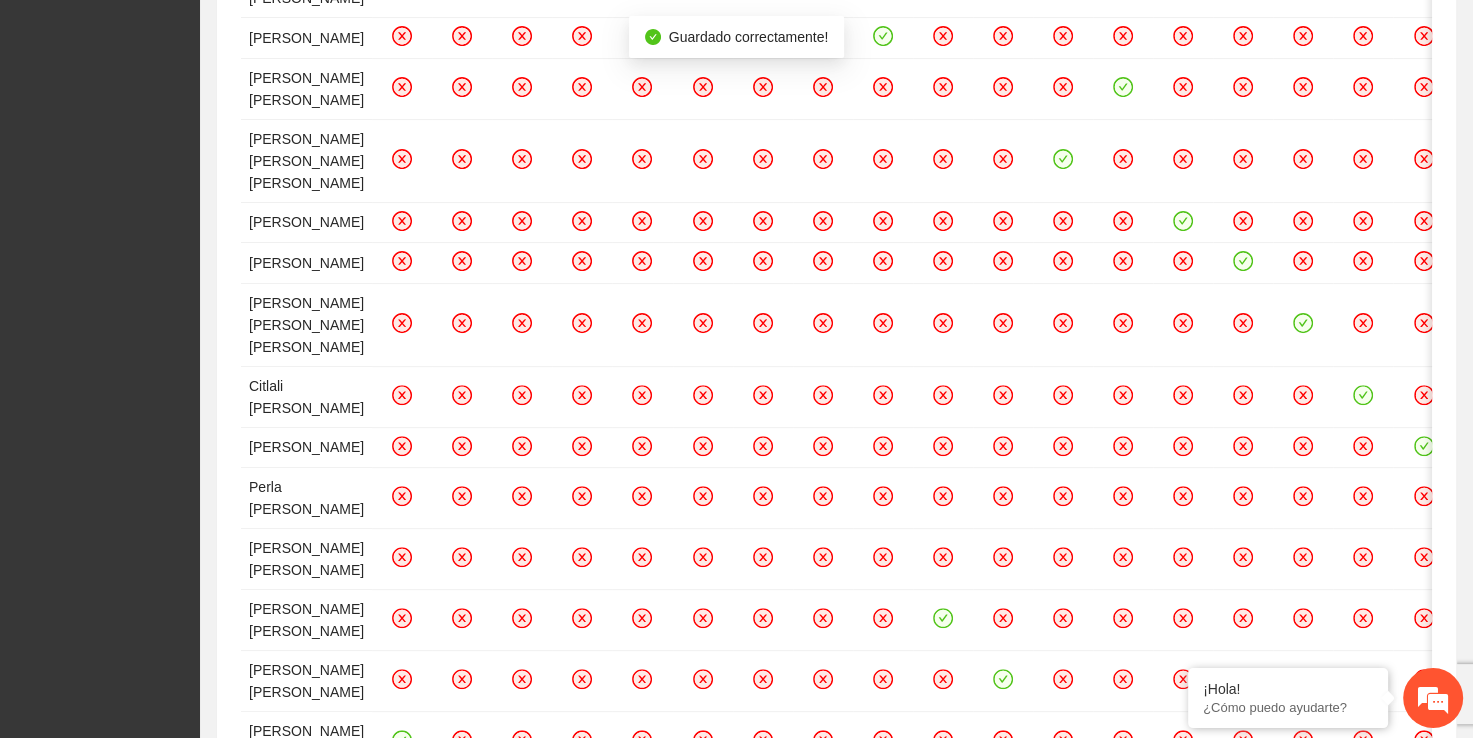 scroll, scrollTop: 585, scrollLeft: 0, axis: vertical 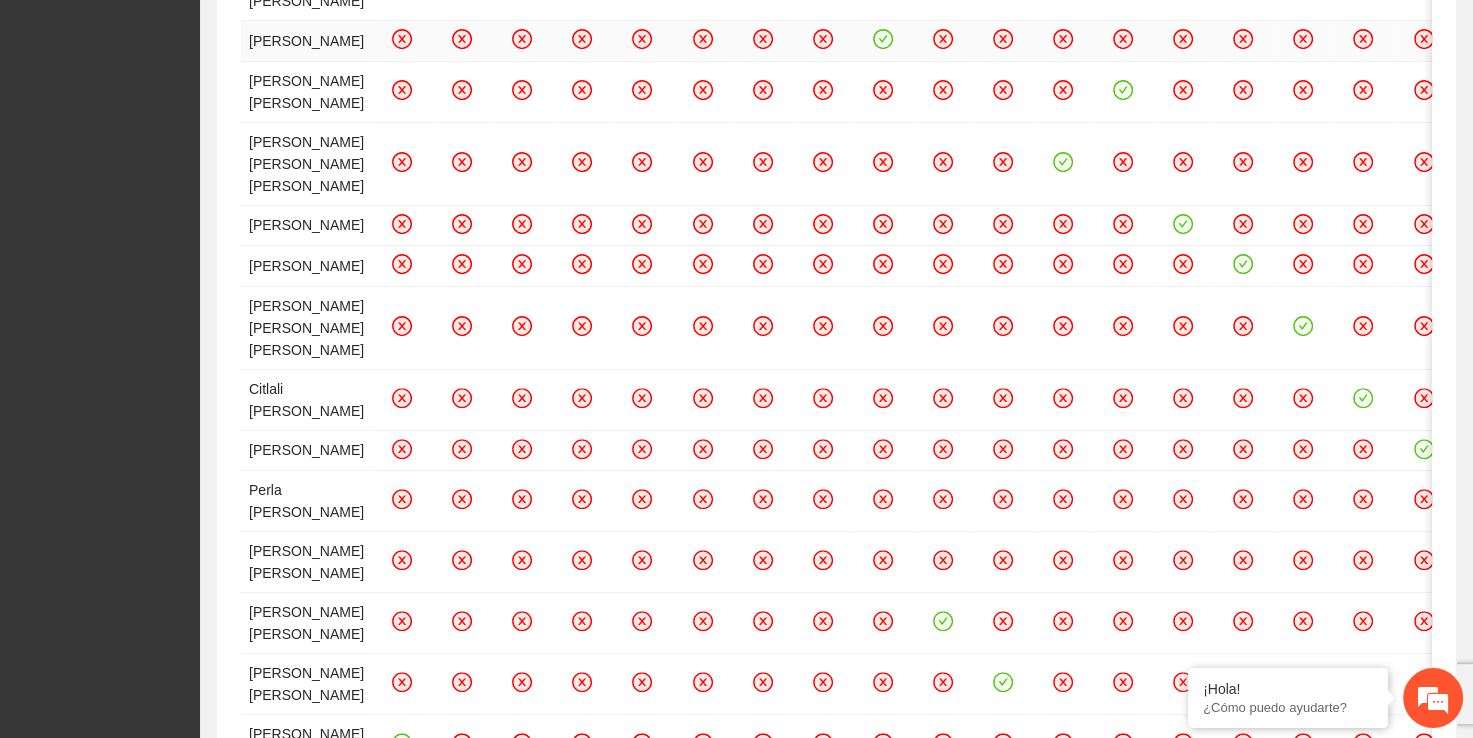 click 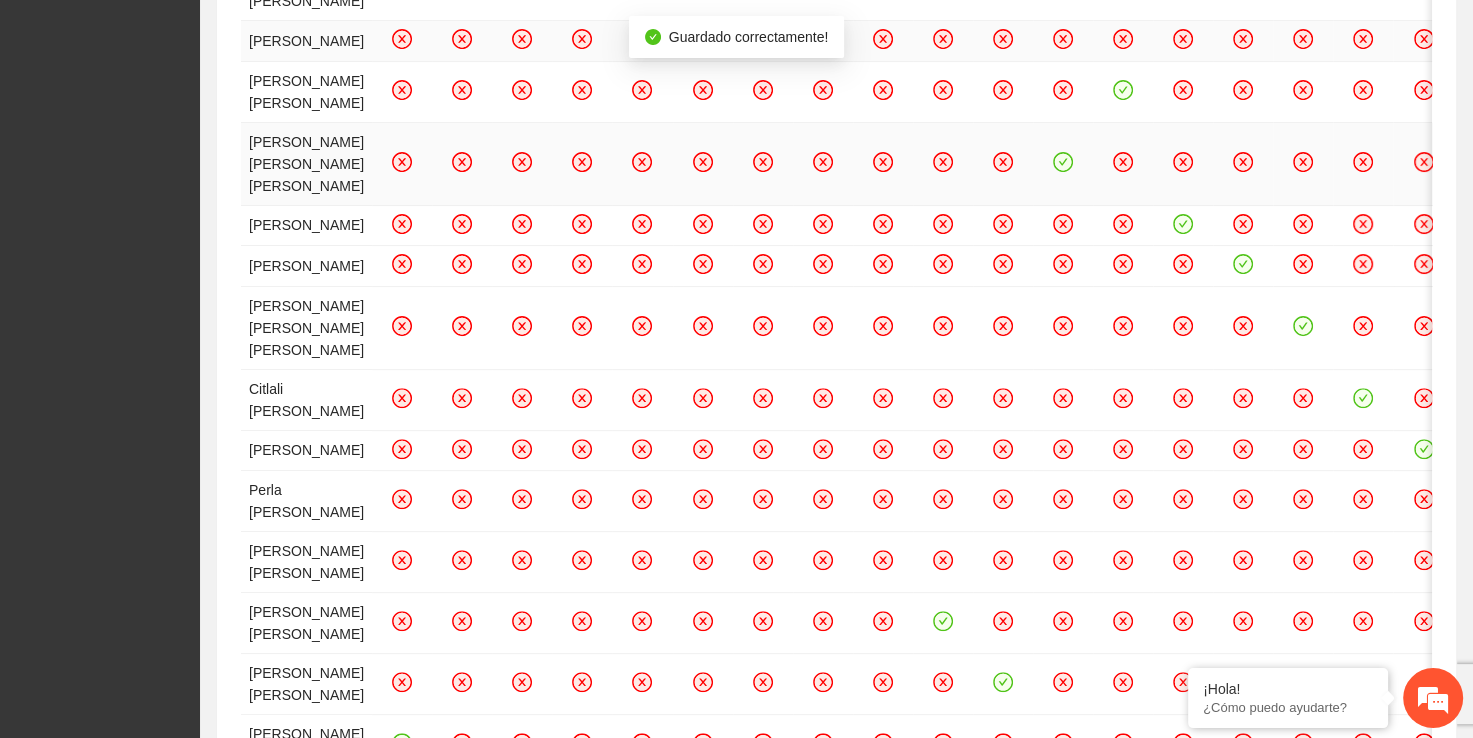 click 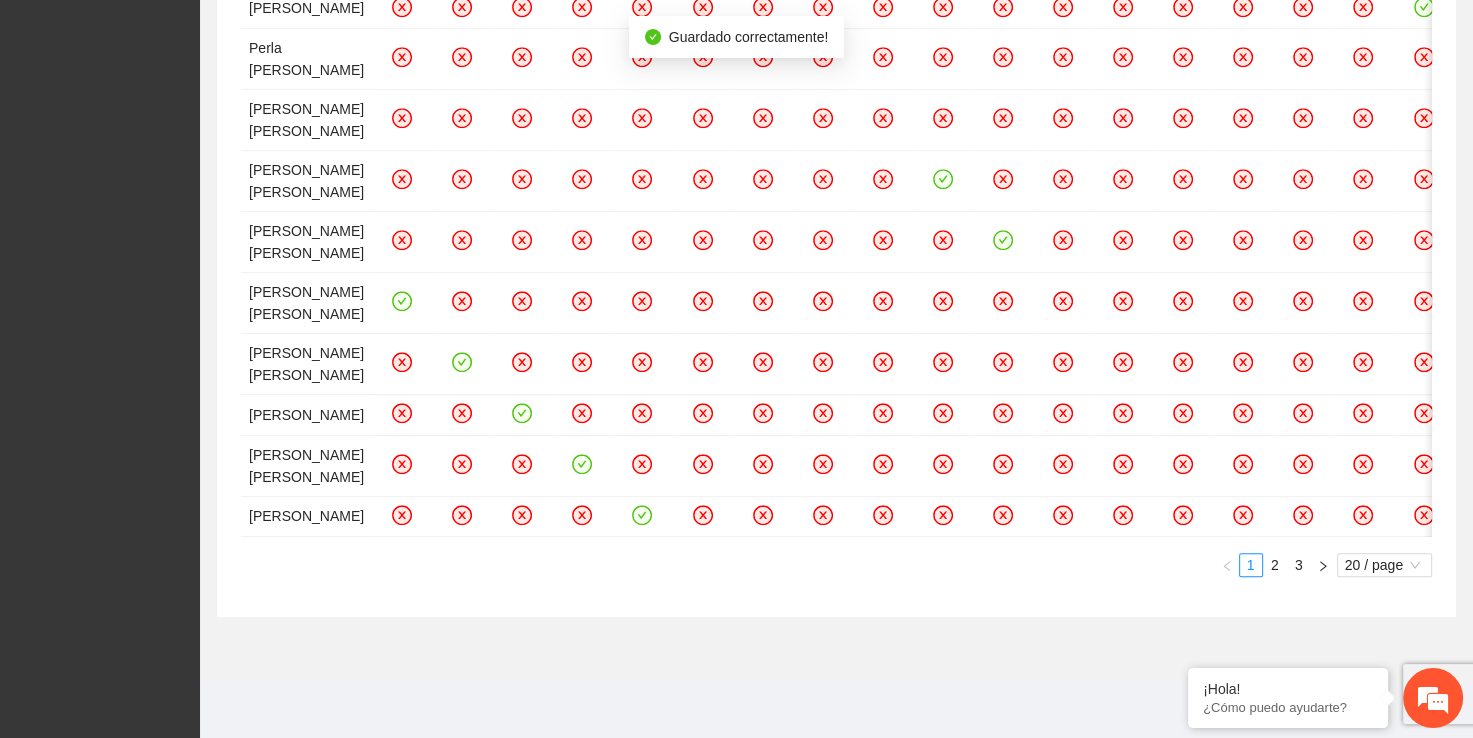 scroll, scrollTop: 1204, scrollLeft: 0, axis: vertical 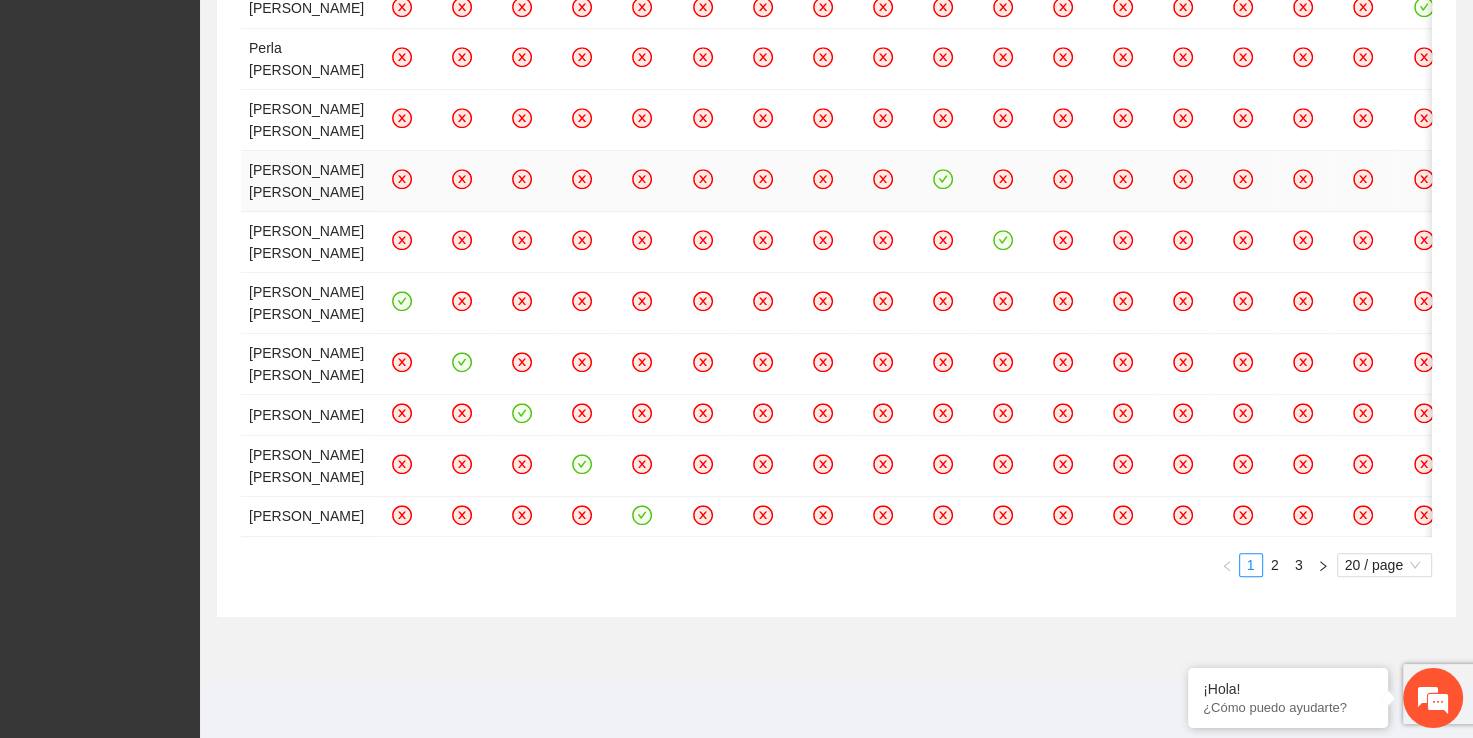 click 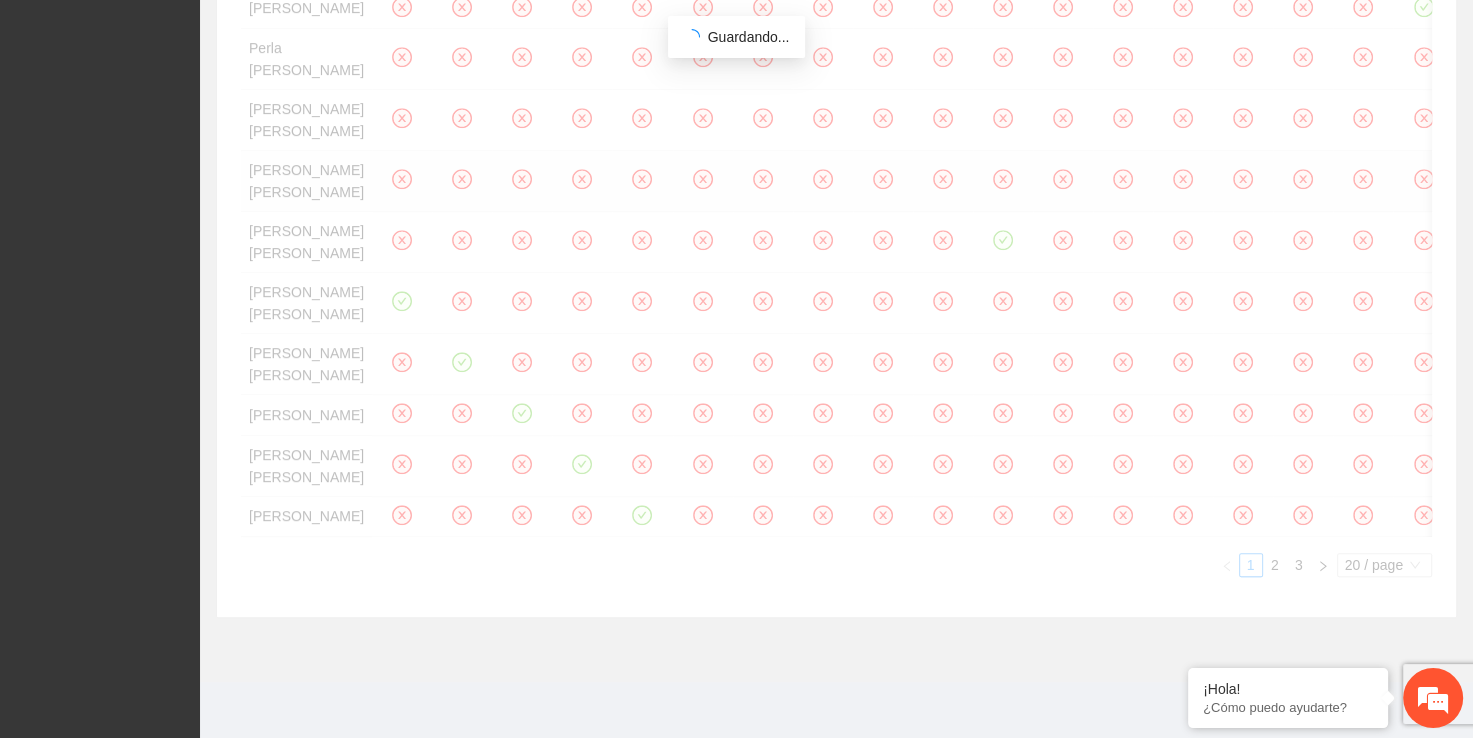 click on "Asistente [DATE] 13:00 [DATE] 14:20 [DATE] 15:40 [DATE] 17:00 [DATE] 10:00 [DATE] 13:00 [DATE] 14:20 [DATE] 15:40 [DATE] 18:20 [DATE] 19:40 [DATE] 21:00 [DATE] 10:00 [DATE] 12:40 [DATE] 13:00 [DATE] 14:20 [DATE] 15:40 [DATE] 17:00 [DATE] 18:20 [DATE] 19:40 [DATE] 21:00                                           Mabdany [PERSON_NAME]  [PERSON_NAME] [PERSON_NAME]  [PERSON_NAME] [PERSON_NAME] [PERSON_NAME]  [PERSON_NAME] [PERSON_NAME]  [PERSON_NAME] [PERSON_NAME]  [PERSON_NAME] [PERSON_NAME] [PERSON_NAME]  [PERSON_NAME] [PERSON_NAME]  [PERSON_NAME] [PERSON_NAME]  [PERSON_NAME]  [PERSON_NAME] [PERSON_NAME]  [PERSON_NAME] [PERSON_NAME]  [PERSON_NAME] [PERSON_NAME]  [PERSON_NAME] [PERSON_NAME]  [PERSON_NAME] [PERSON_NAME]  [PERSON_NAME] [PERSON_NAME] [PERSON_NAME]  [PERSON_NAME] [PERSON_NAME] [PERSON_NAME] 1 2 3 20 / page" at bounding box center (836, -44) 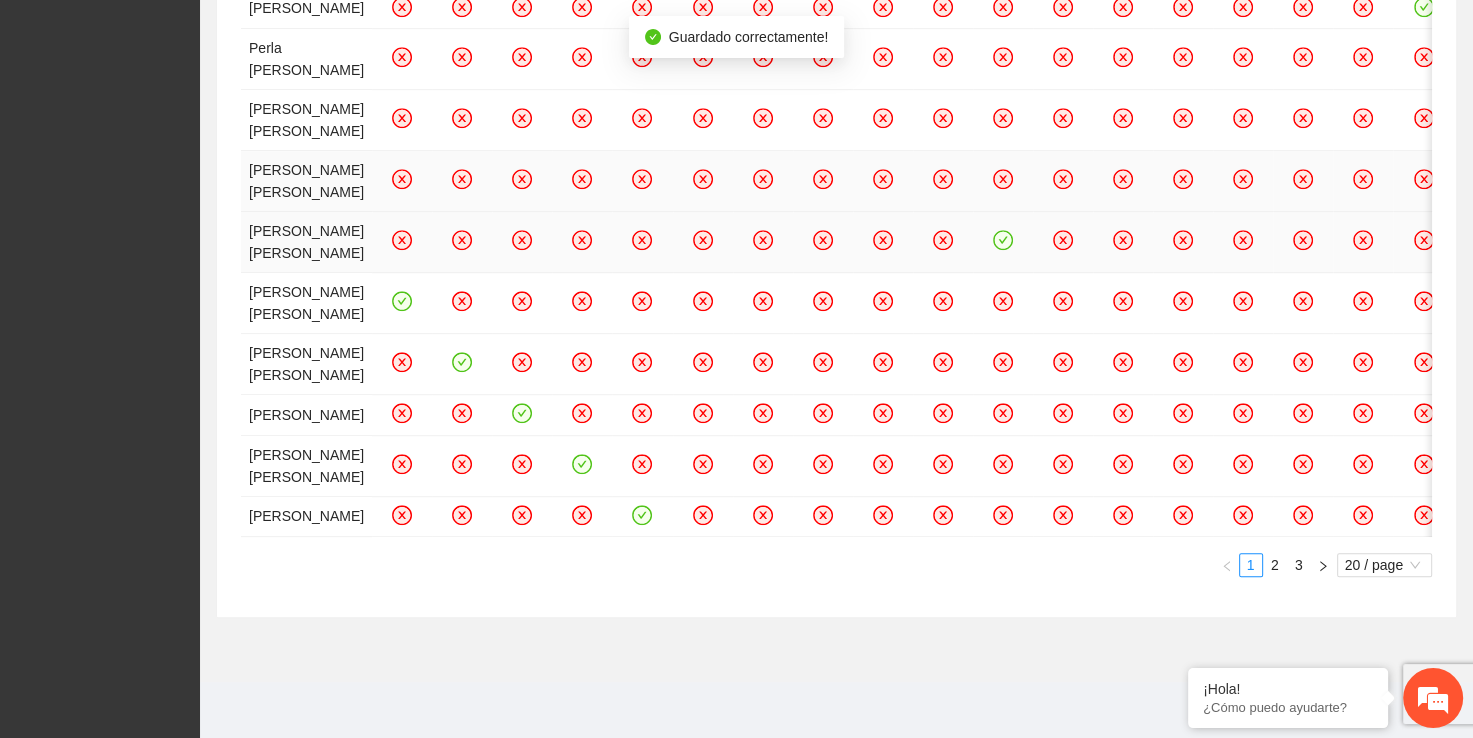 click 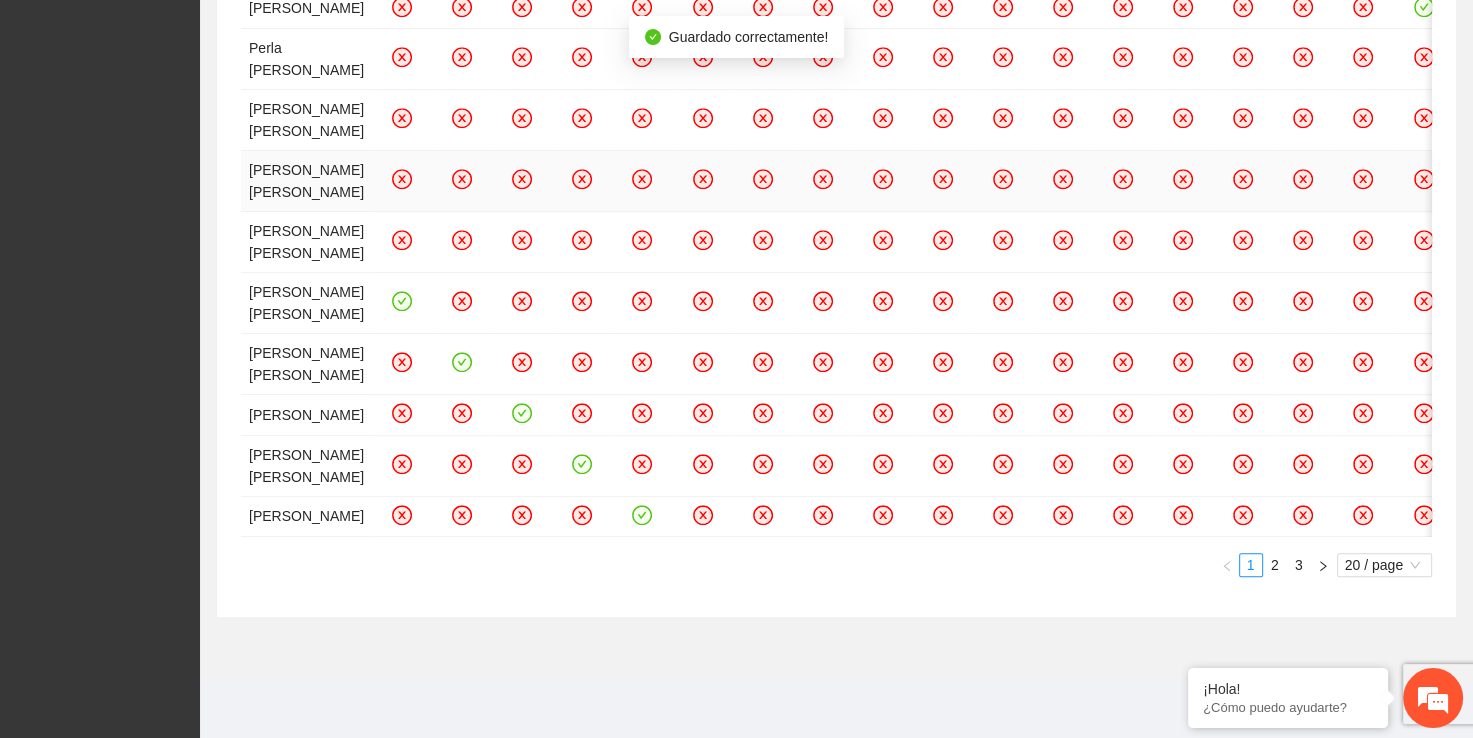 scroll, scrollTop: 1708, scrollLeft: 0, axis: vertical 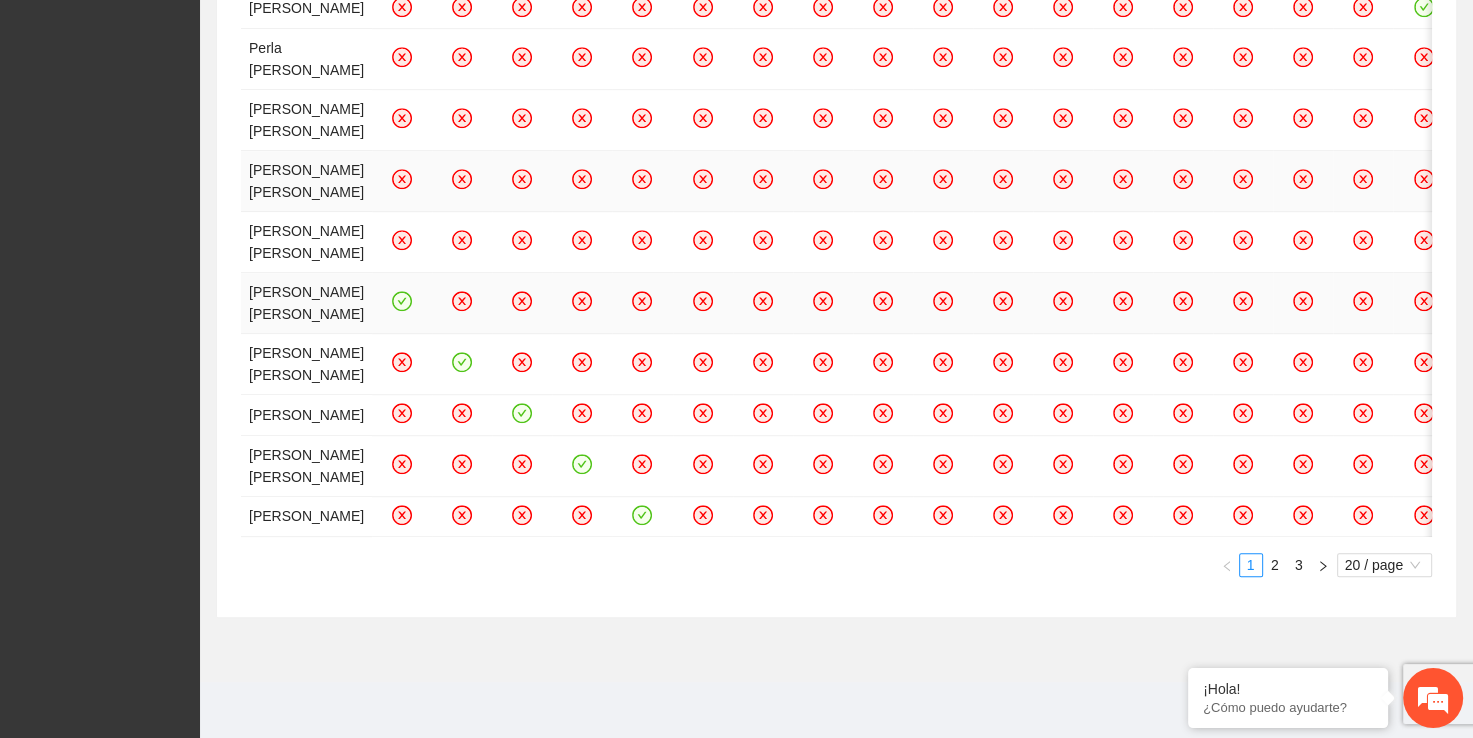 click 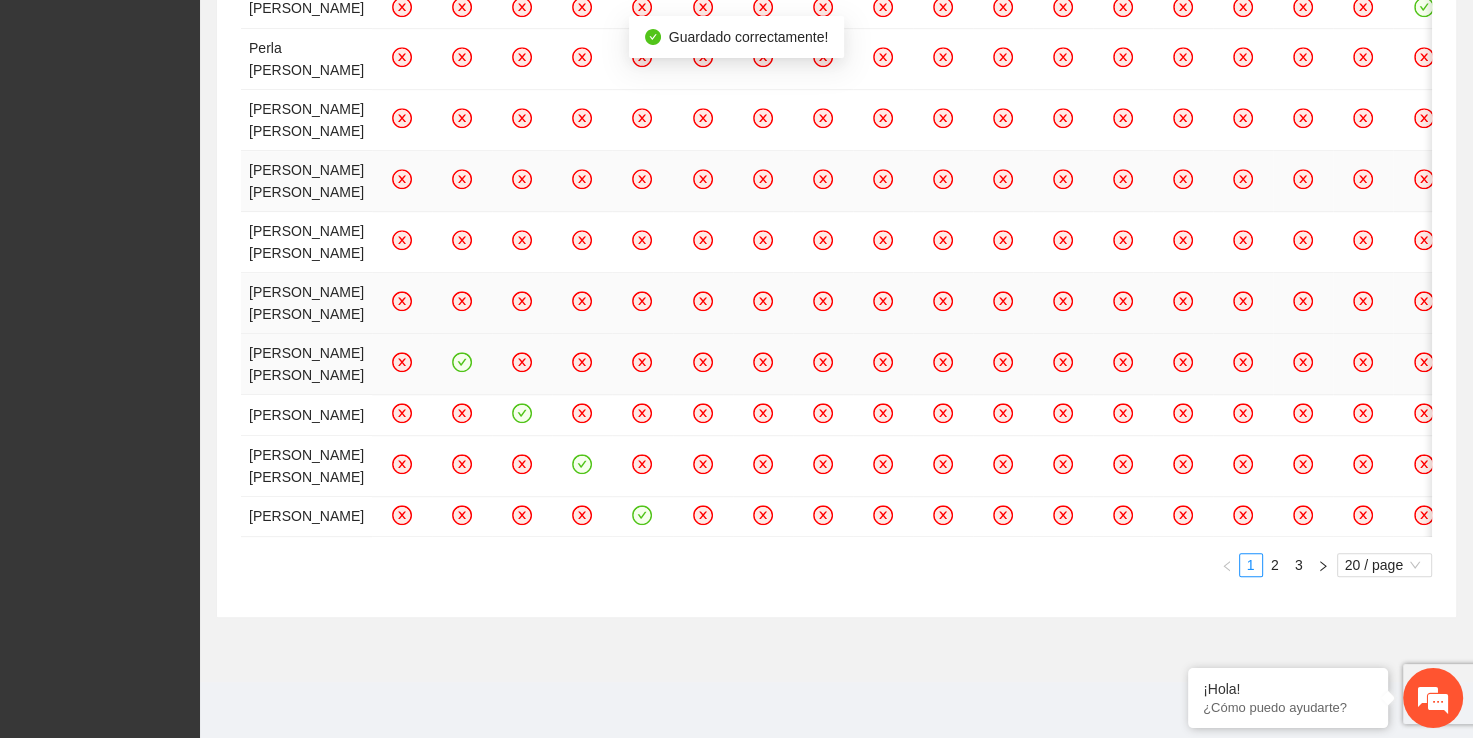 click 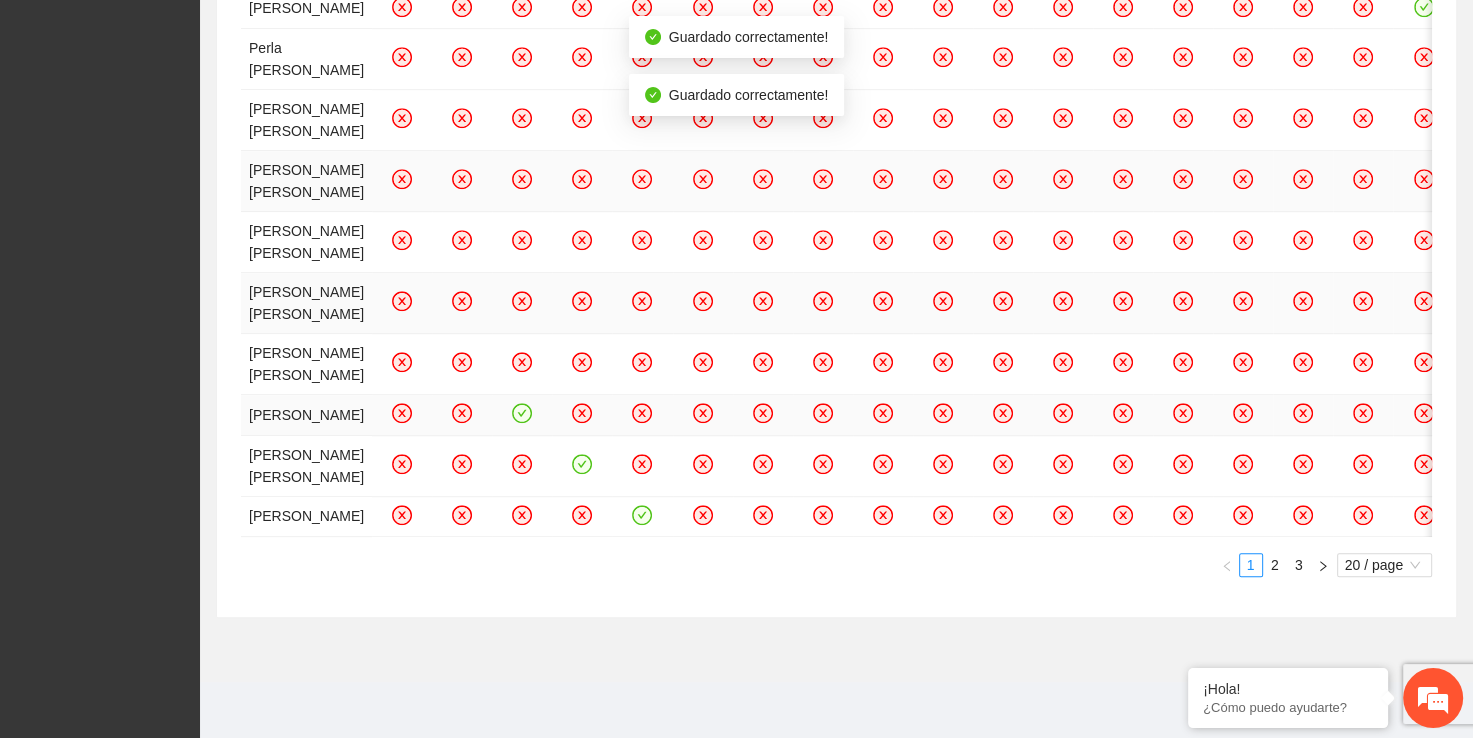 click 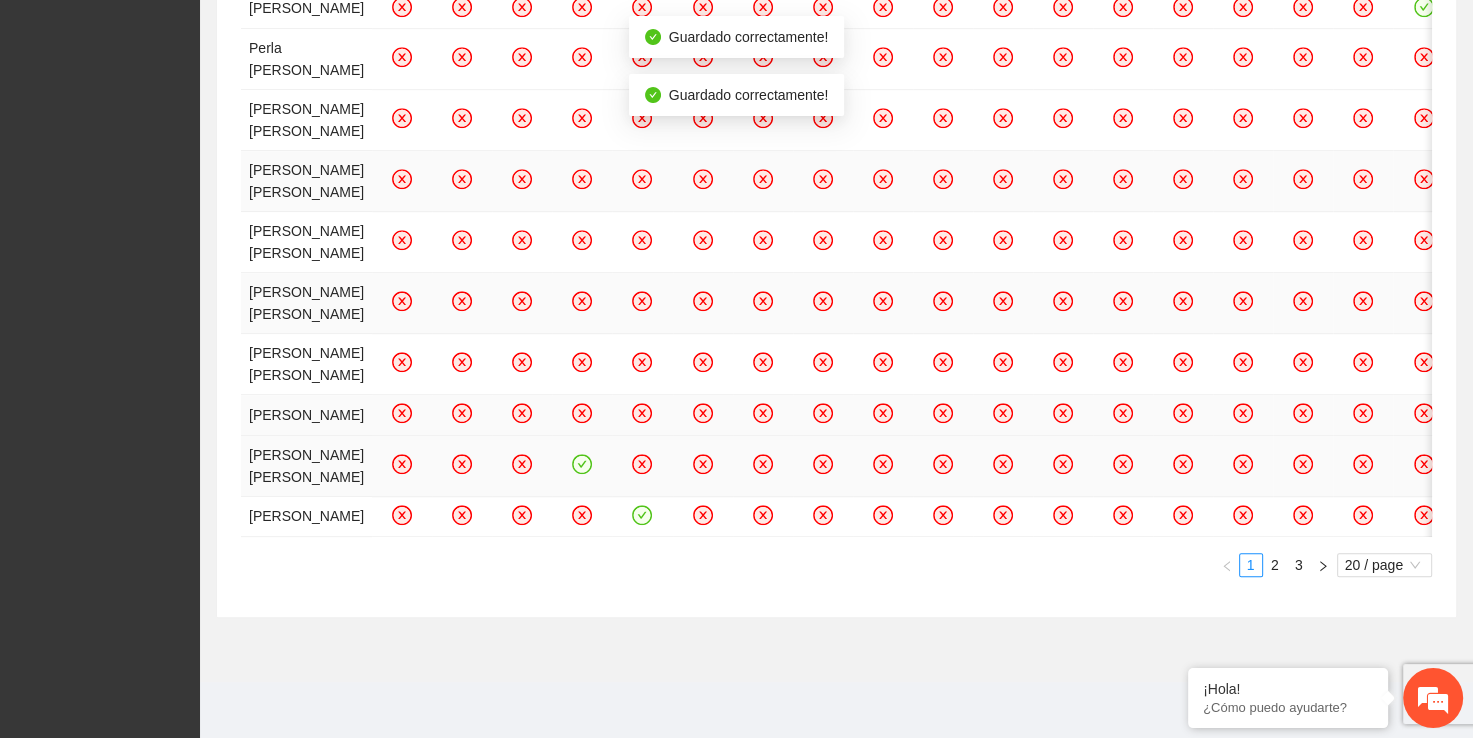 click 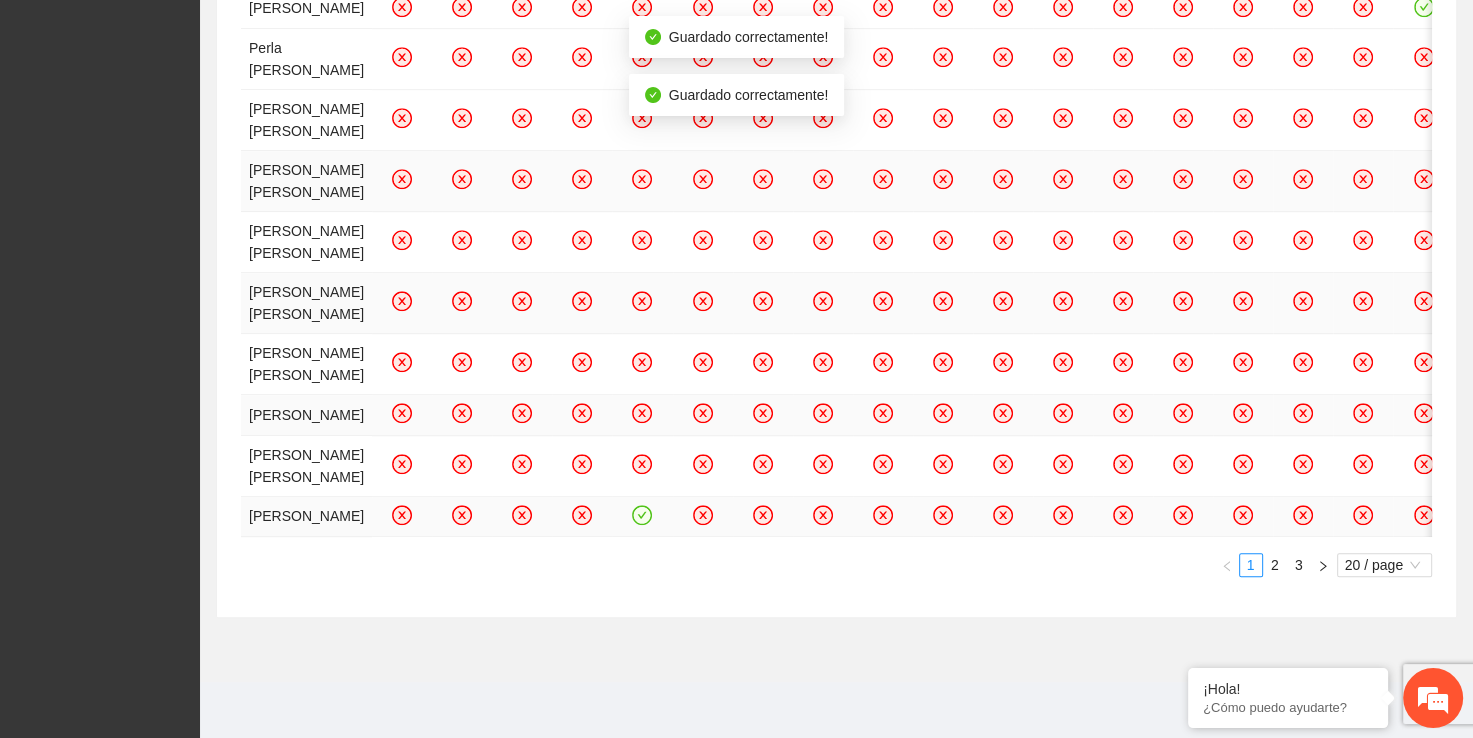 click 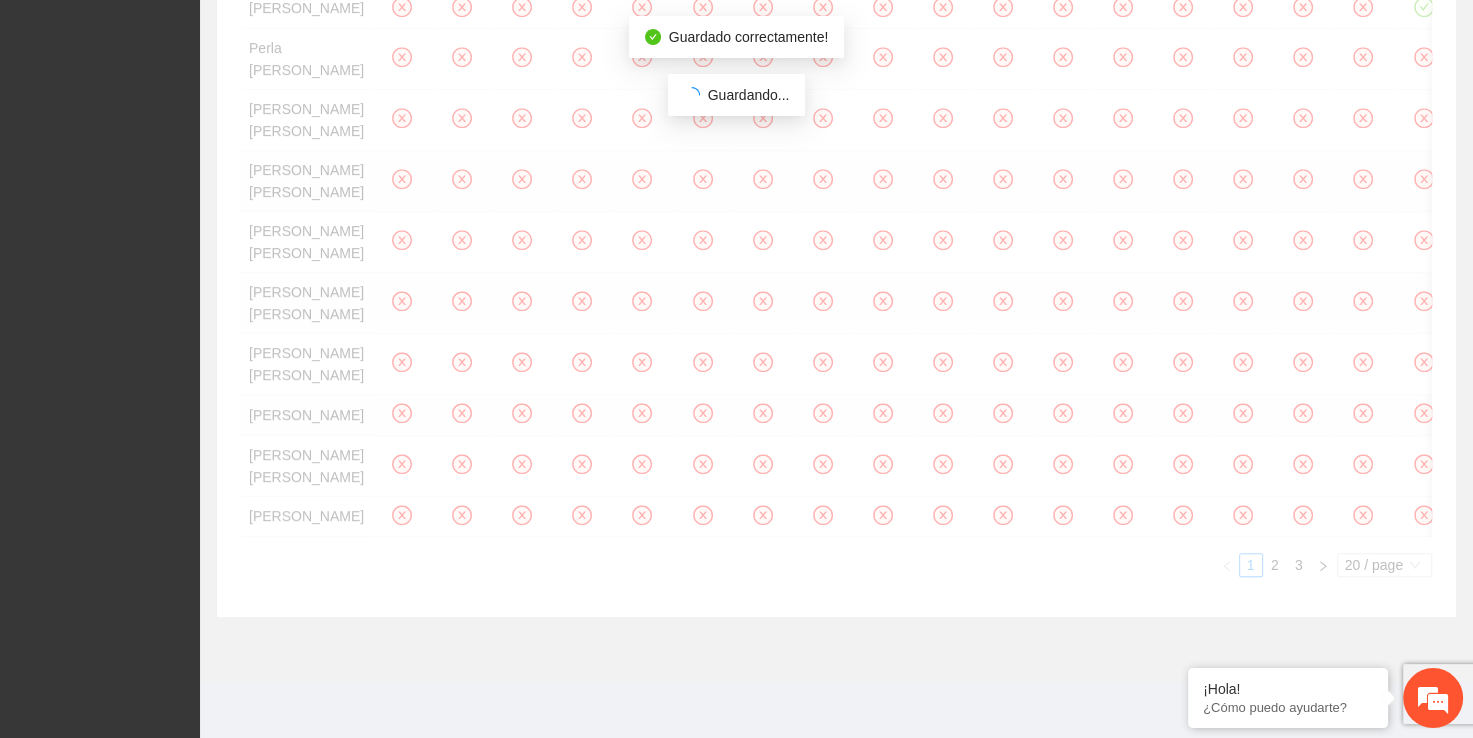 click on "Asistente [DATE] 13:00 [DATE] 14:20 [DATE] 15:40 [DATE] 17:00 [DATE] 10:00 [DATE] 13:00 [DATE] 14:20 [DATE] 15:40 [DATE] 18:20 [DATE] 19:40 [DATE] 21:00 [DATE] 10:00 [DATE] 12:40 [DATE] 13:00 [DATE] 14:20 [DATE] 15:40 [DATE] 17:00 [DATE] 18:20 [DATE] 19:40 [DATE] 21:00                                           Mabdany [PERSON_NAME]  [PERSON_NAME] [PERSON_NAME]  [PERSON_NAME] [PERSON_NAME] [PERSON_NAME]  [PERSON_NAME] [PERSON_NAME]  [PERSON_NAME] [PERSON_NAME]  [PERSON_NAME] [PERSON_NAME] [PERSON_NAME]  [PERSON_NAME] [PERSON_NAME]  [PERSON_NAME] [PERSON_NAME]  [PERSON_NAME]  [PERSON_NAME] [PERSON_NAME]  [PERSON_NAME] [PERSON_NAME]  [PERSON_NAME] [PERSON_NAME]  [PERSON_NAME] [PERSON_NAME]  [PERSON_NAME] [PERSON_NAME]  [PERSON_NAME] [PERSON_NAME] [PERSON_NAME]  [PERSON_NAME] [PERSON_NAME] [PERSON_NAME] 1 2 3 20 / page" at bounding box center (836, -44) 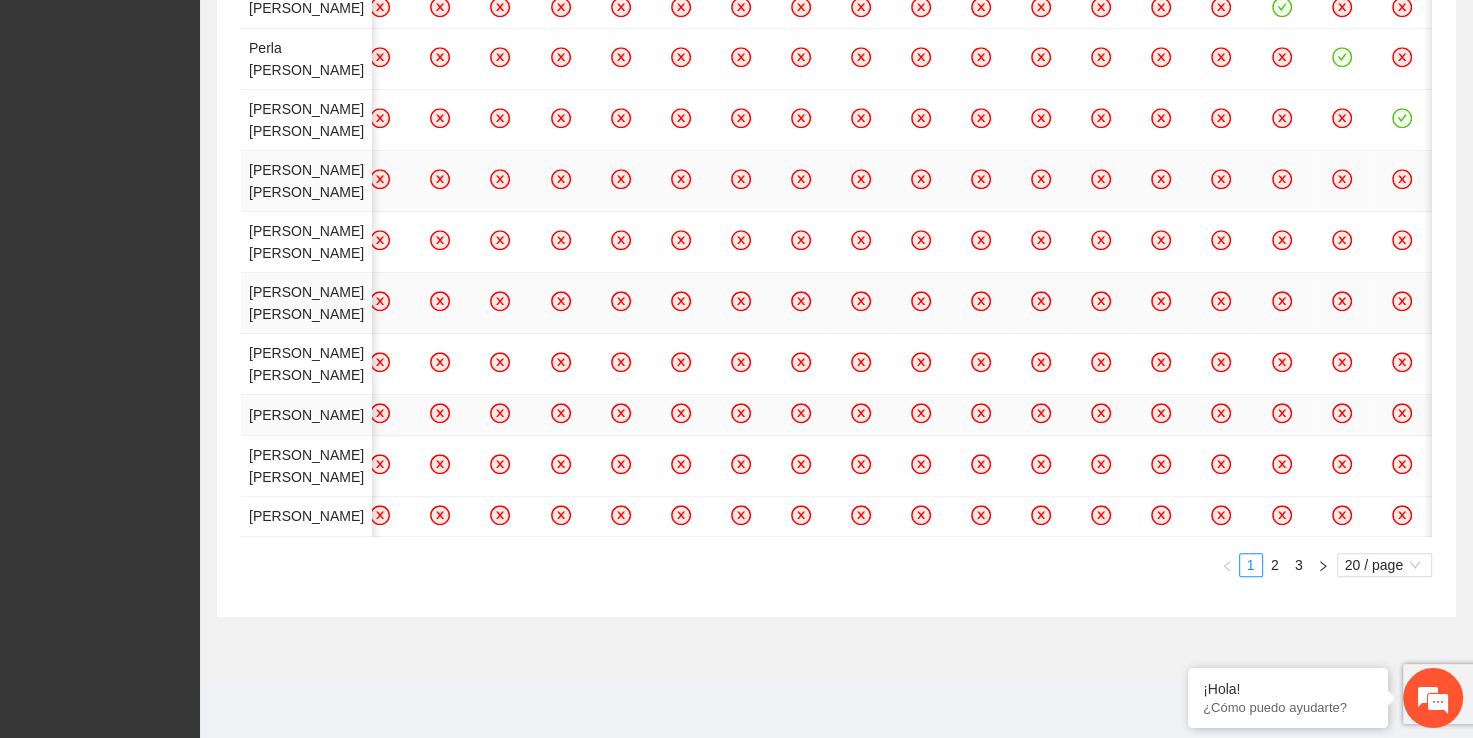 scroll, scrollTop: 0, scrollLeft: 692, axis: horizontal 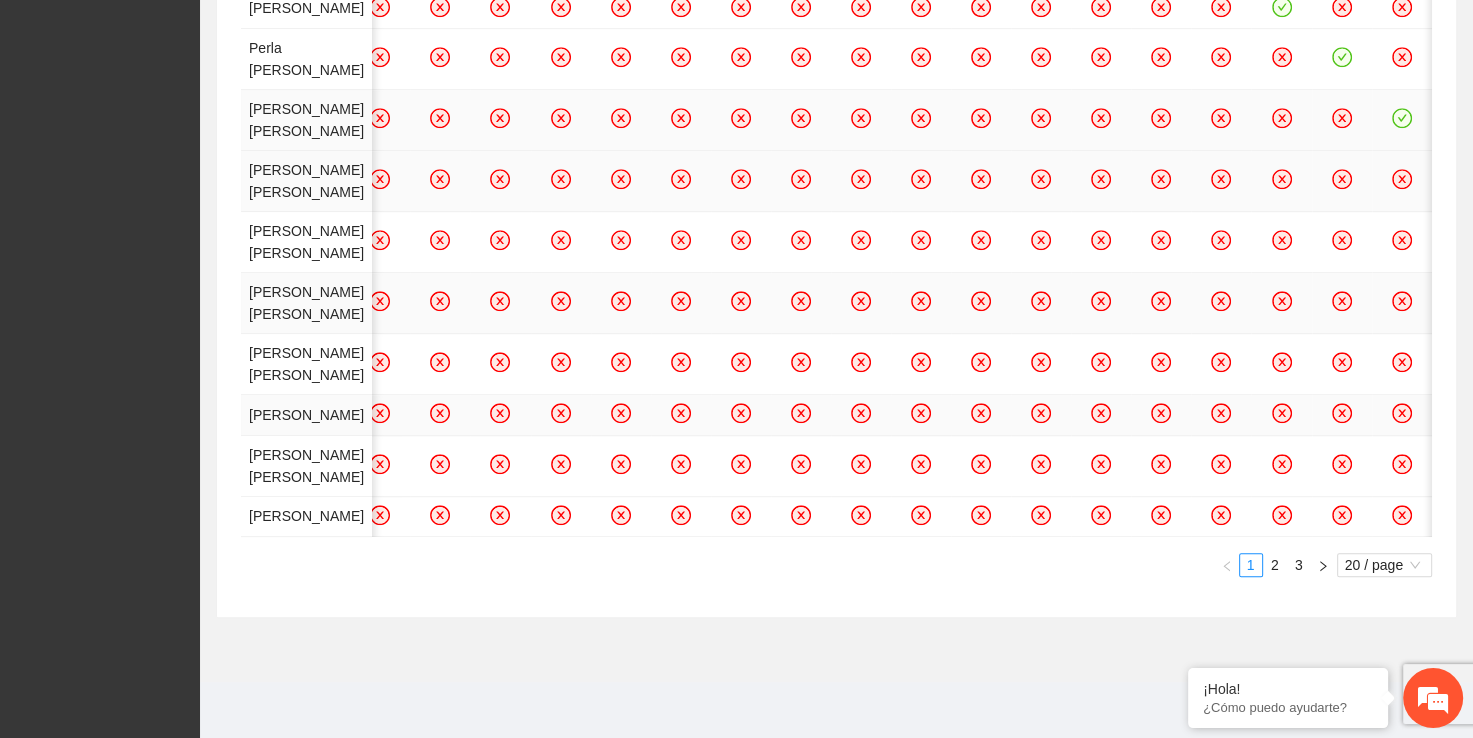 click 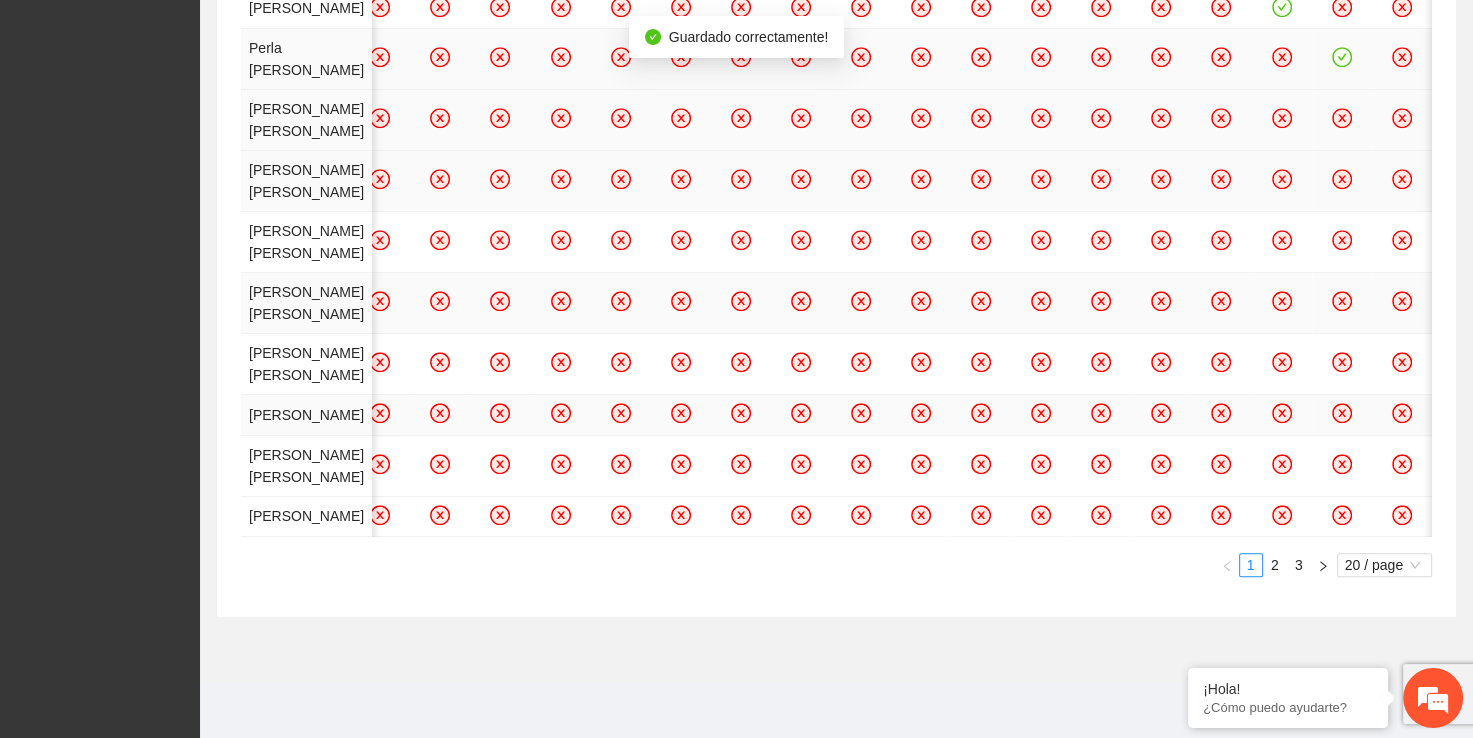 click 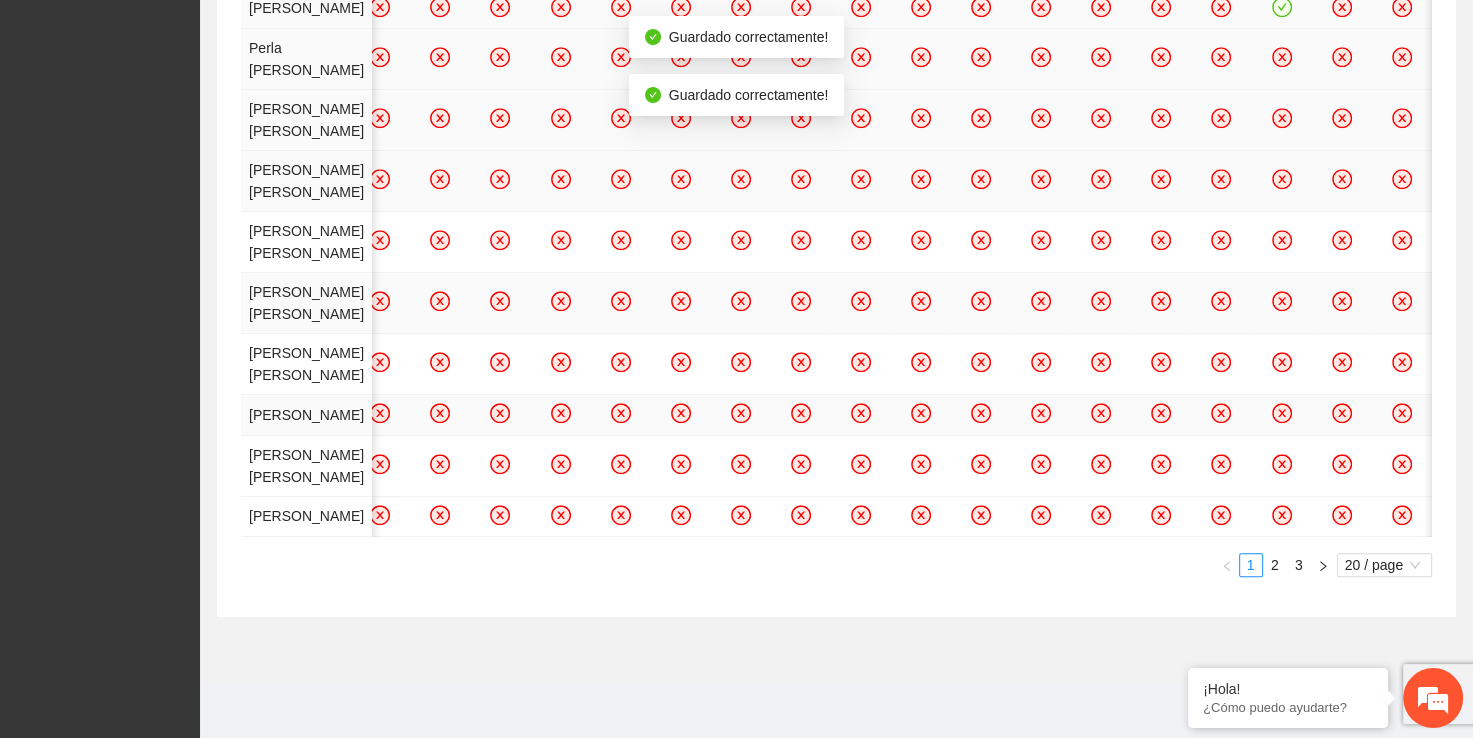 click 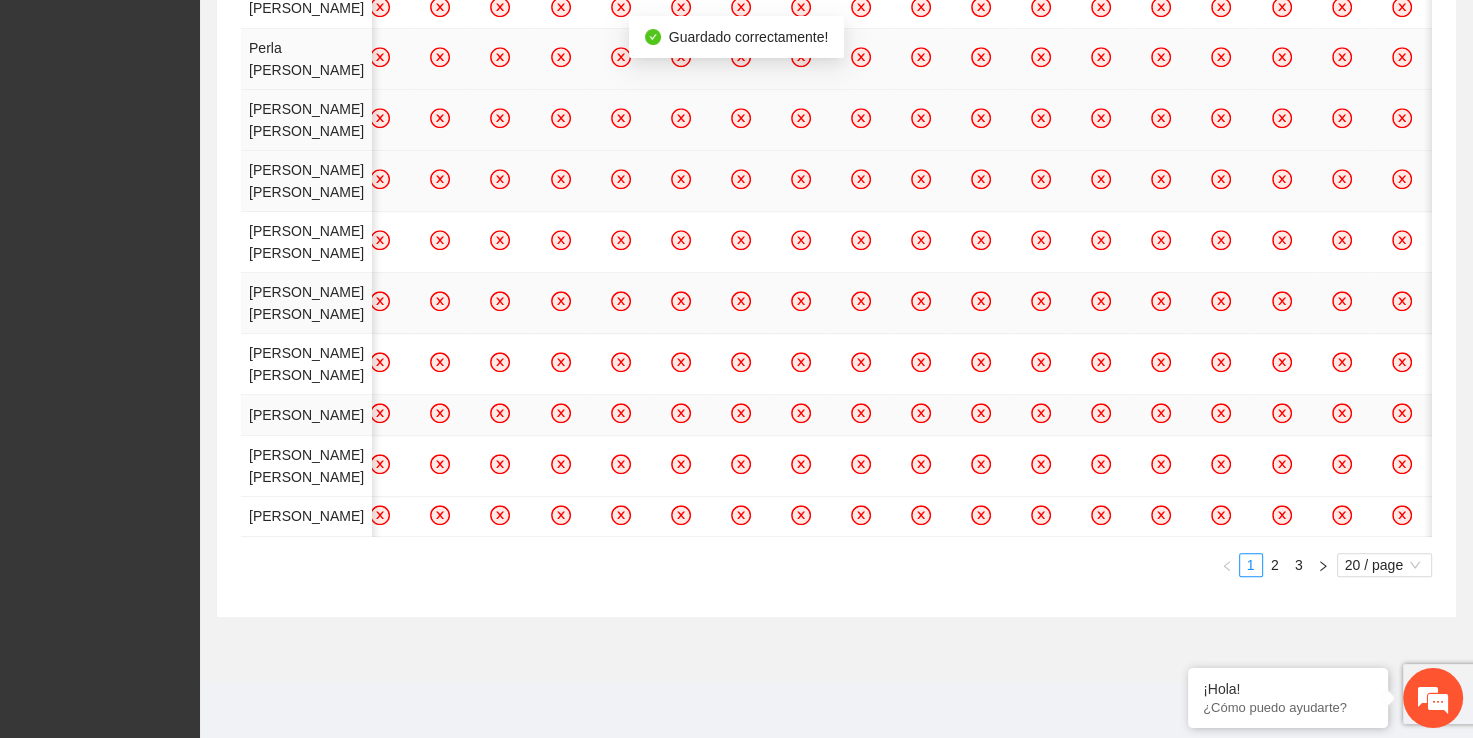 click 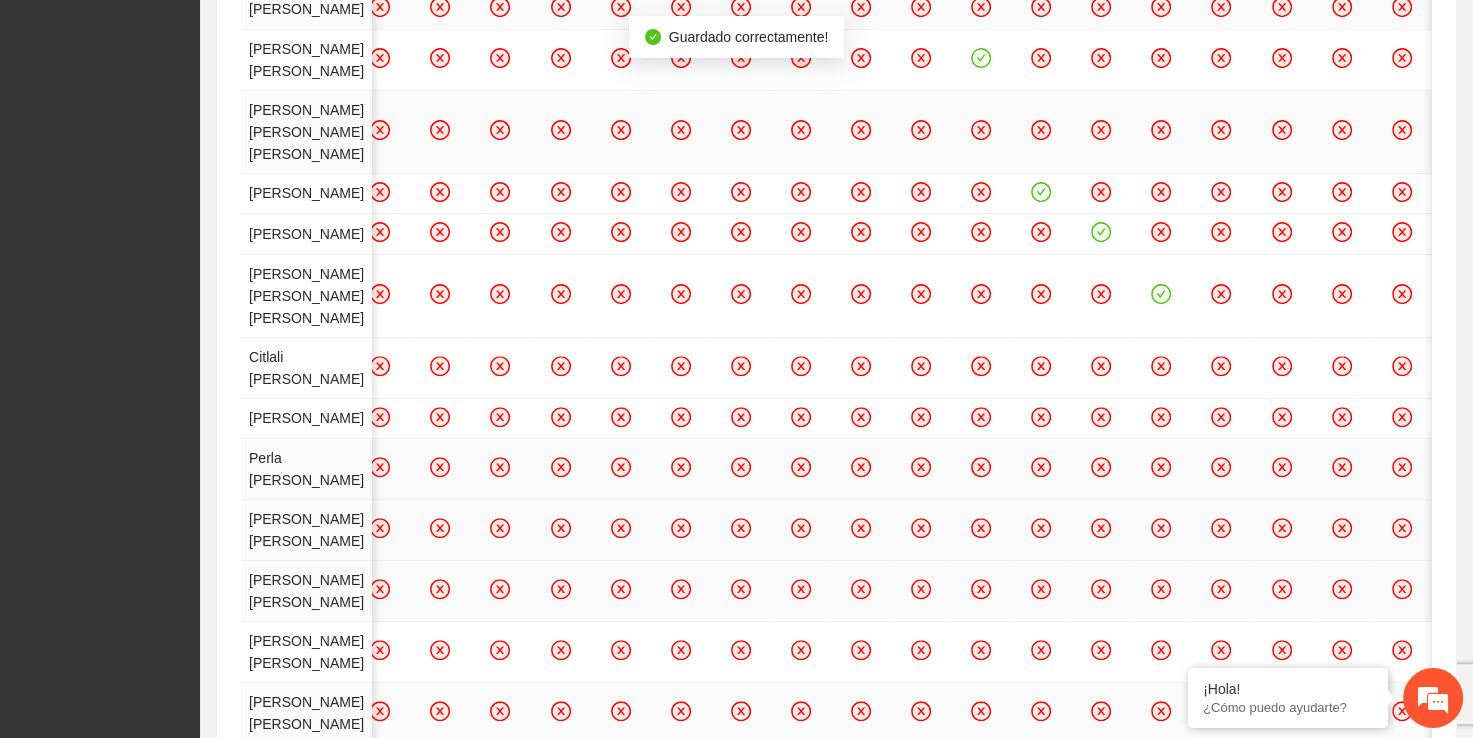 scroll, scrollTop: 608, scrollLeft: 0, axis: vertical 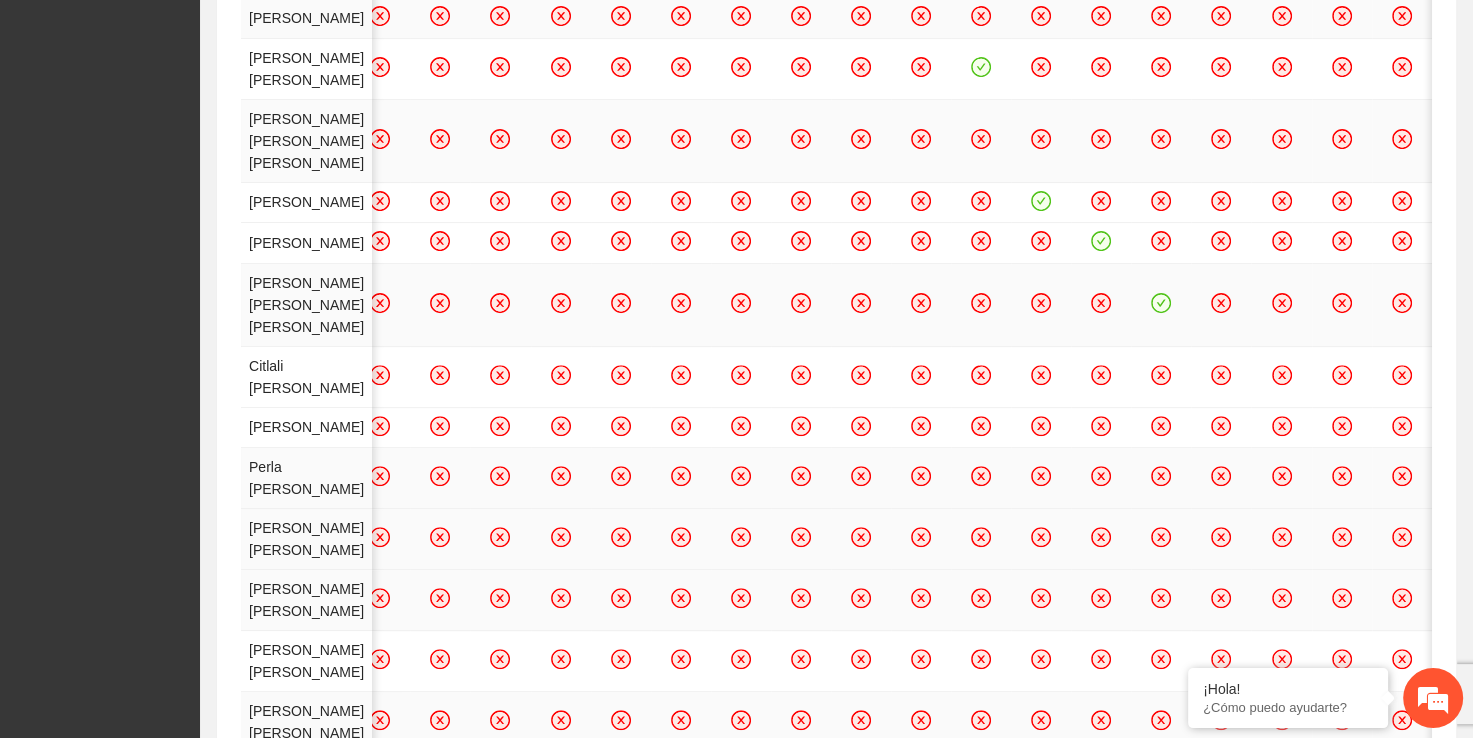 click 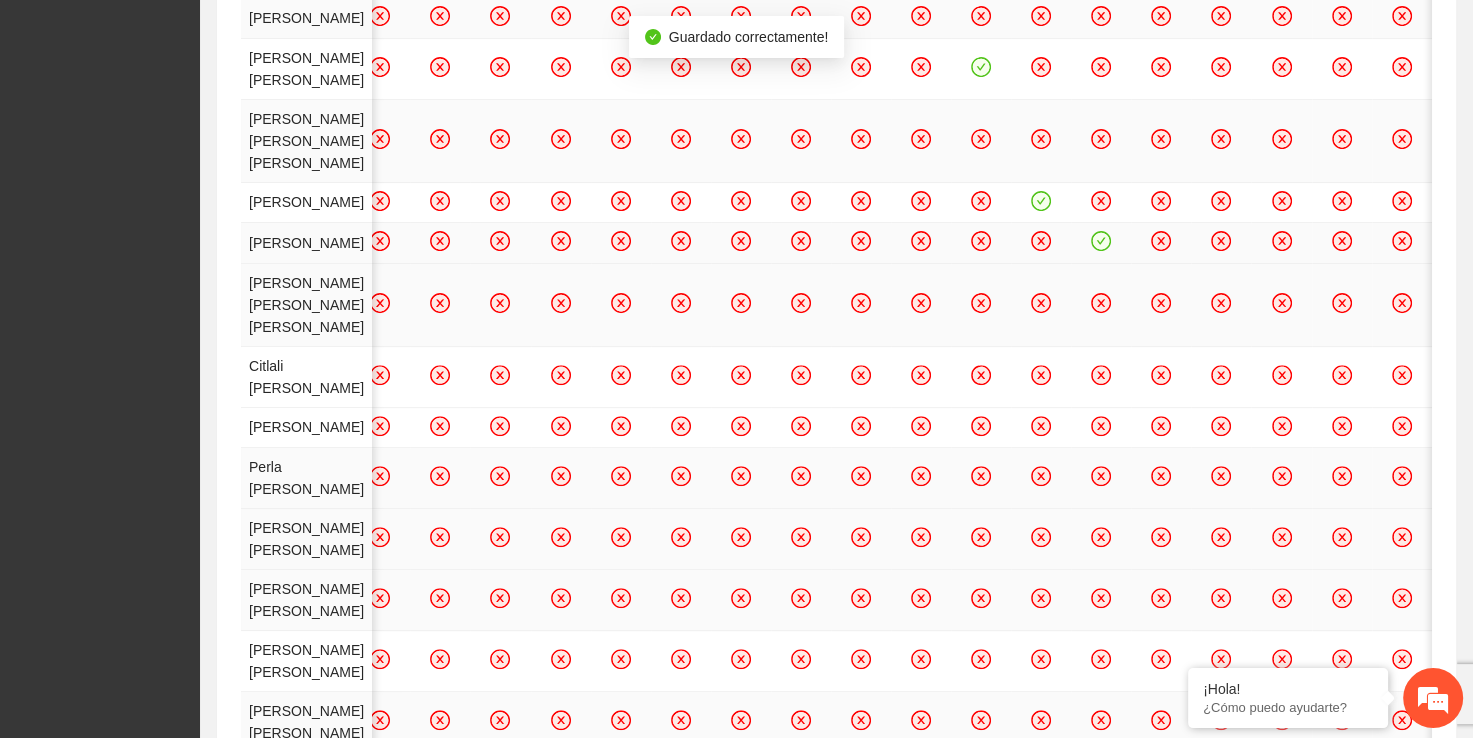 click 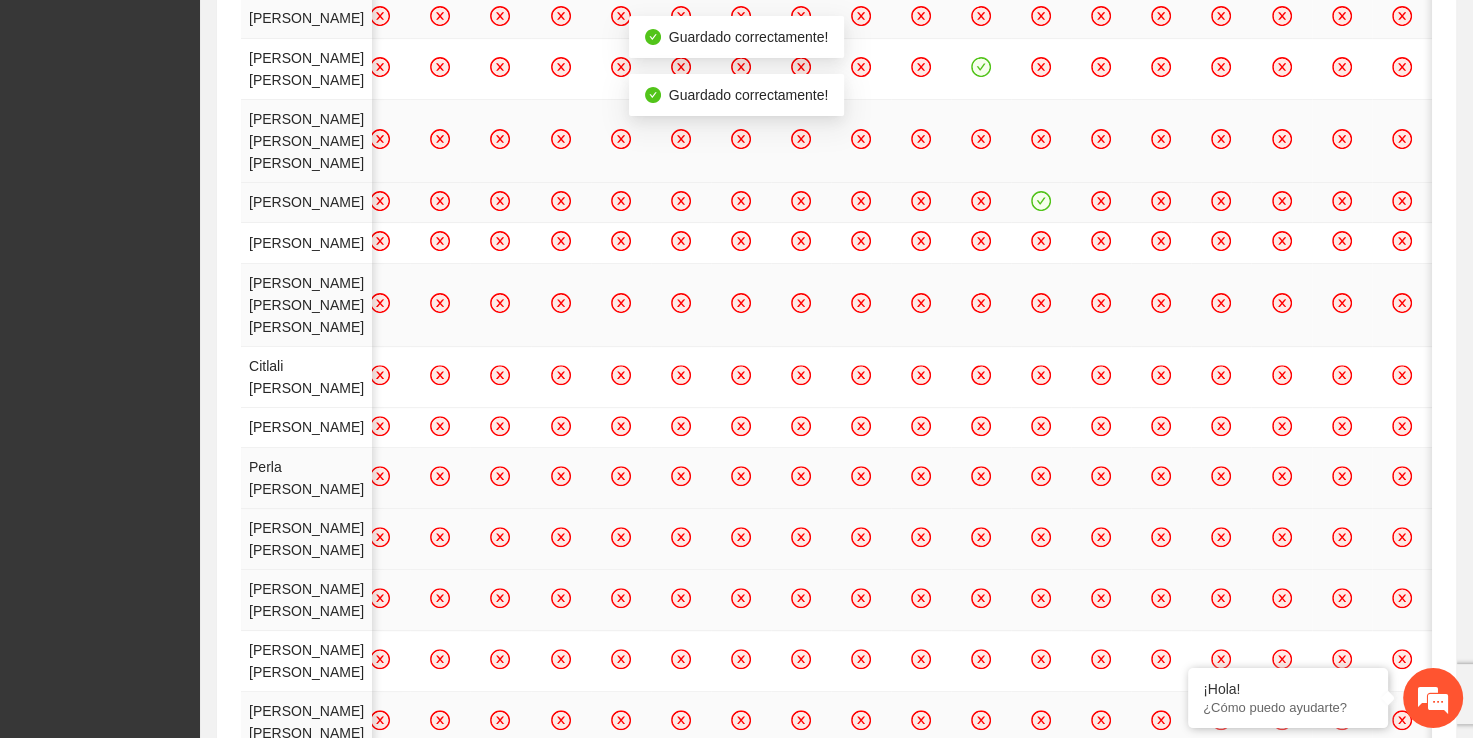 click 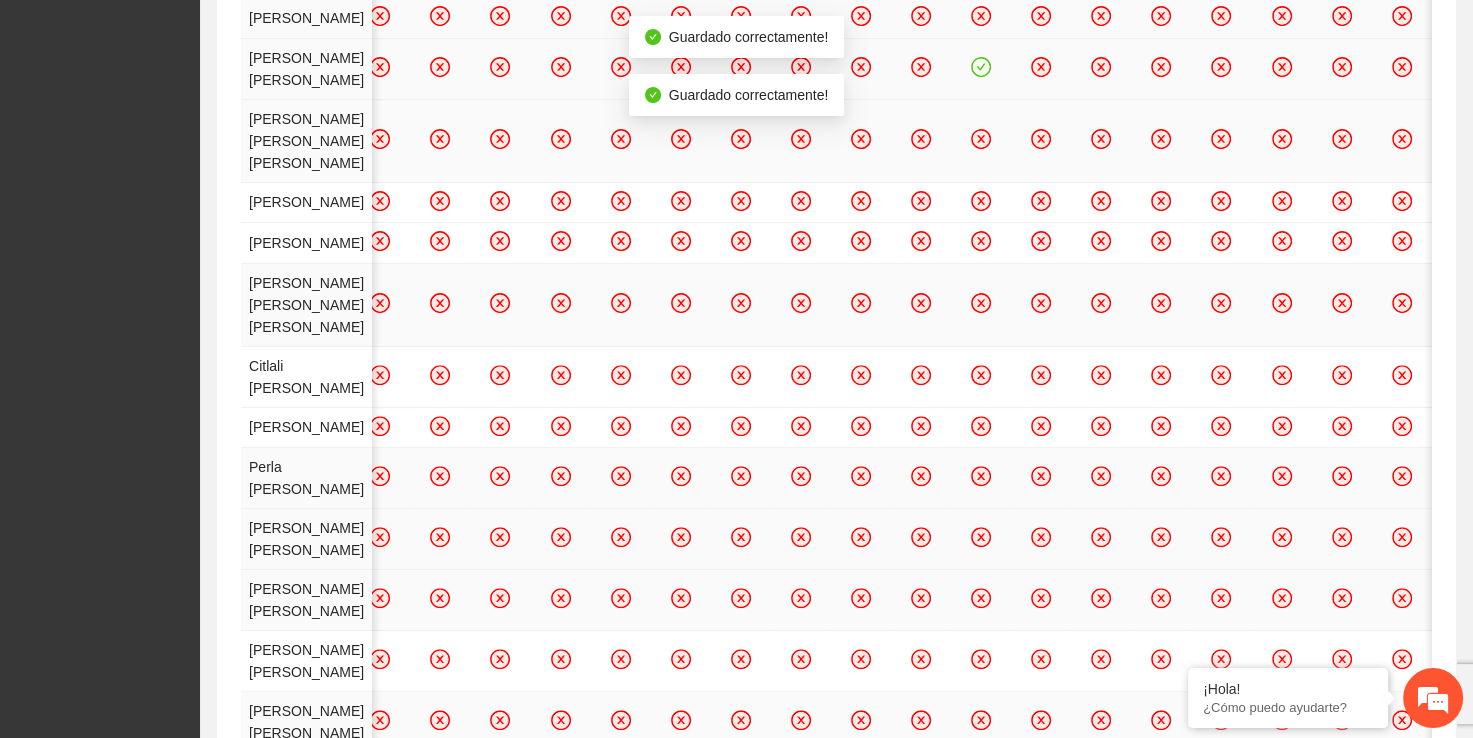 click 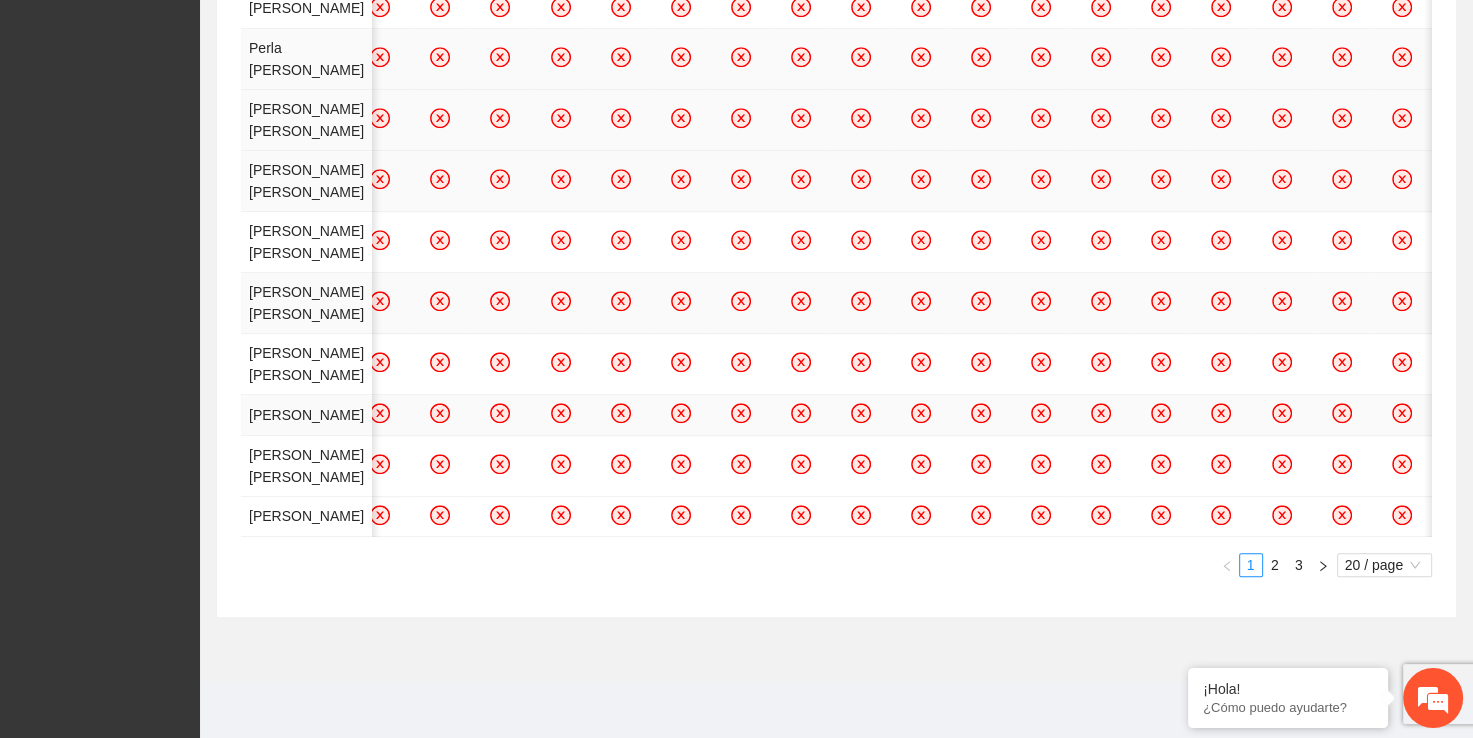 scroll, scrollTop: 1753, scrollLeft: 0, axis: vertical 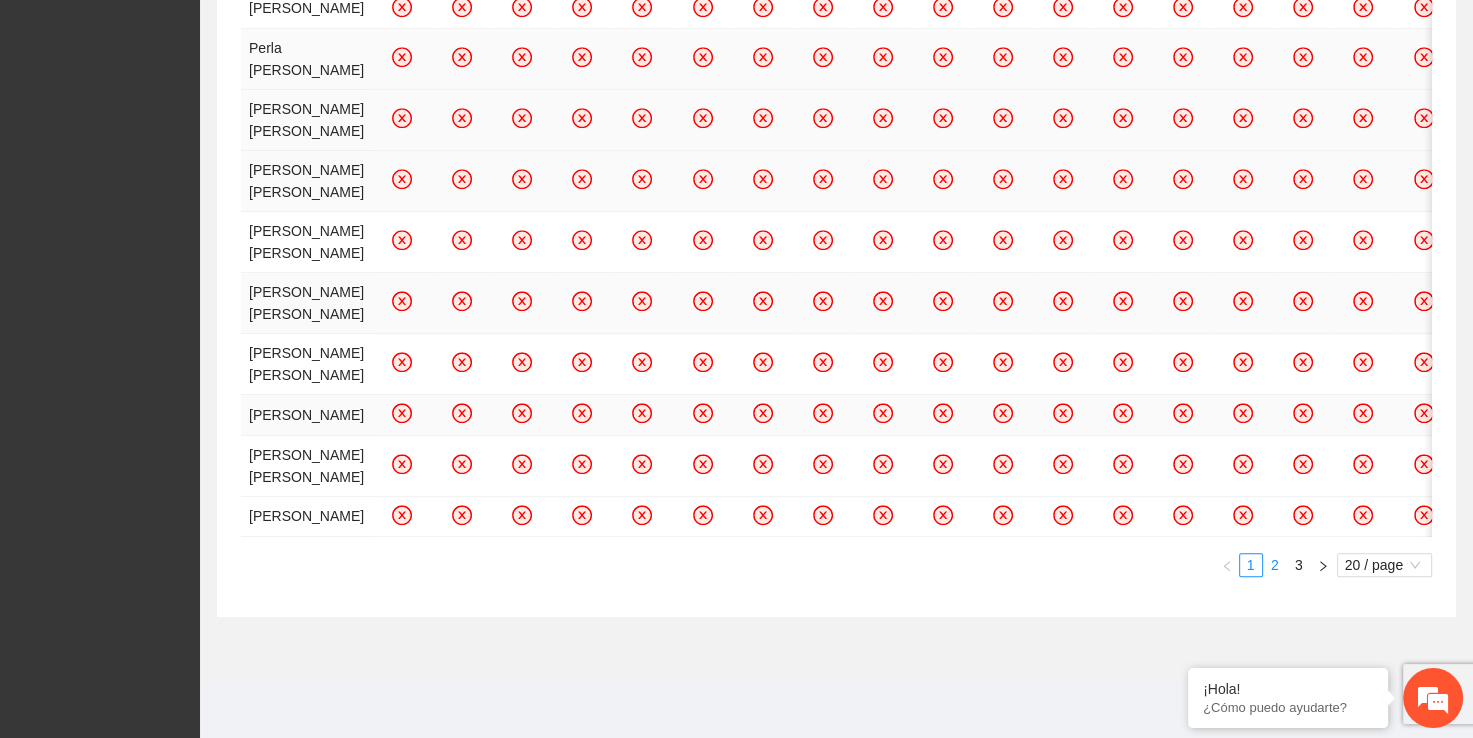 click on "2" at bounding box center [1275, 565] 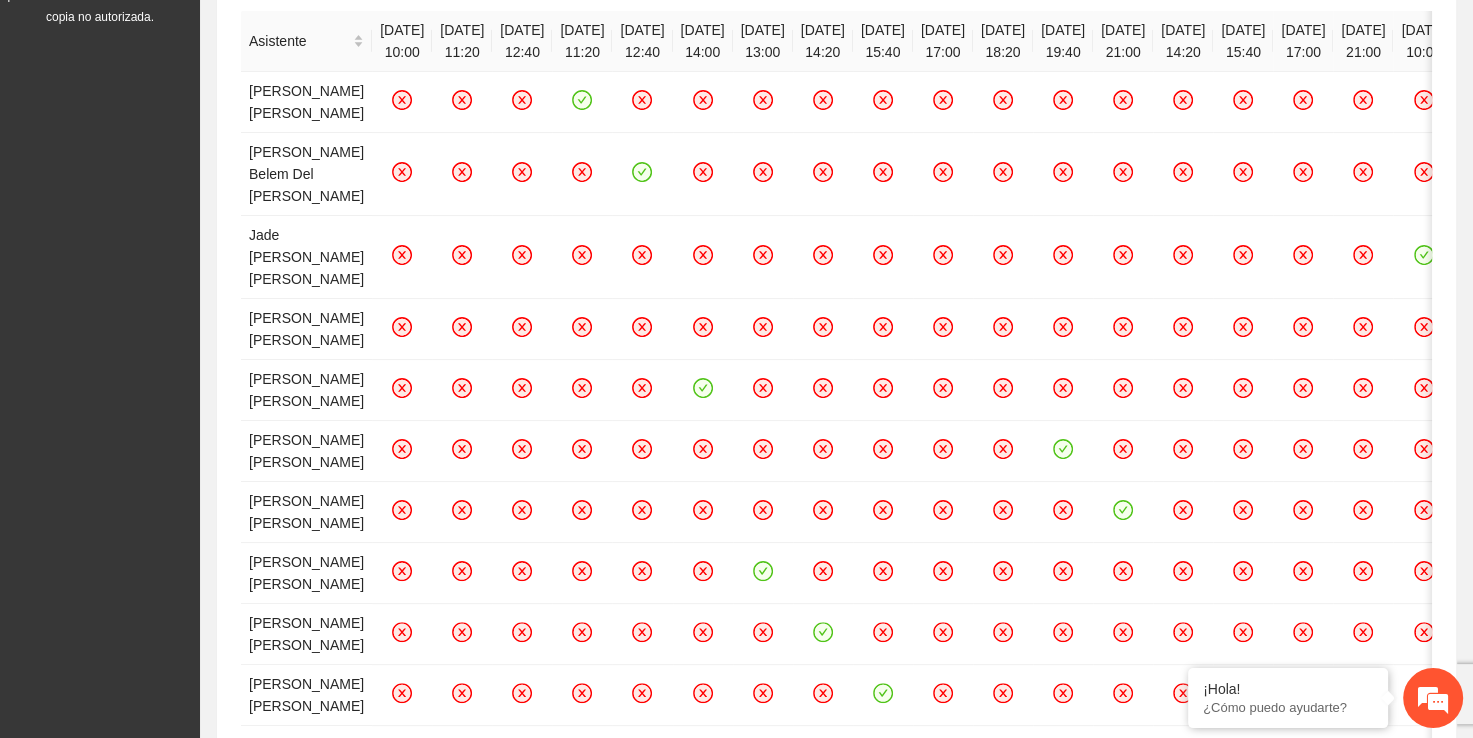 scroll, scrollTop: 0, scrollLeft: 0, axis: both 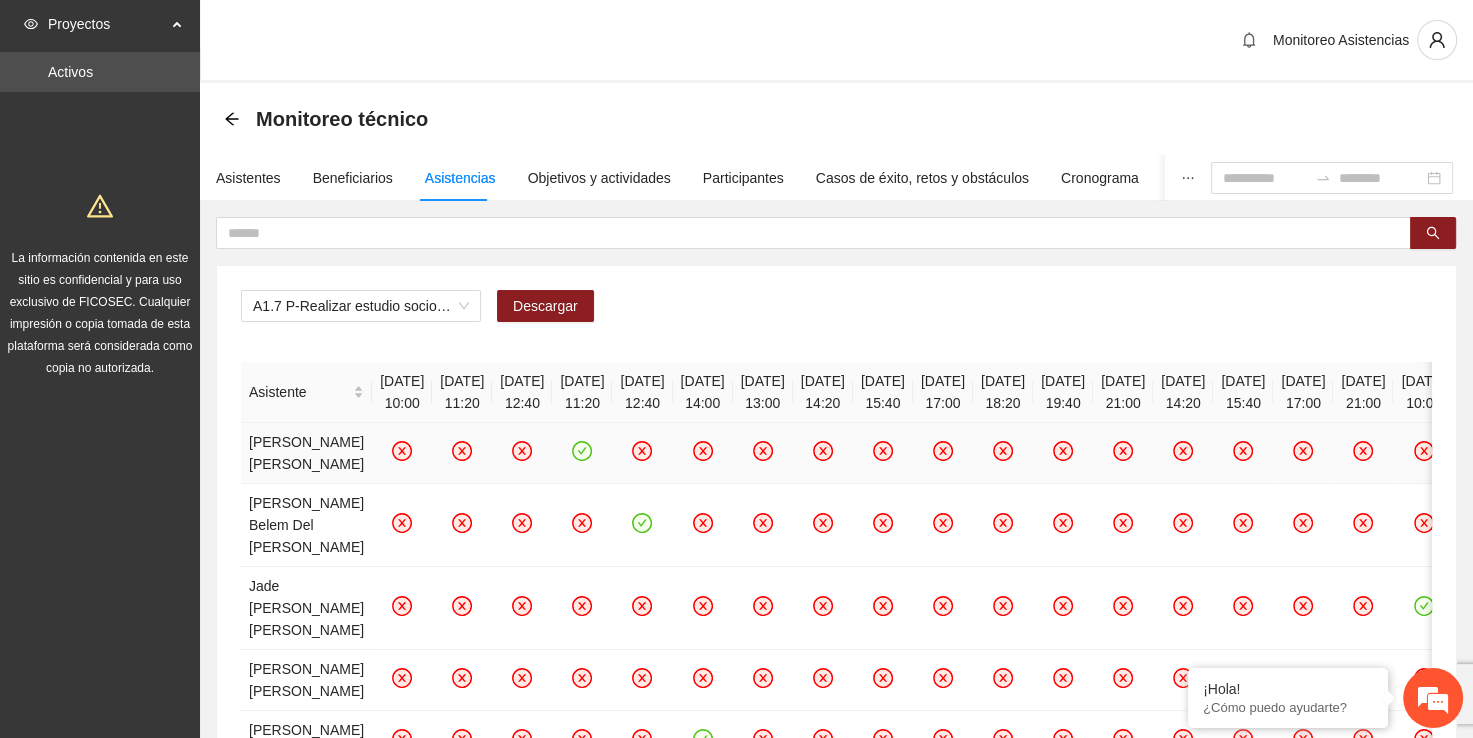 click 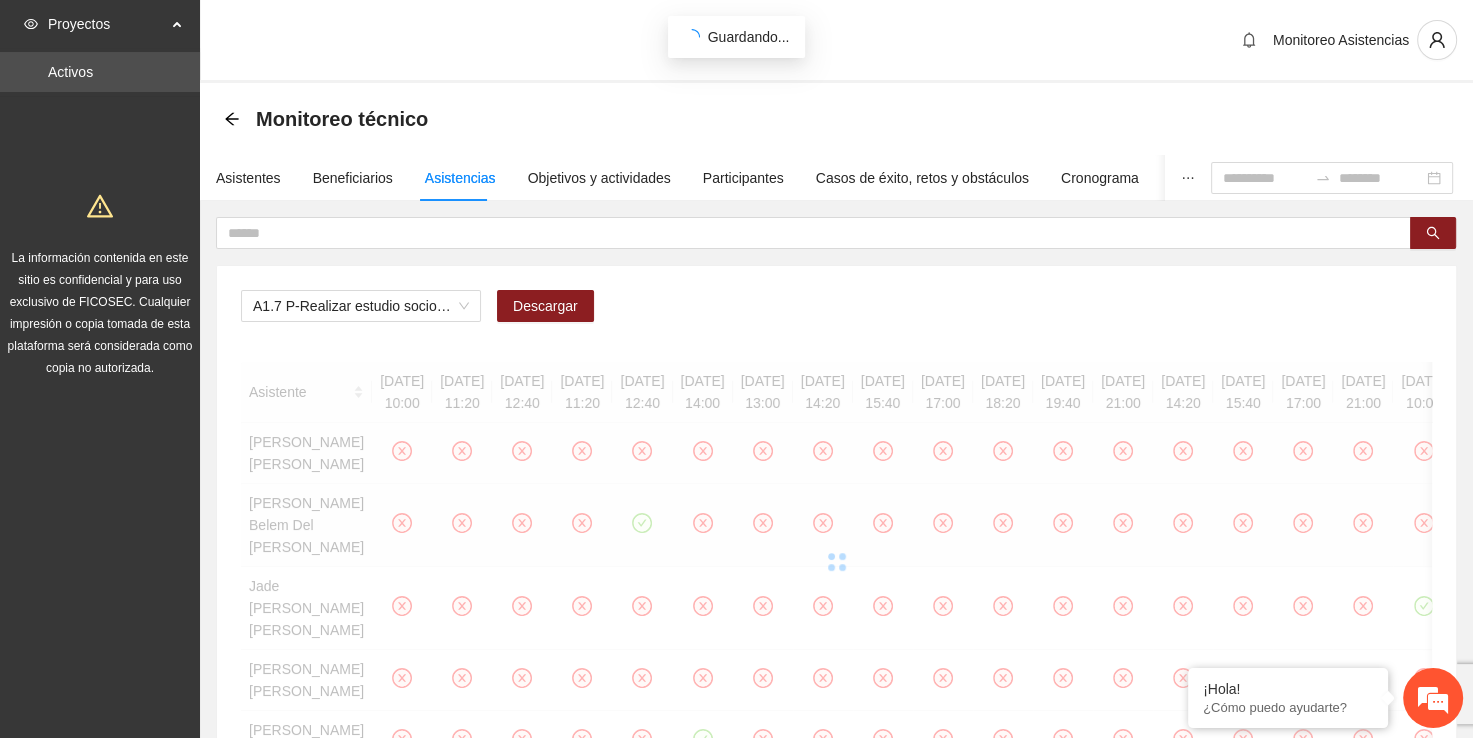 click on "Asistente [DATE] 10:00 [DATE] 11:20 [DATE] 12:40 [DATE] 11:20 [DATE] 12:40 [DATE] 14:00 [DATE] 13:00 [DATE] 14:20 [DATE] 15:40 [DATE] 17:00 [DATE] 18:20 [DATE] 19:40 [DATE] 21:00 [DATE] 14:20 [DATE] 15:40 [DATE] 17:00 [DATE] 21:00 [DATE] 10:00 [DATE] 11:20 [DATE] 14:00                                           [PERSON_NAME] [PERSON_NAME]  [PERSON_NAME] Belem  Del [PERSON_NAME]  [PERSON_NAME] [PERSON_NAME]  [PERSON_NAME] [PERSON_NAME]  [PERSON_NAME] [PERSON_NAME]  [PERSON_NAME] [PERSON_NAME]  [PERSON_NAME] [PERSON_NAME]  [PERSON_NAME] [PERSON_NAME]  [PERSON_NAME] [PERSON_NAME]  [PERSON_NAME] [PERSON_NAME]  [PERSON_NAME] [PERSON_NAME]  [PERSON_NAME] [PERSON_NAME]  [PERSON_NAME] de [PERSON_NAME]  [PERSON_NAME] Derat  [PERSON_NAME]  [PERSON_NAME] [PERSON_NAME]  [PERSON_NAME] [PERSON_NAME]  [PERSON_NAME] [PERSON_NAME] [PERSON_NAME]  [PERSON_NAME]  [PERSON_NAME] [PERSON_NAME] 1 2 3 20 / page" at bounding box center [836, 1045] 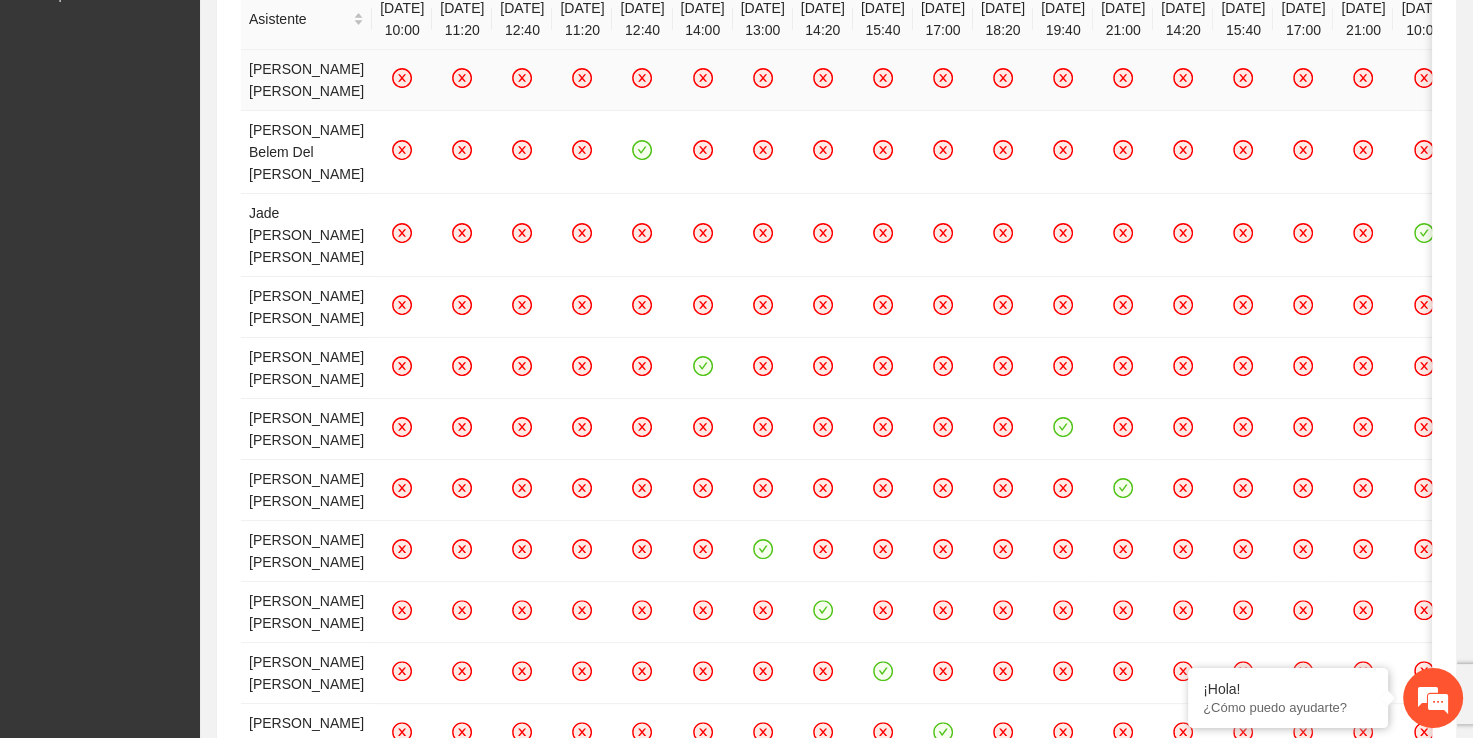 scroll, scrollTop: 413, scrollLeft: 0, axis: vertical 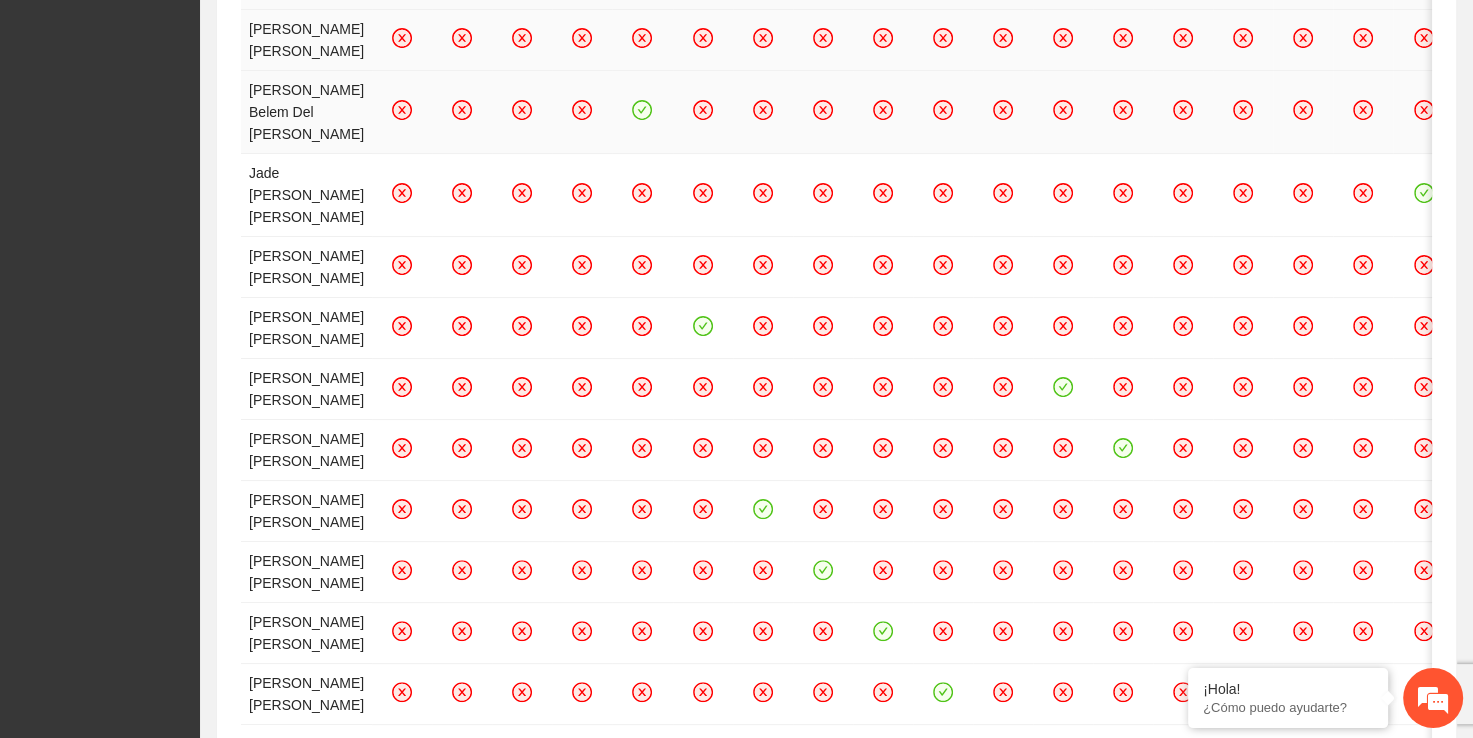 click 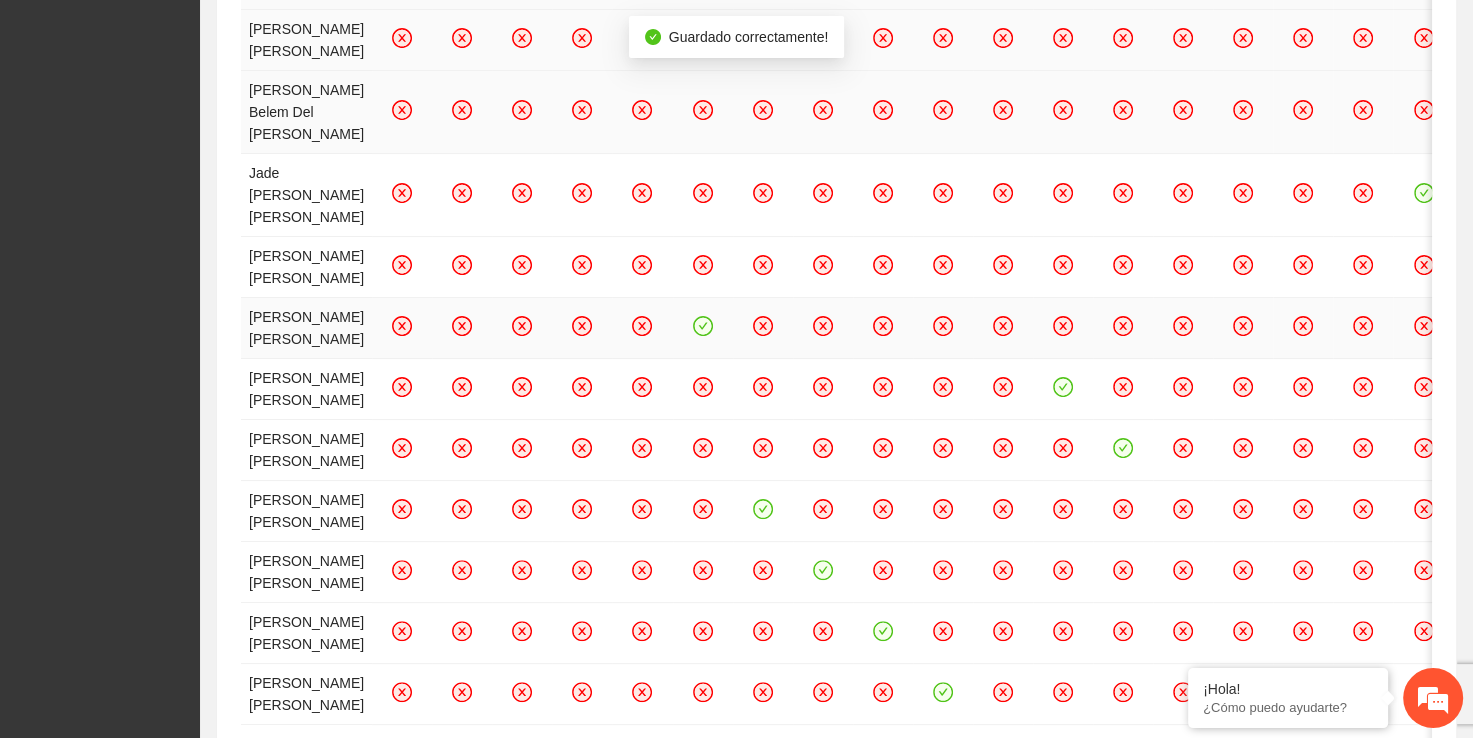 click 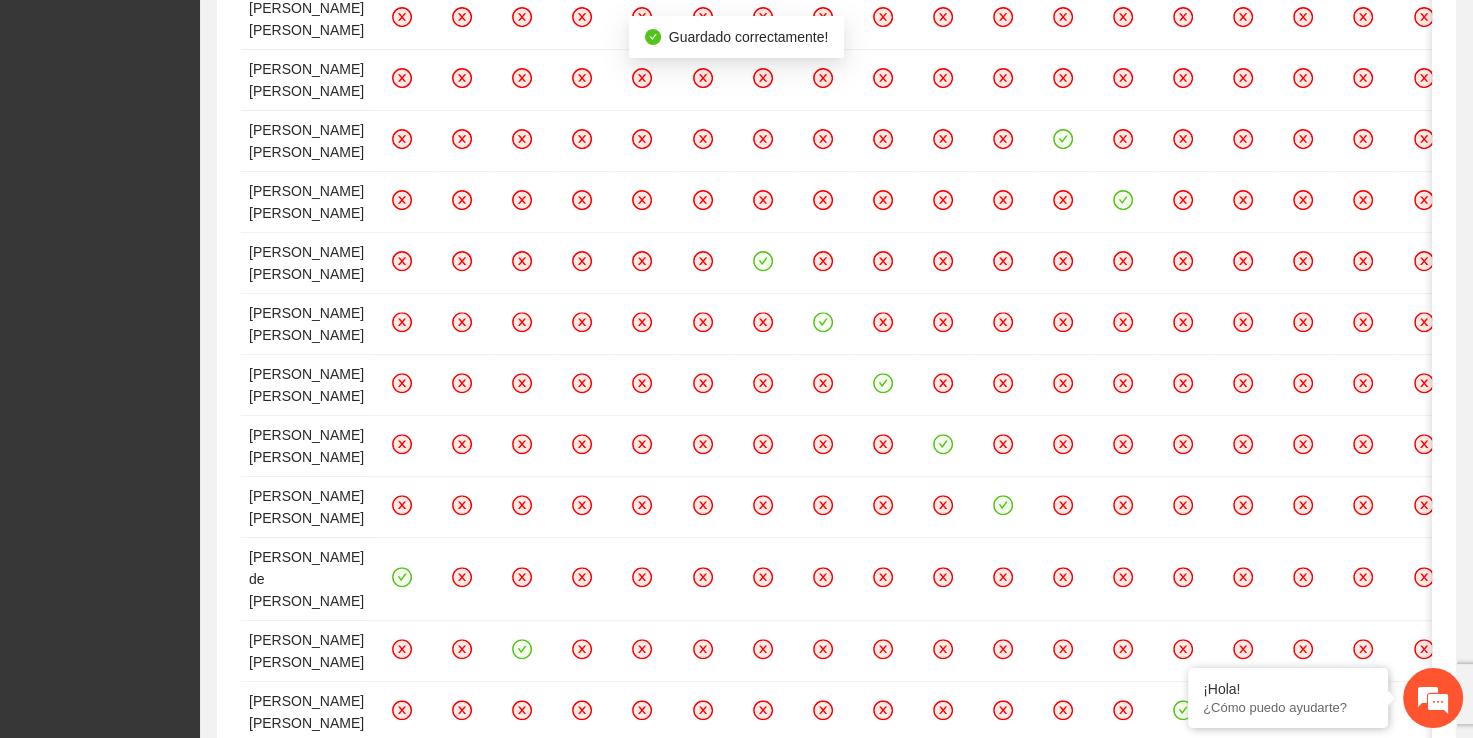 scroll, scrollTop: 679, scrollLeft: 0, axis: vertical 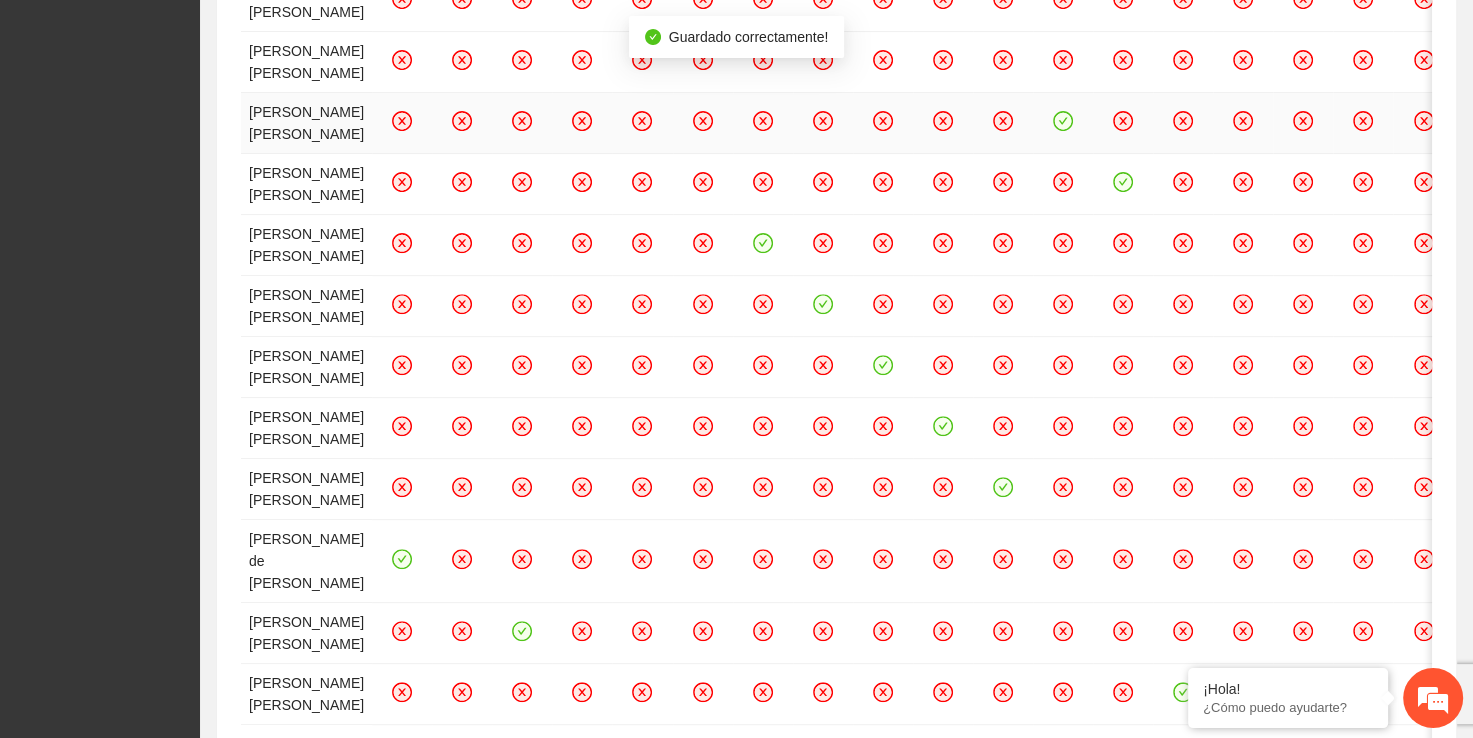 click 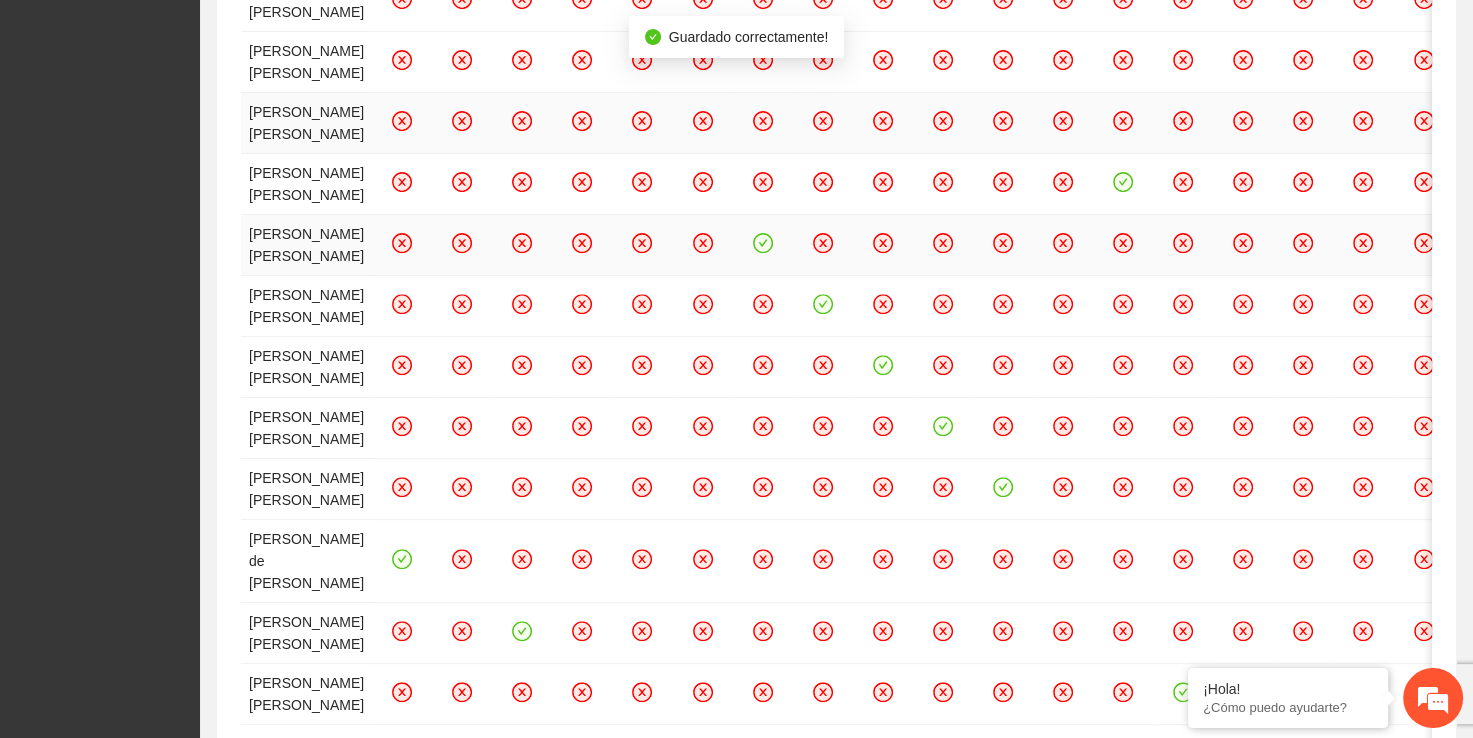 click 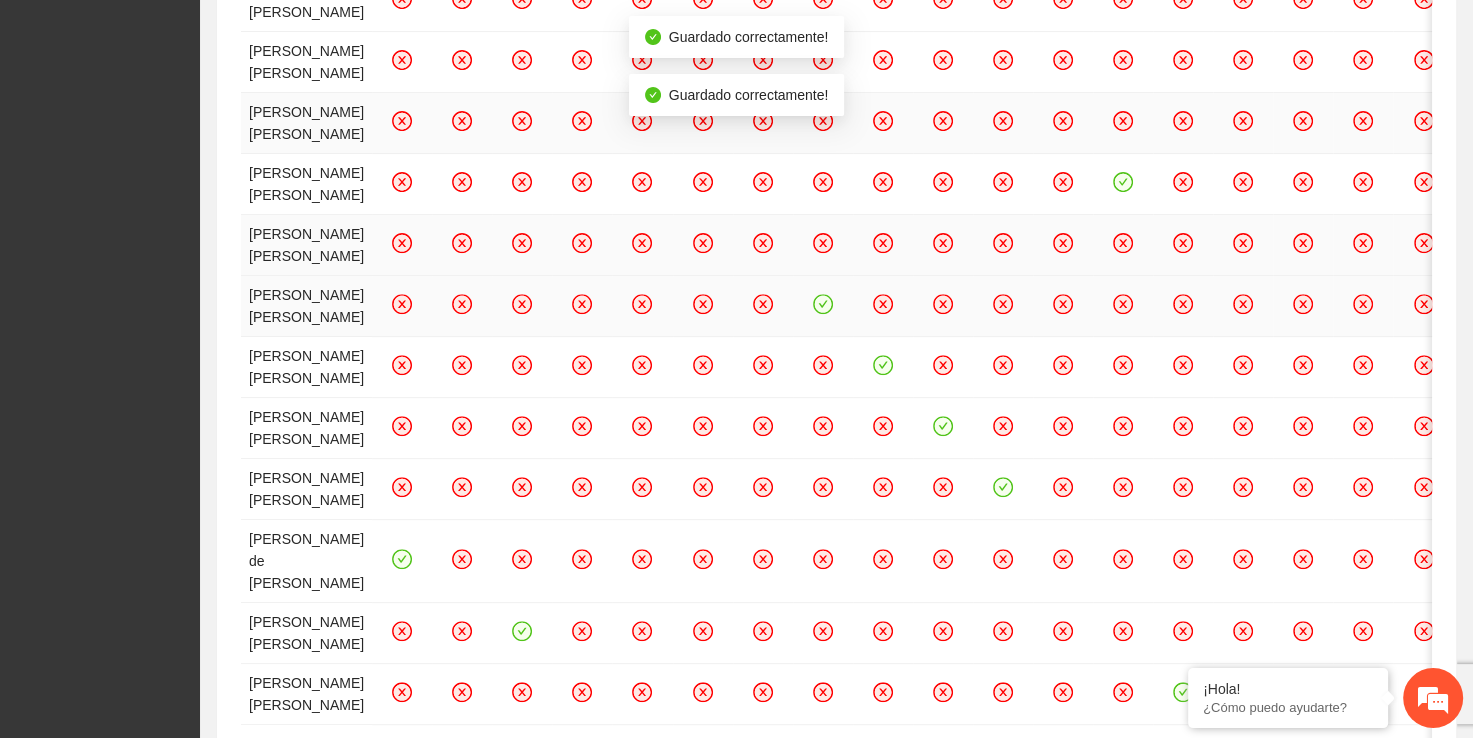 click 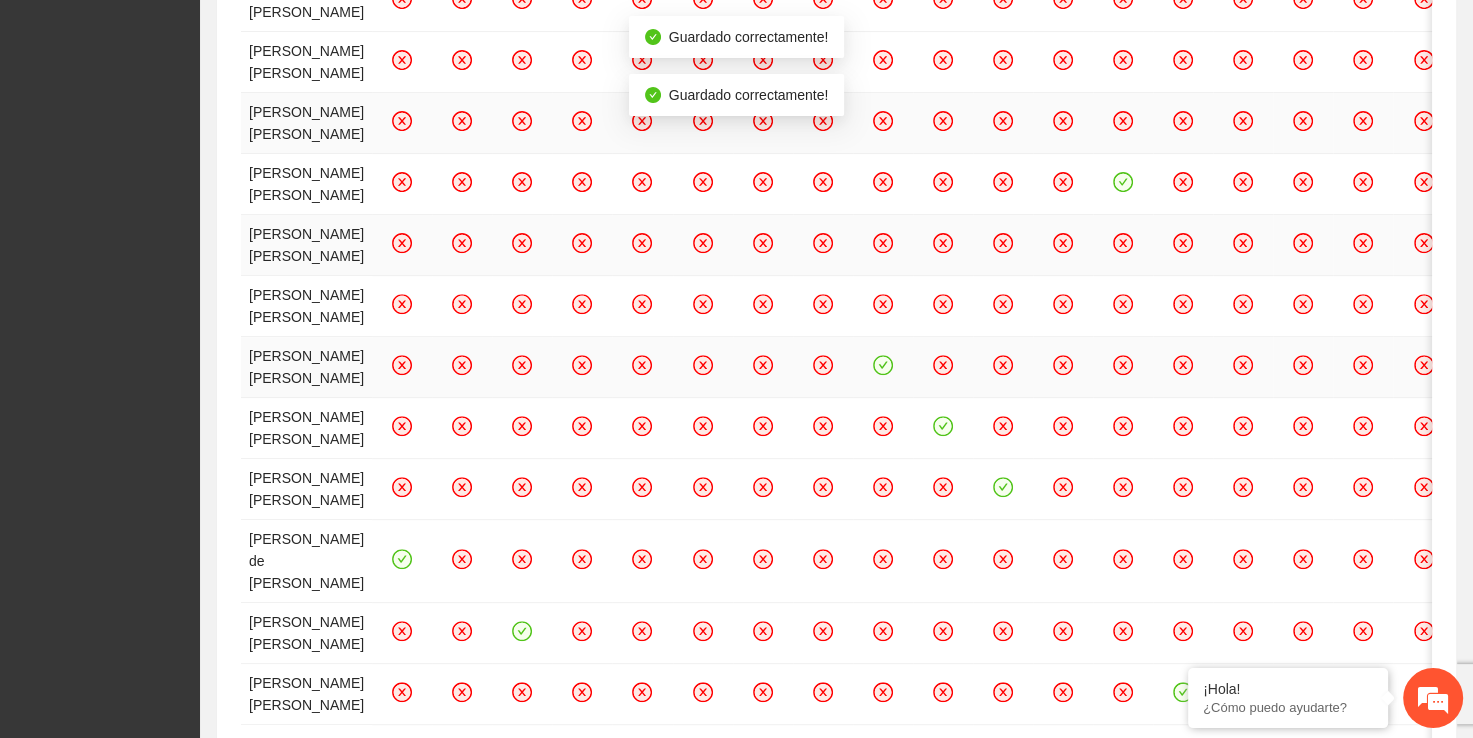click 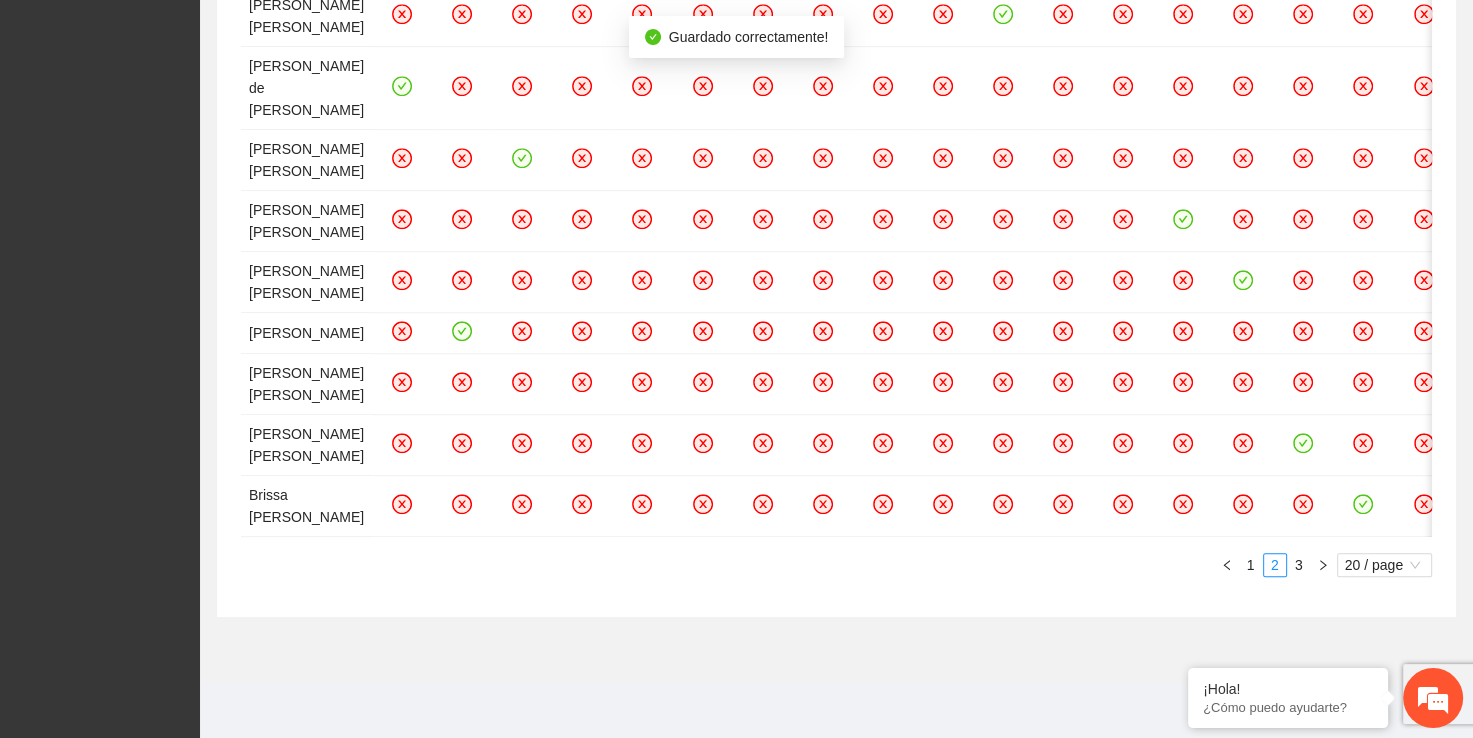 scroll, scrollTop: 1272, scrollLeft: 0, axis: vertical 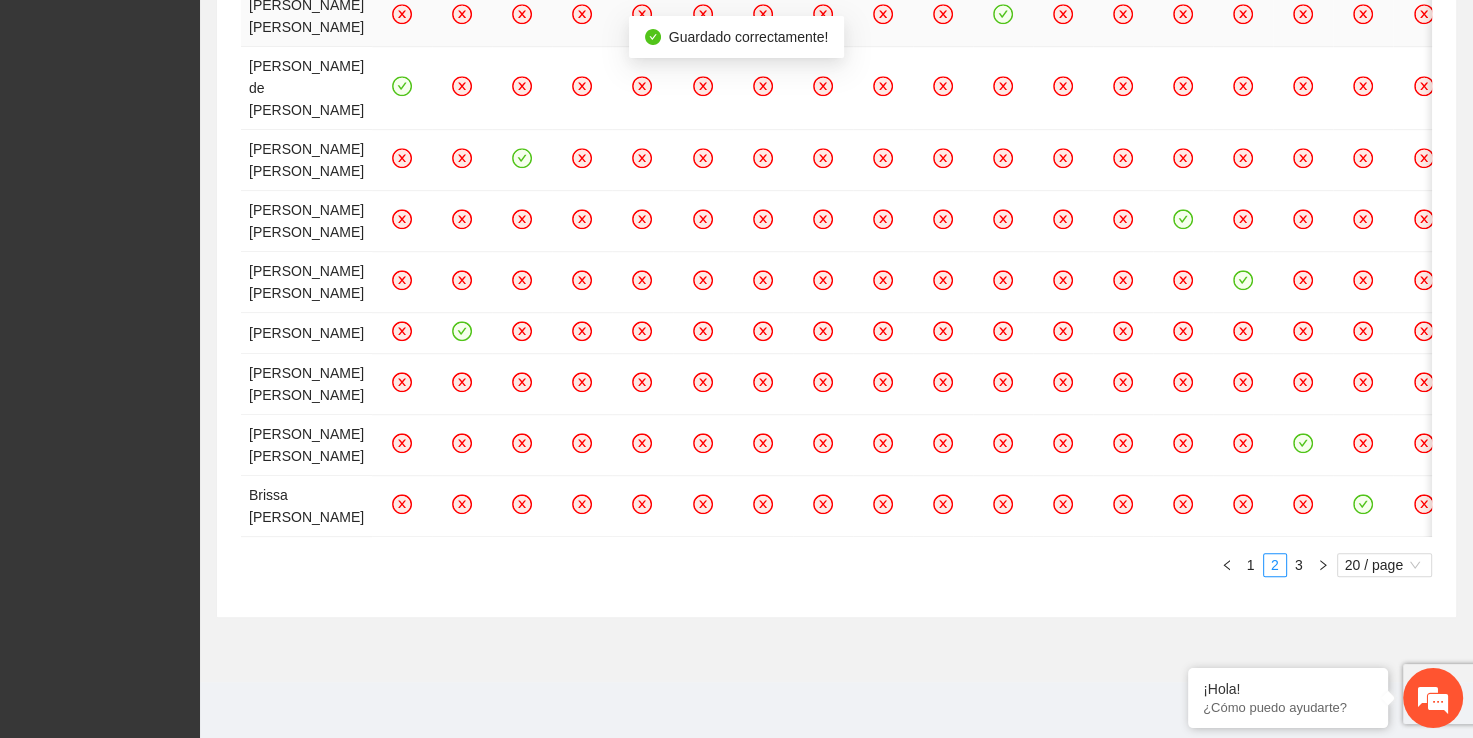 click 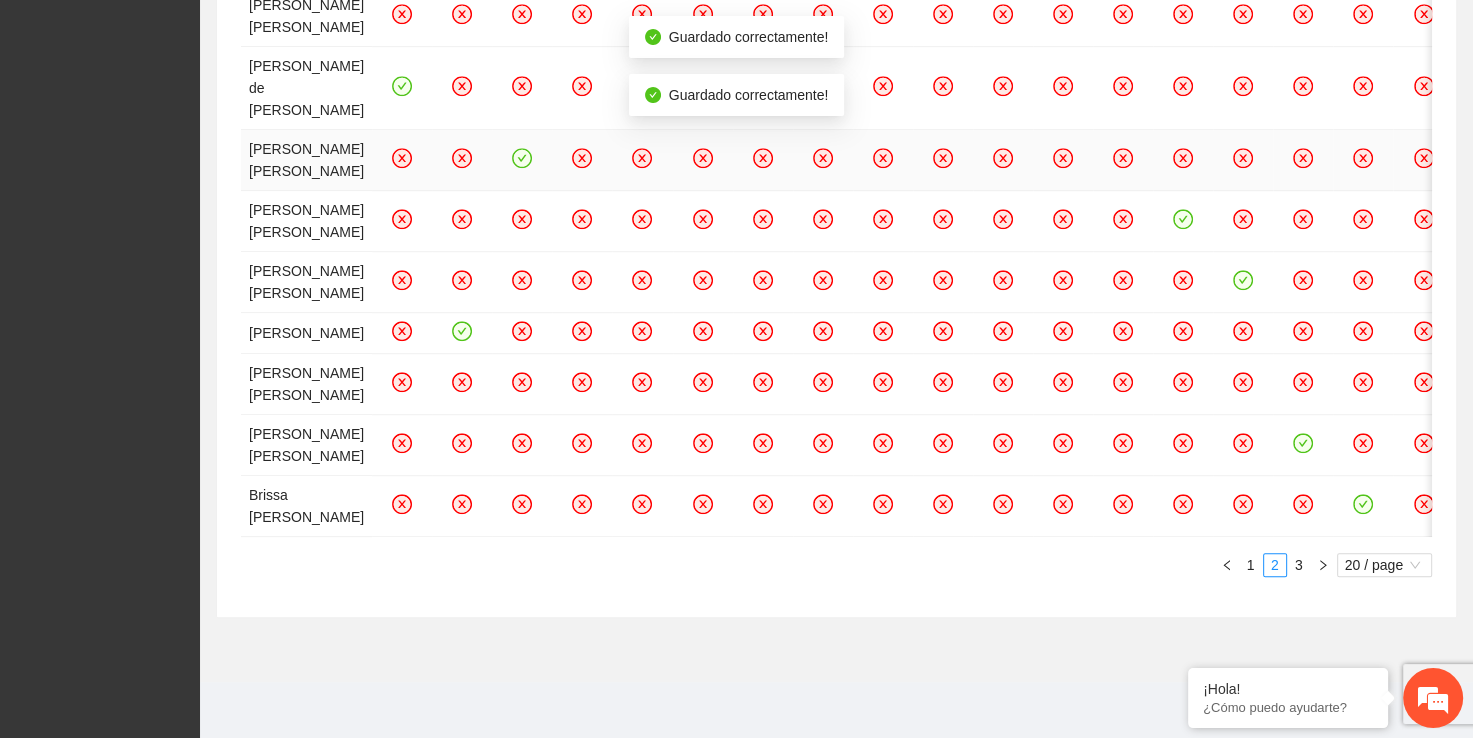 click 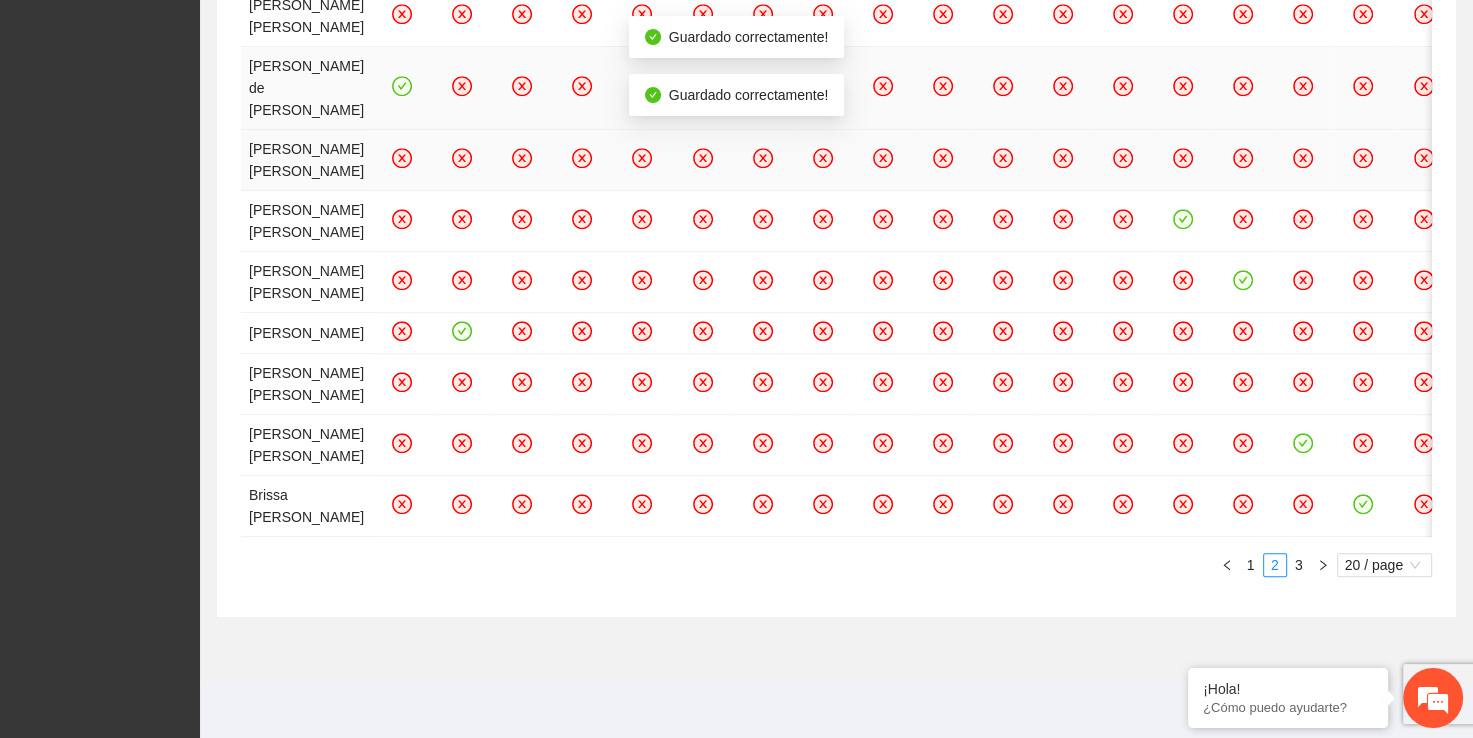 click 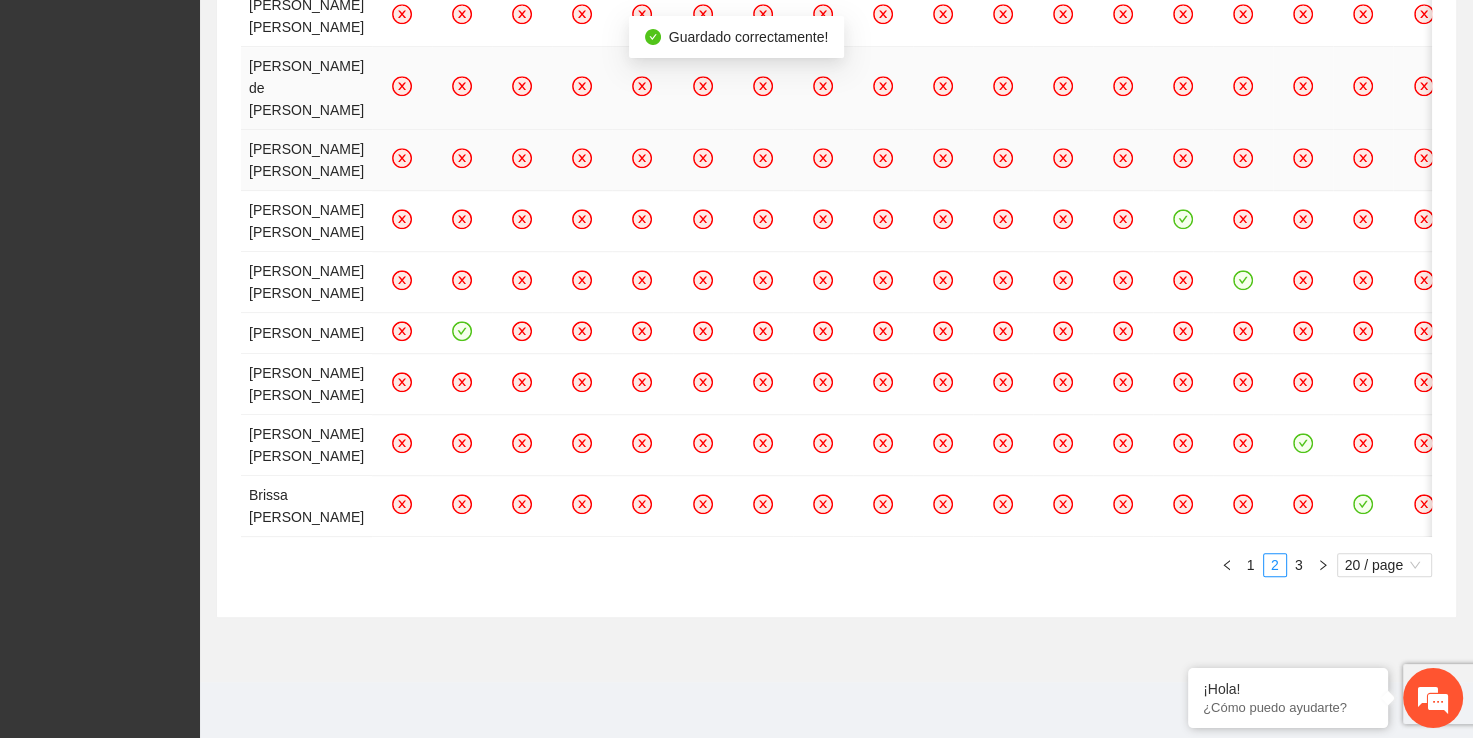 scroll, scrollTop: 1752, scrollLeft: 0, axis: vertical 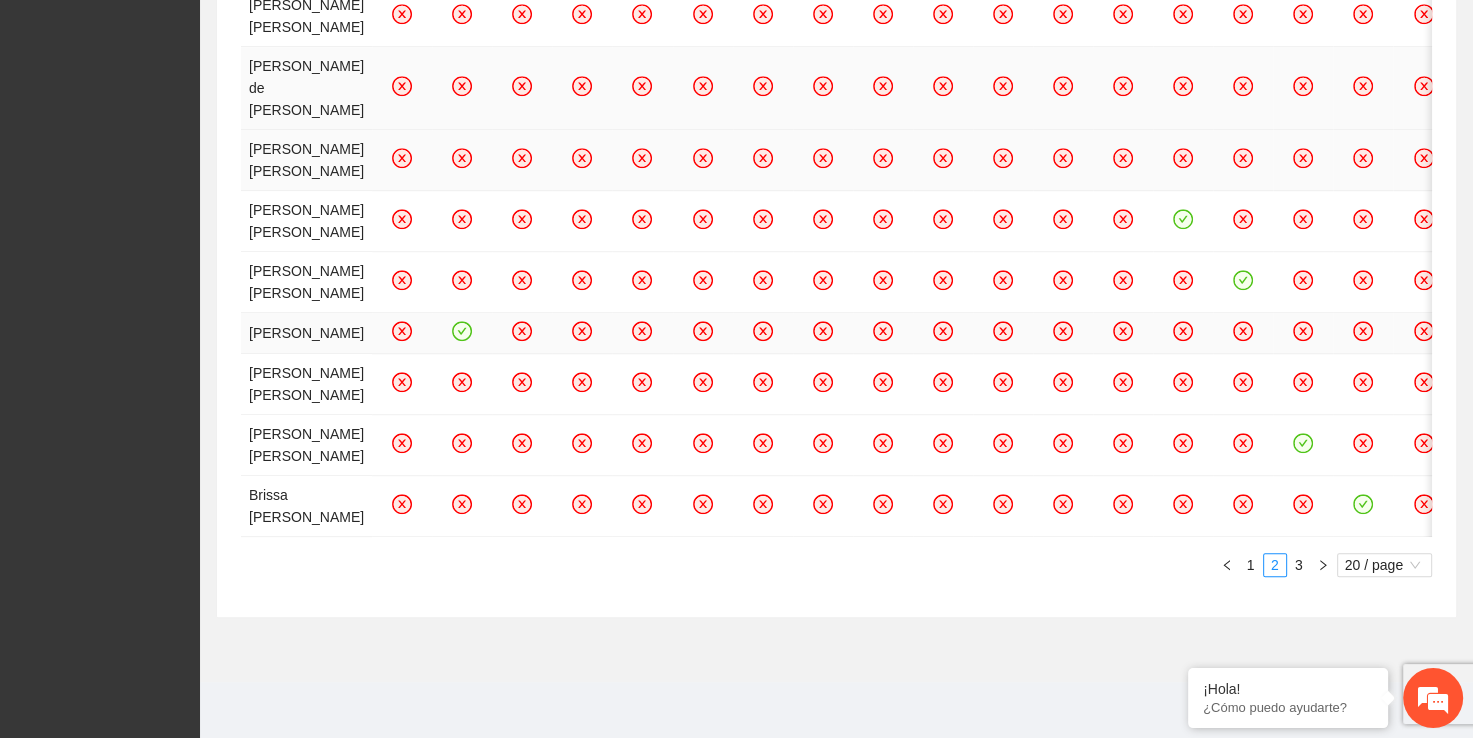 click 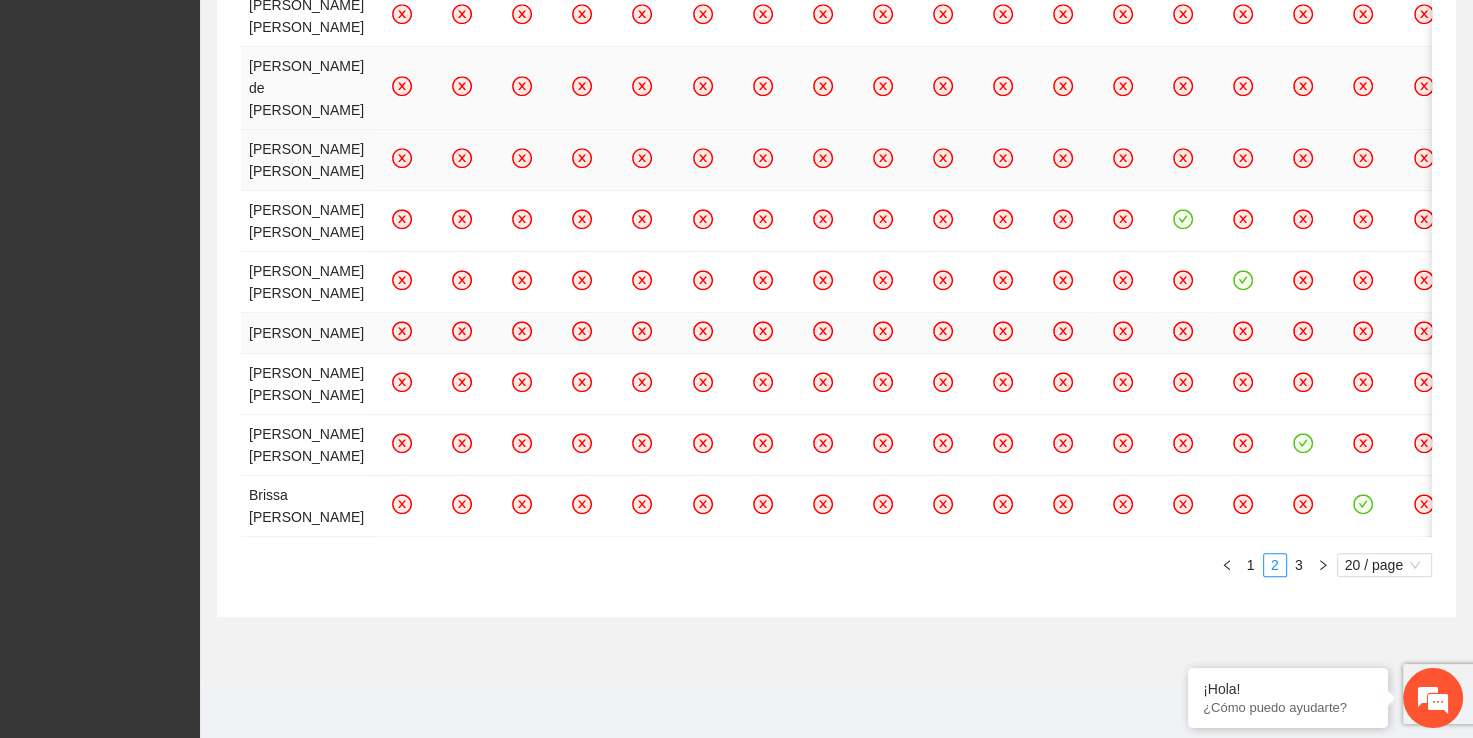 scroll, scrollTop: 1730, scrollLeft: 0, axis: vertical 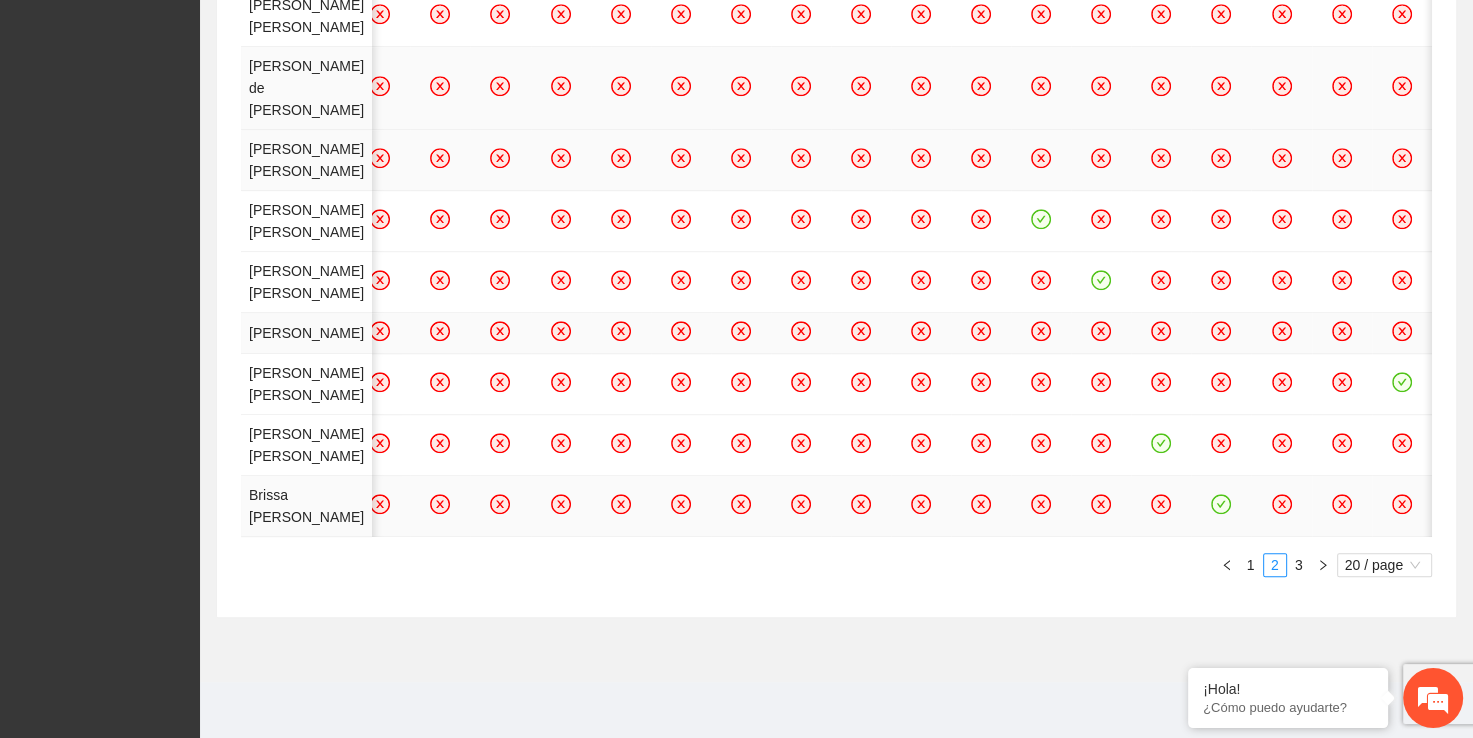 click 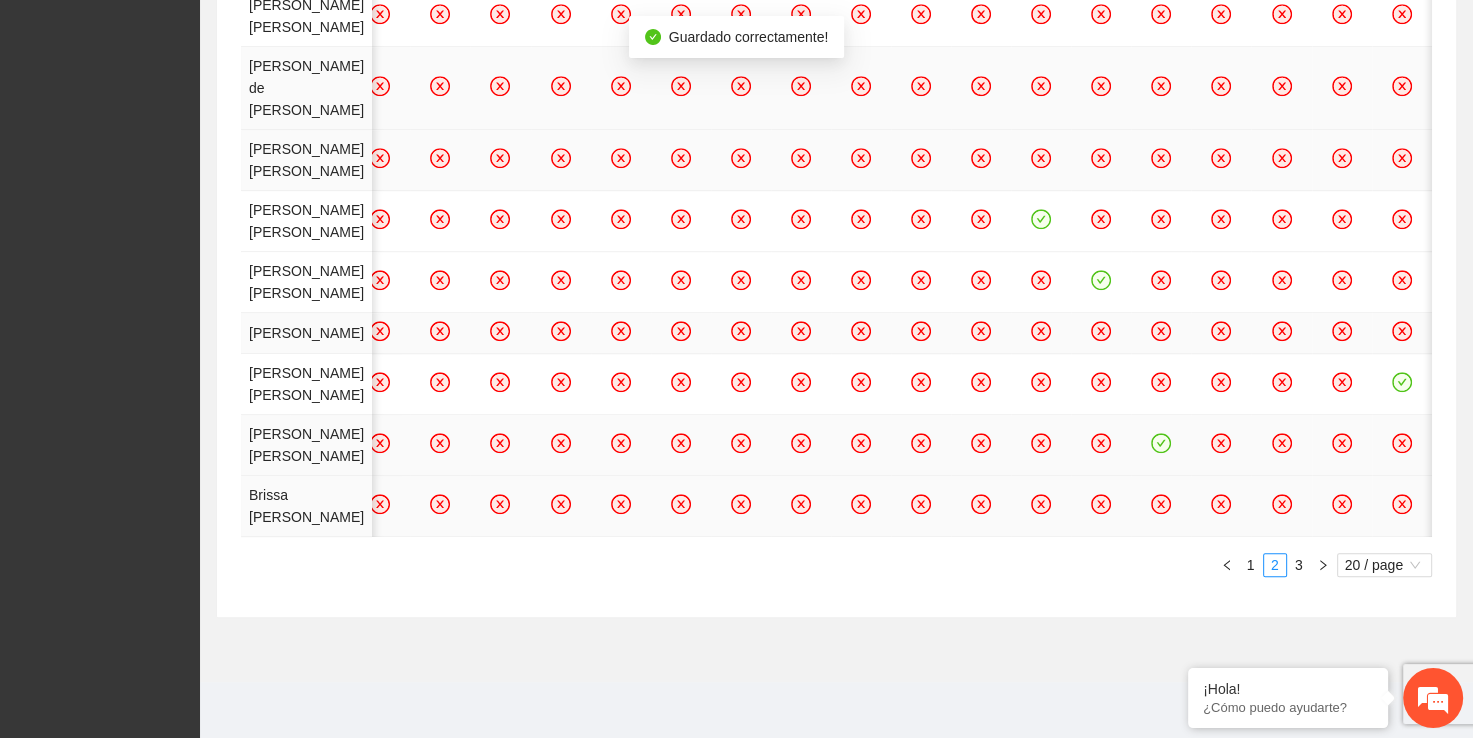 click 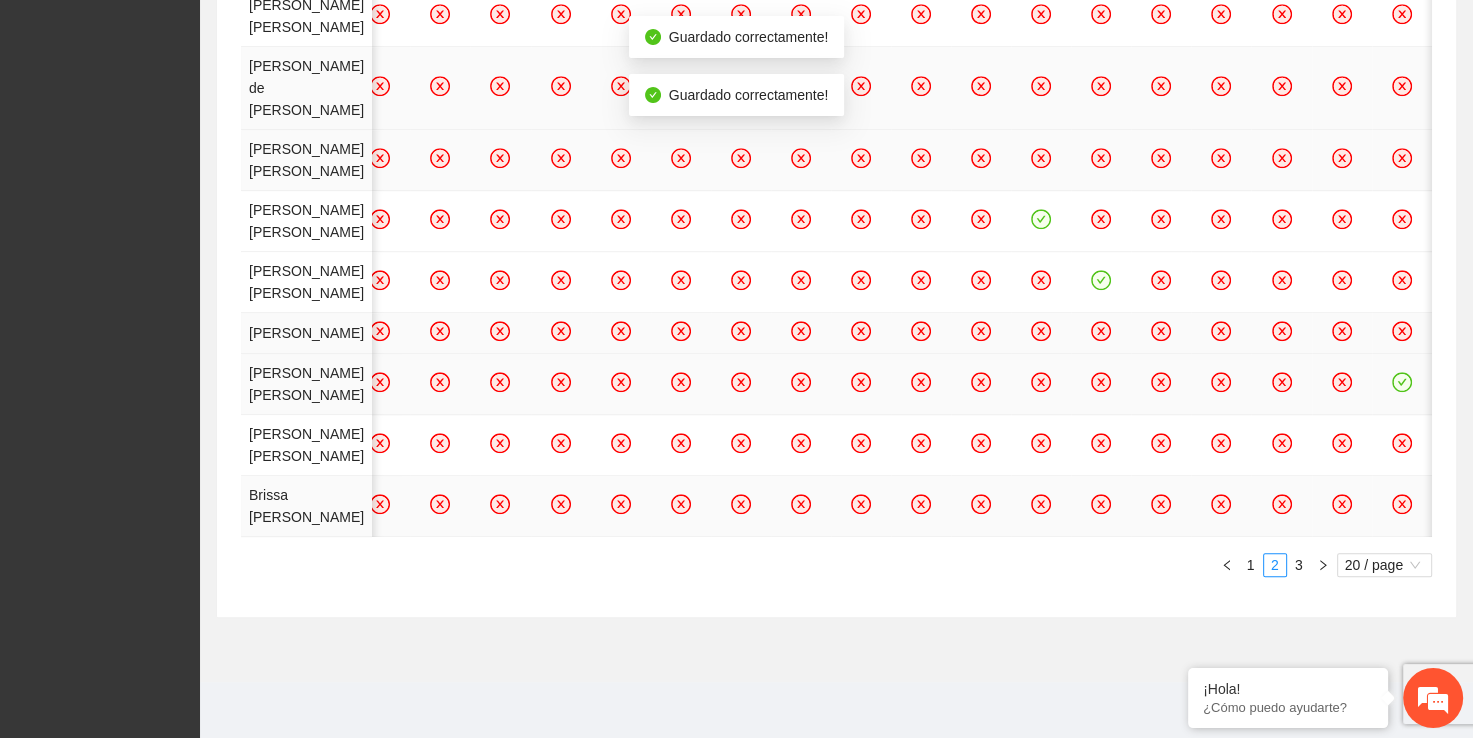 click 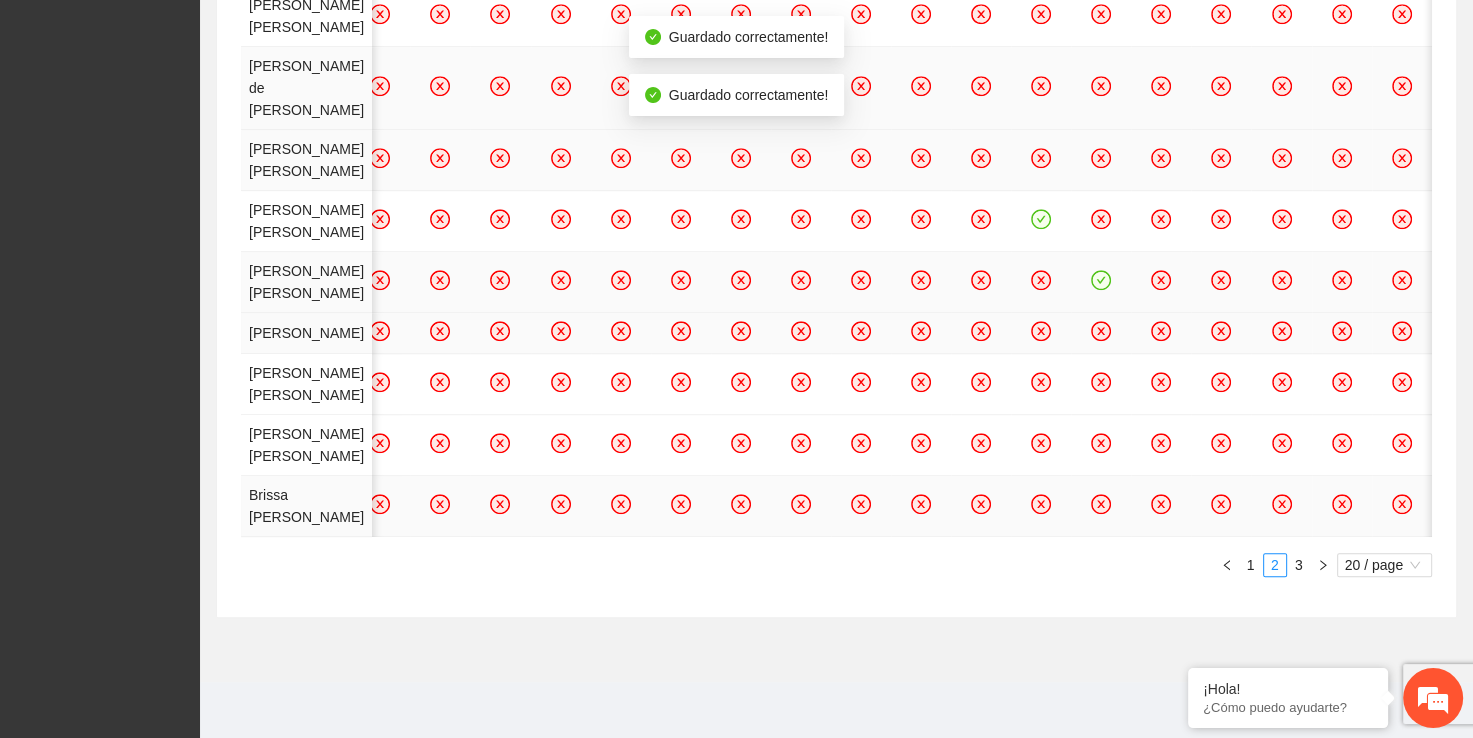 click 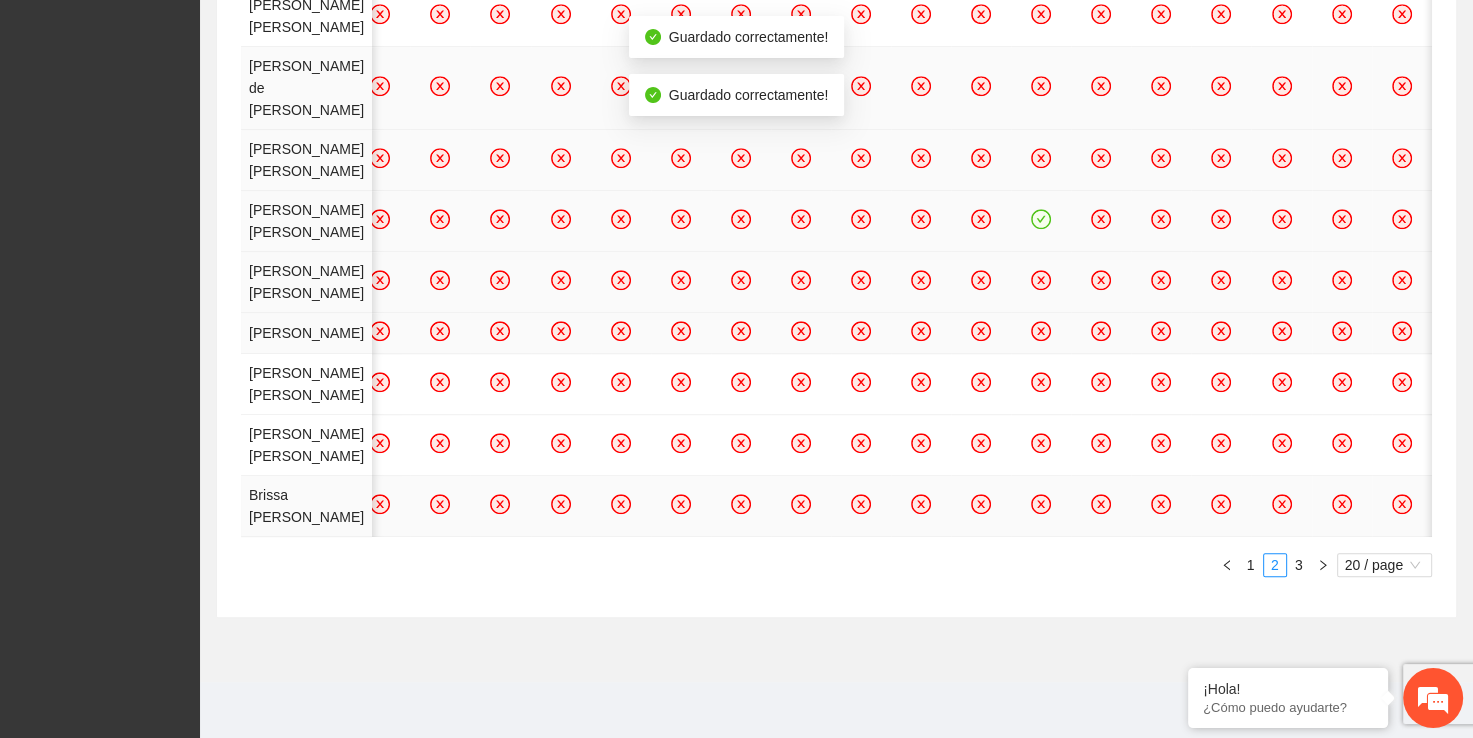 click 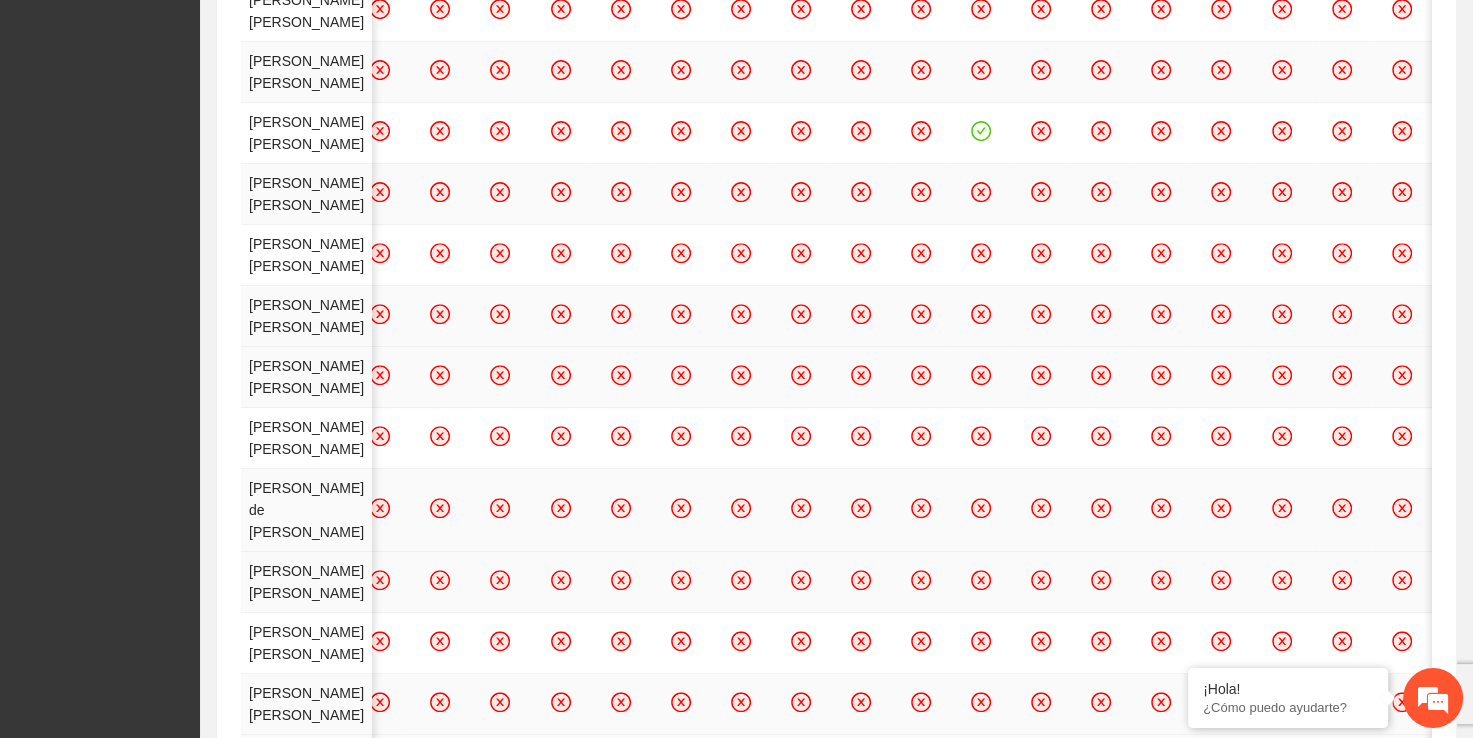 scroll, scrollTop: 703, scrollLeft: 0, axis: vertical 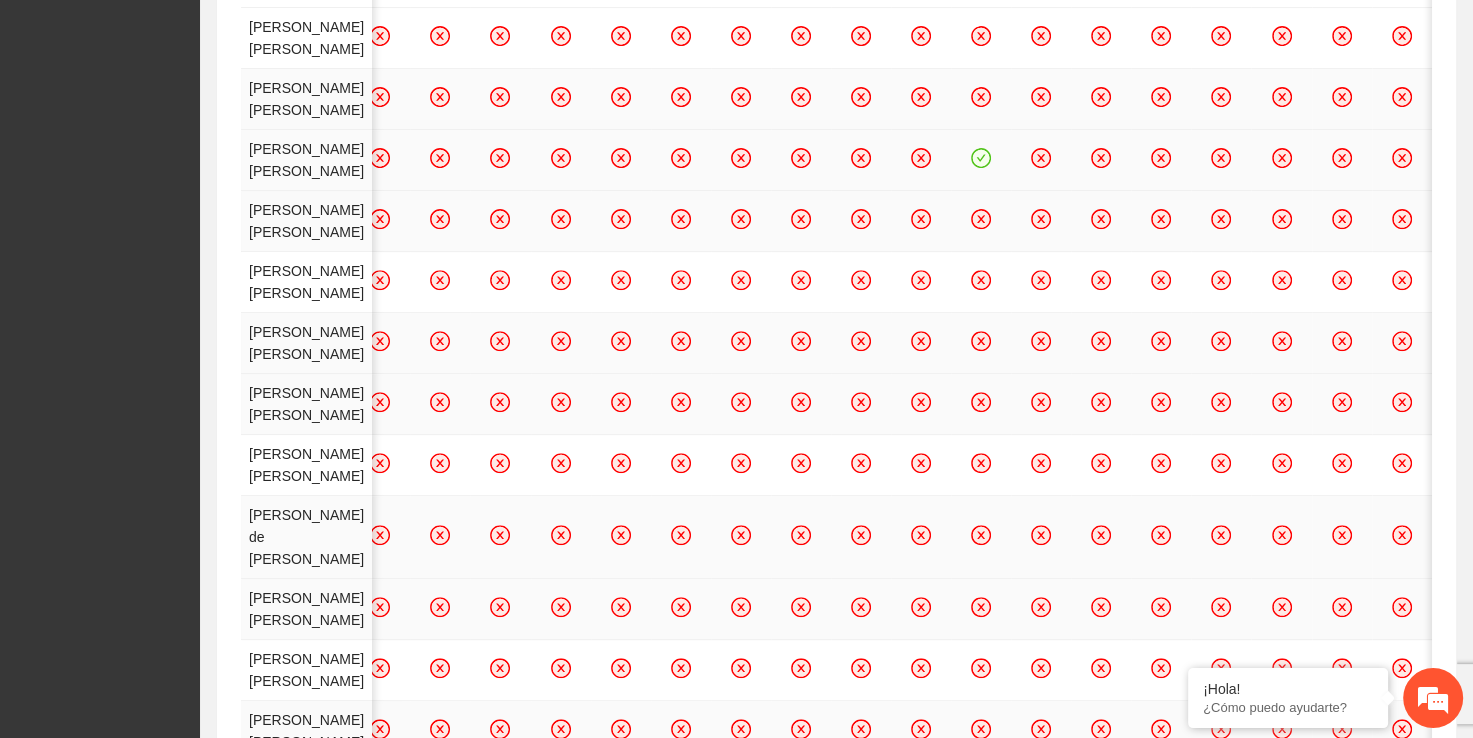 click 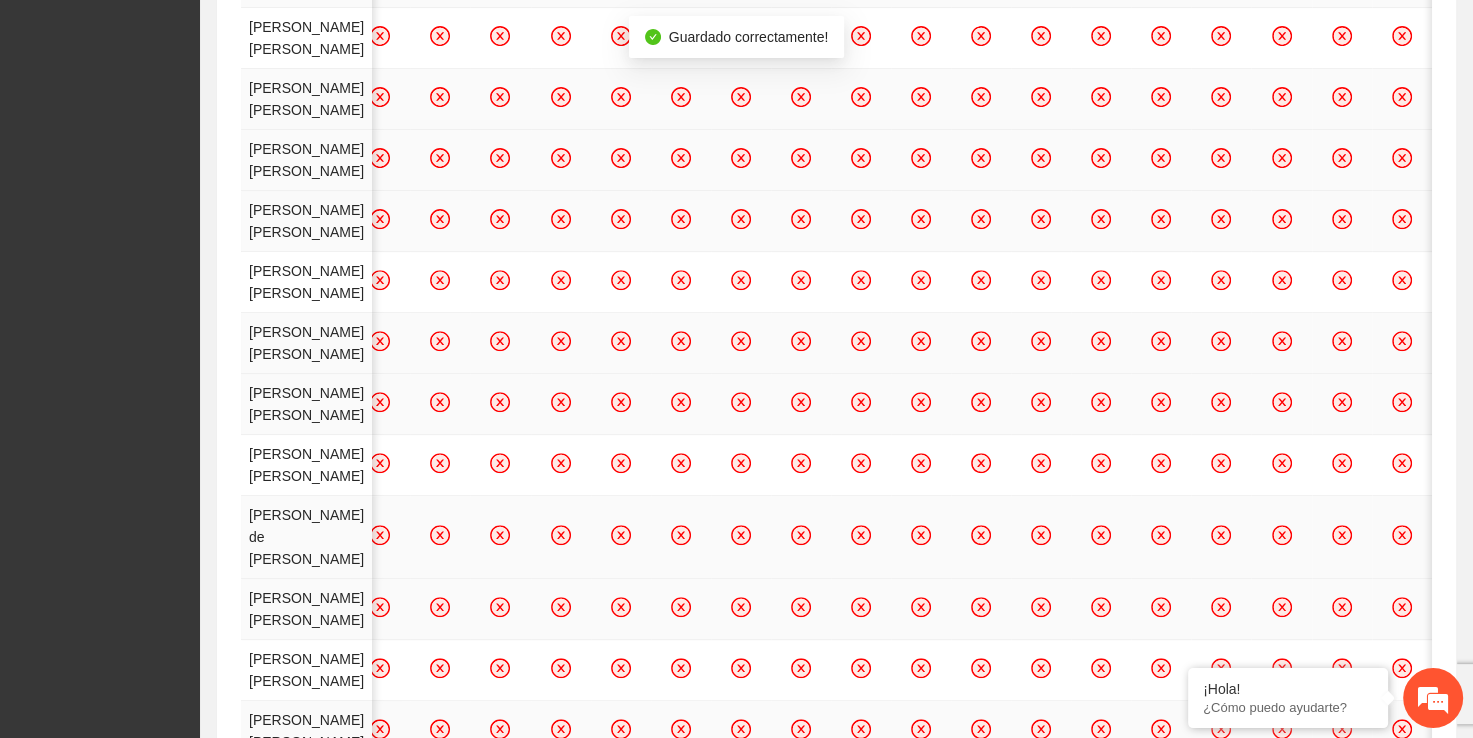 click 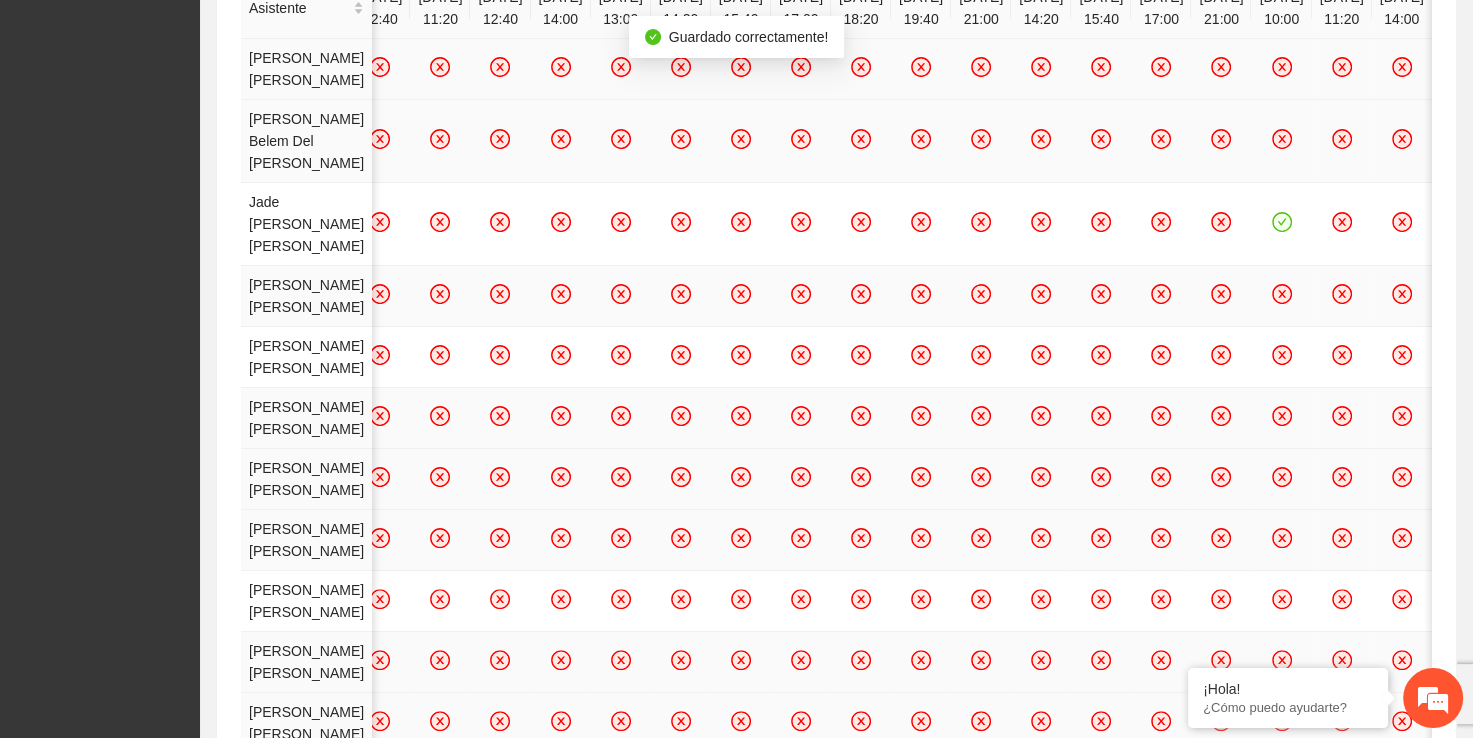 scroll, scrollTop: 344, scrollLeft: 0, axis: vertical 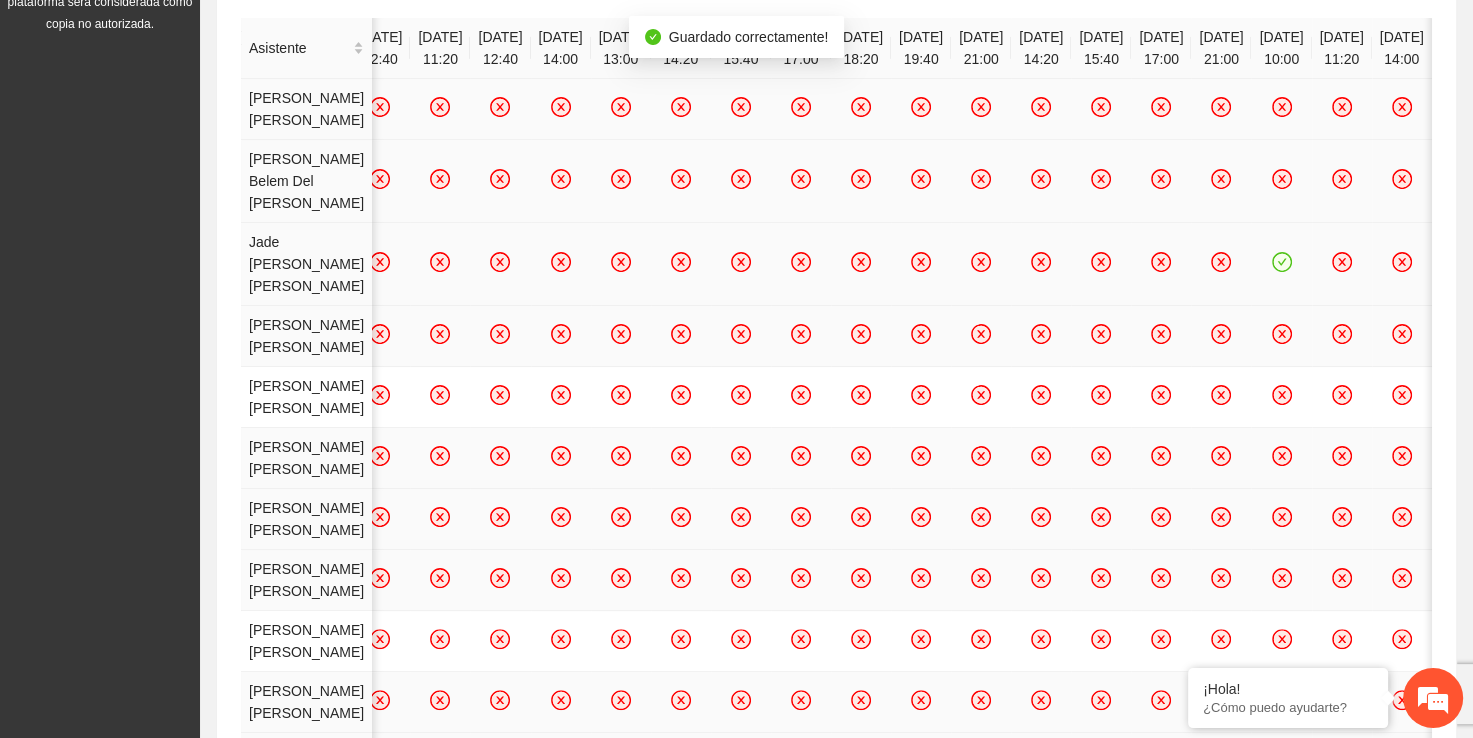 click 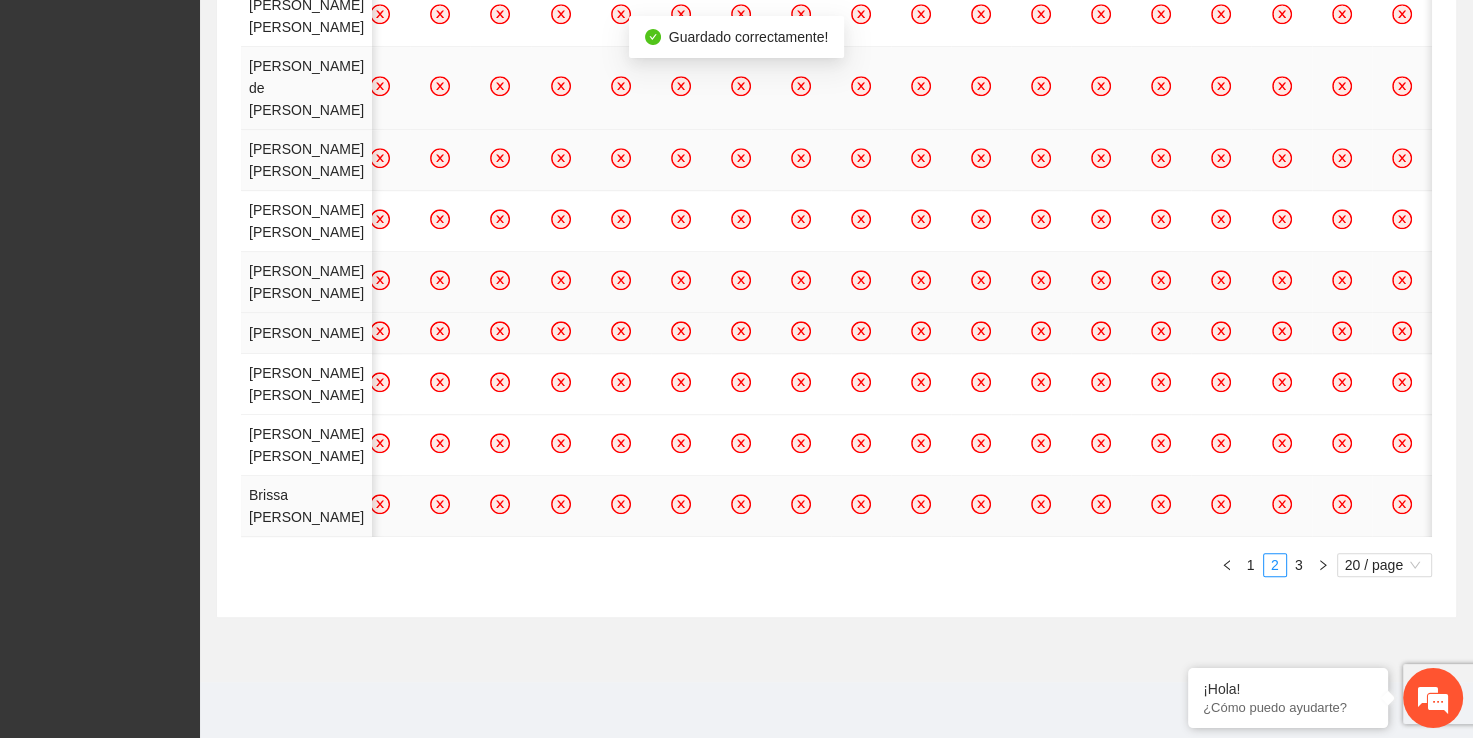 scroll, scrollTop: 1854, scrollLeft: 0, axis: vertical 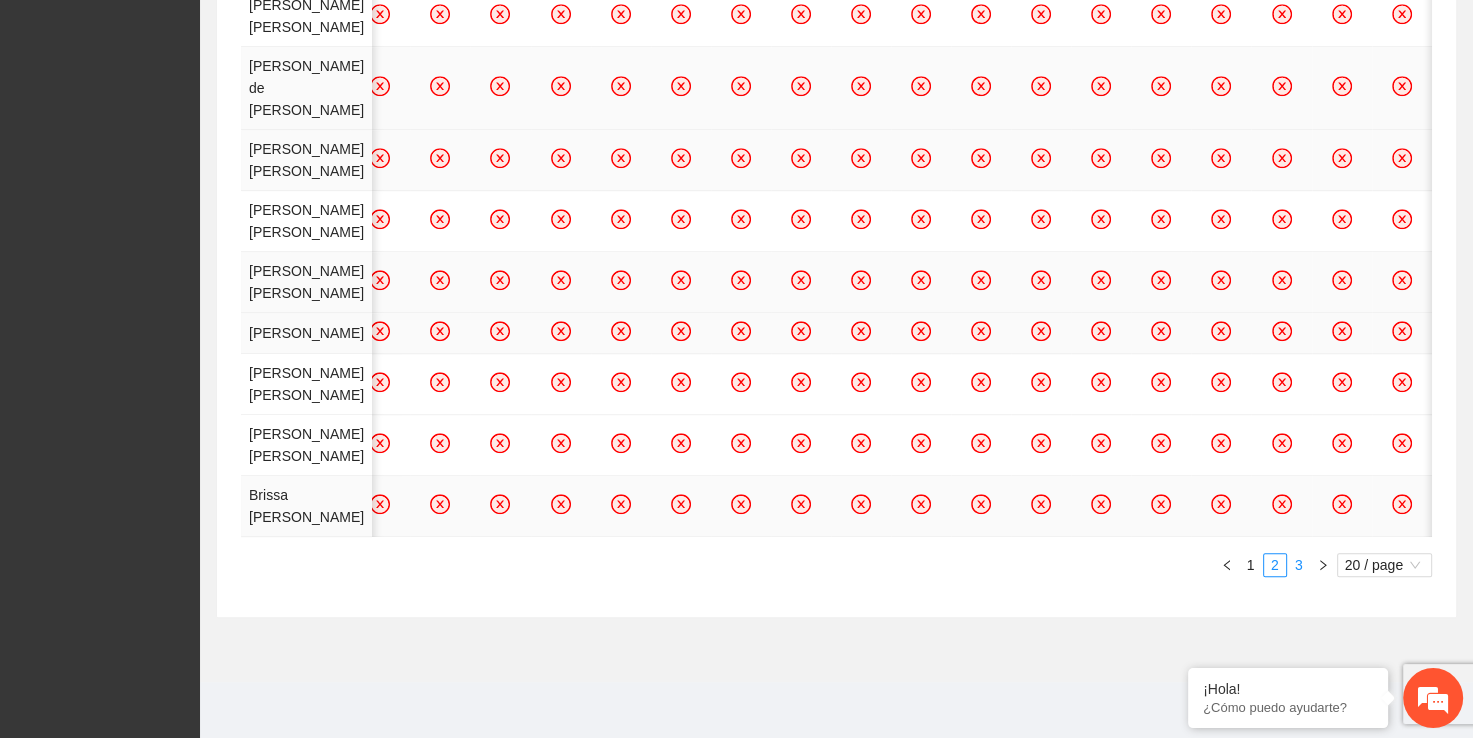 click on "3" at bounding box center (1299, 565) 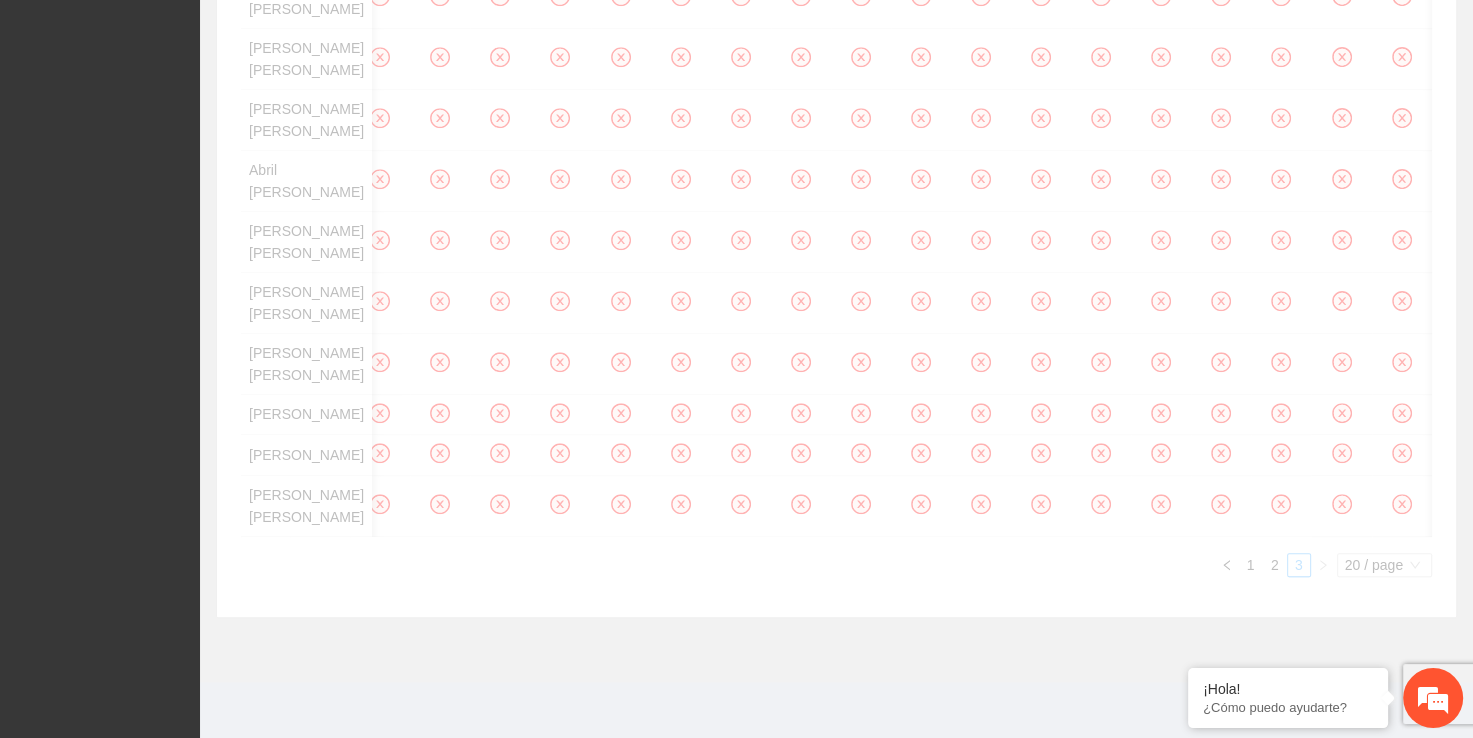 scroll, scrollTop: 1632, scrollLeft: 0, axis: vertical 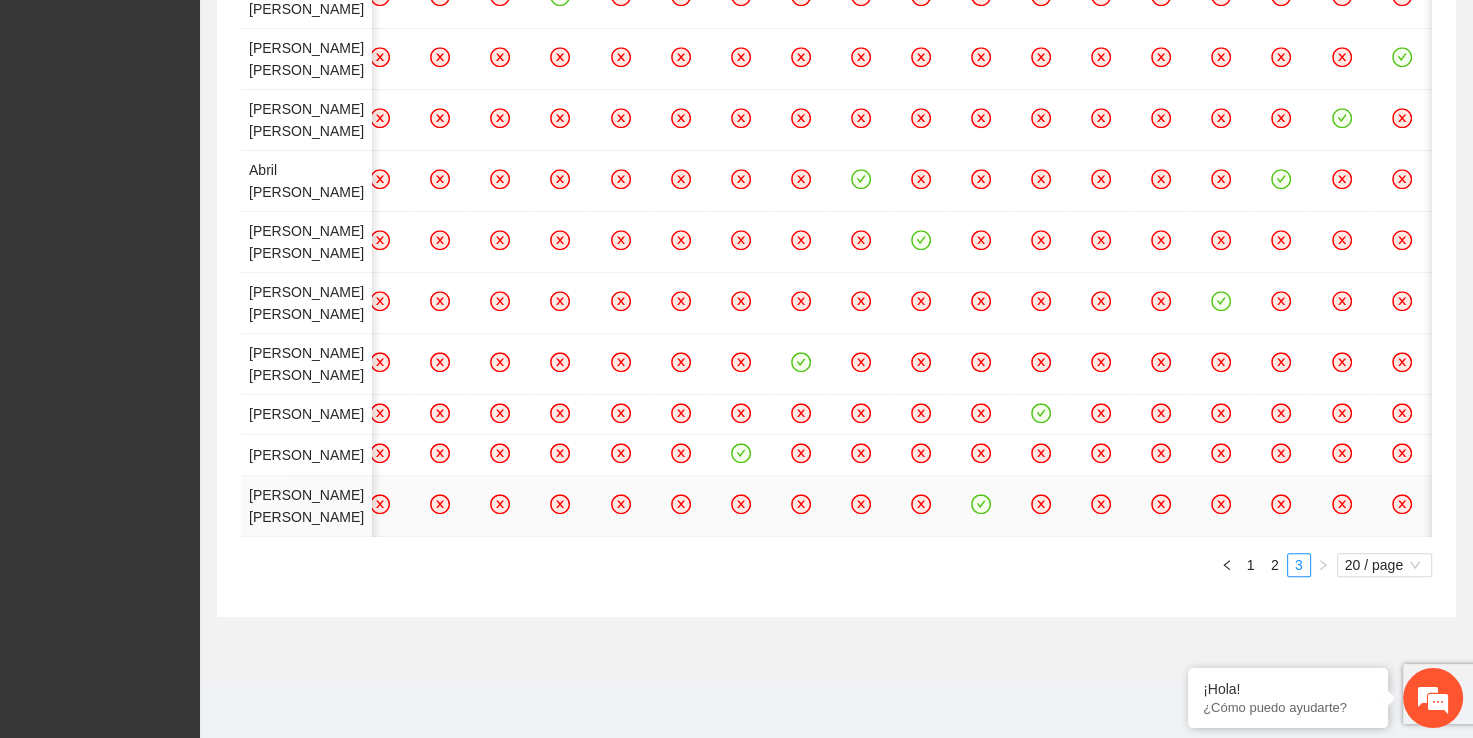 click 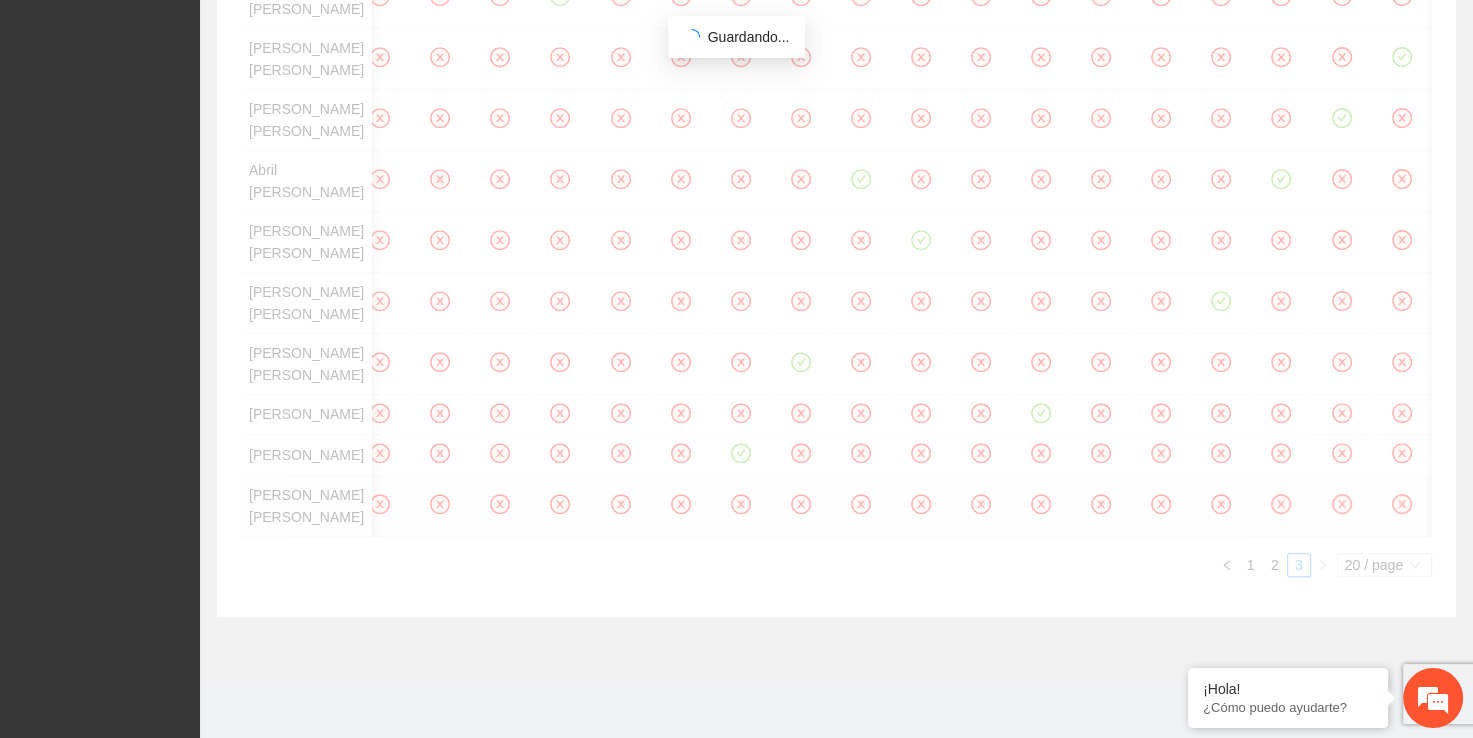 click on "Asistente [DATE] 12:00 [DATE] 13:00 [DATE] 14:20 [DATE] 15:40 [DATE] 17:00 [DATE] 18:20 [DATE] 19:40 [DATE] 21:00 [DATE] 13:00 [DATE] 14:20 [DATE] 15:40 [DATE] 17:00 [DATE] 18:20 [DATE] 14:00 [DATE] 13:00 [DATE] 19:40 [DATE] 11:20 [DATE] 12:40 [DATE] 14:00                                         [PERSON_NAME] Yeraldy  [PERSON_NAME]  [PERSON_NAME] [PERSON_NAME] [PERSON_NAME]  [PERSON_NAME]  [PERSON_NAME] [PERSON_NAME]  [PERSON_NAME] [PERSON_NAME] Evoleth [PERSON_NAME]  [PERSON_NAME] [PERSON_NAME] [PERSON_NAME] [PERSON_NAME]  [PERSON_NAME] [PERSON_NAME] [PERSON_NAME] [PERSON_NAME]  [PERSON_NAME] [PERSON_NAME]  [PERSON_NAME] [PERSON_NAME]  [PERSON_NAME] [PERSON_NAME] [PERSON_NAME] [PERSON_NAME]  [PERSON_NAME] [PERSON_NAME] [PERSON_NAME]  [PERSON_NAME] [PERSON_NAME] [PERSON_NAME] 1 2 3 20 / page" at bounding box center (836, -14) 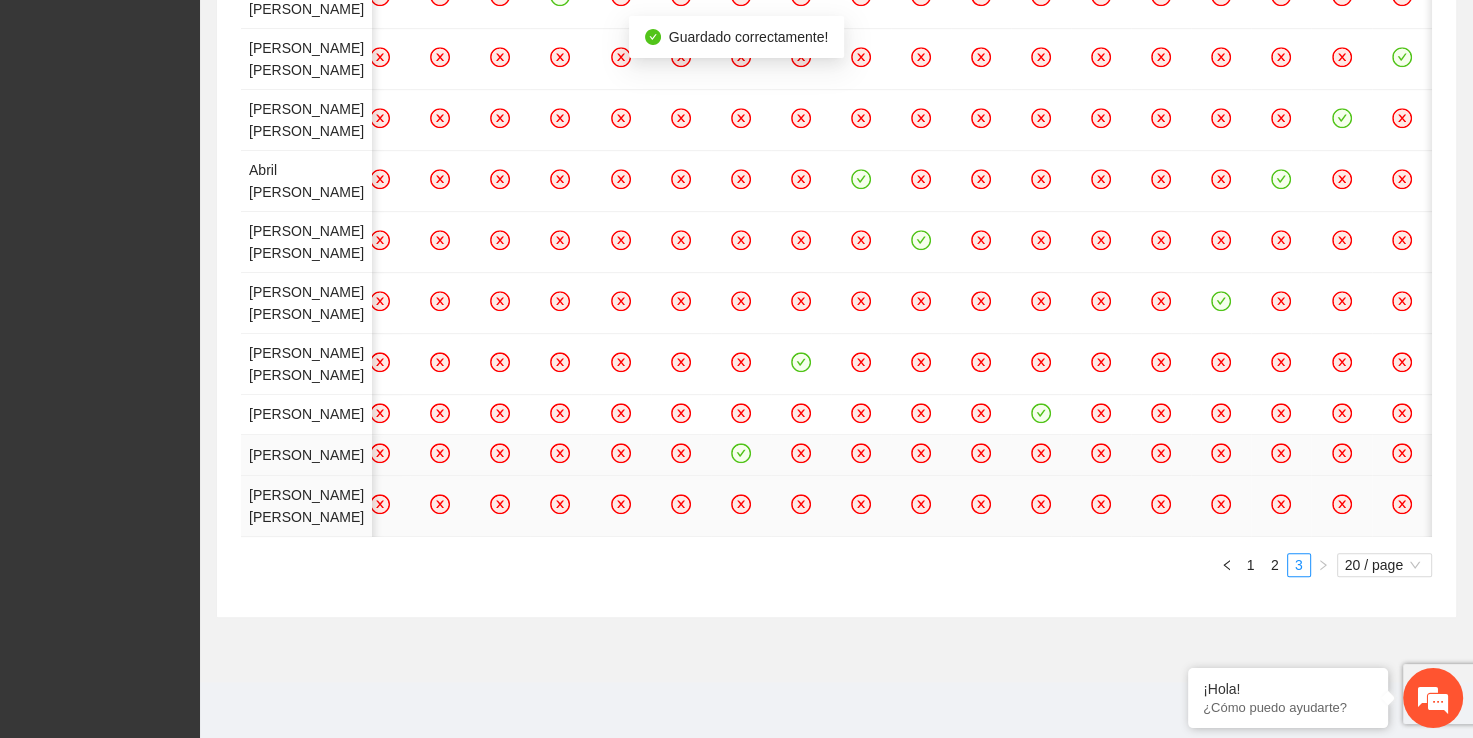 click 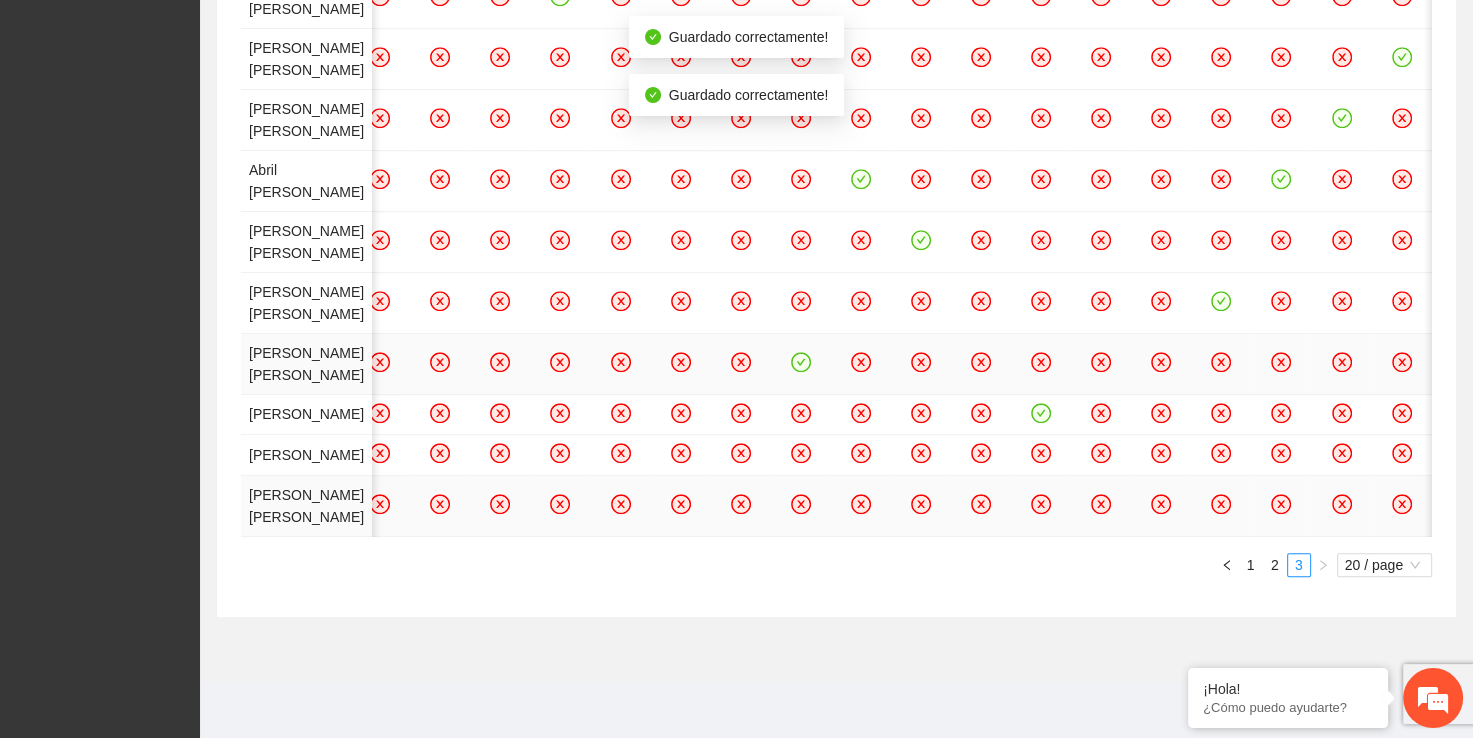 click 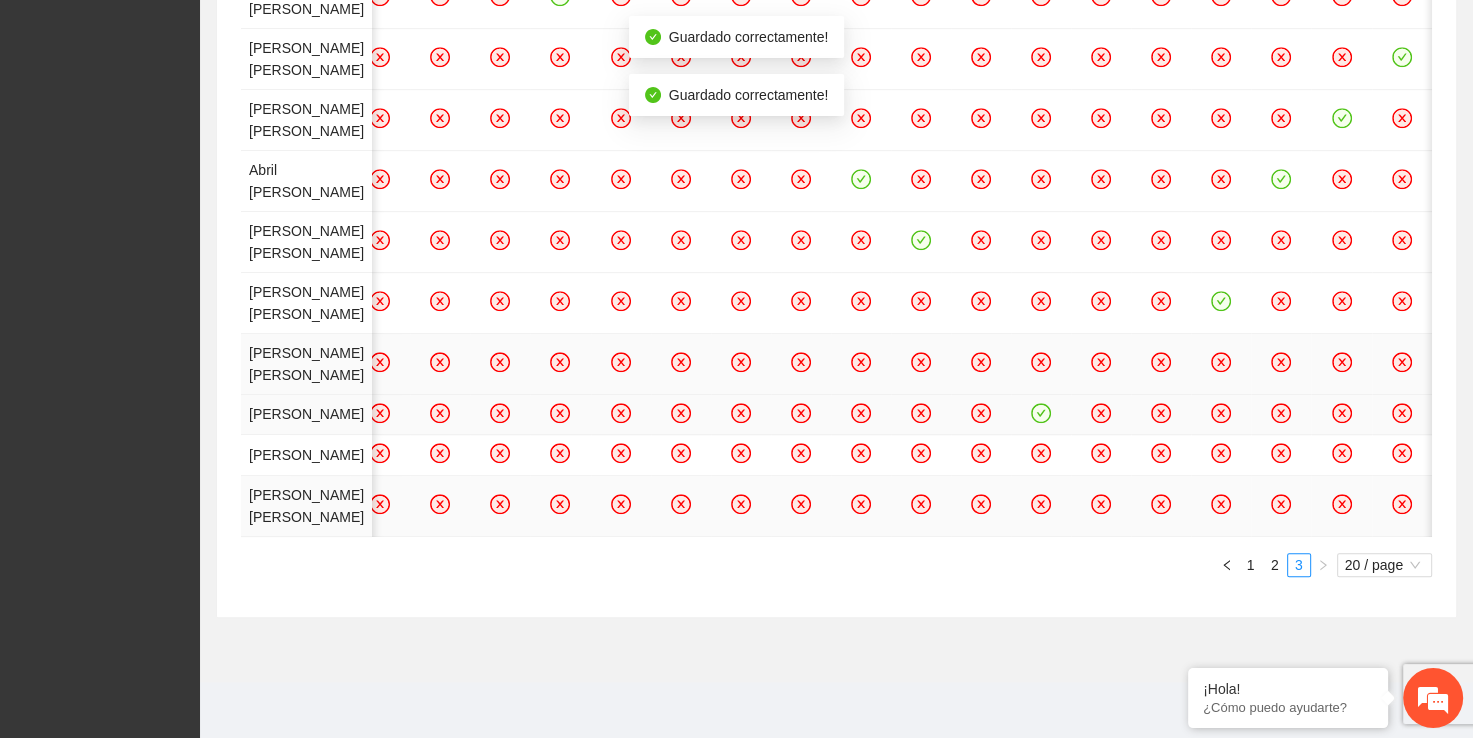 click 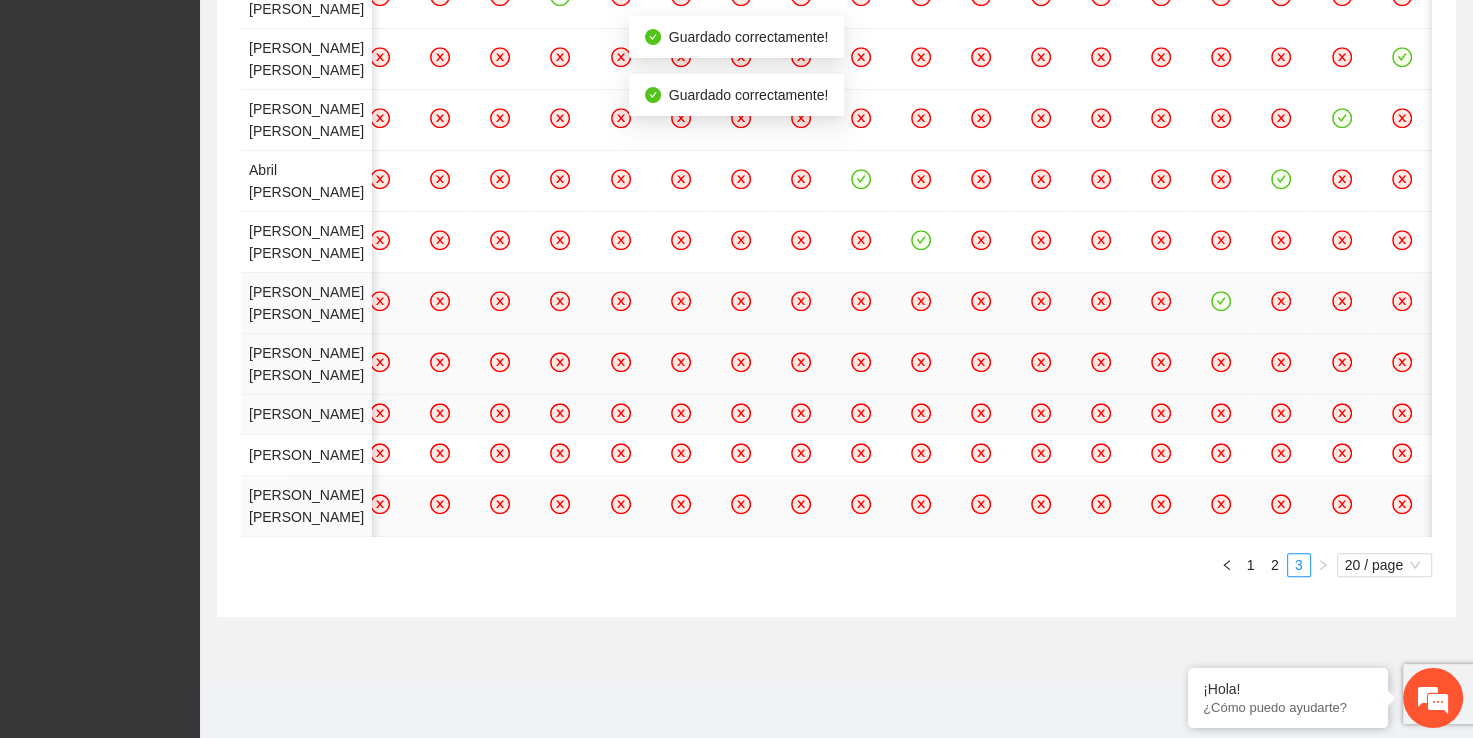 click 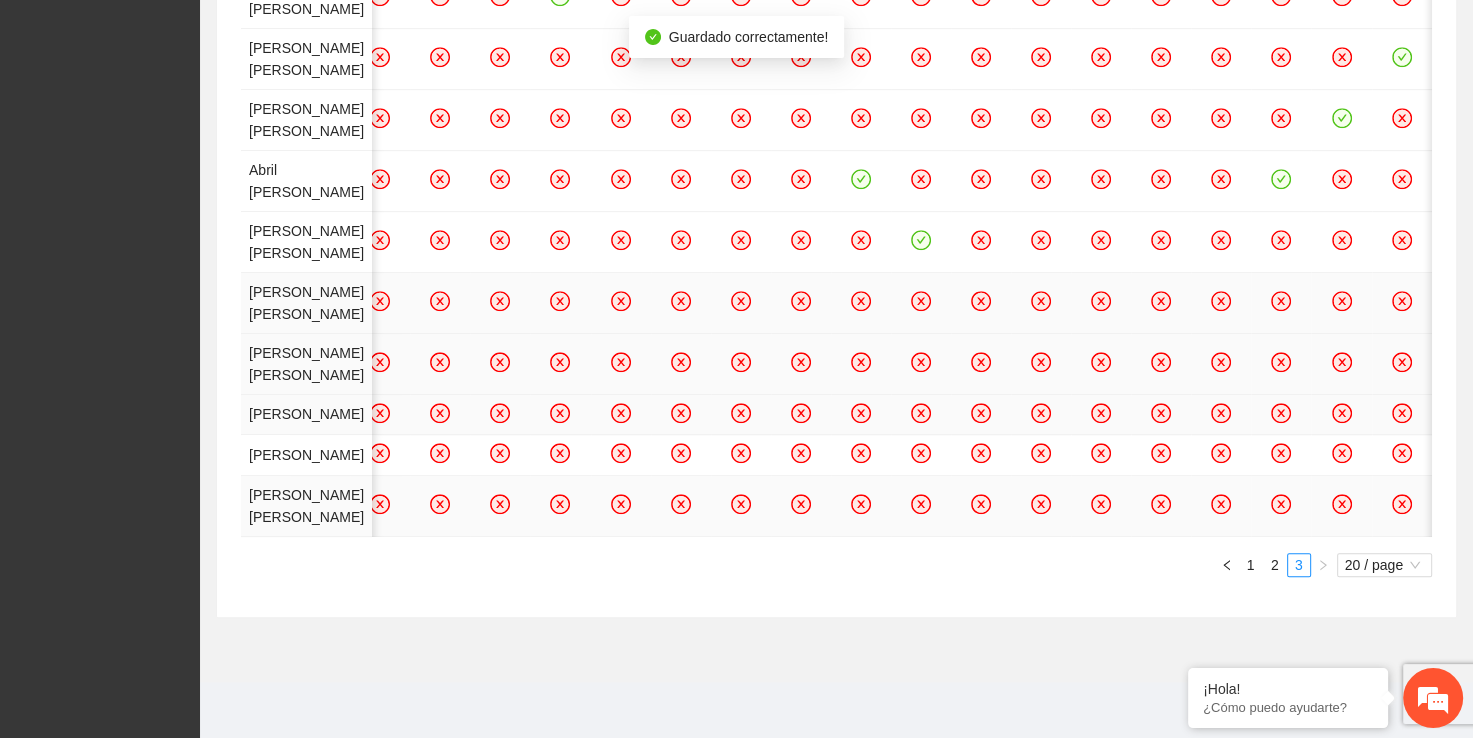 scroll, scrollTop: 1151, scrollLeft: 0, axis: vertical 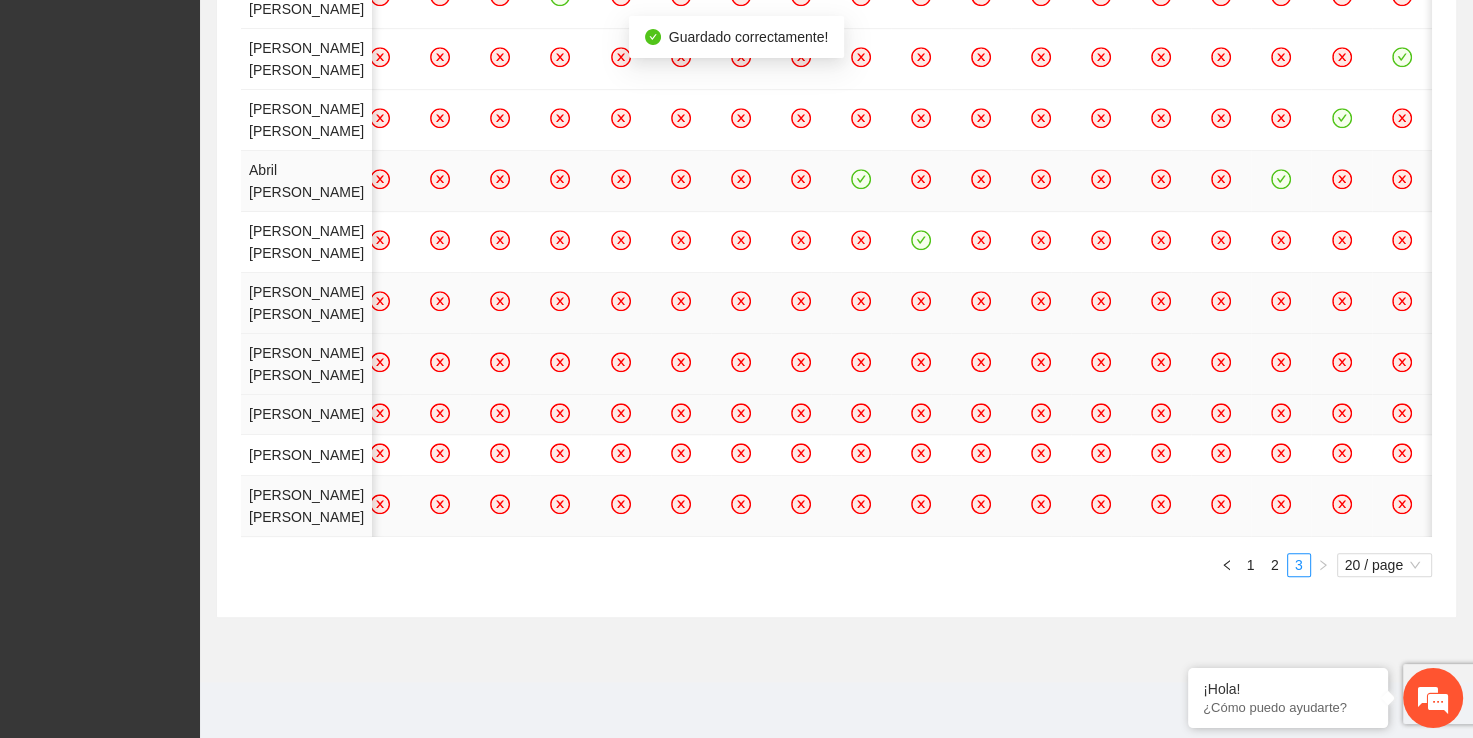 click 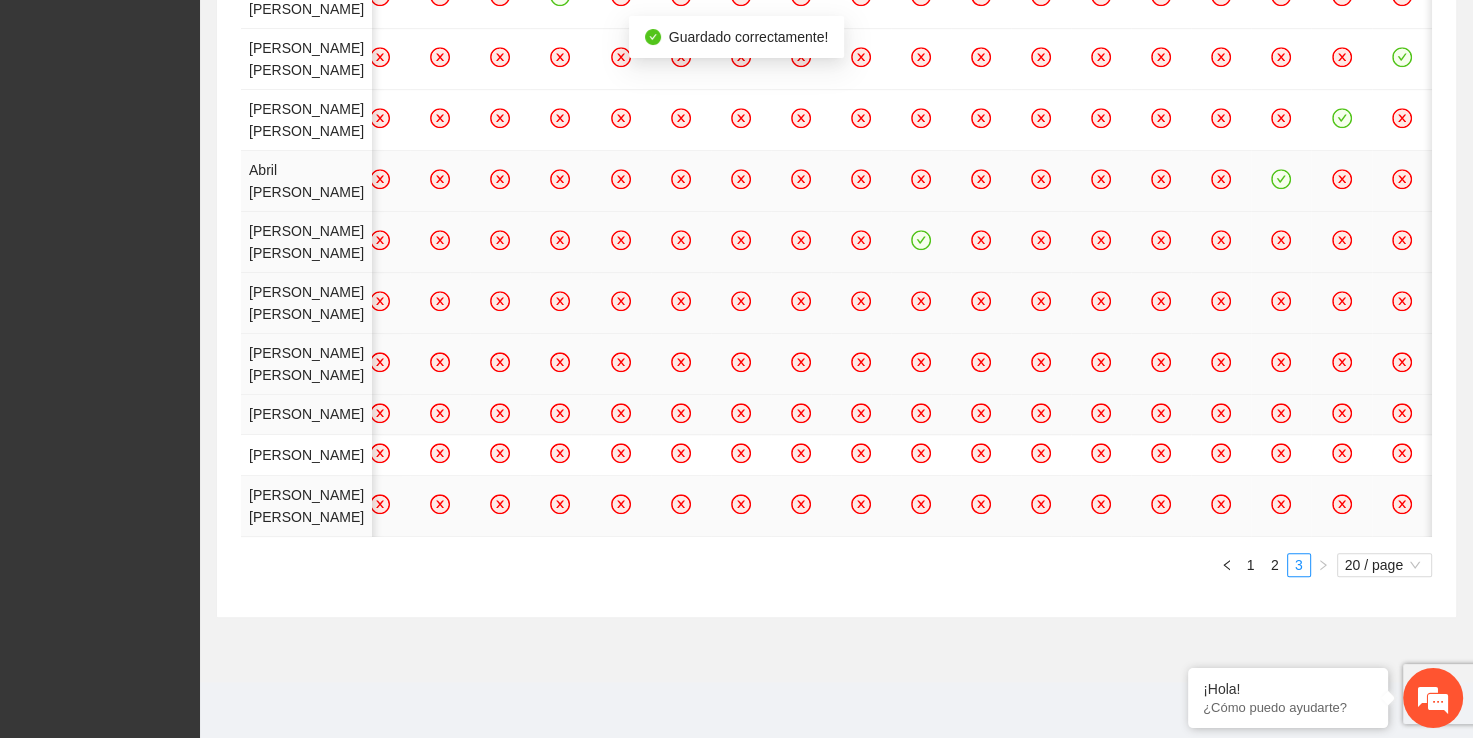 click 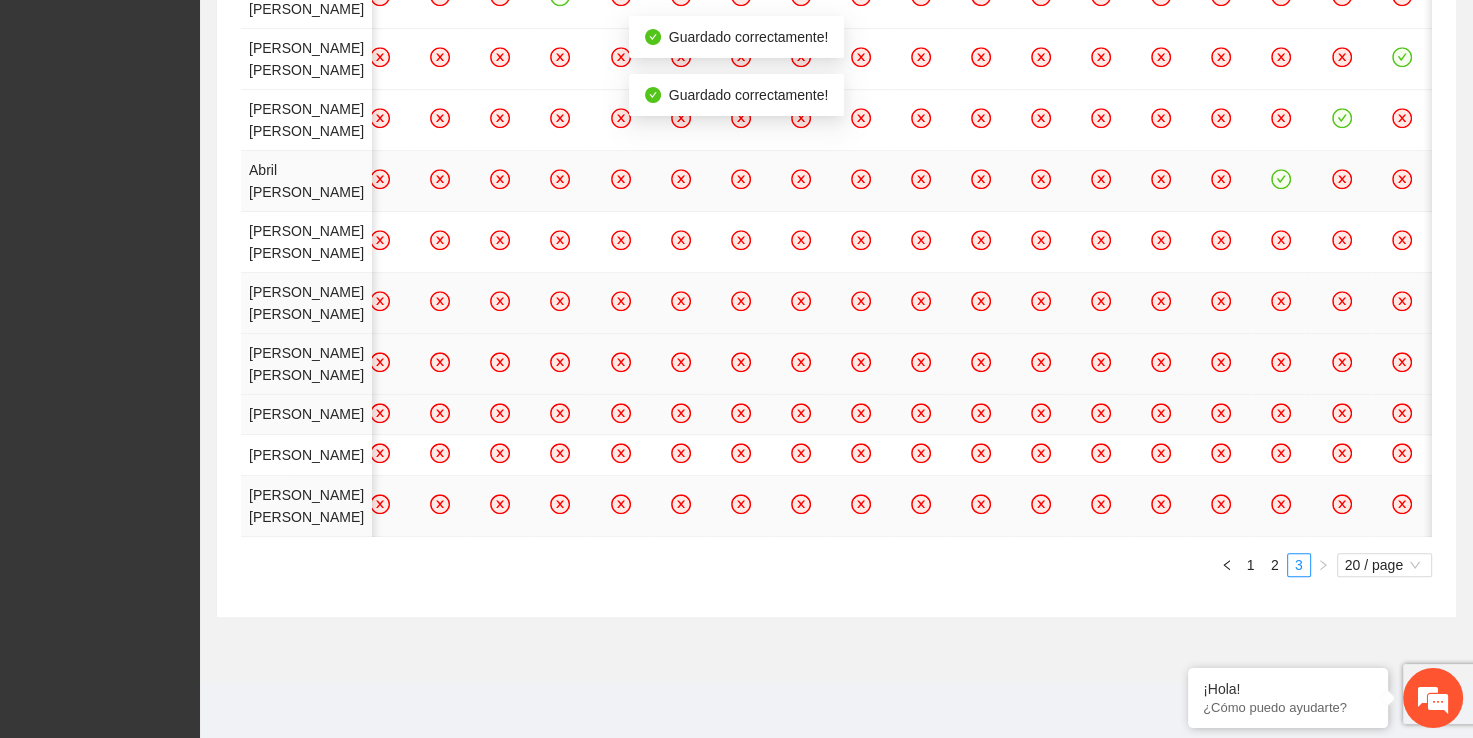 click 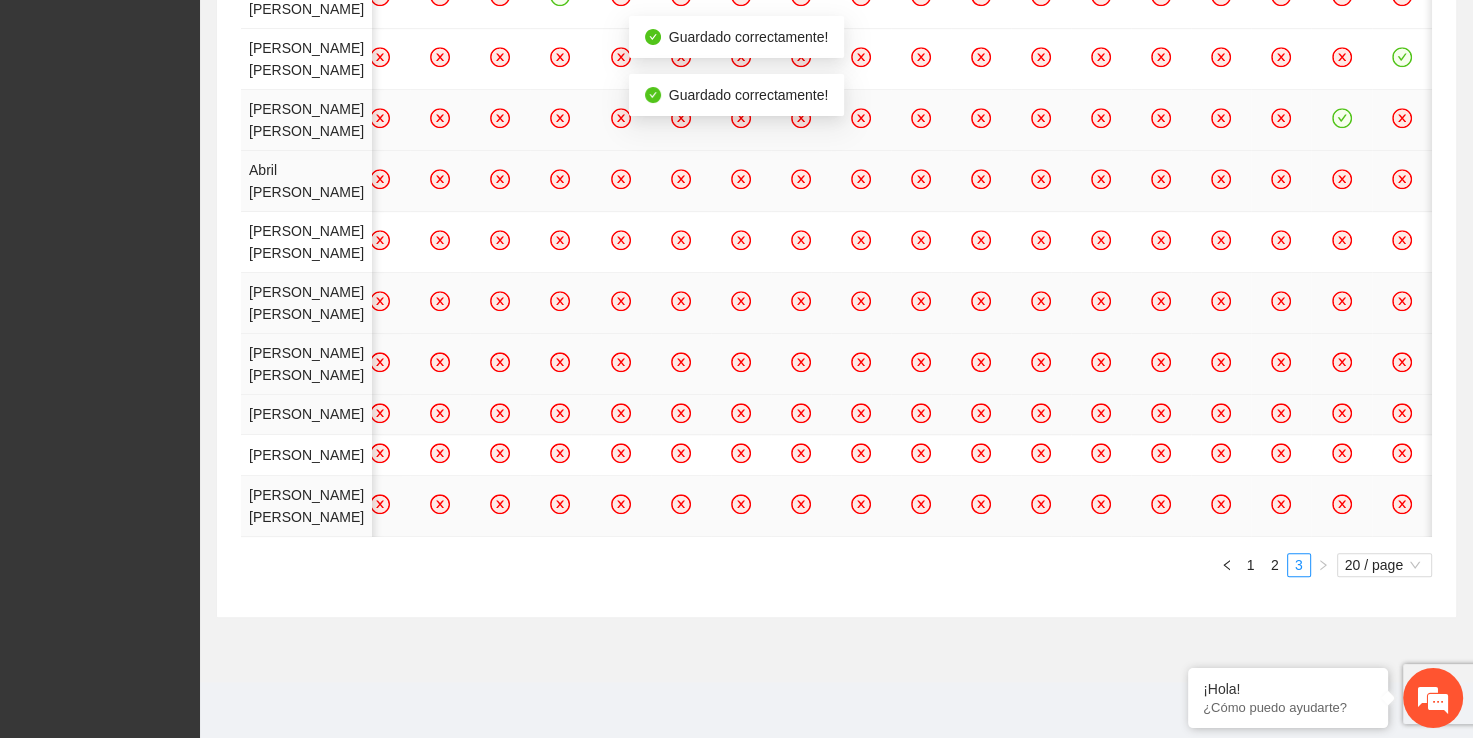 click 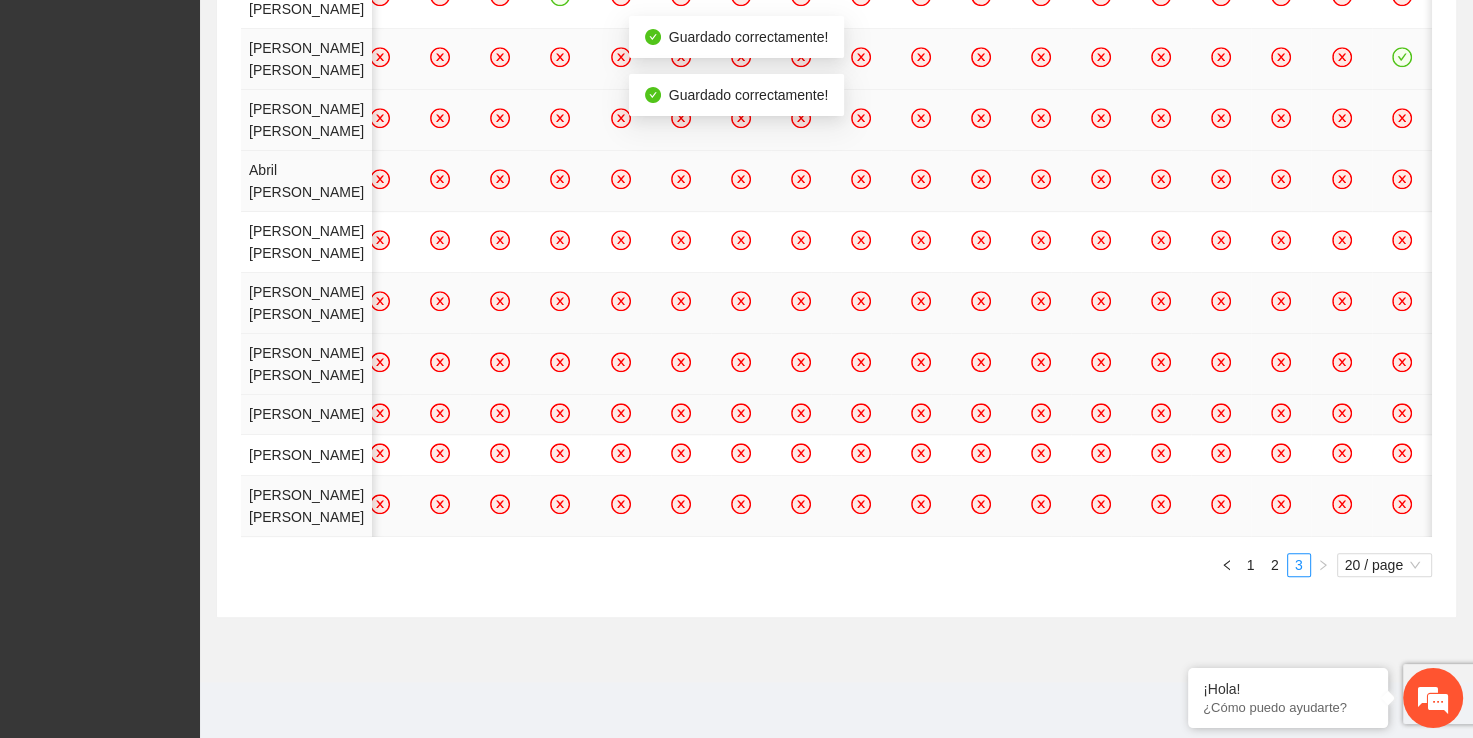 click 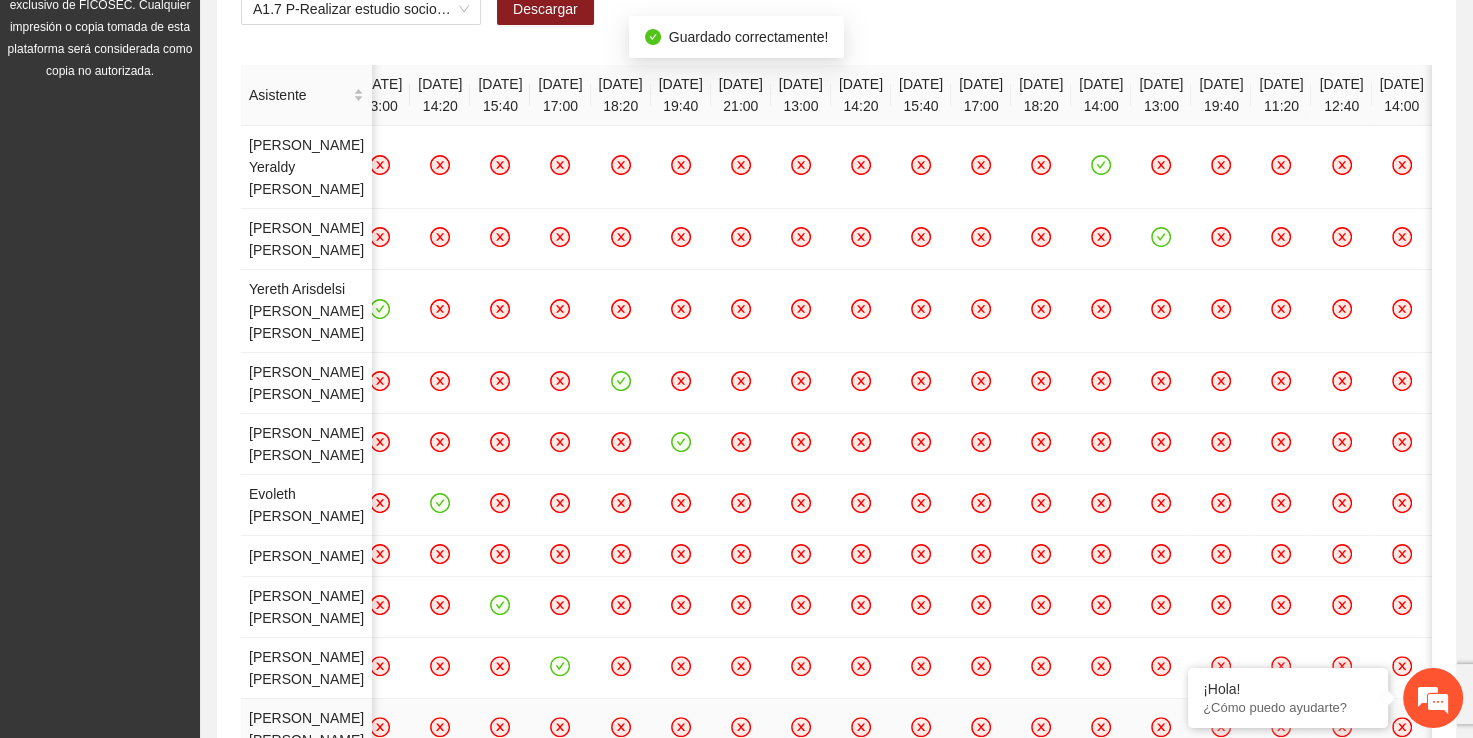 scroll, scrollTop: 271, scrollLeft: 0, axis: vertical 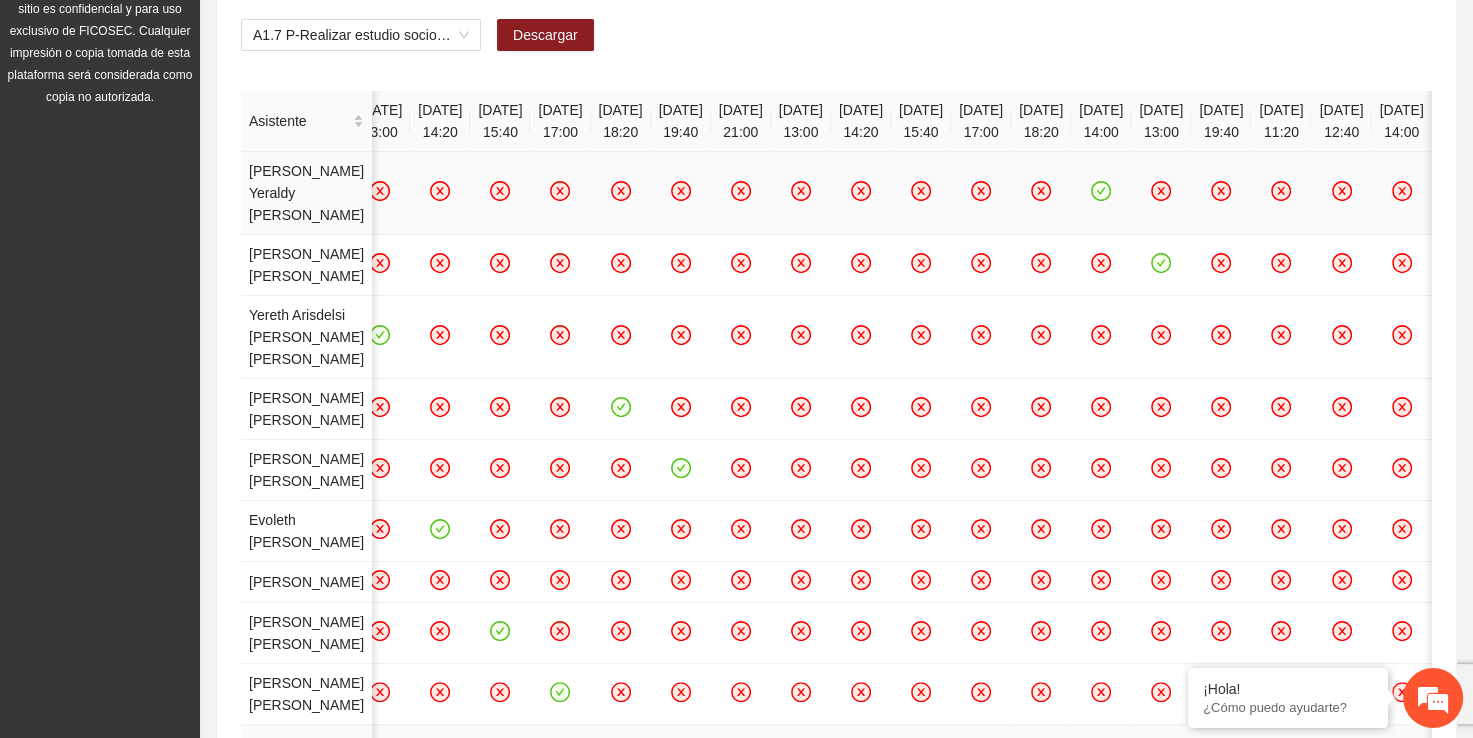 click 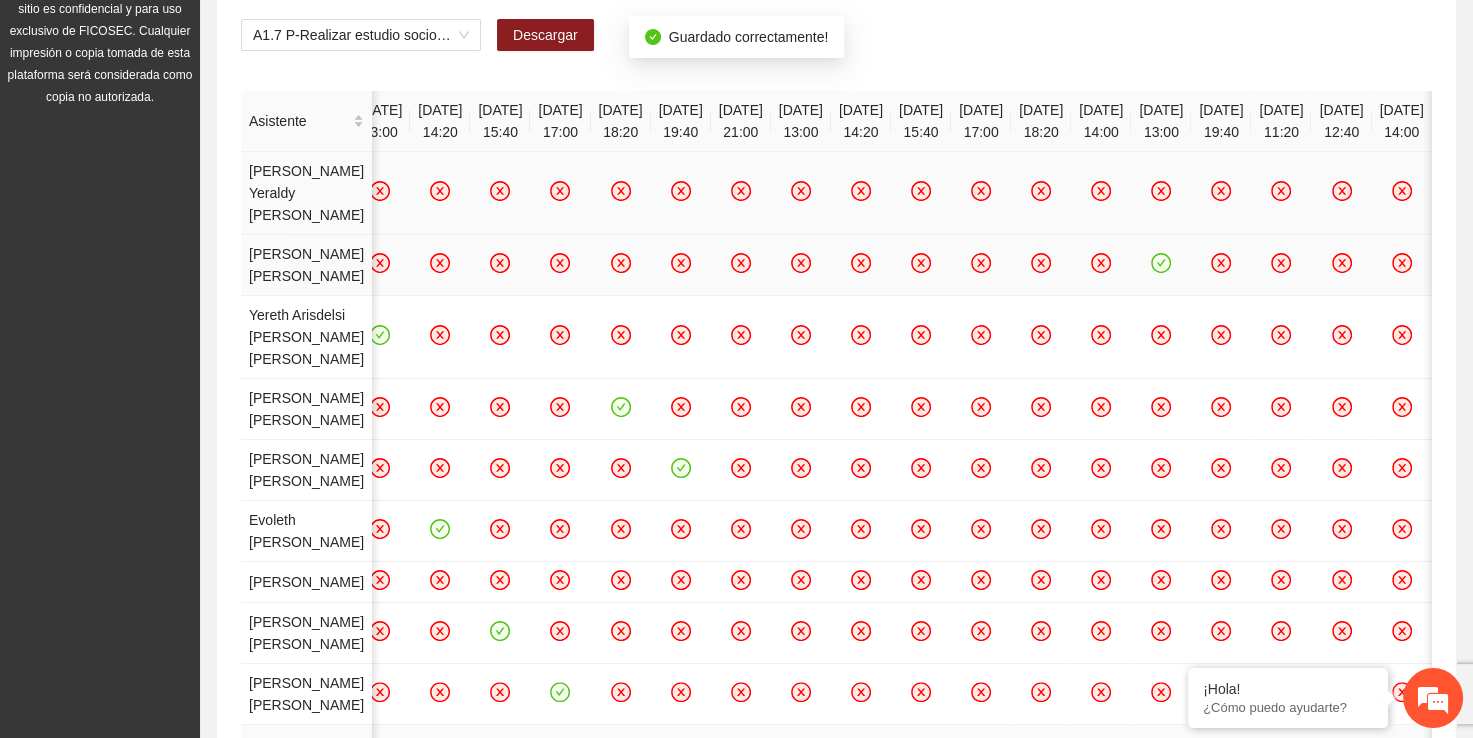 click 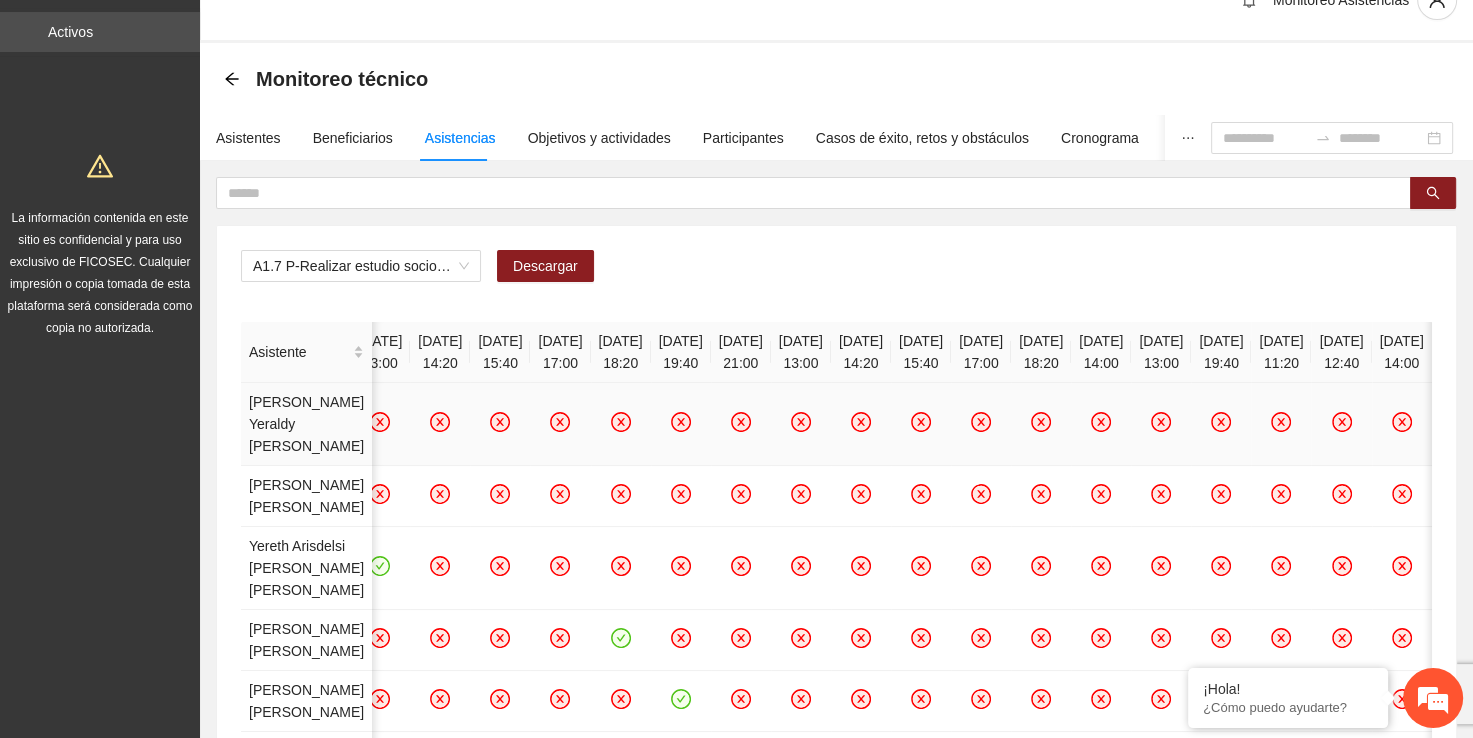 scroll, scrollTop: 26, scrollLeft: 0, axis: vertical 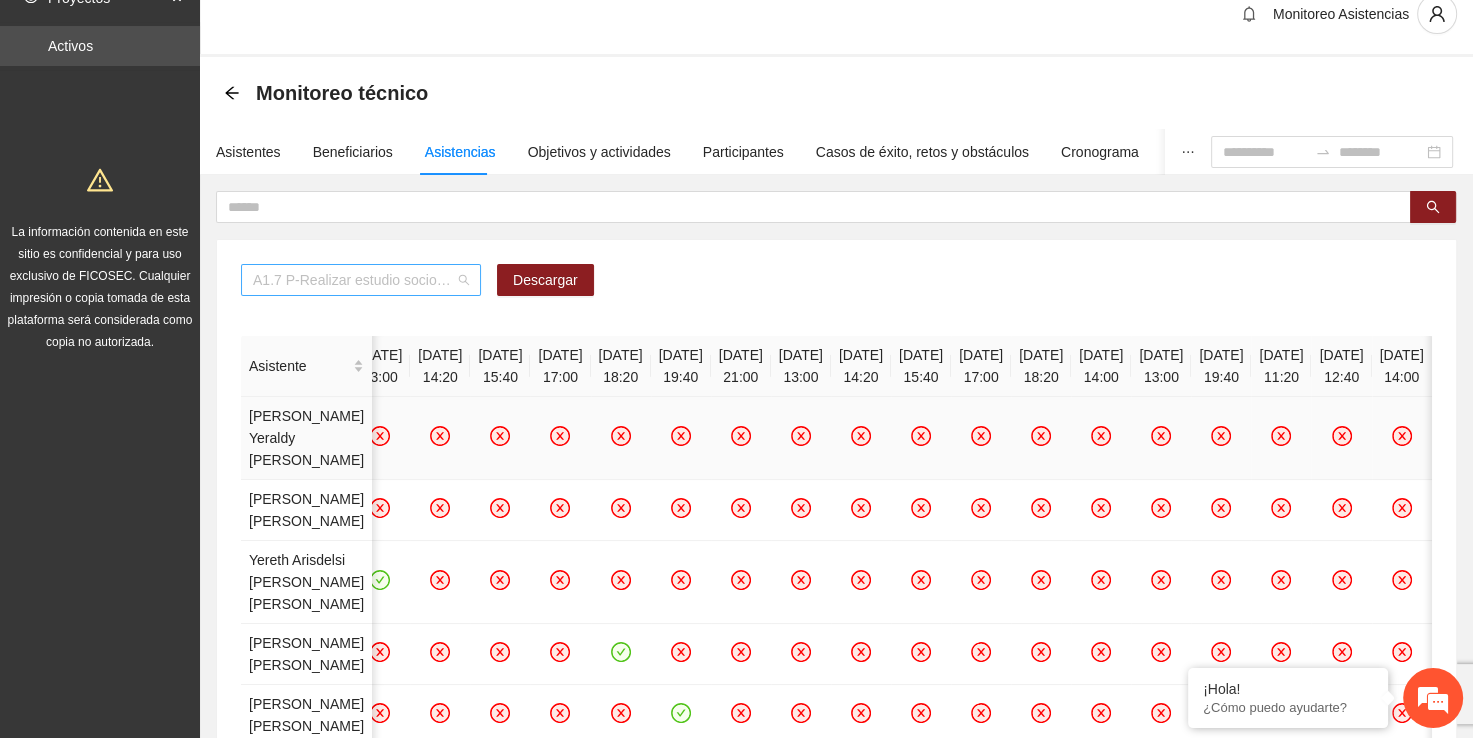 click on "A1.7 P-Realizar estudio socioeconómico de Trabajo Social en Parral" at bounding box center (361, 280) 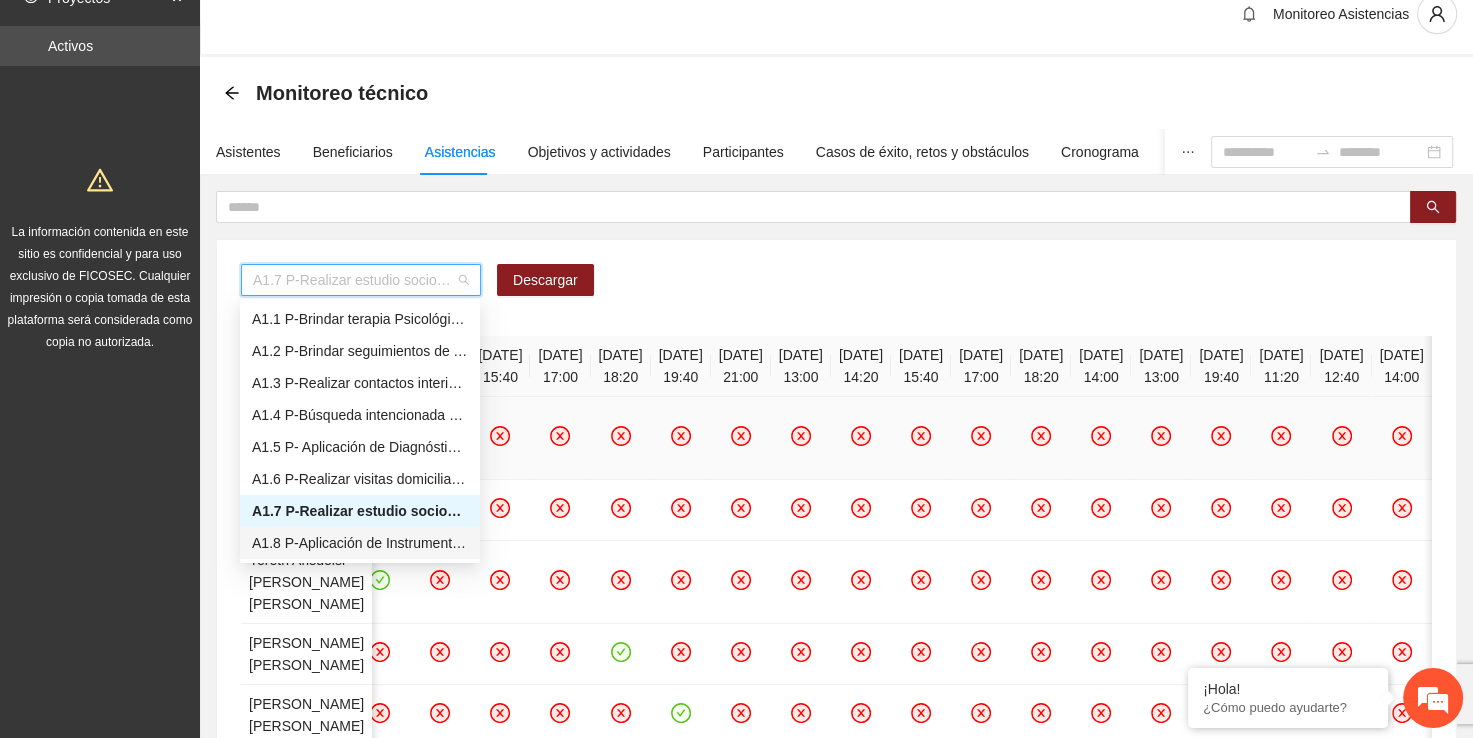 click on "A1.8 P-Aplicación de Instrumento  de medición en Parral" at bounding box center [360, 543] 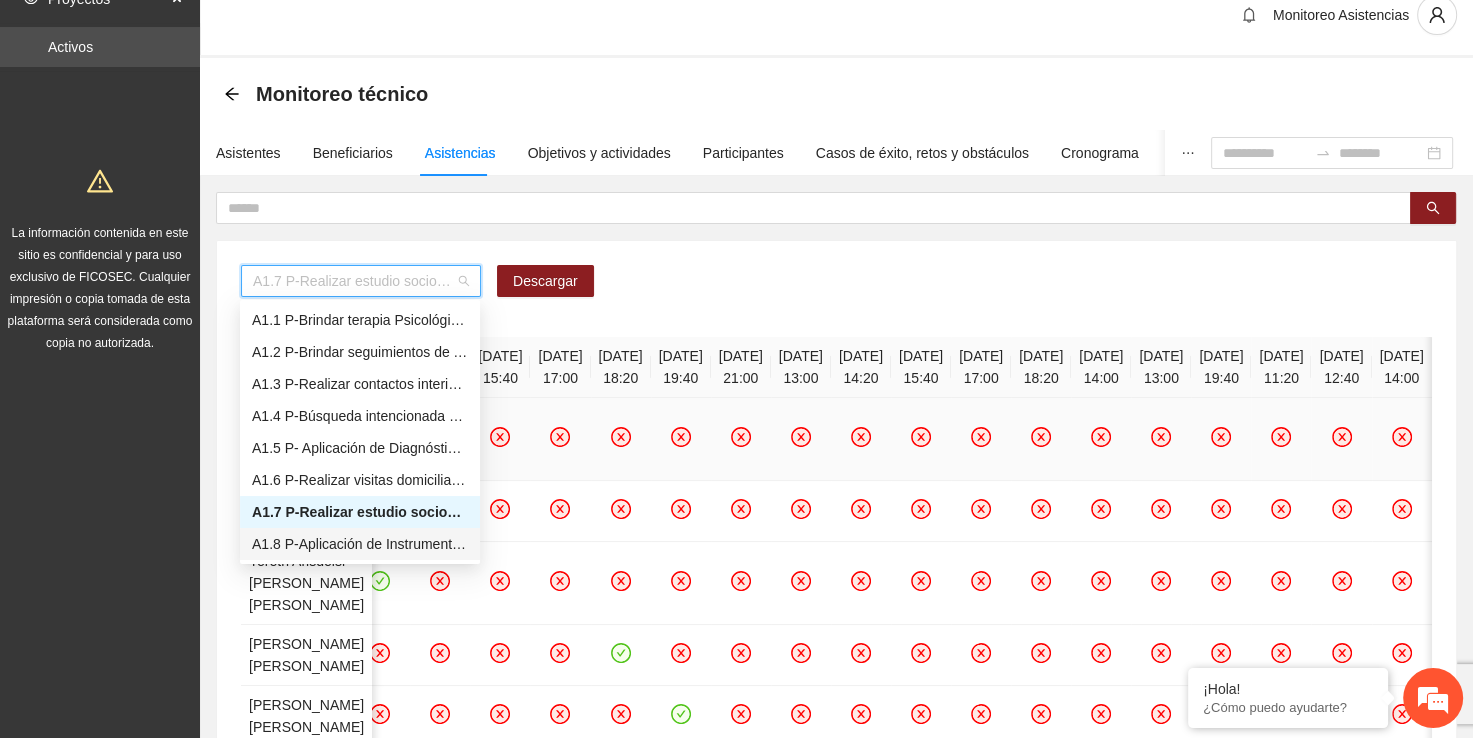 scroll, scrollTop: 0, scrollLeft: 0, axis: both 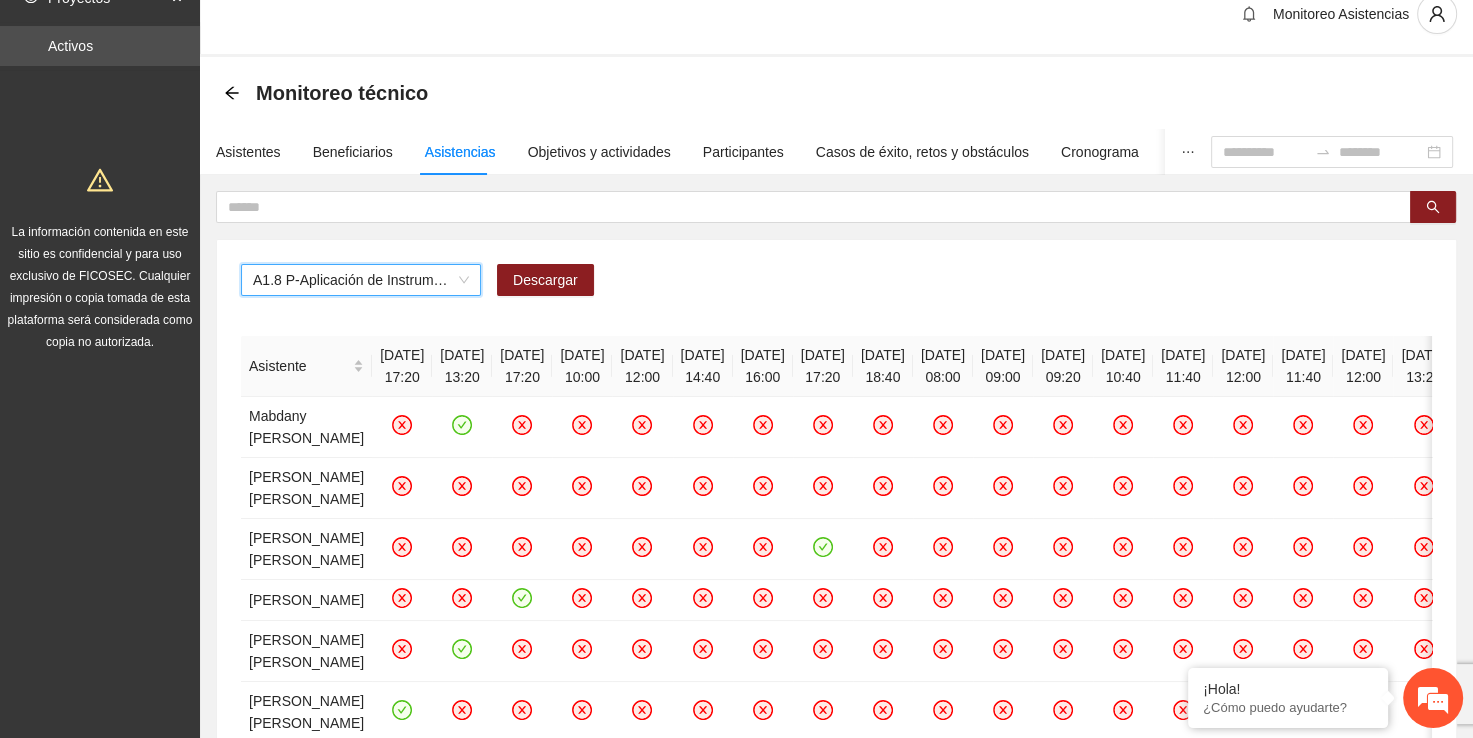 click on "A1.8 P-Aplicación de Instrumento  de medición en Parral" at bounding box center [361, 280] 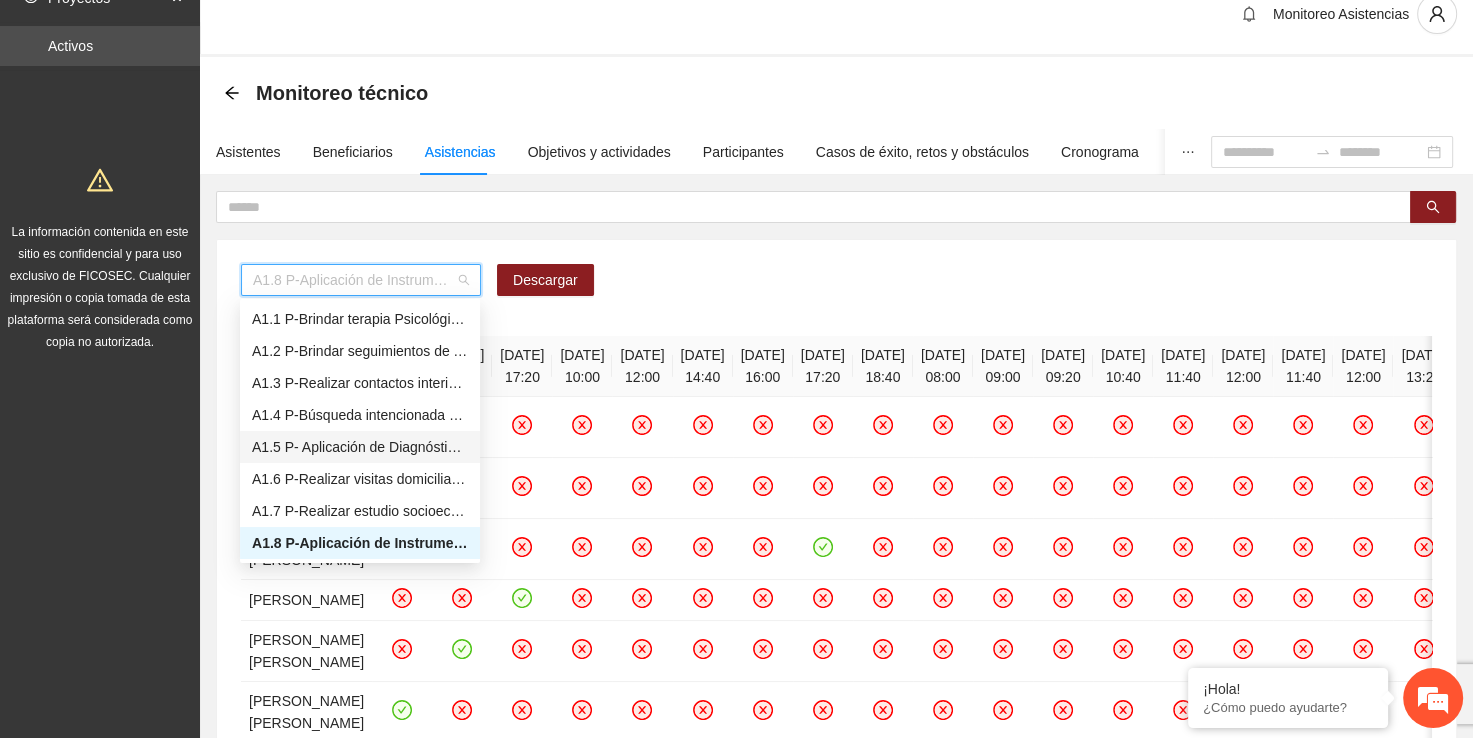 click on "A1.5 P- Aplicación de Diagnósticos - Parral" at bounding box center [360, 447] 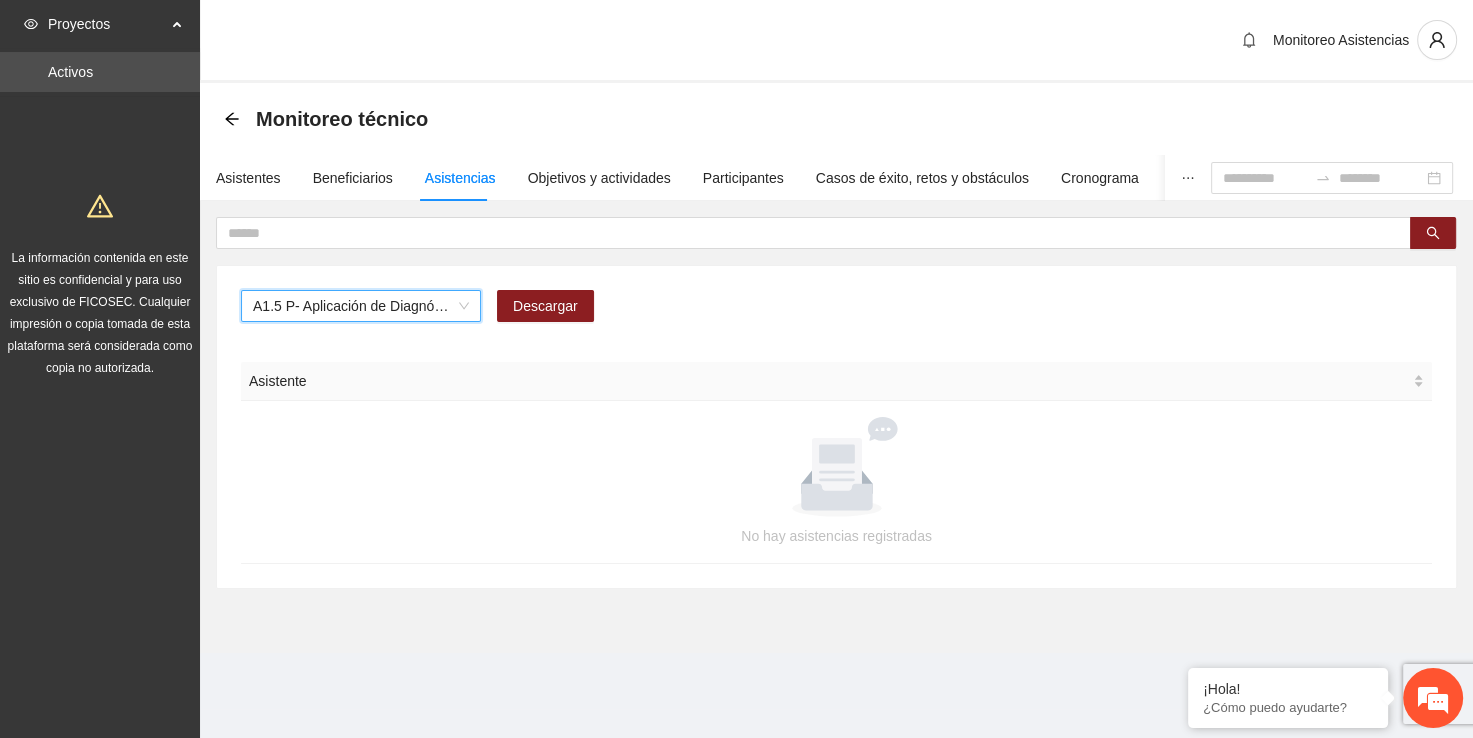 scroll, scrollTop: 0, scrollLeft: 0, axis: both 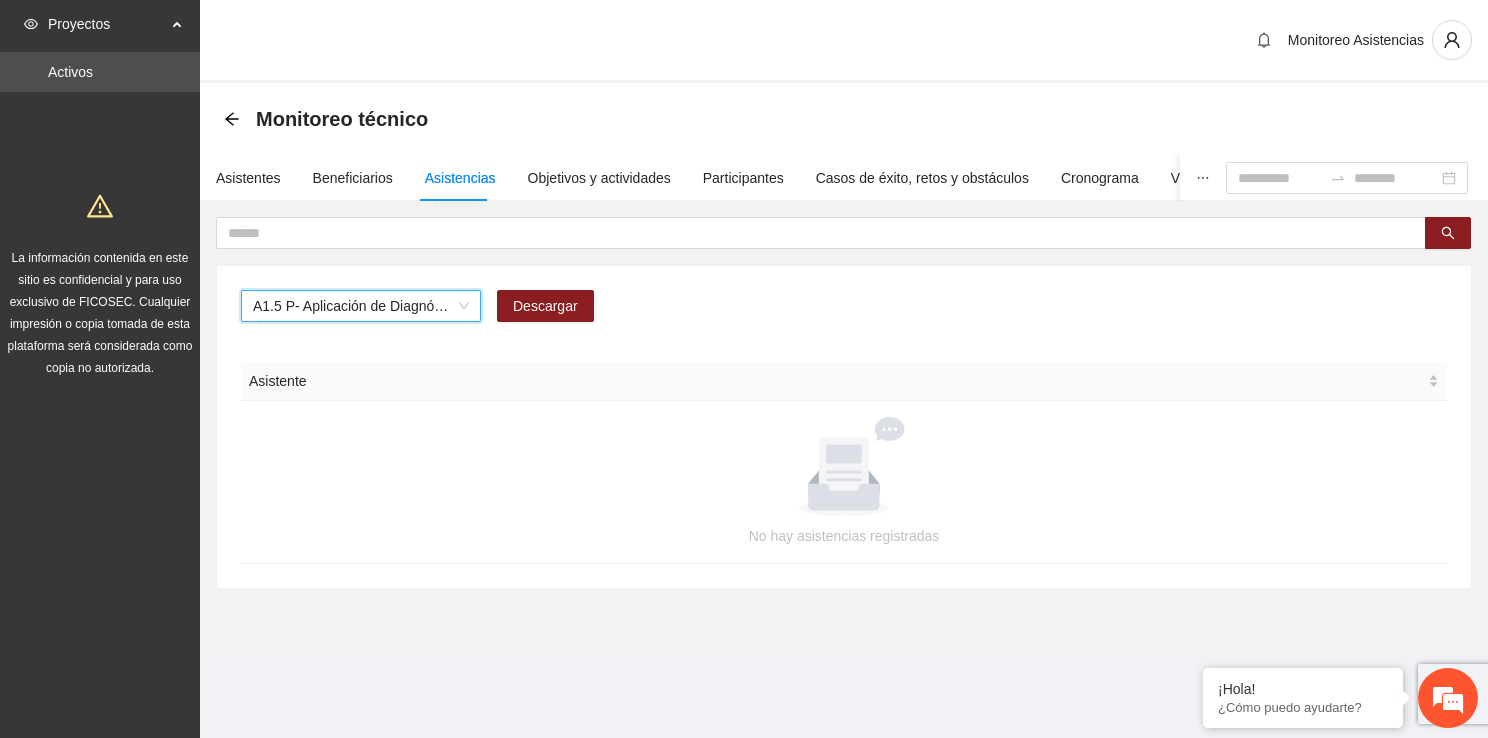click on "A1.5 P- Aplicación de Diagnósticos - Parral" at bounding box center (361, 306) 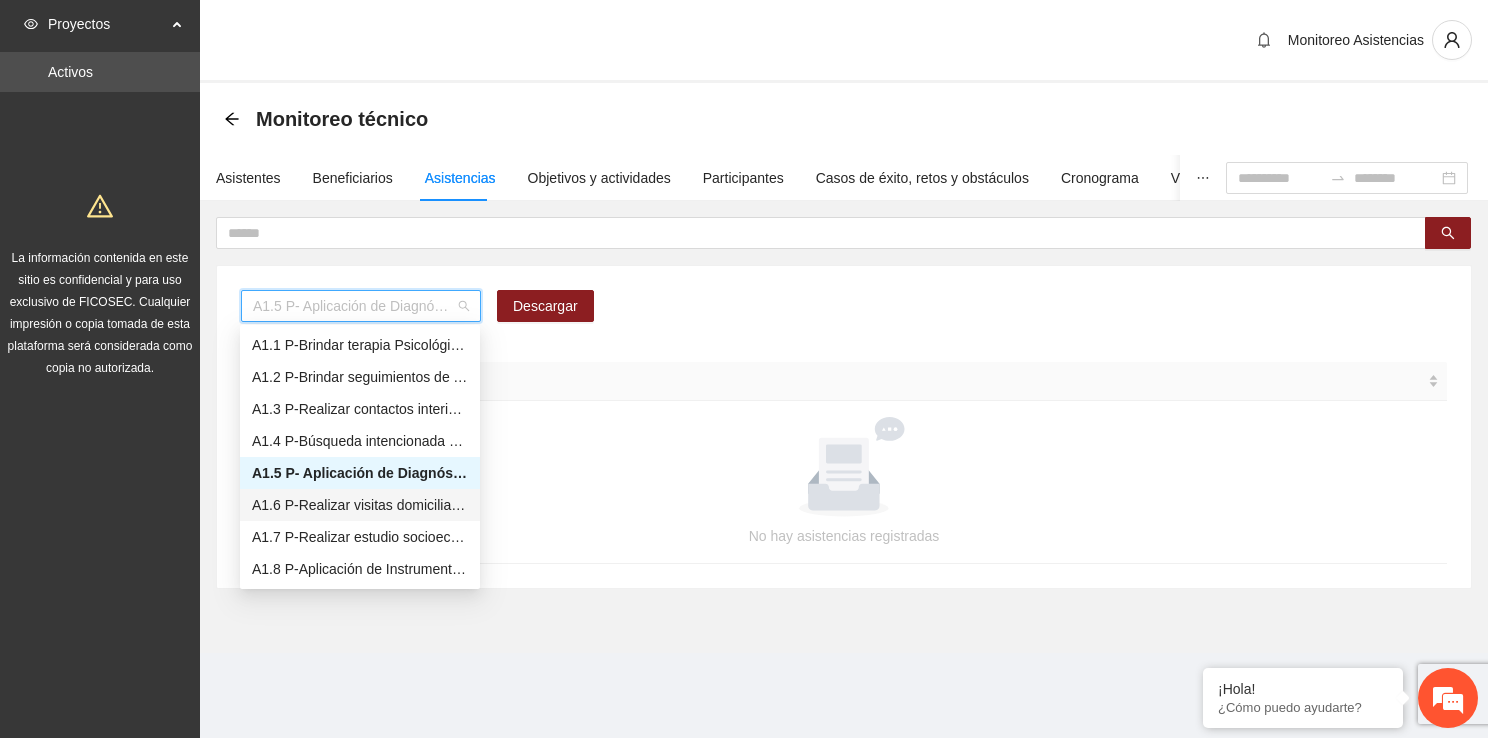 click on "A1.6 P-Realizar visitas domiciliarias de Trabajo Social en [GEOGRAPHIC_DATA]" at bounding box center (360, 505) 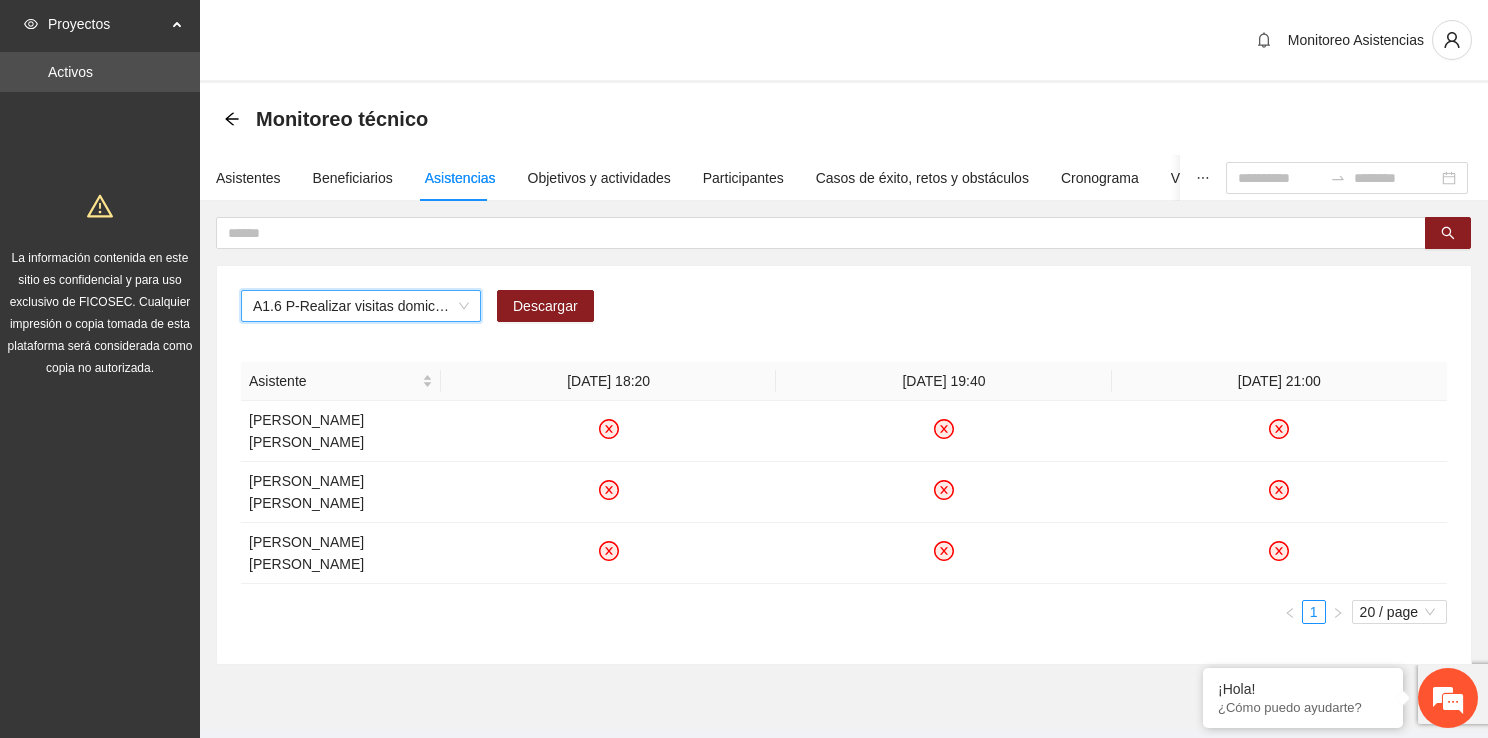 click on "A1.6 P-Realizar visitas domiciliarias de Trabajo Social en [GEOGRAPHIC_DATA]" at bounding box center [361, 306] 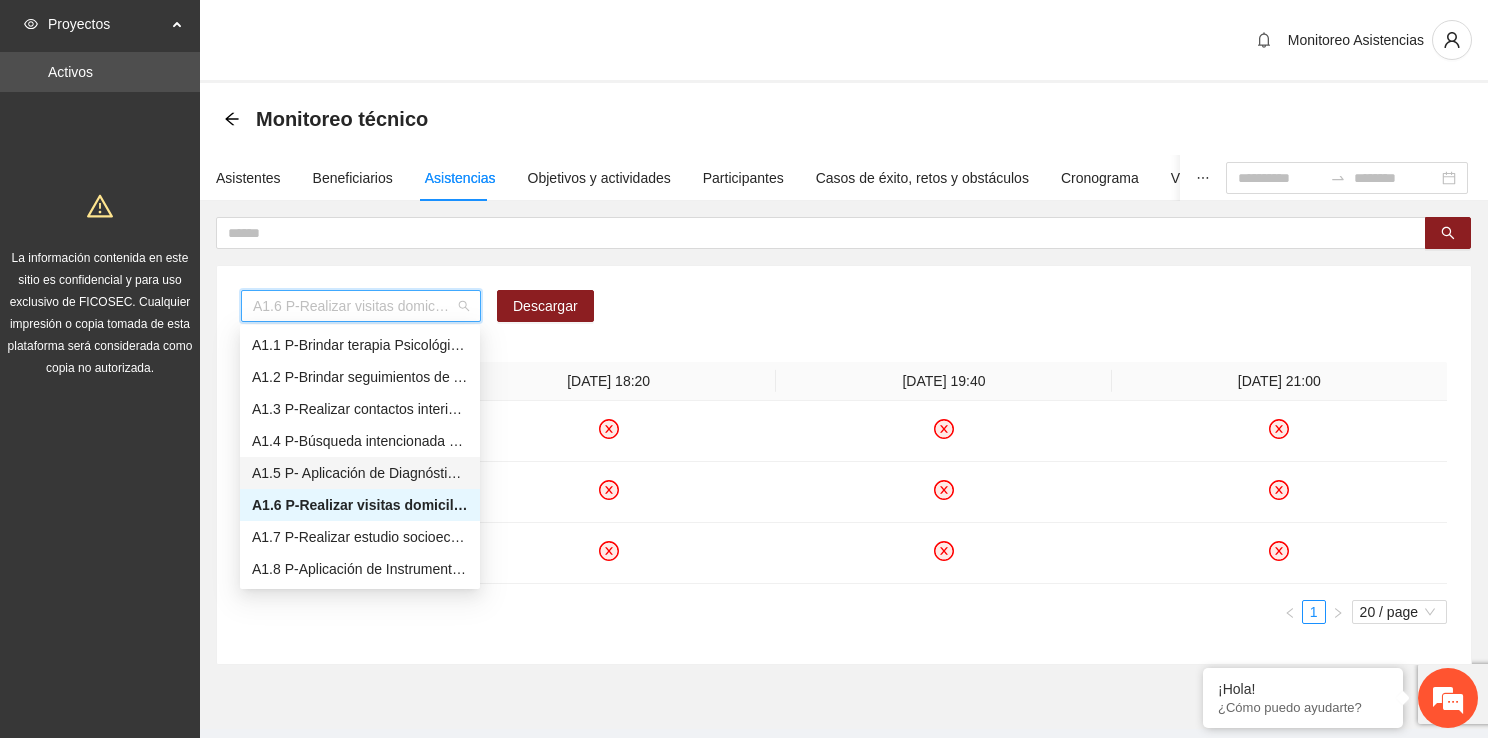 click on "A1.5 P- Aplicación de Diagnósticos - Parral" at bounding box center (360, 473) 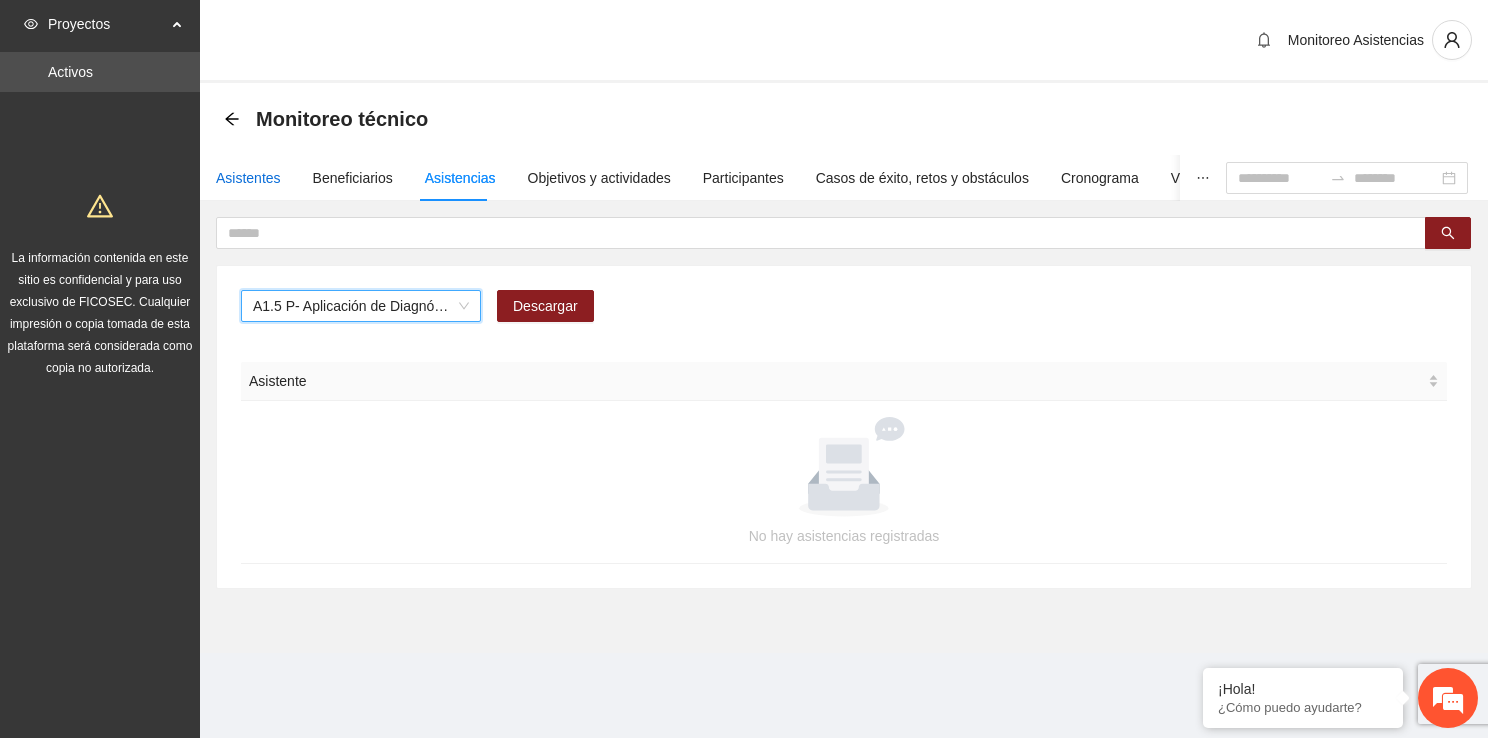 click on "Asistentes" at bounding box center [248, 178] 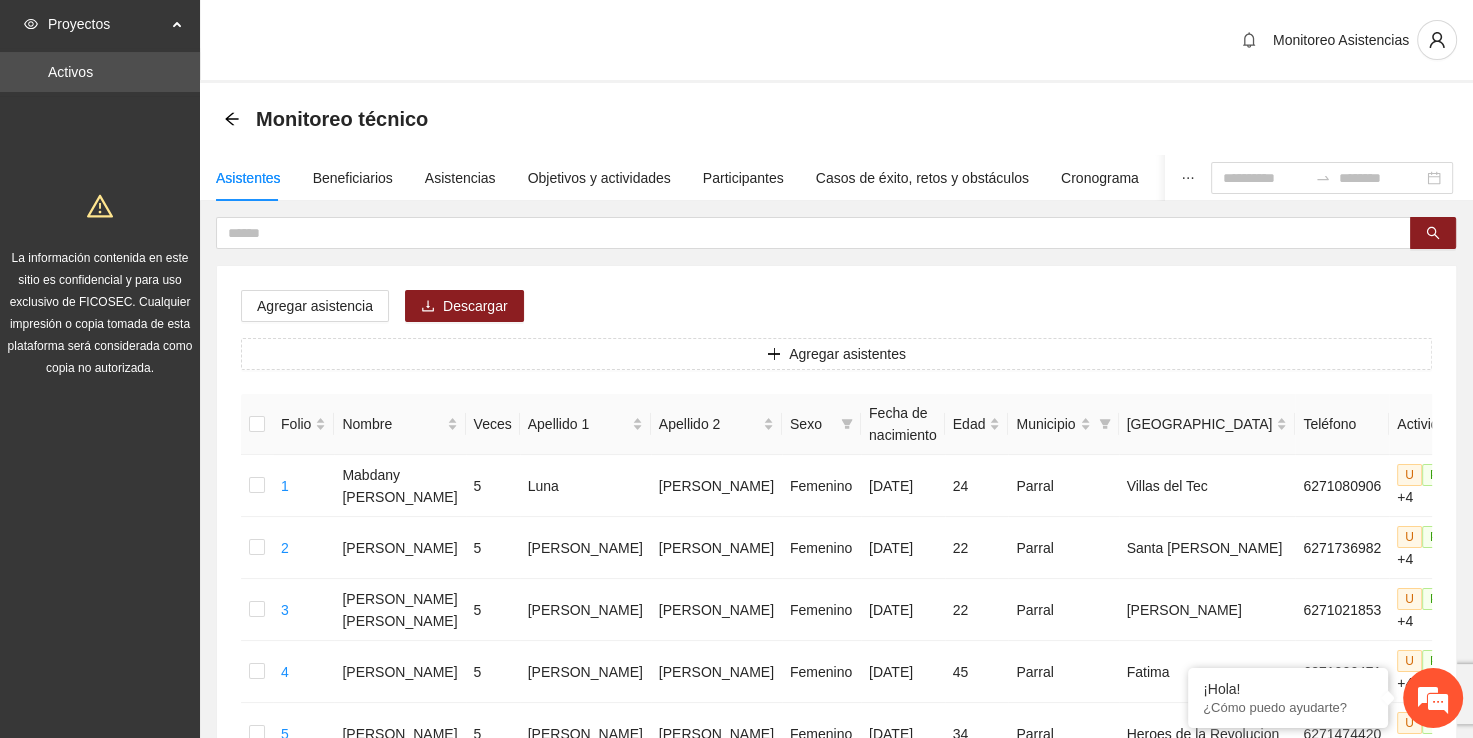 click on "Monitoreo técnico" at bounding box center (332, 119) 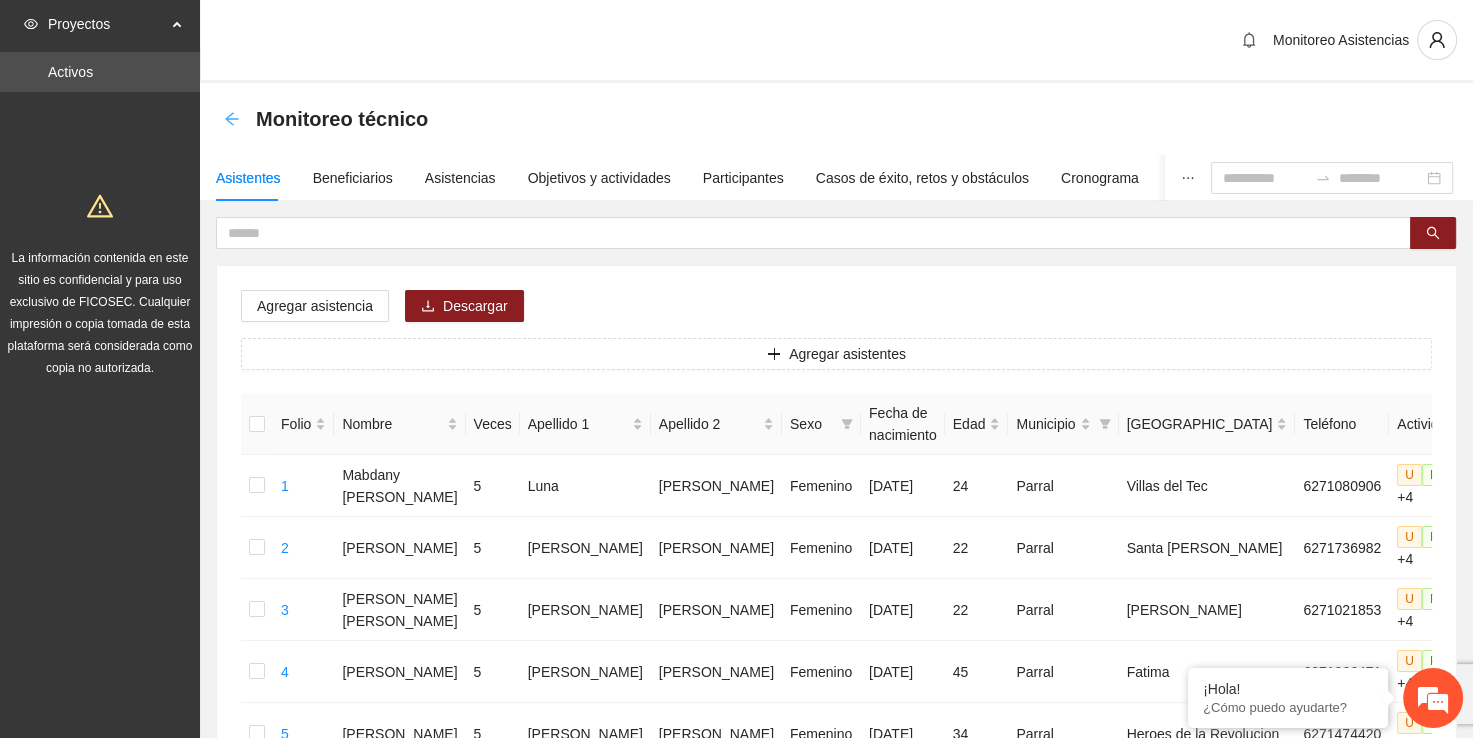 click 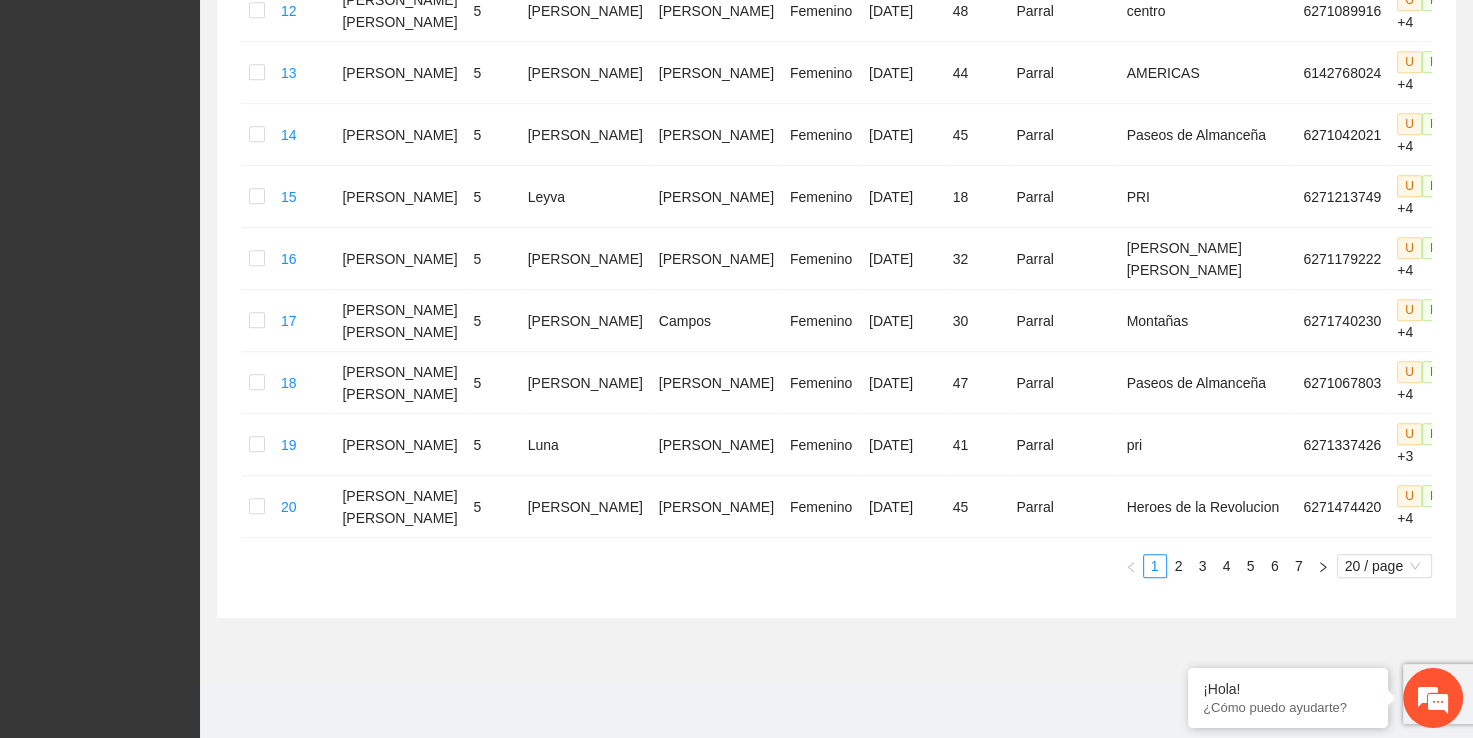 scroll, scrollTop: 0, scrollLeft: 0, axis: both 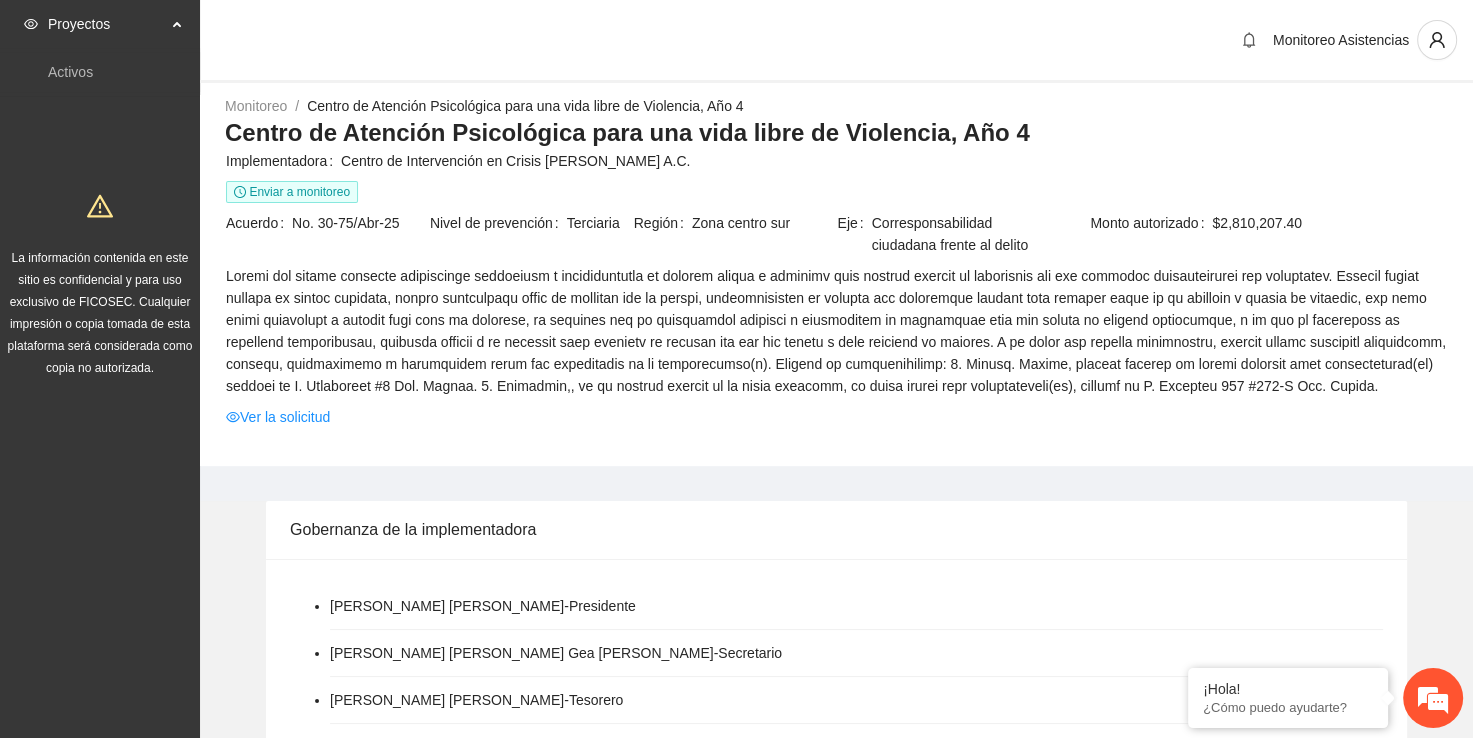 click on "Monitoreo / Centro de Atención Psicológica para una vida libre de Violencia, Año 4 / Centro de Atención Psicológica para una vida libre de Violencia, Año 4 Implementadora Centro de Intervención en Crisis [PERSON_NAME] A.C.   Enviar a monitoreo Acuerdo No. 30-75/Abr-25 Nivel de prevención Terciaria Región Zona centro sur Eje Corresponsabilidad ciudadana frente al delito Monto autorizado $2,810,207.40  Ver la solicitud" at bounding box center (836, 280) 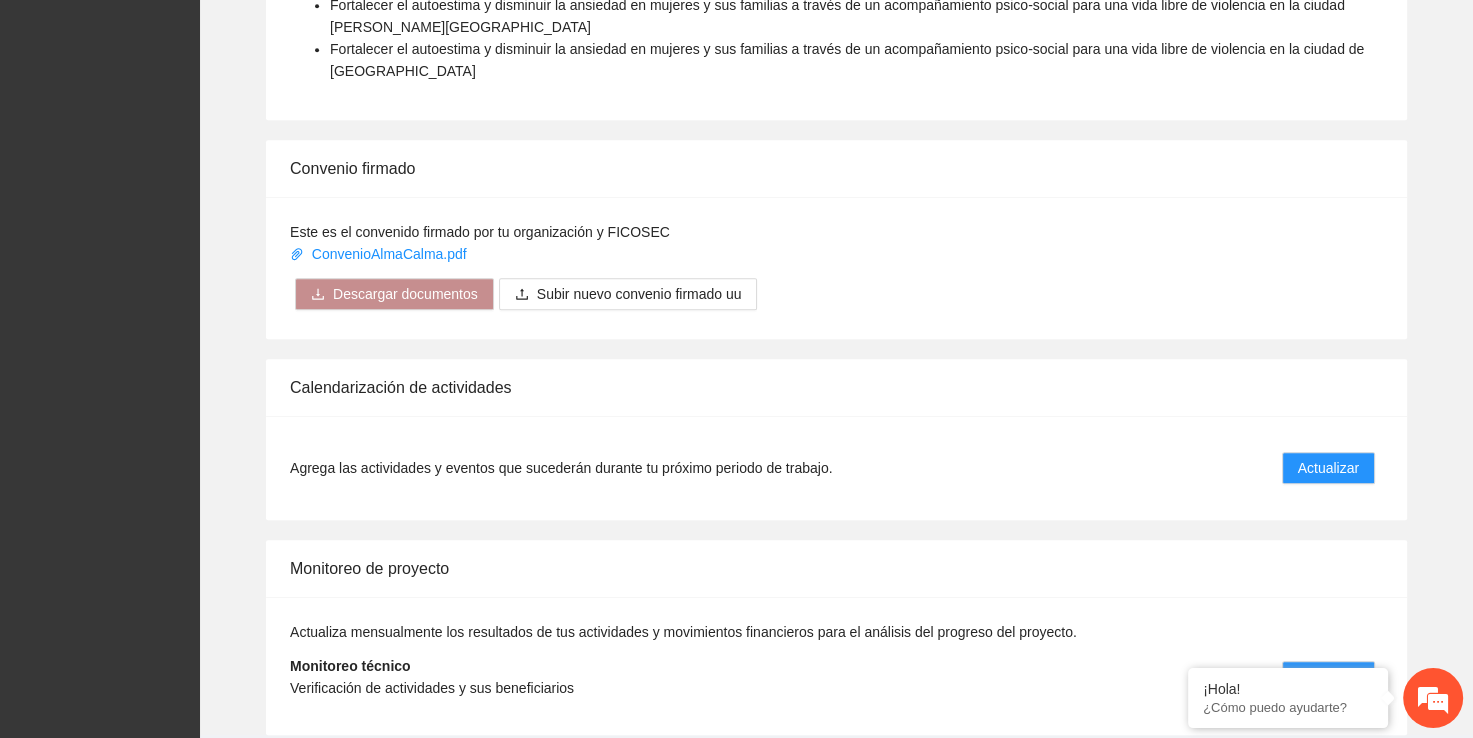 scroll, scrollTop: 1157, scrollLeft: 0, axis: vertical 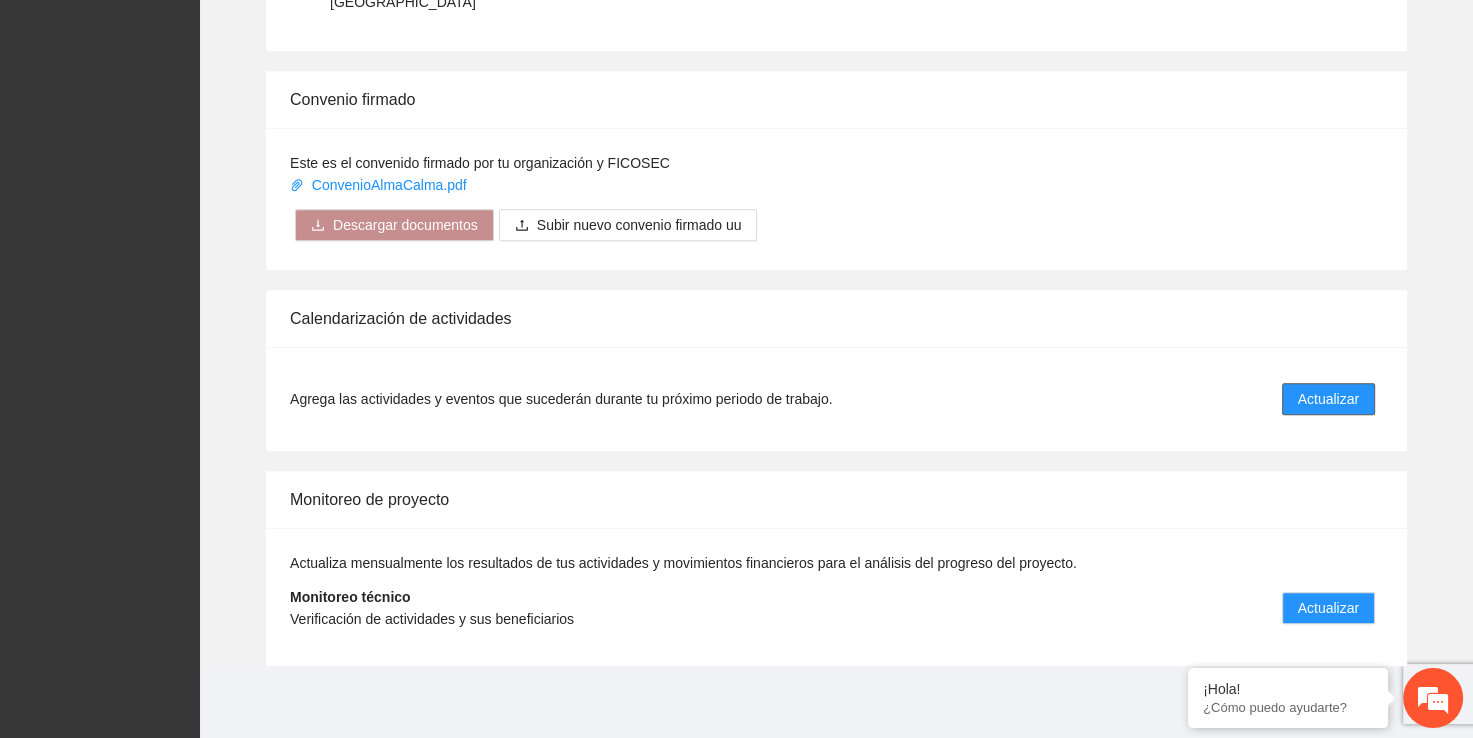 click on "Actualizar" at bounding box center (1328, 399) 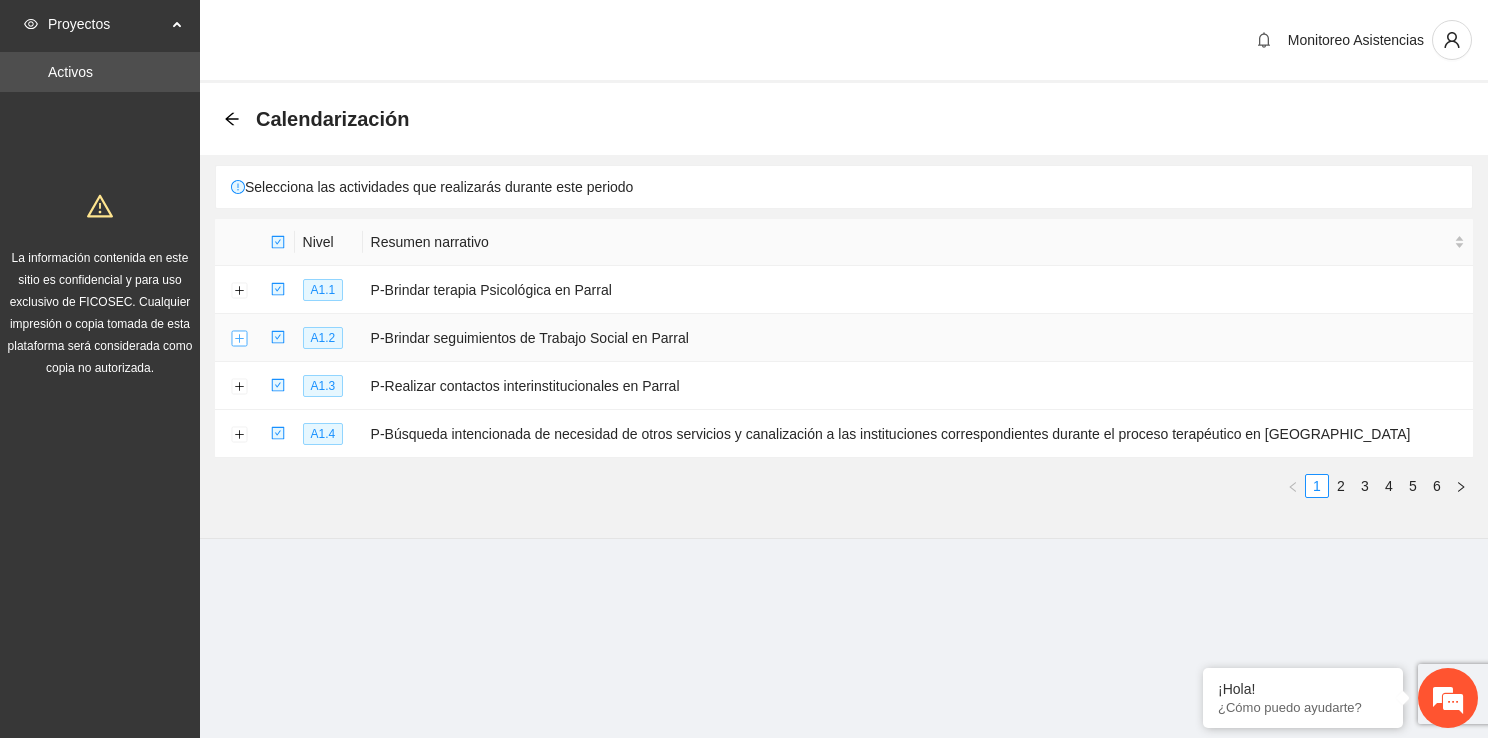 click at bounding box center [239, 339] 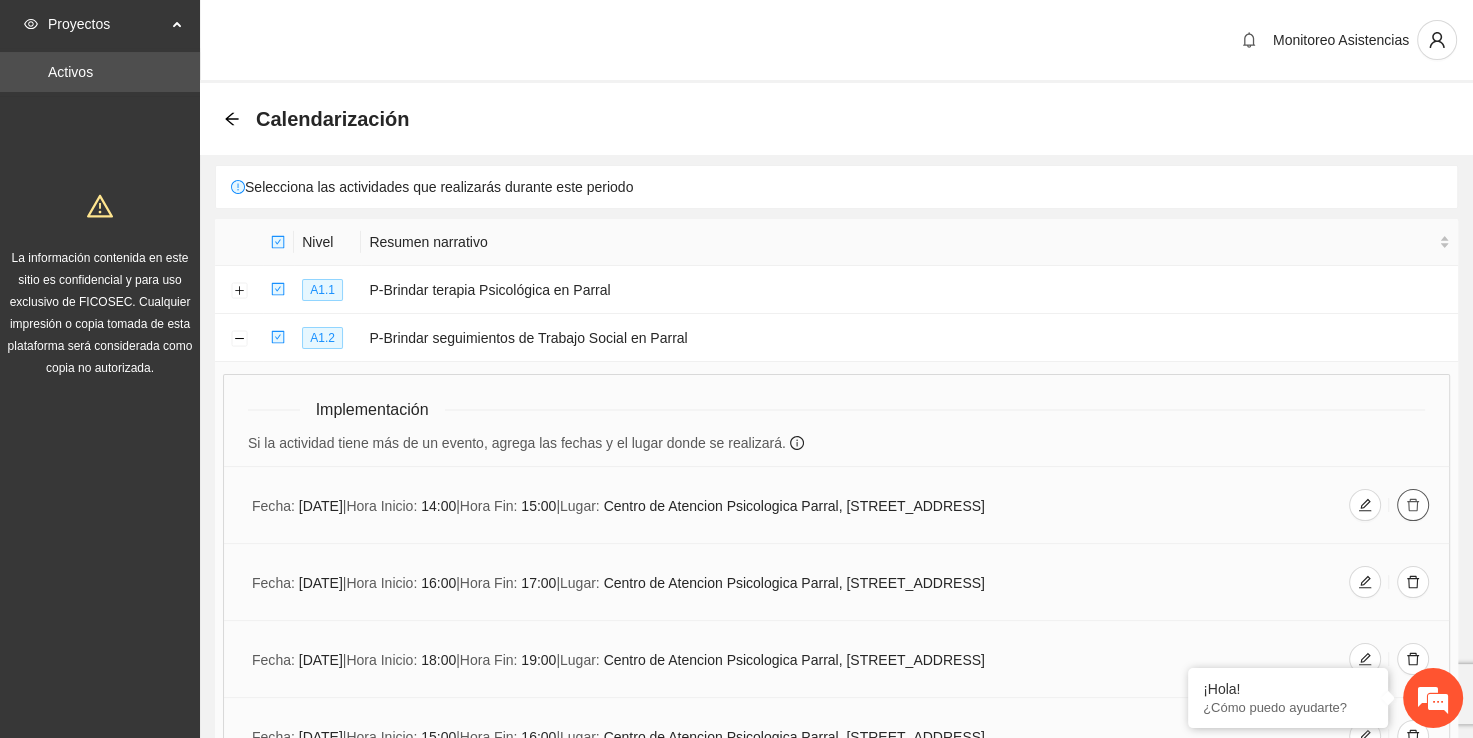 click 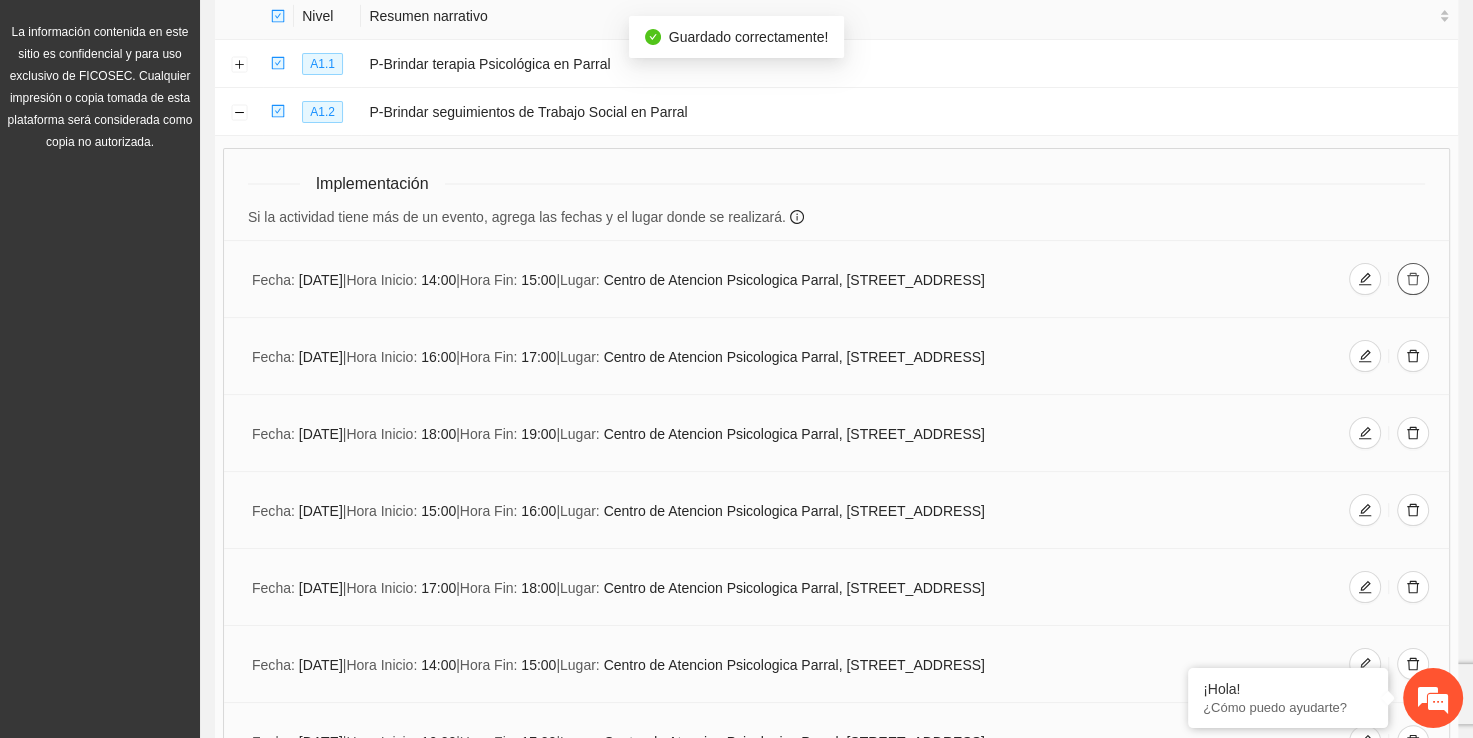 scroll, scrollTop: 240, scrollLeft: 0, axis: vertical 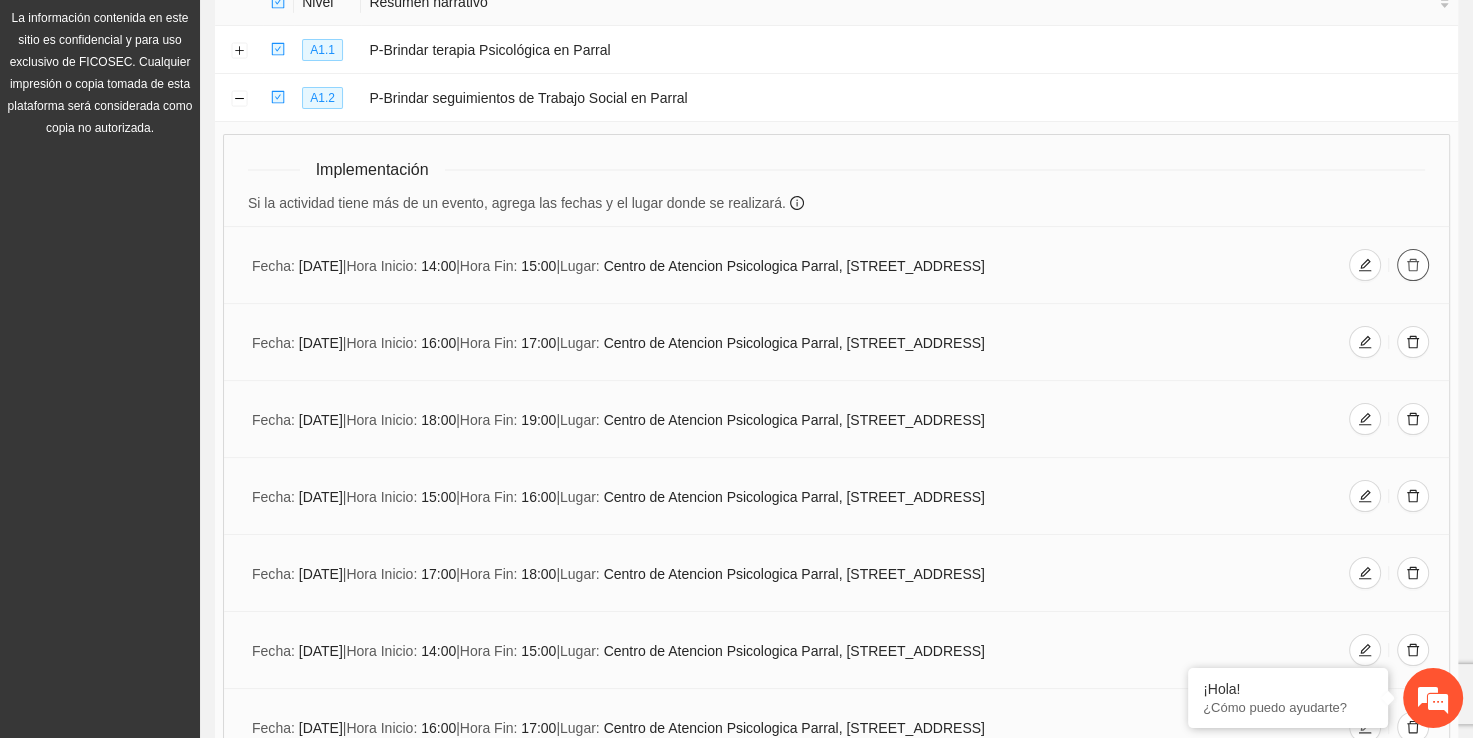 click at bounding box center [1413, 265] 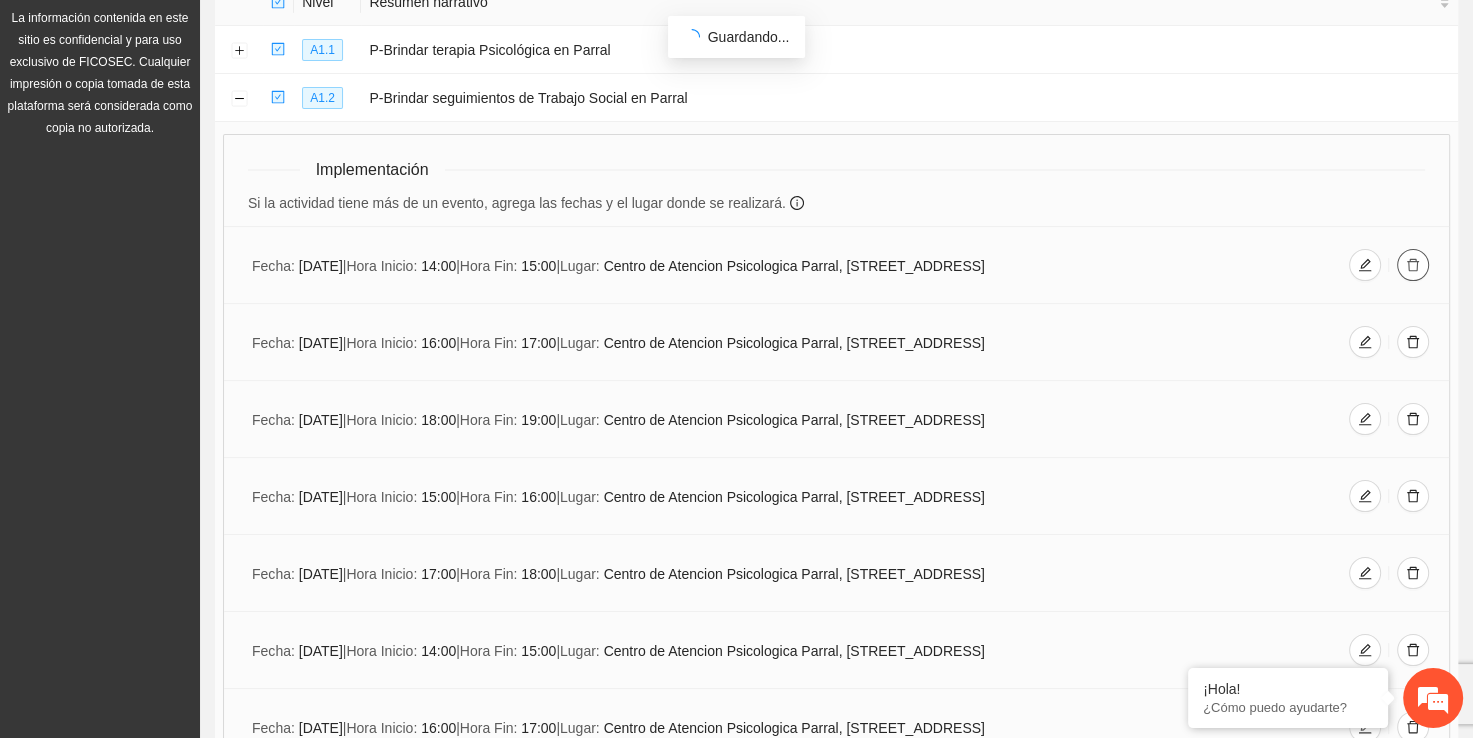 click at bounding box center (1413, 265) 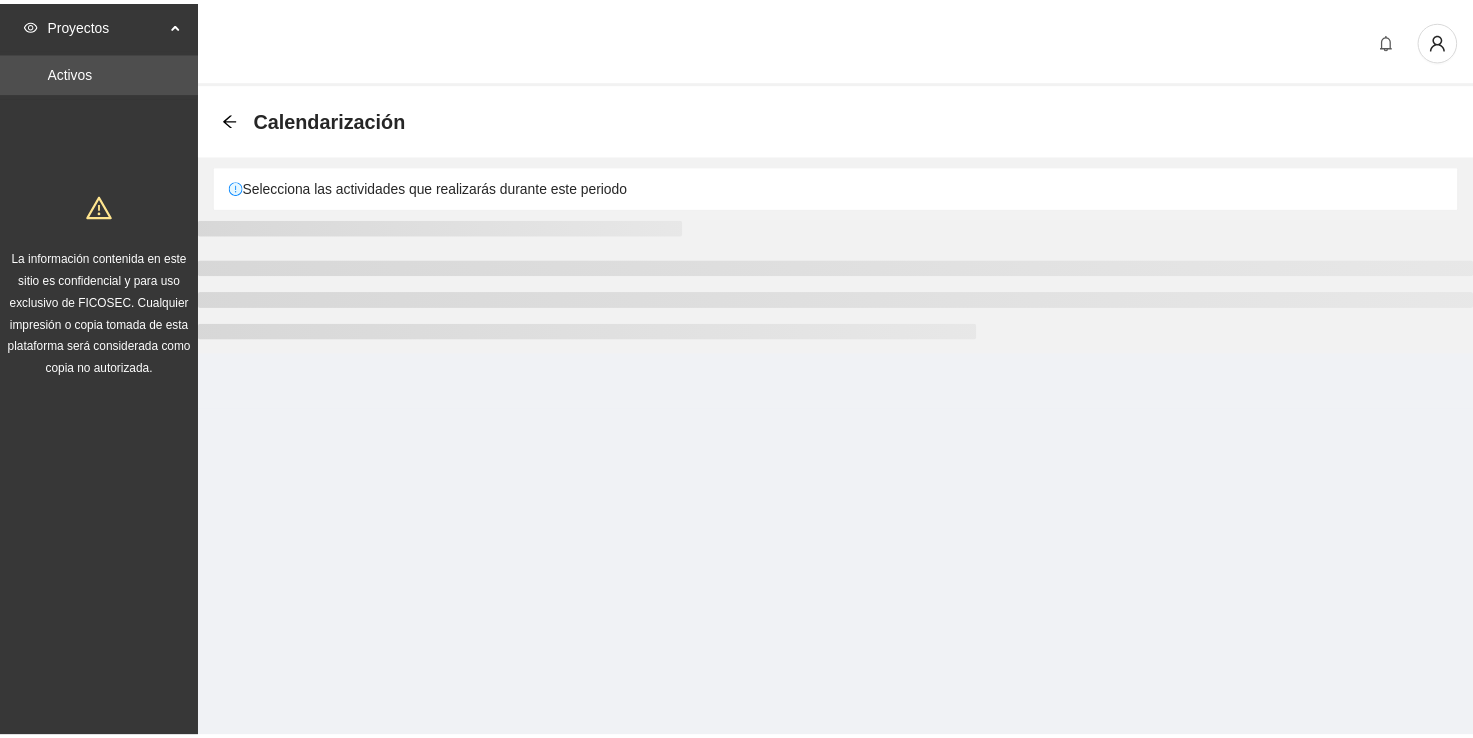 scroll, scrollTop: 0, scrollLeft: 0, axis: both 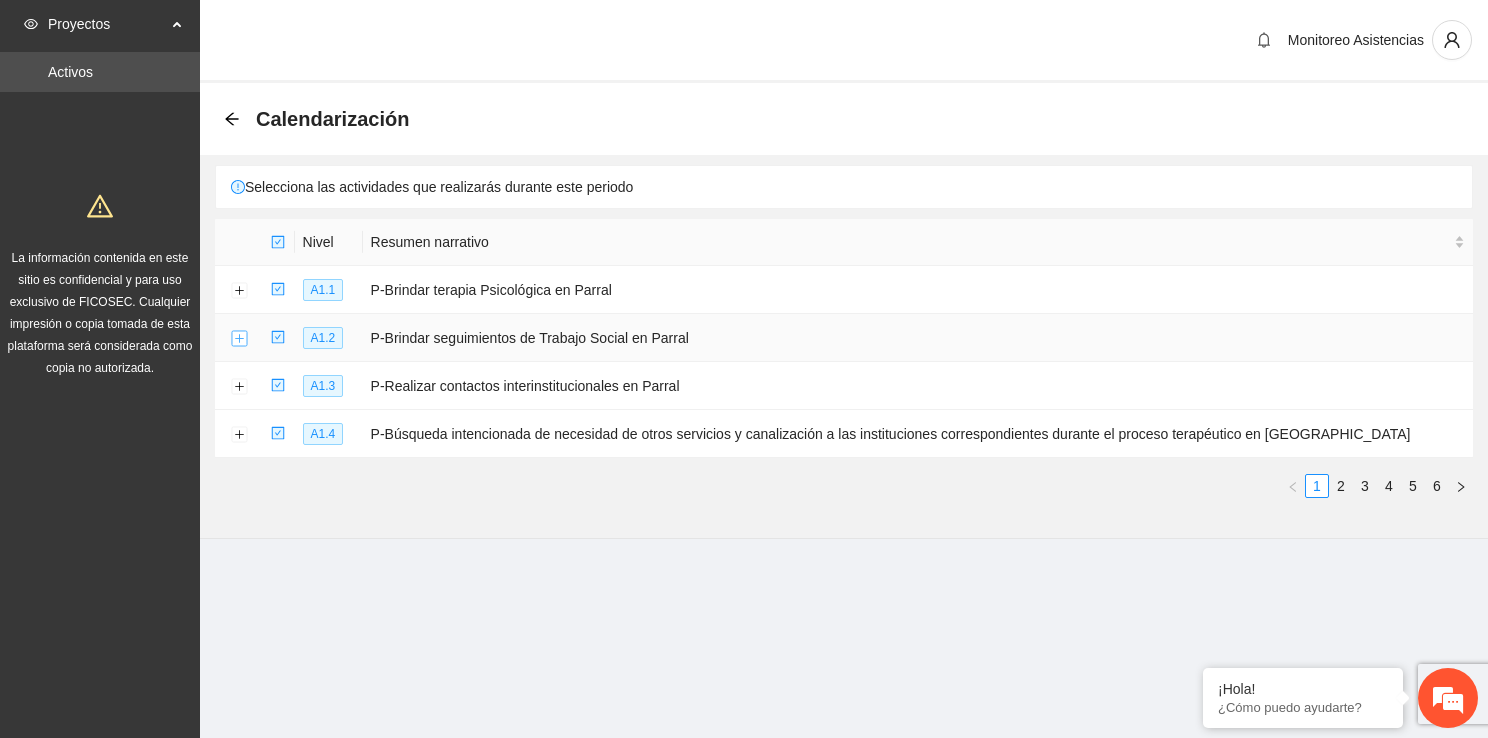 click at bounding box center [239, 339] 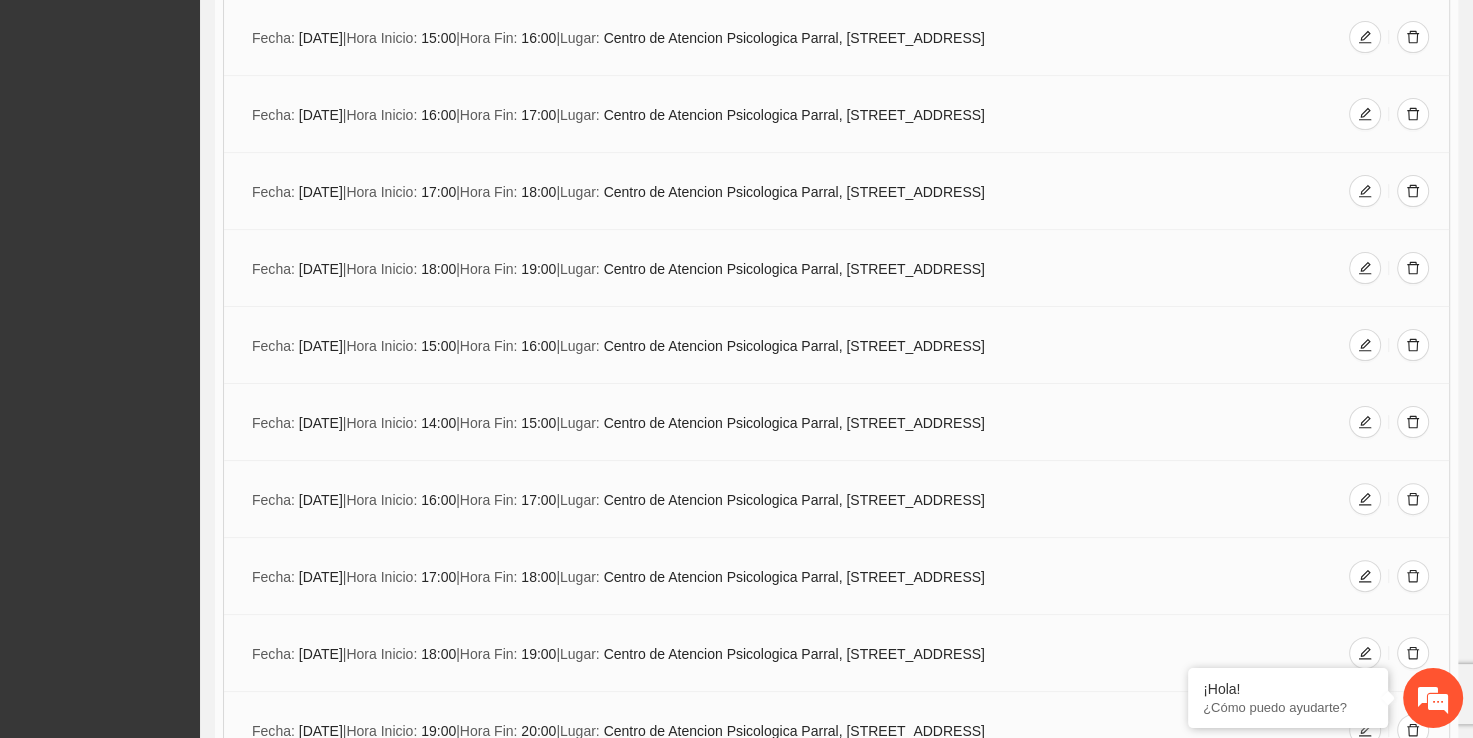 scroll, scrollTop: 0, scrollLeft: 0, axis: both 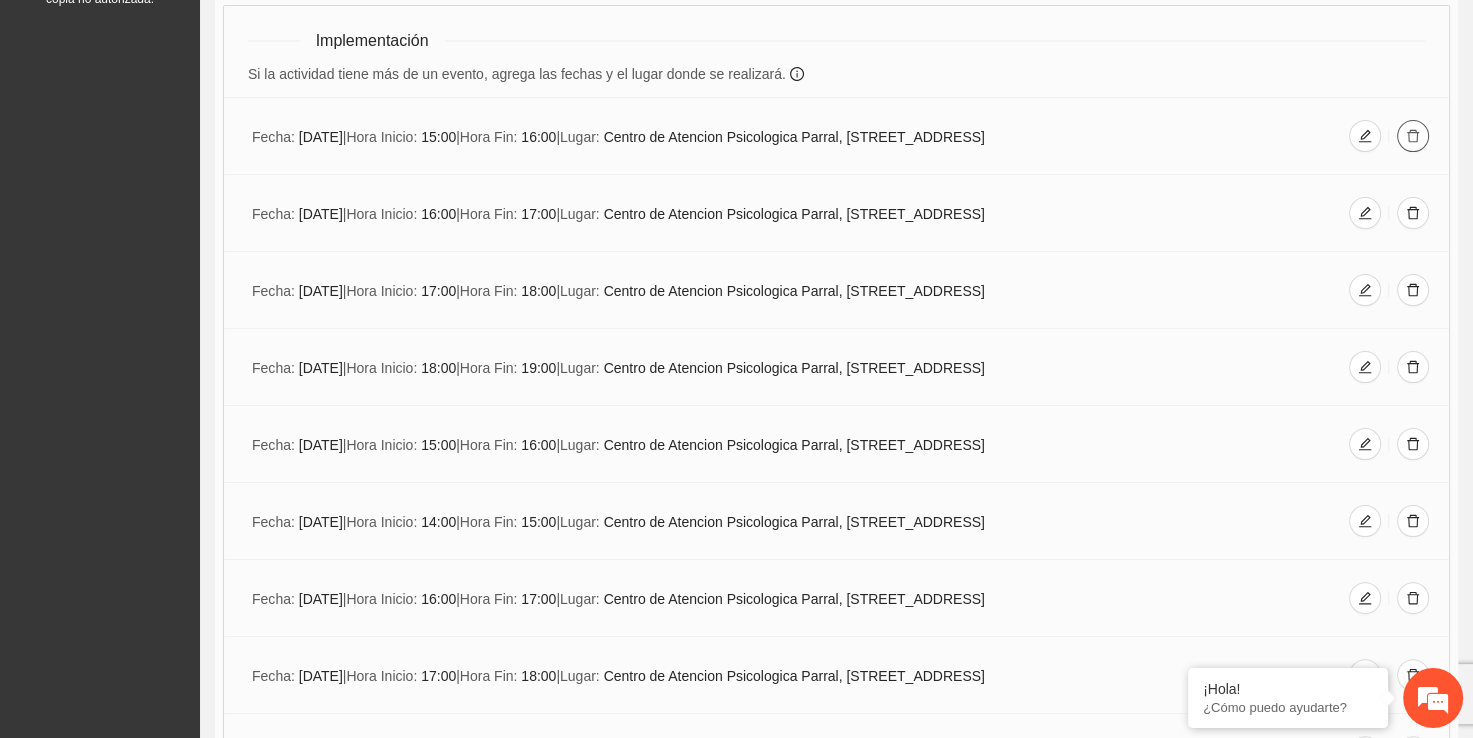 click 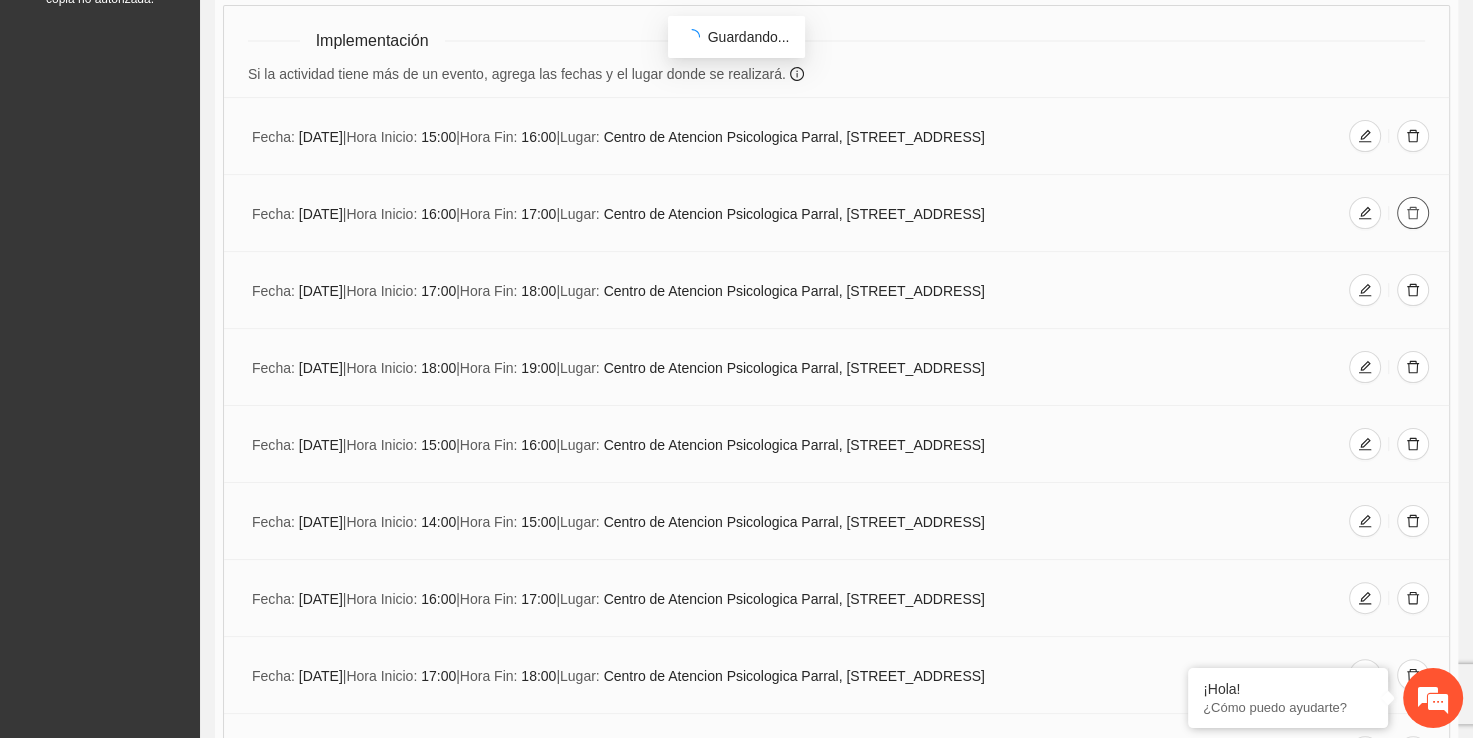click 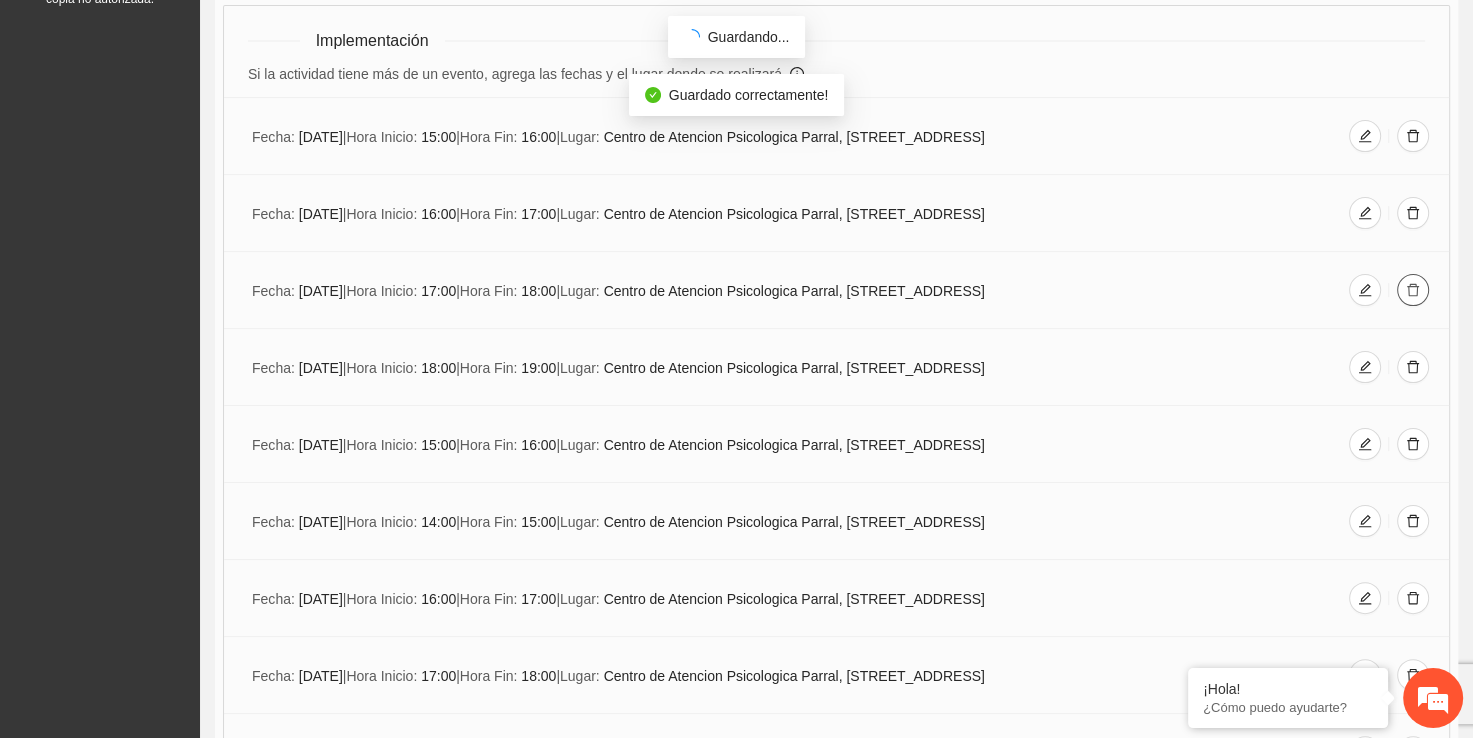 click 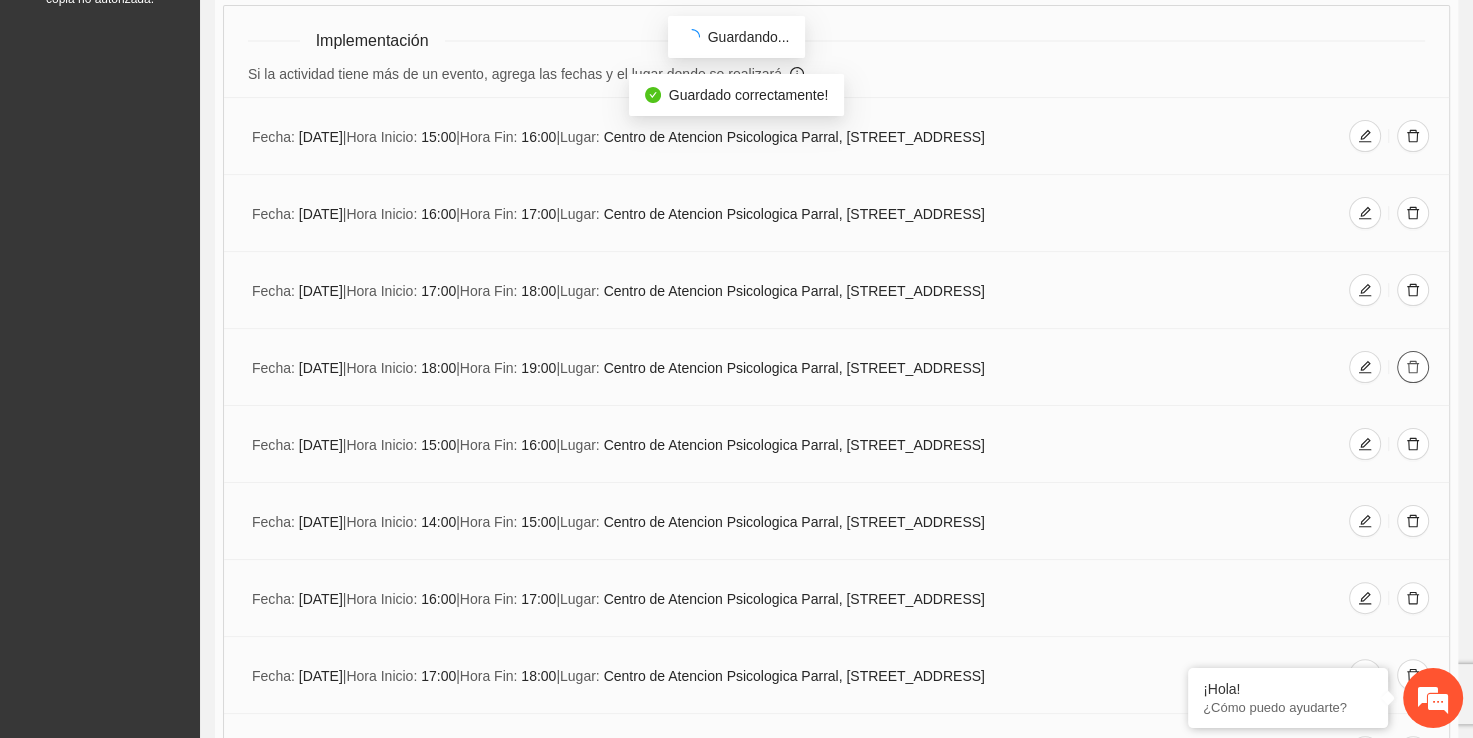 click 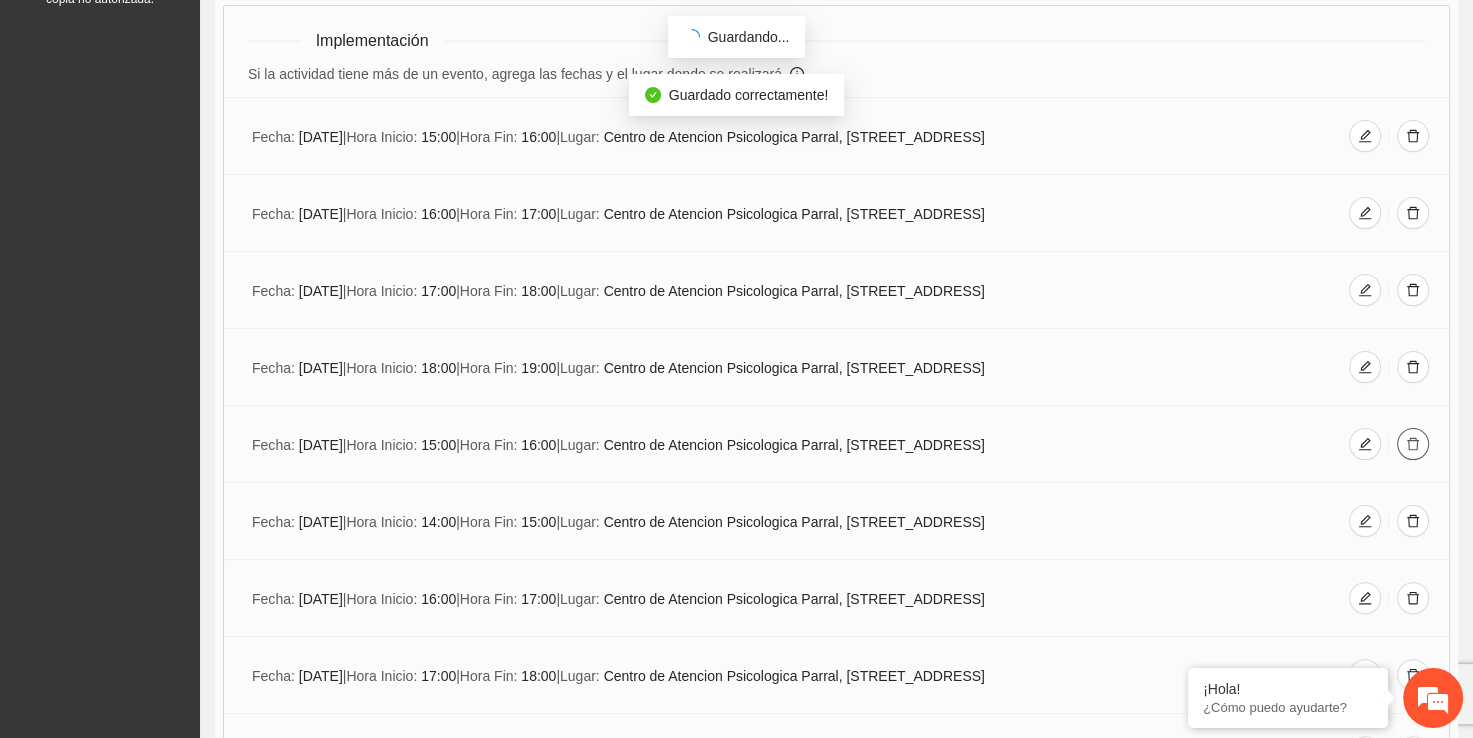click 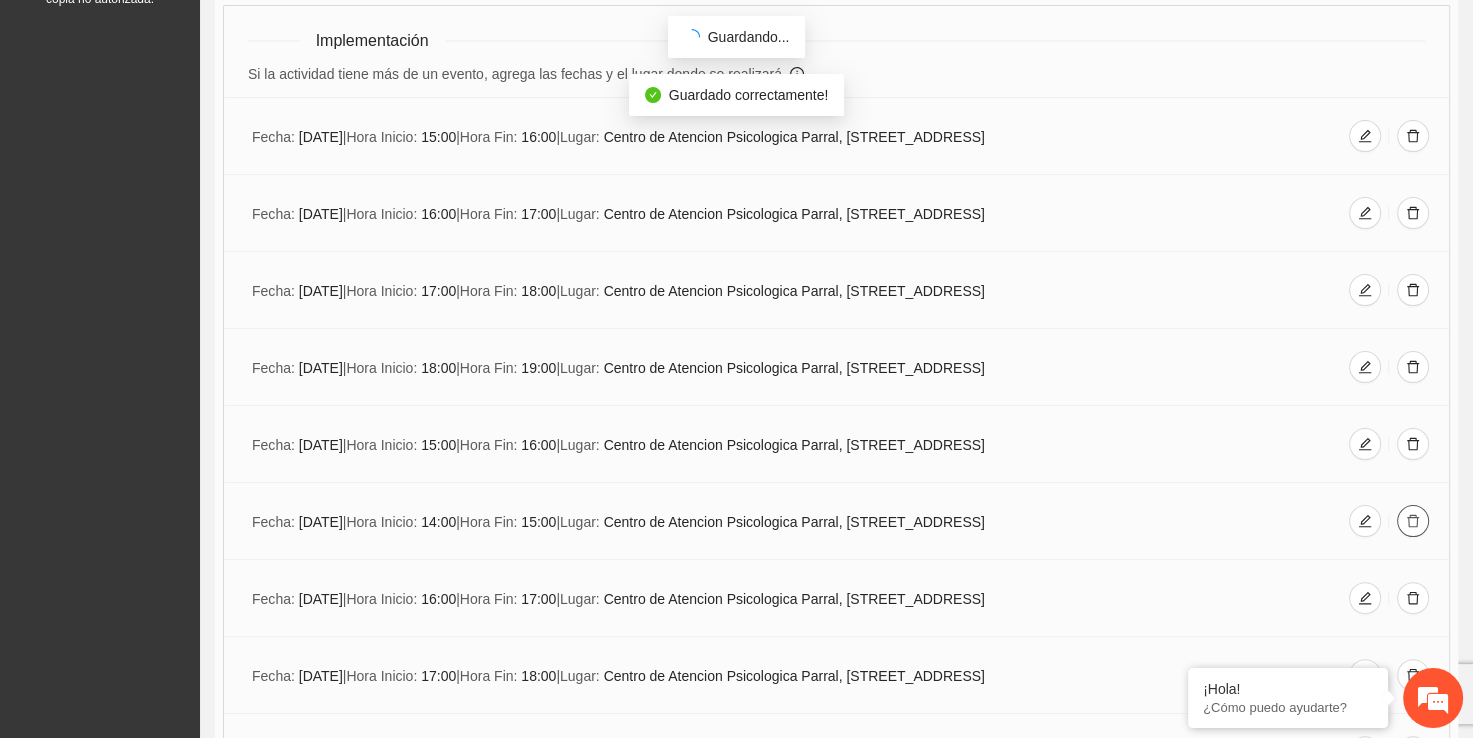 click 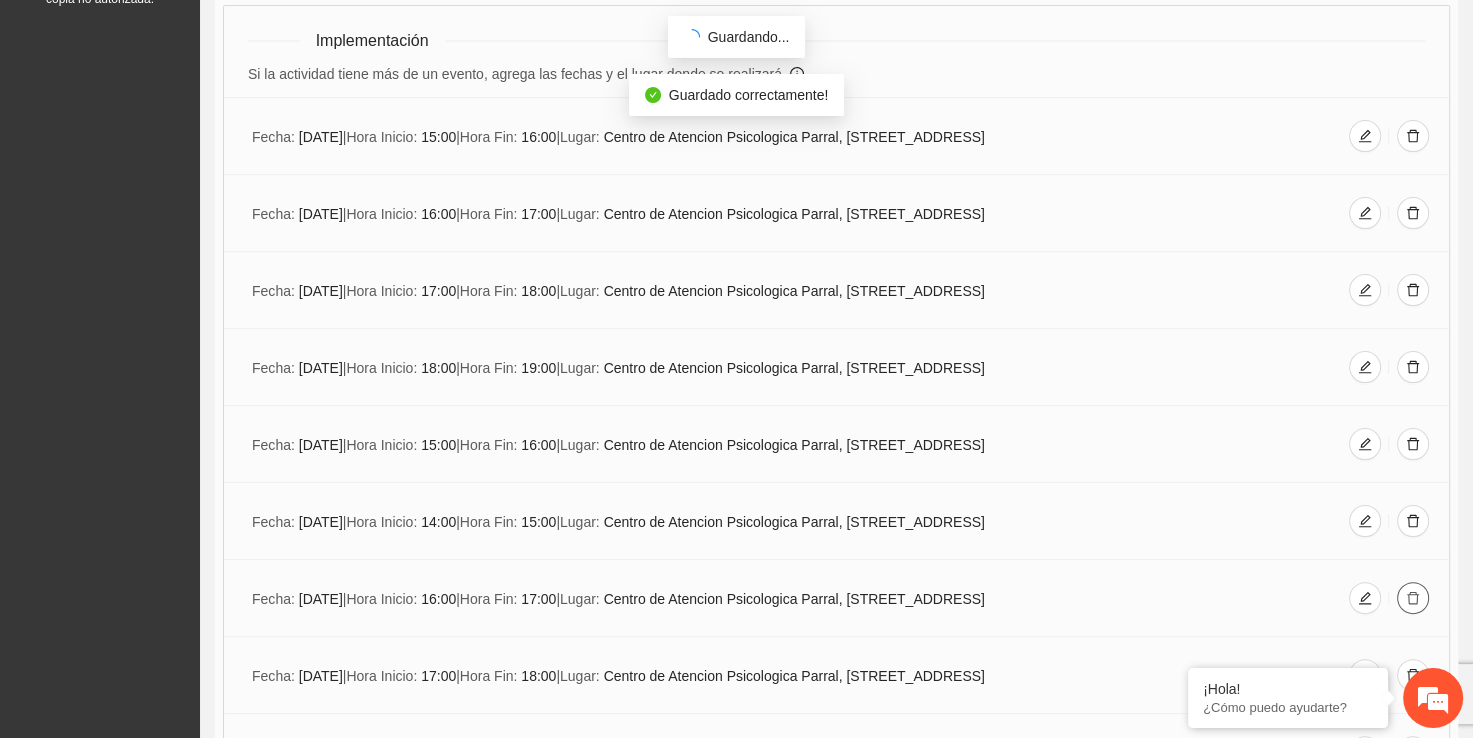 click 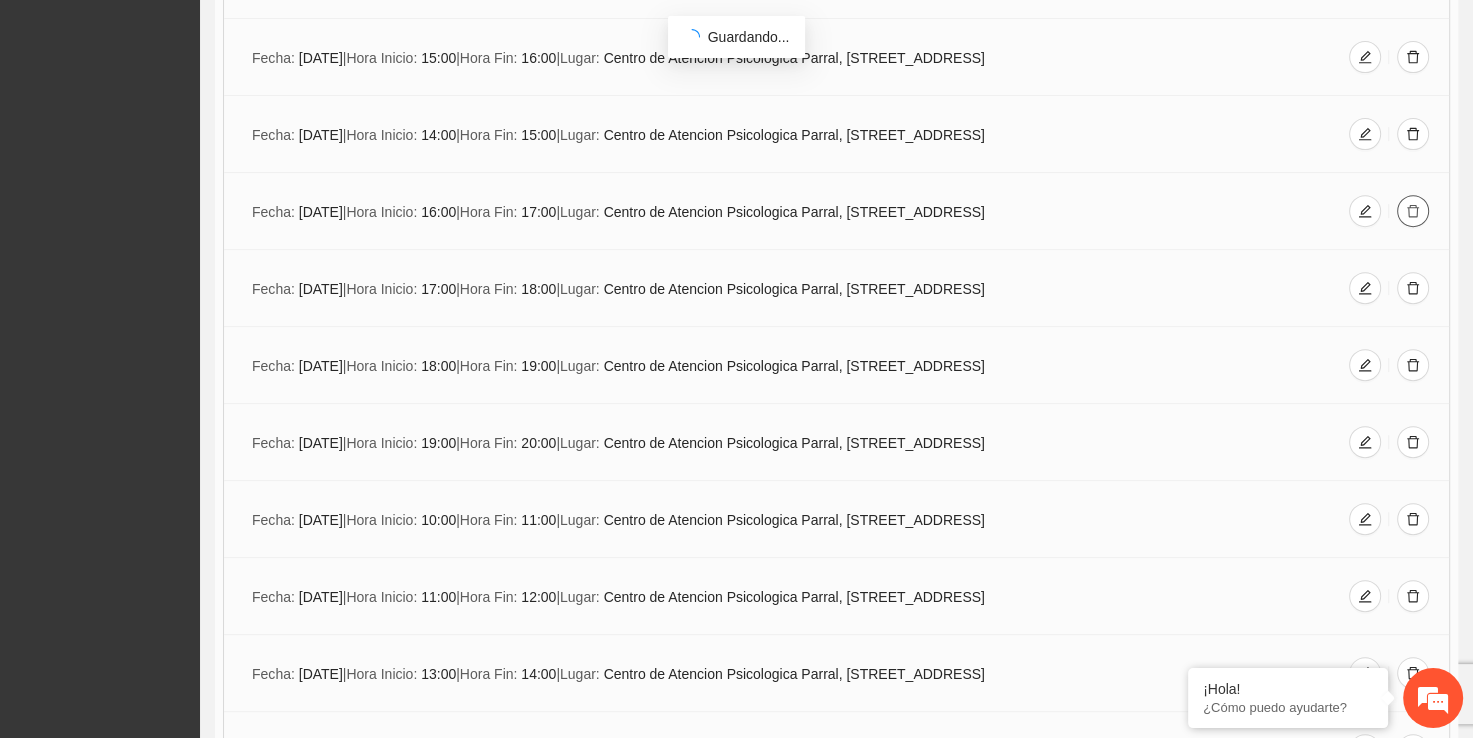 scroll, scrollTop: 956, scrollLeft: 0, axis: vertical 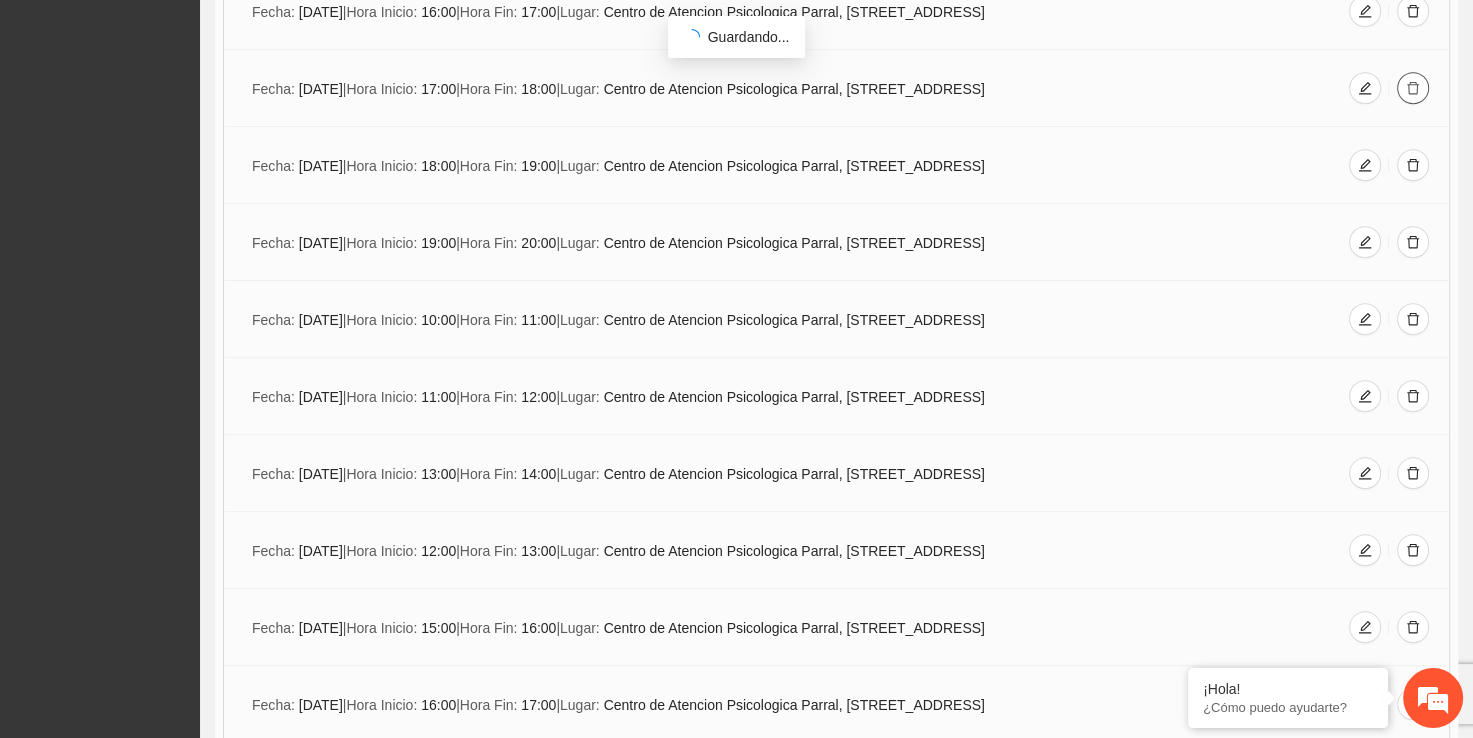 click 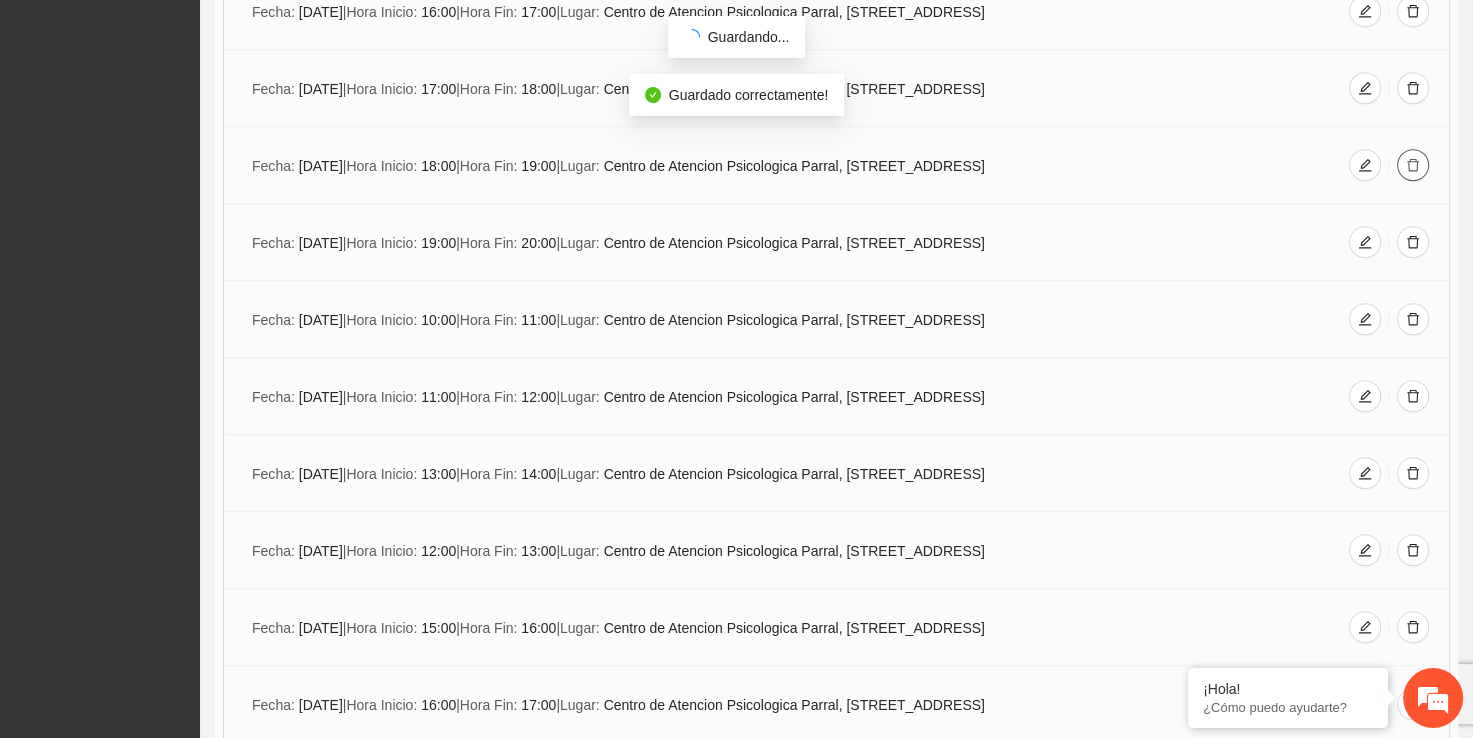 click 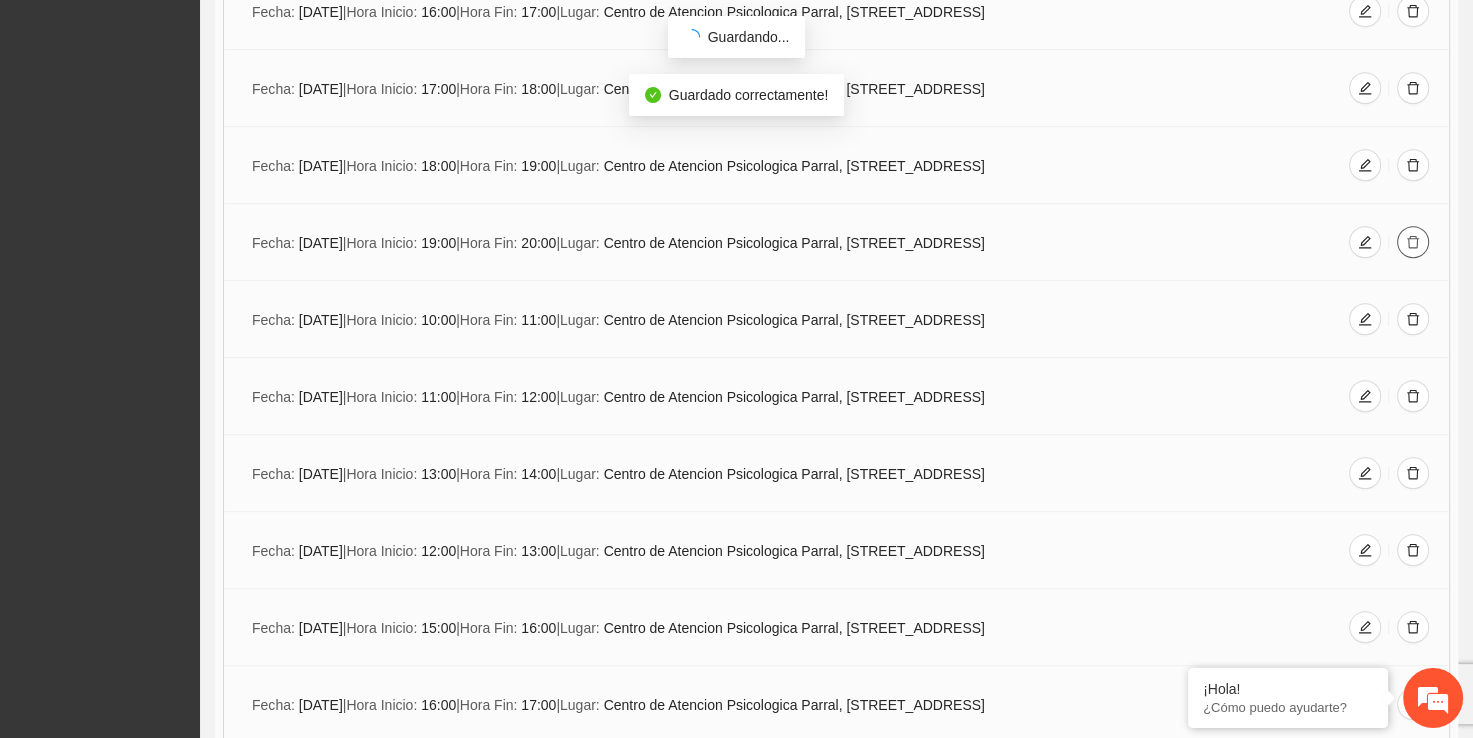 click at bounding box center (1413, 242) 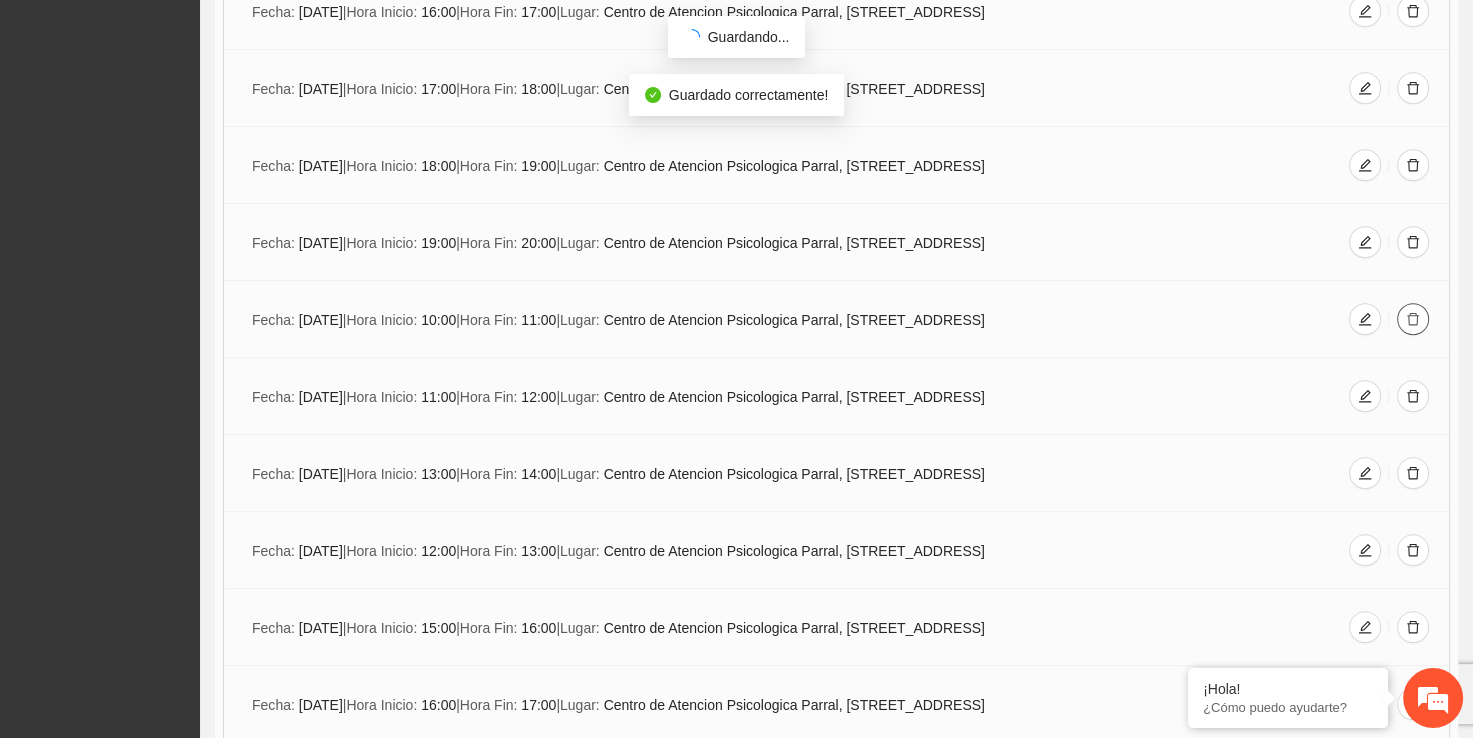 click 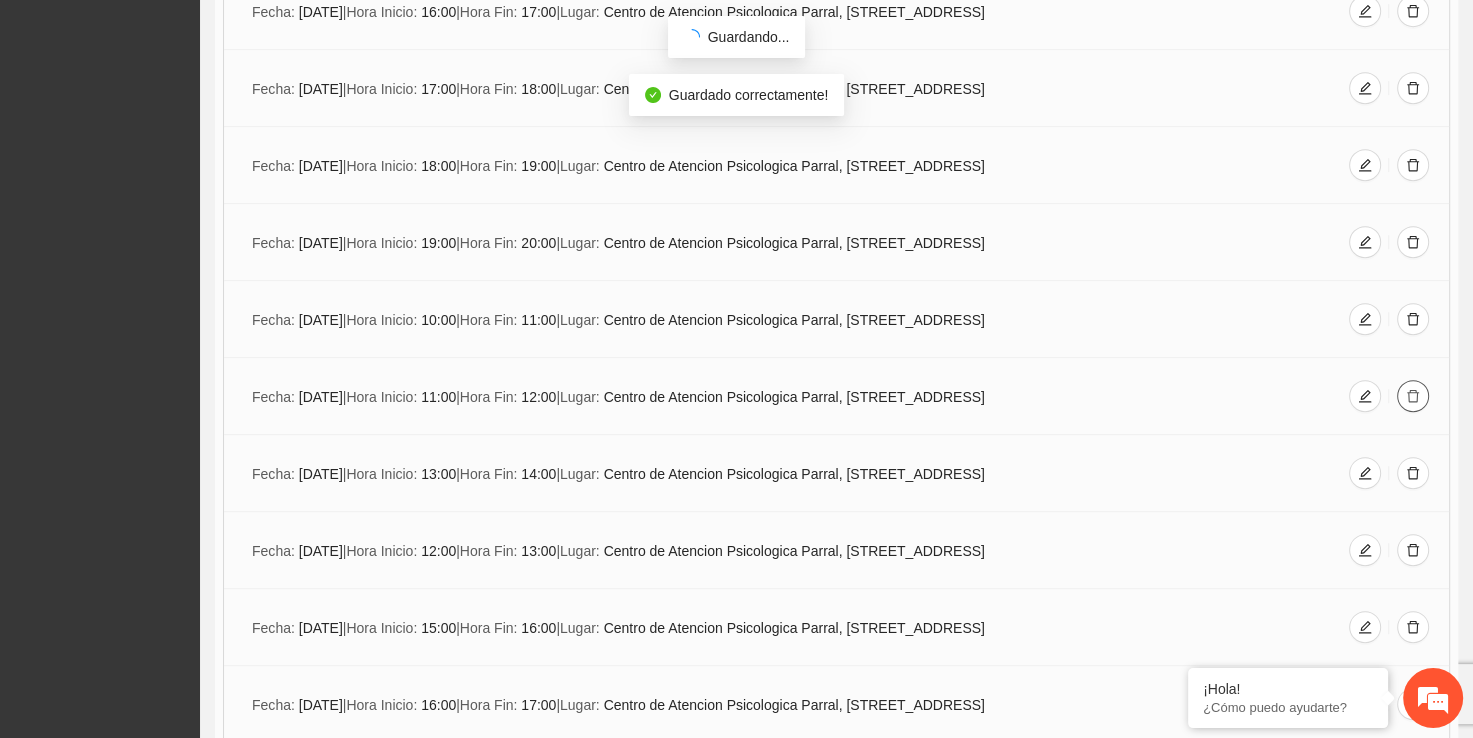 click 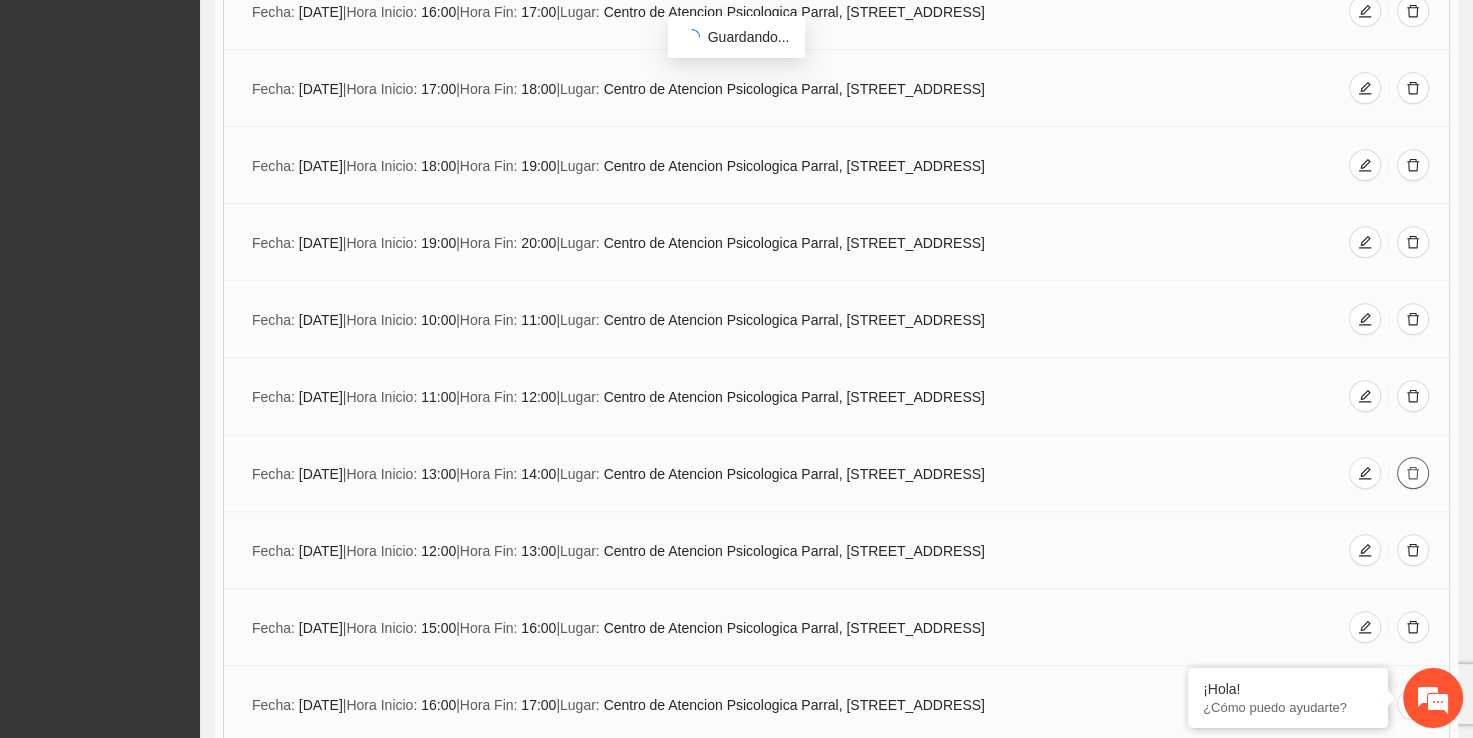 click 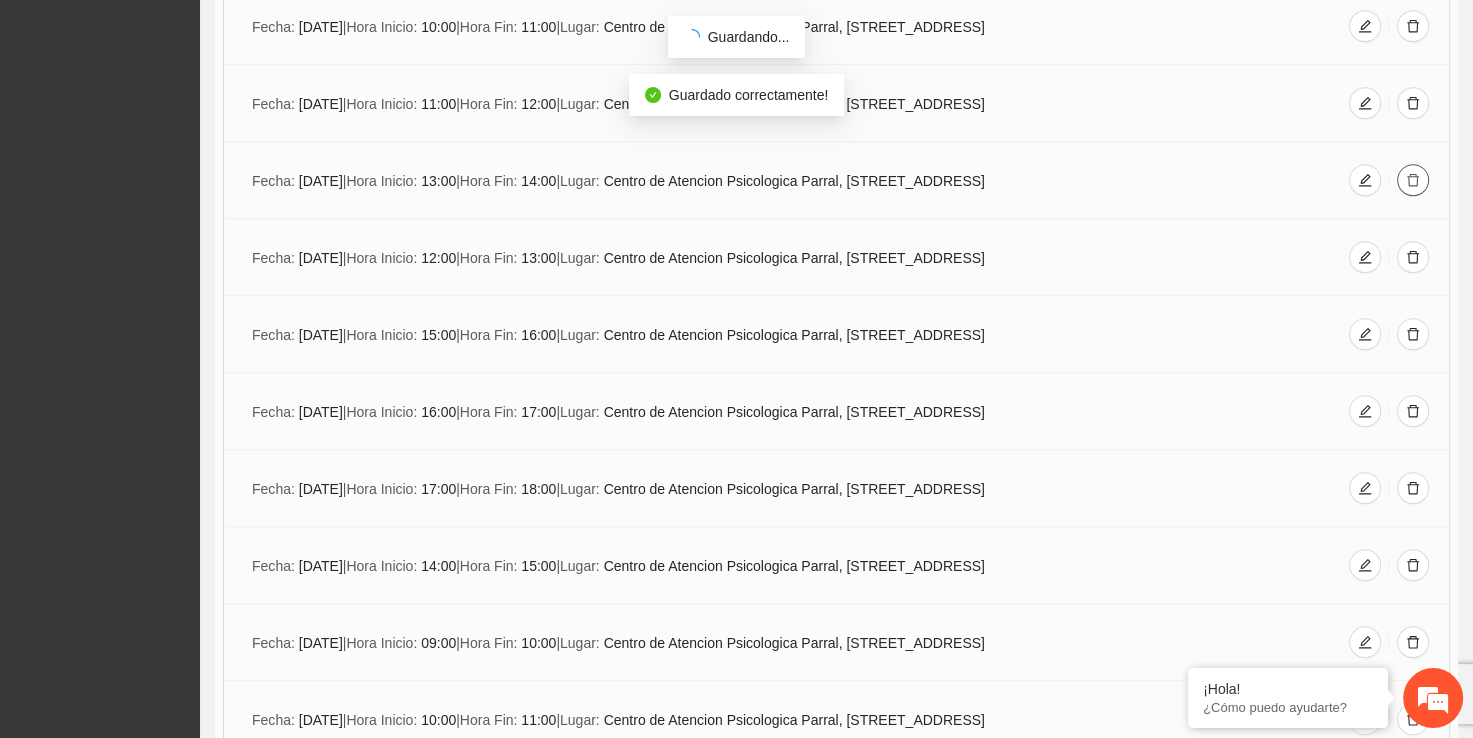 scroll, scrollTop: 1289, scrollLeft: 0, axis: vertical 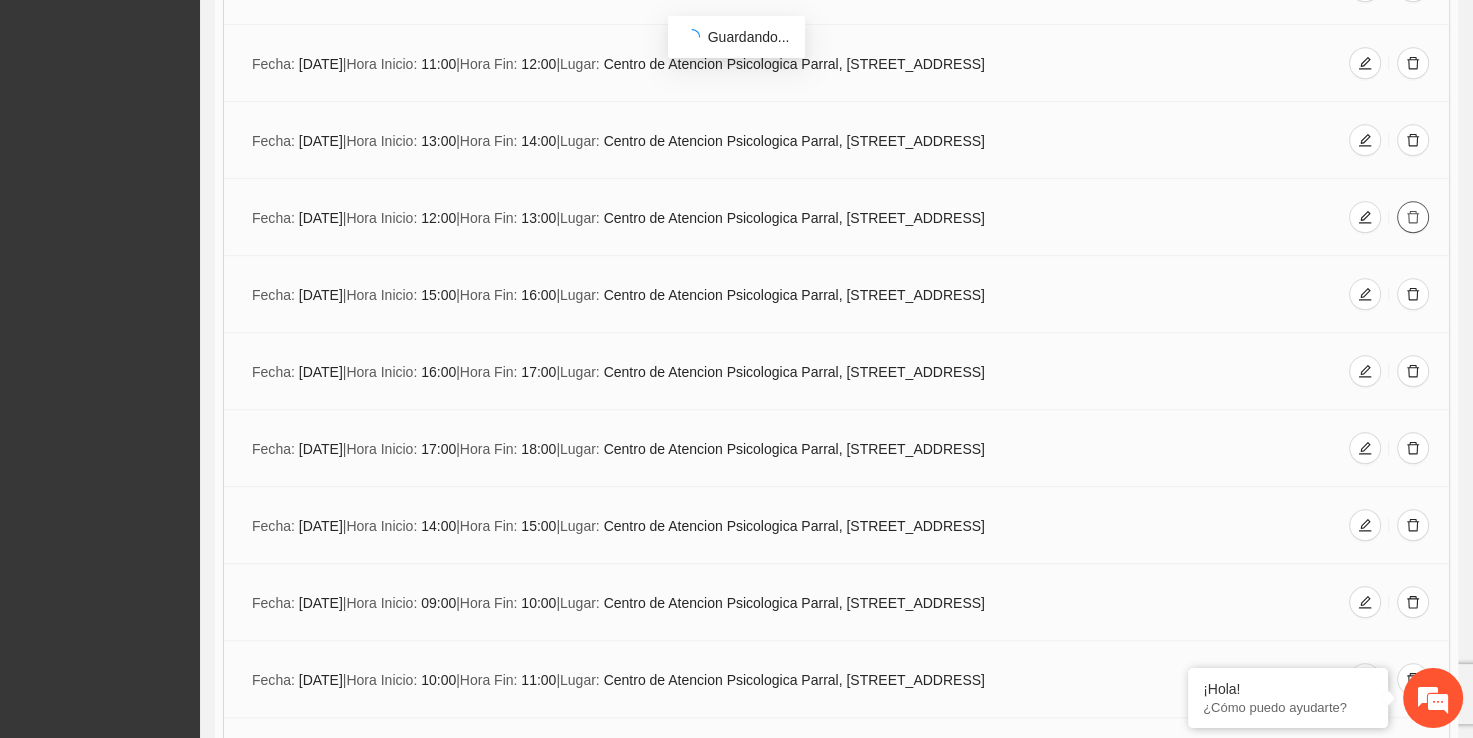 click at bounding box center [1413, 217] 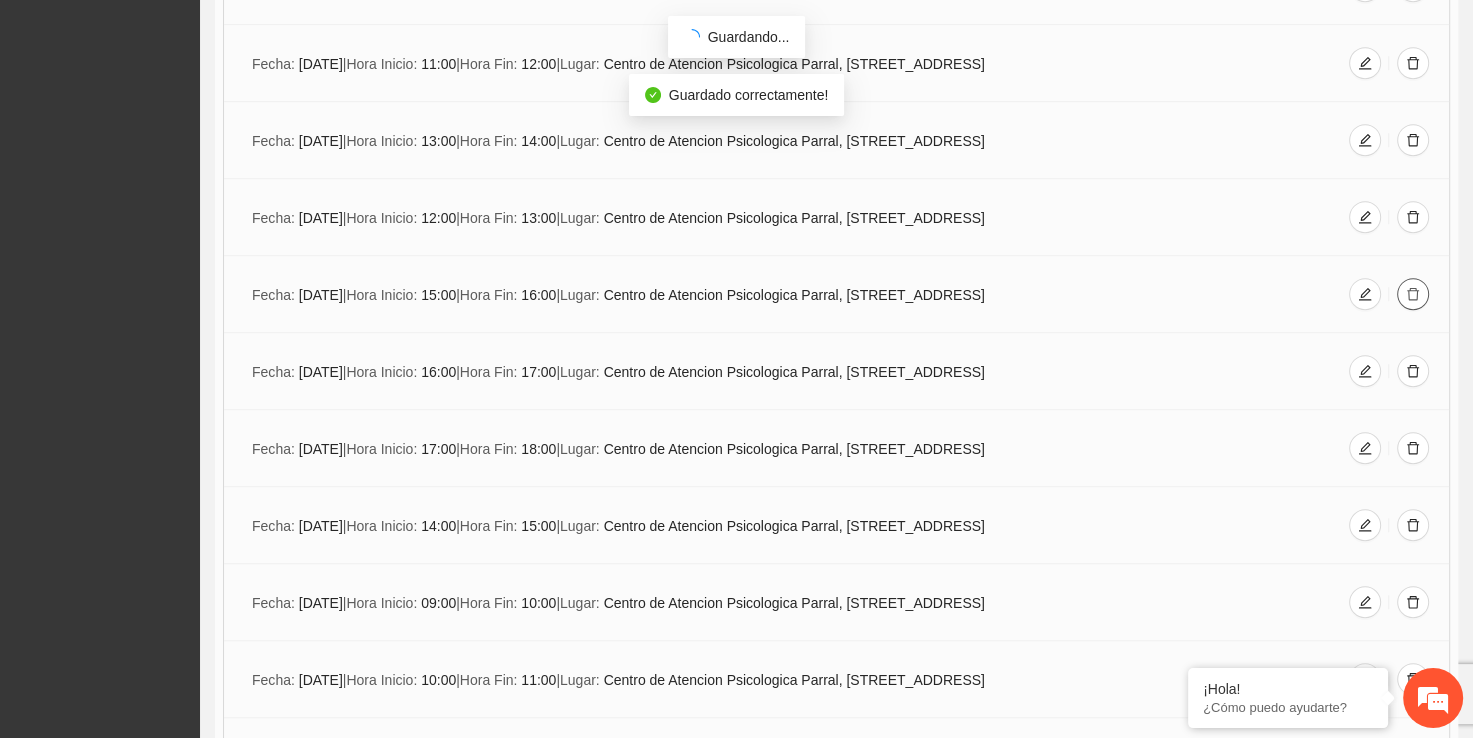 click 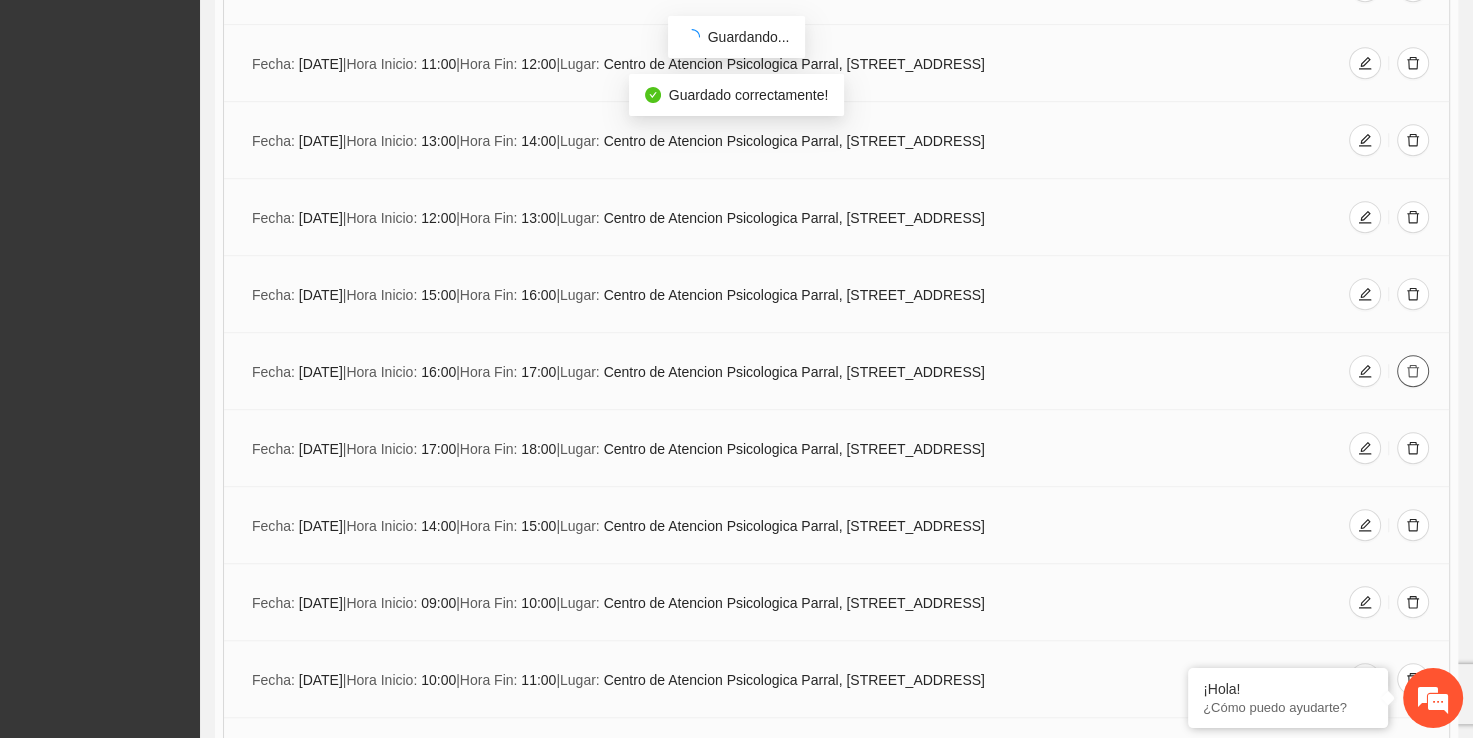 click 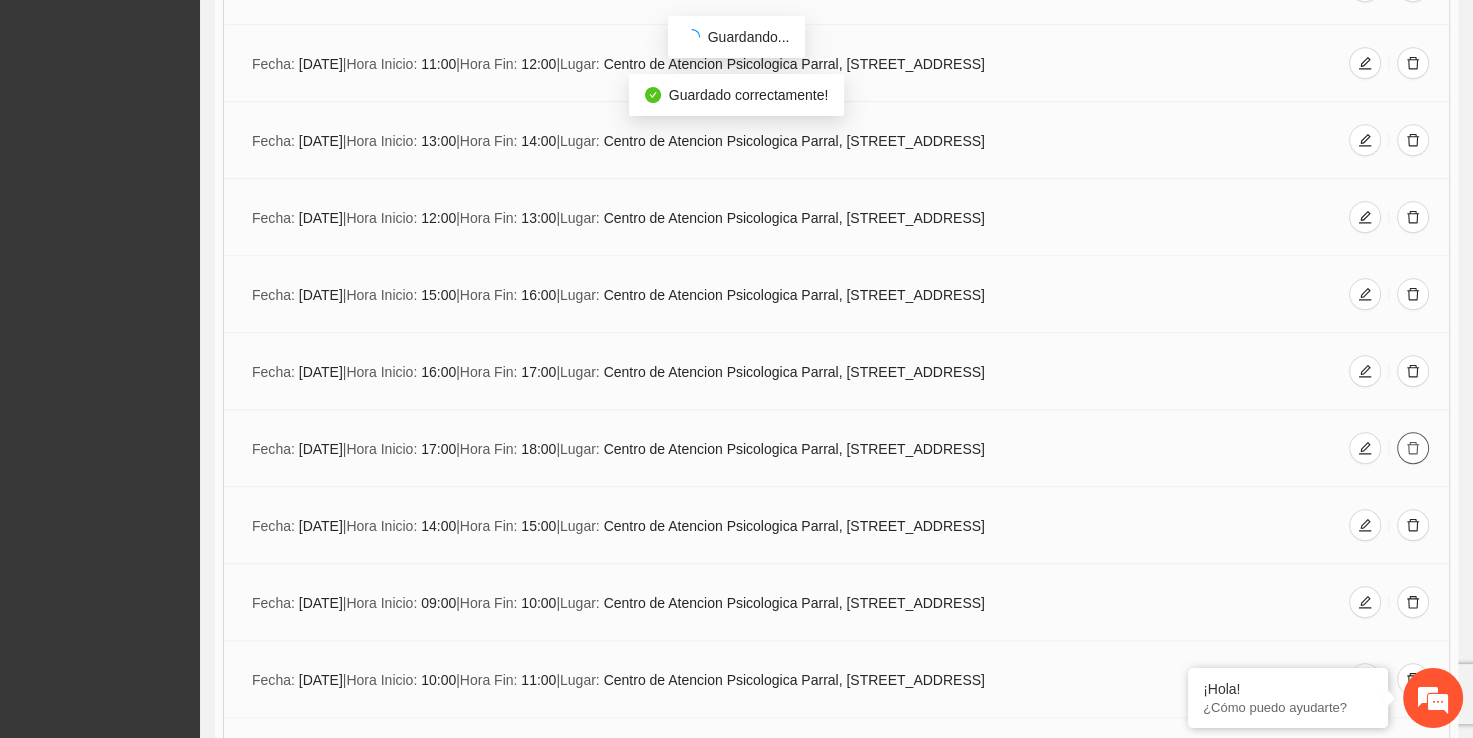 click 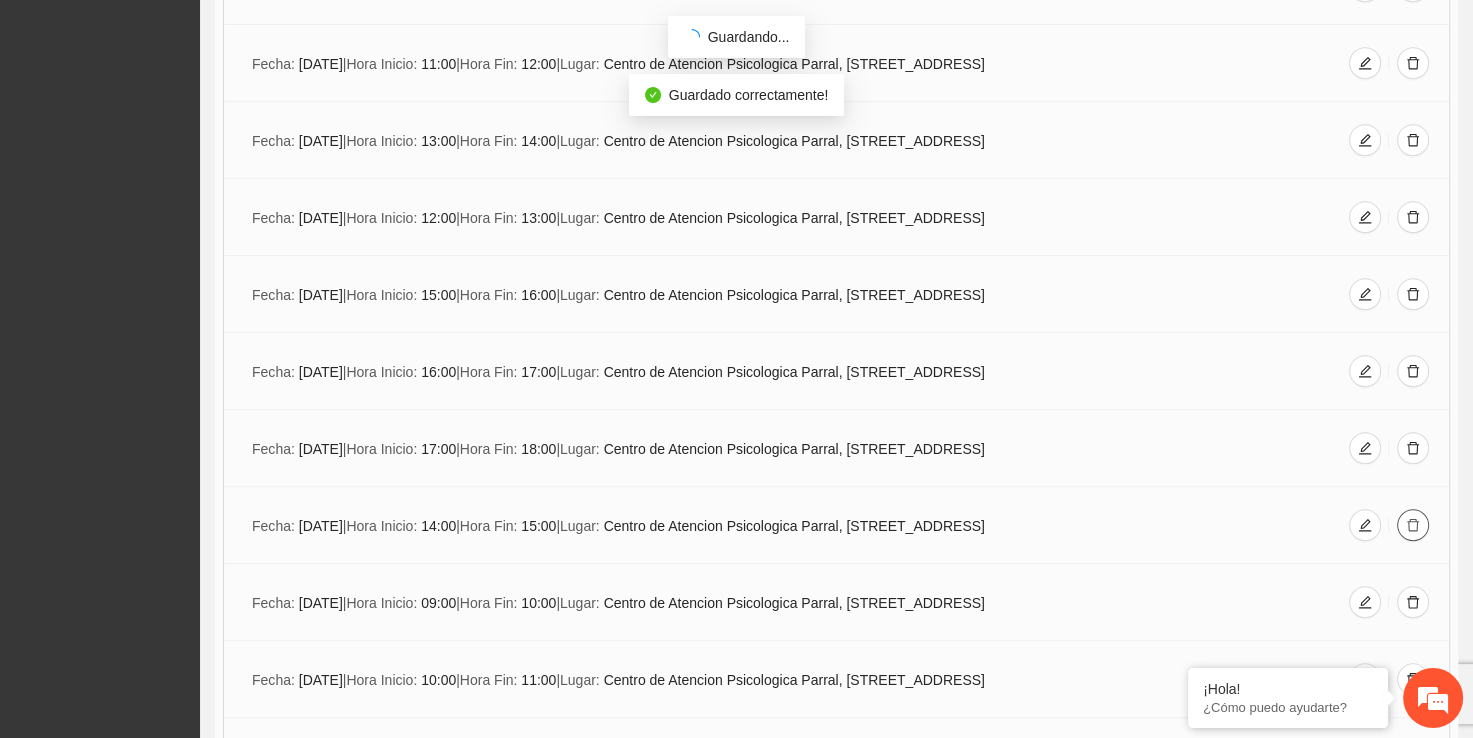 click 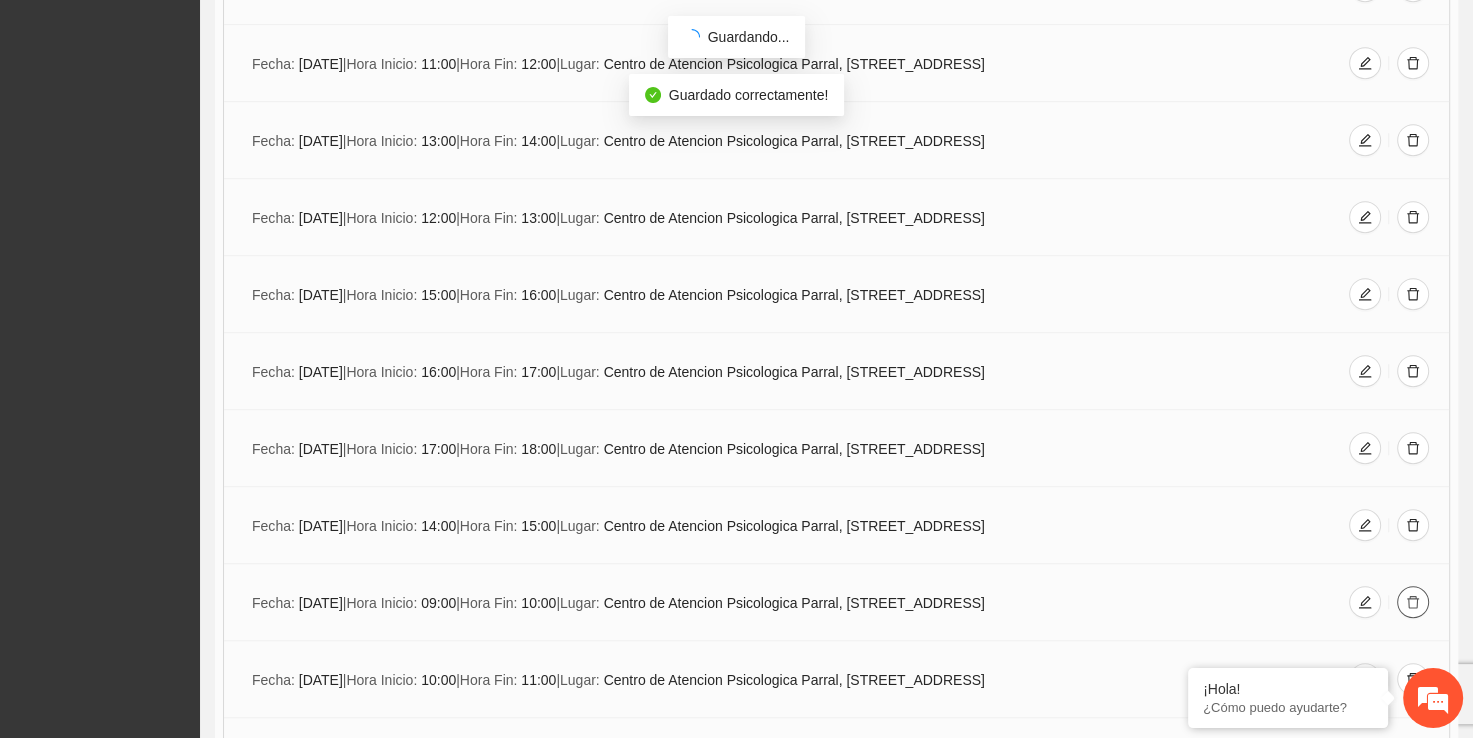 click 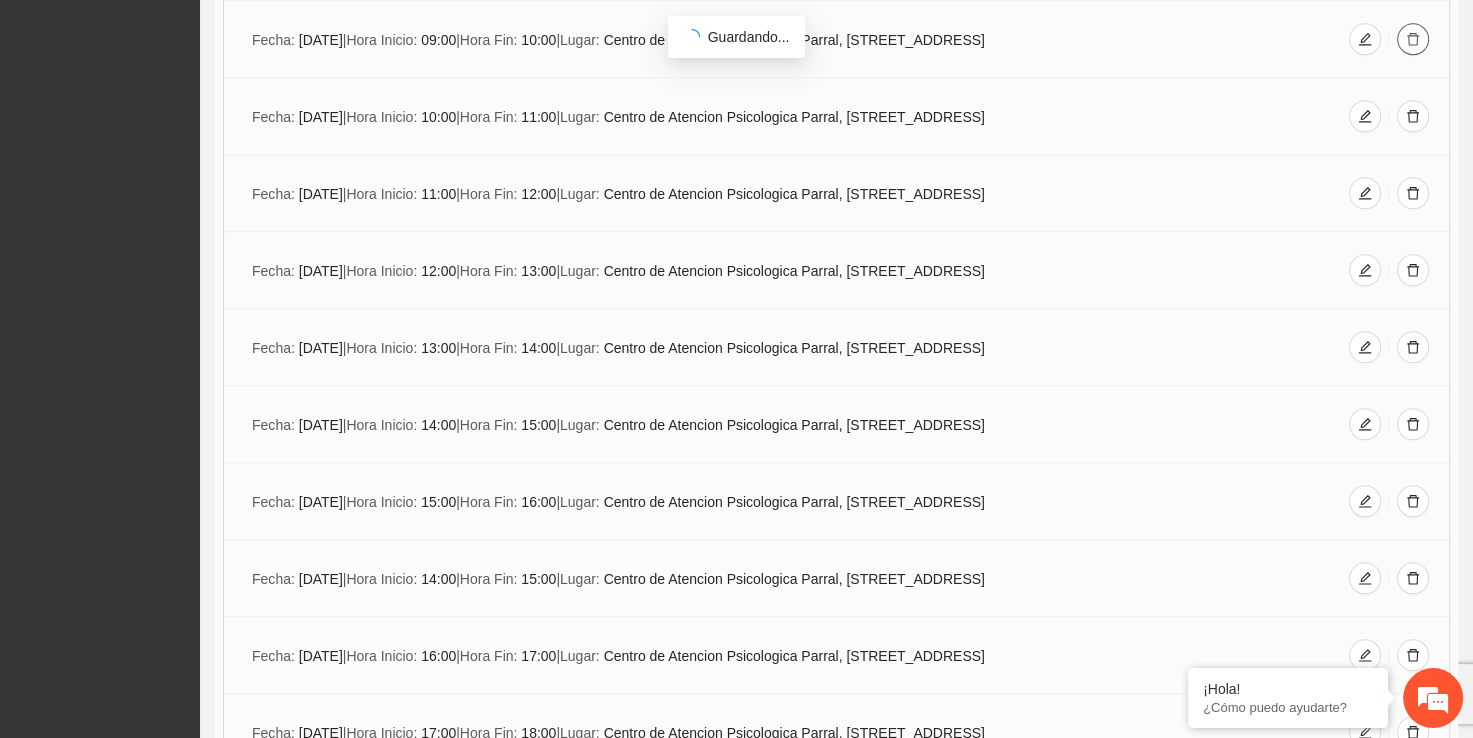scroll, scrollTop: 1773, scrollLeft: 0, axis: vertical 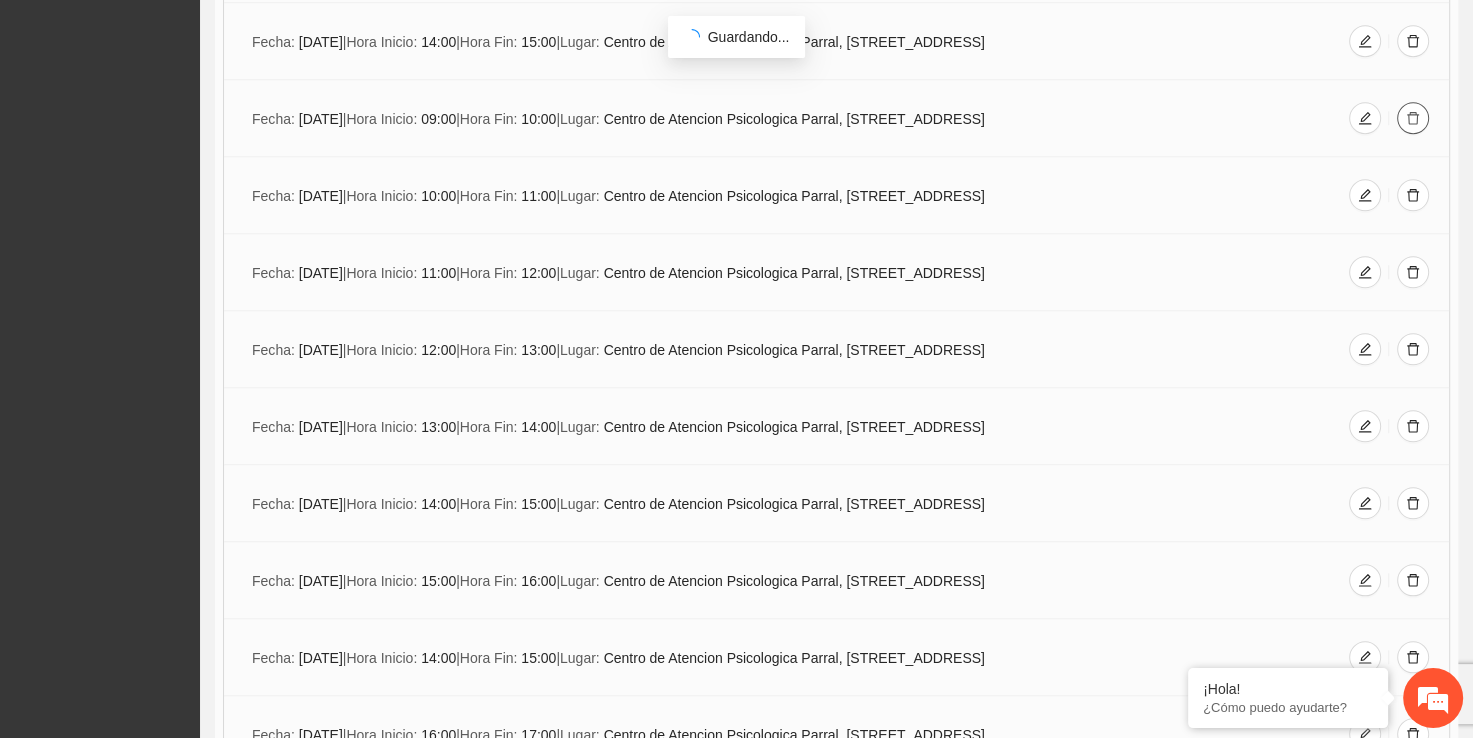 click 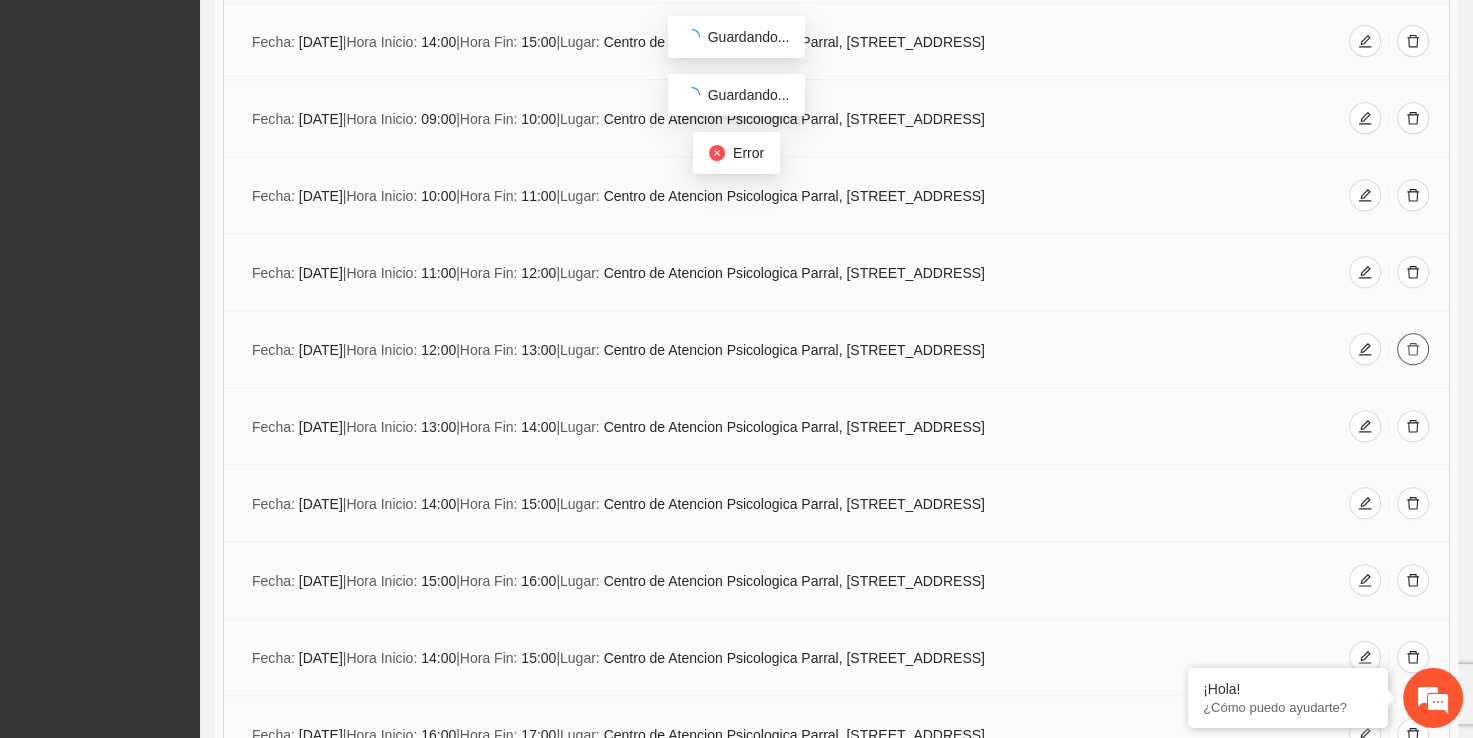 click at bounding box center (1413, 349) 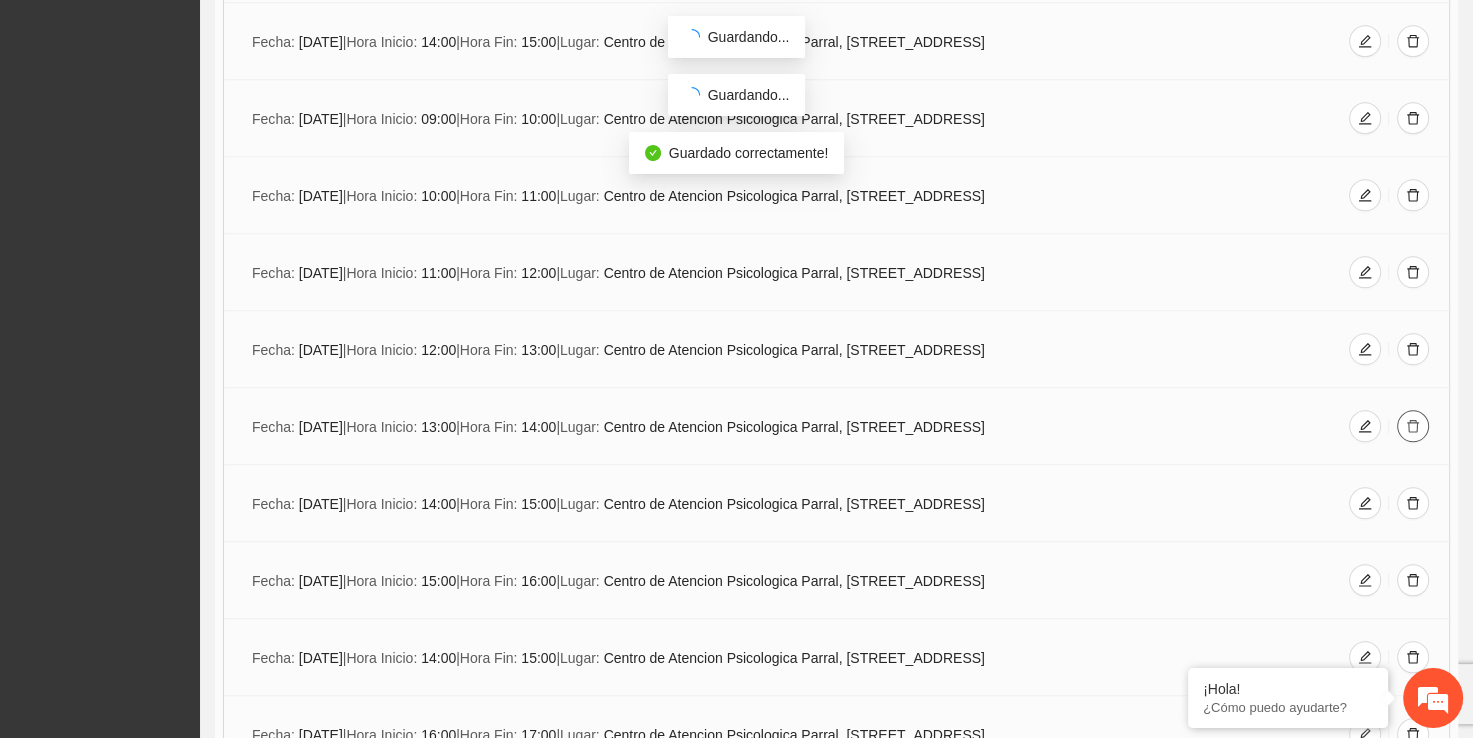 click 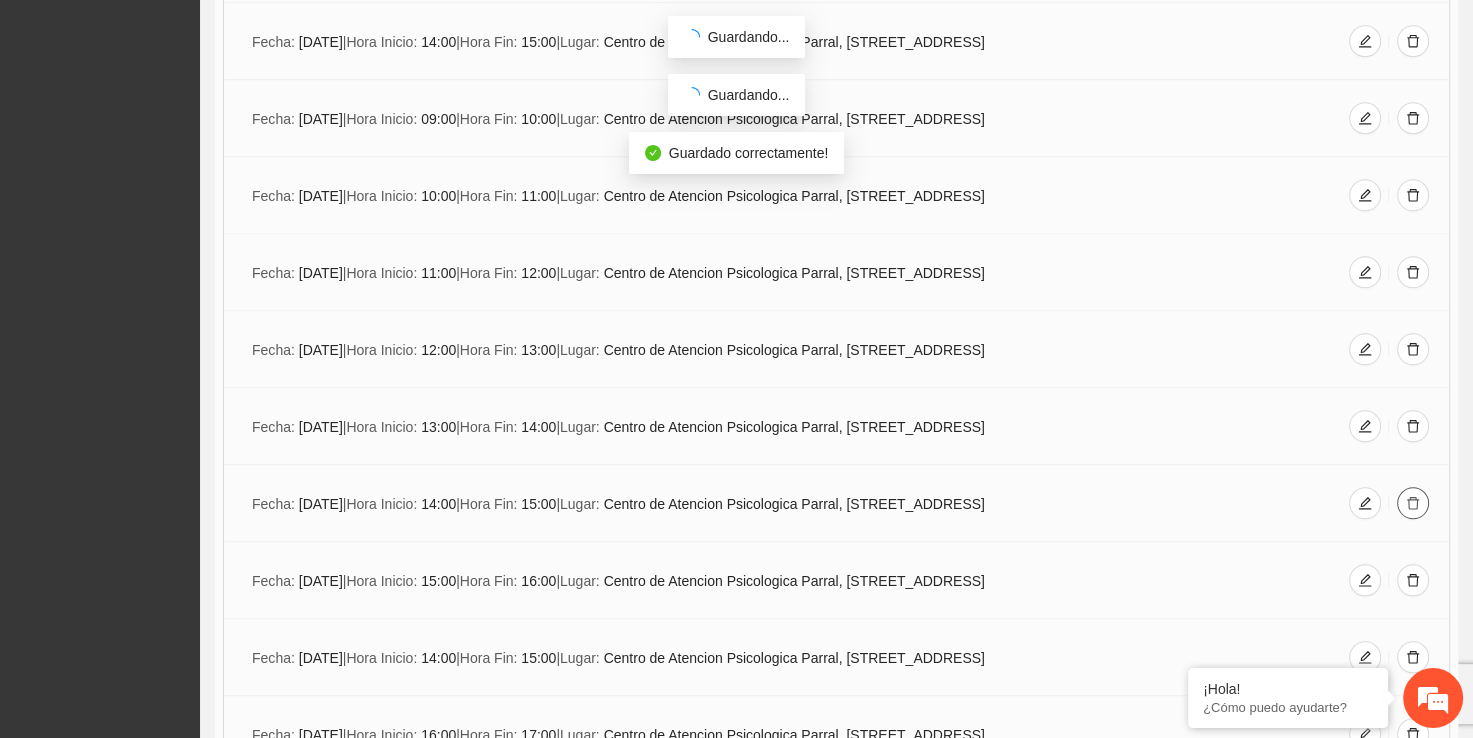 click 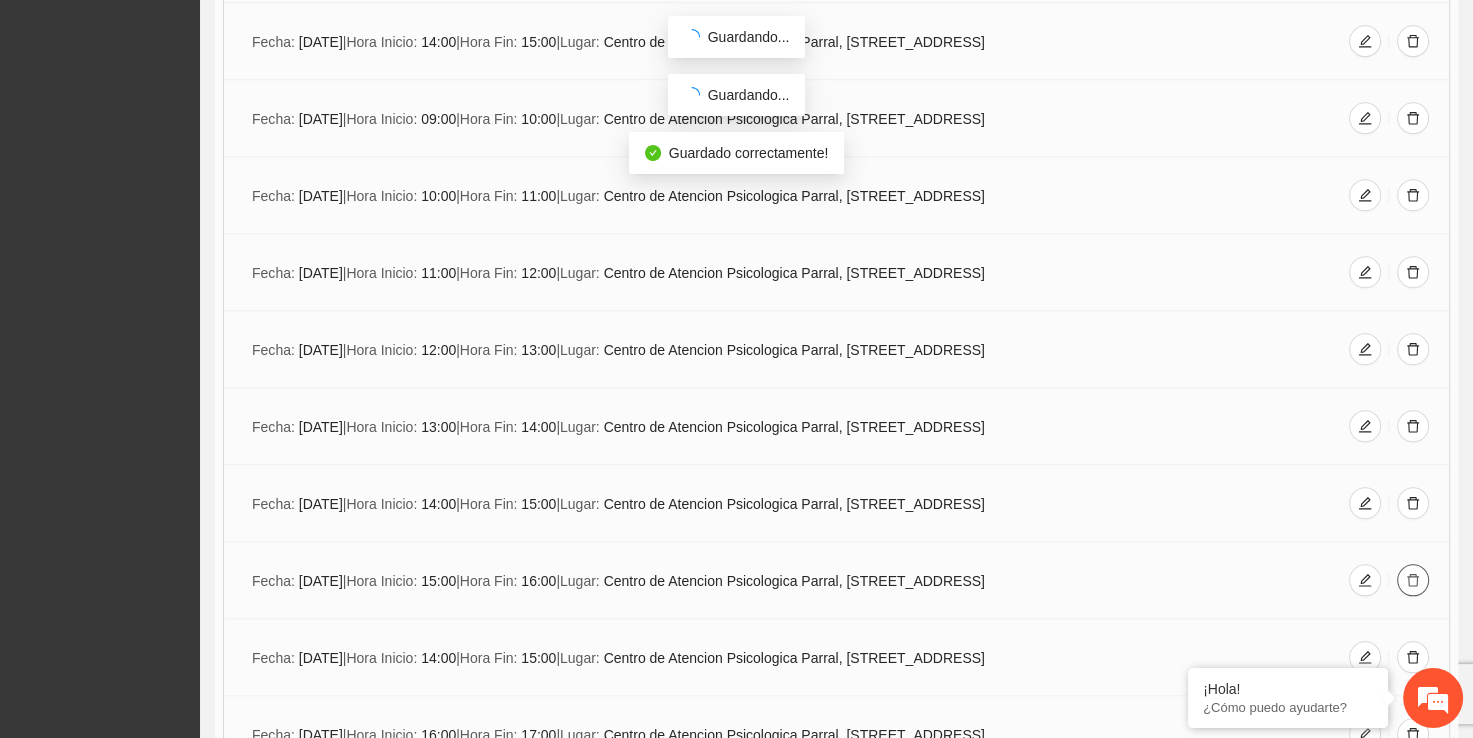 click 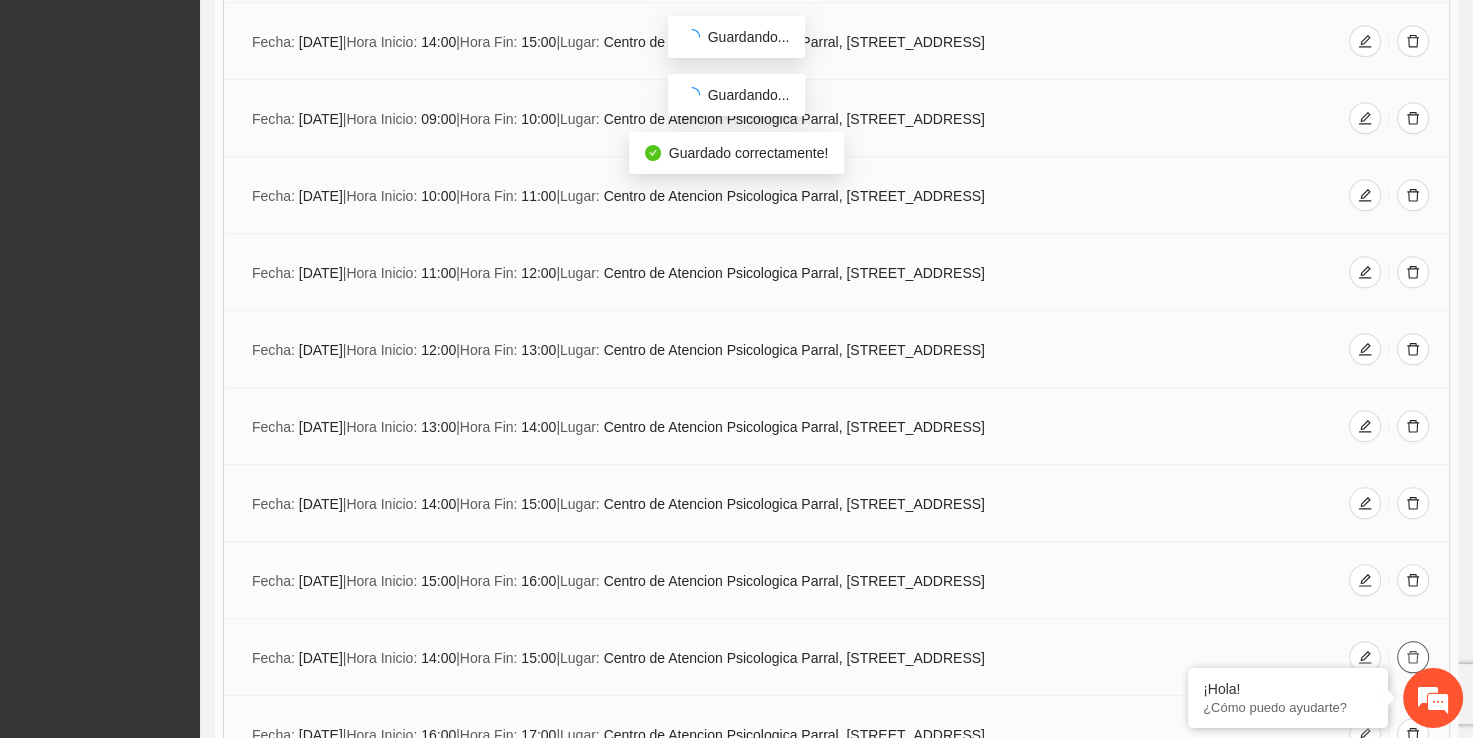 click 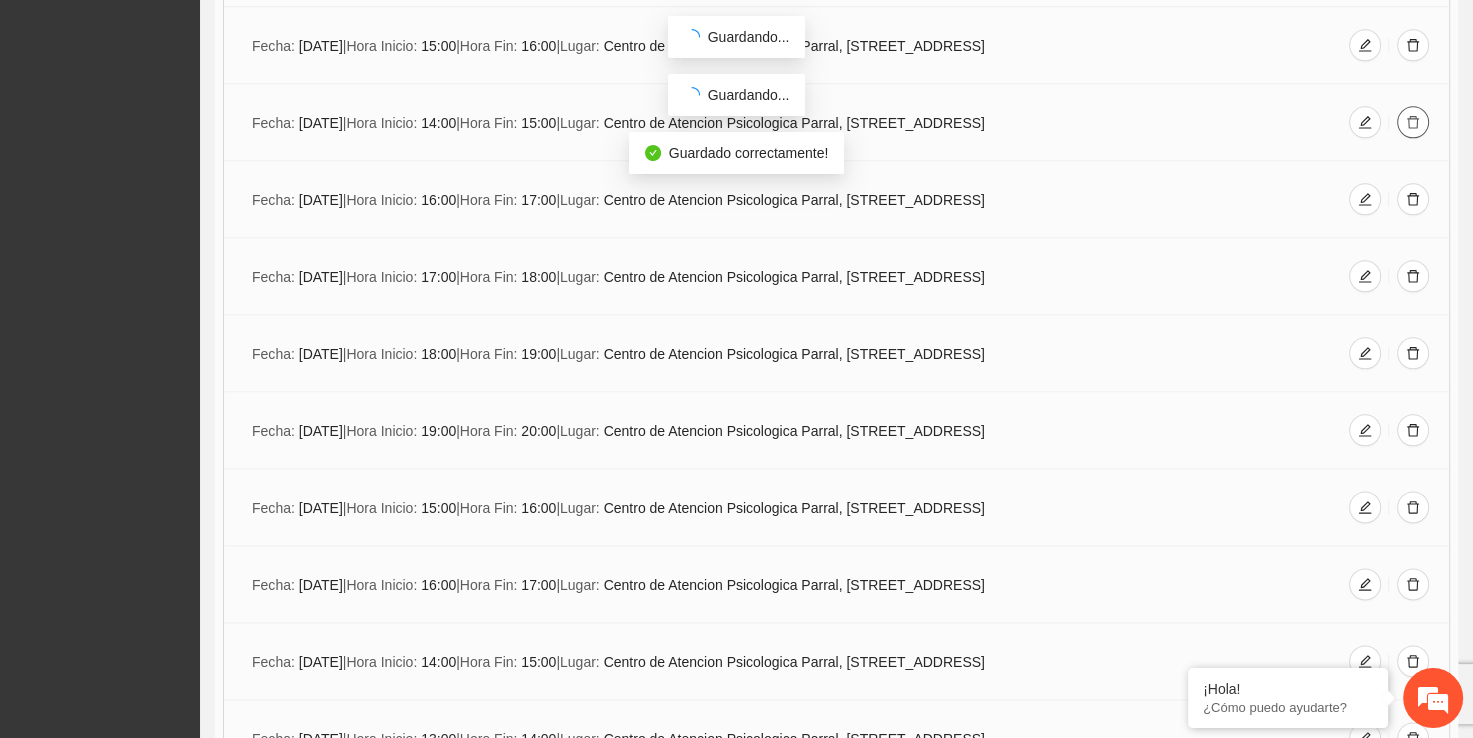 scroll, scrollTop: 2320, scrollLeft: 0, axis: vertical 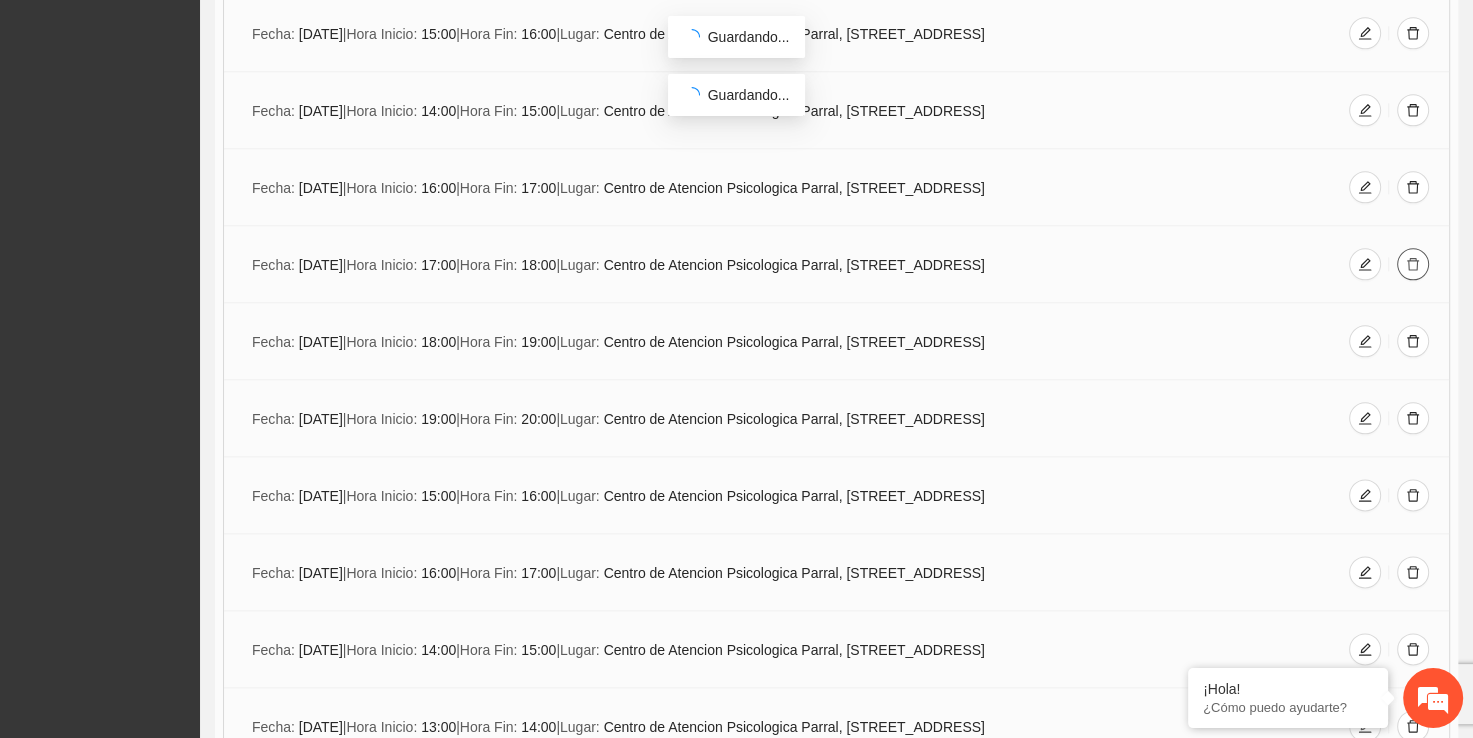 click 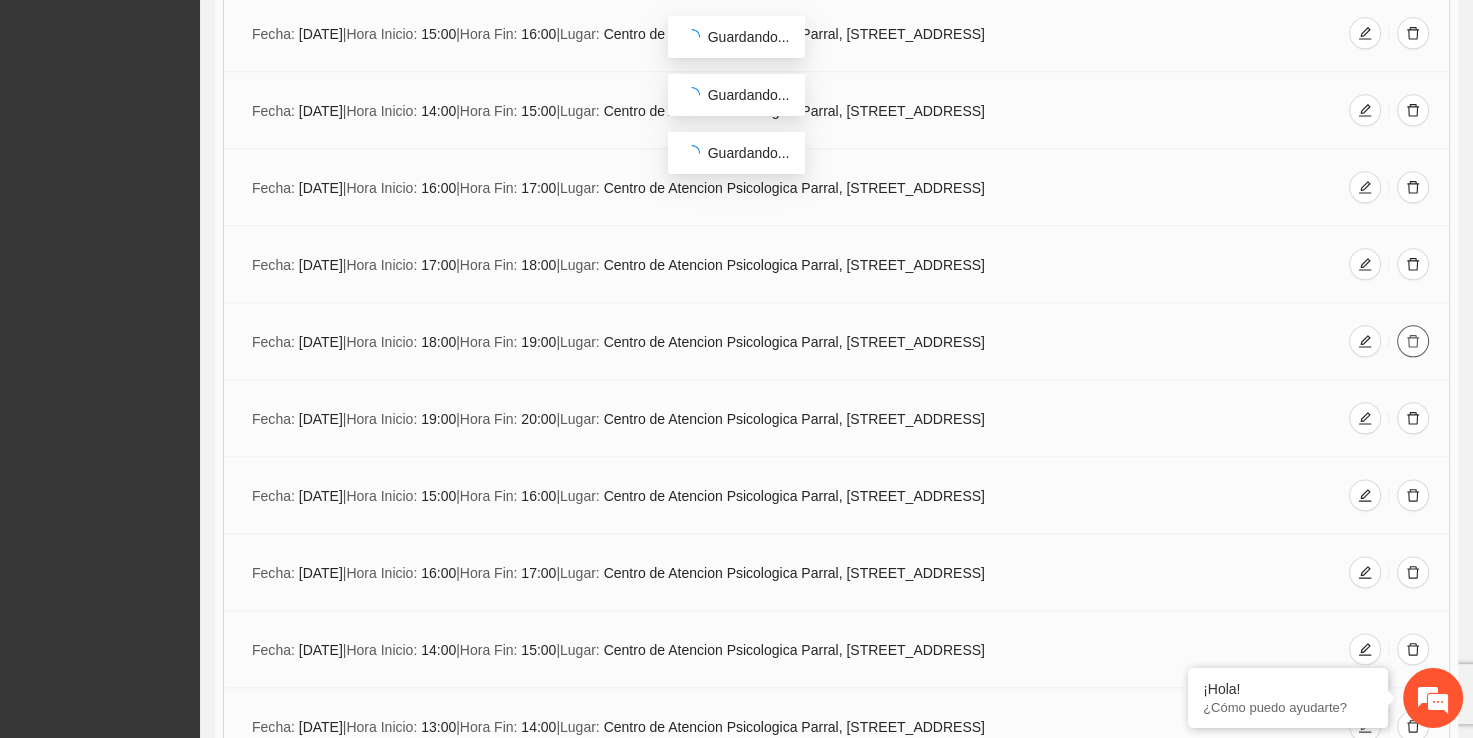 click 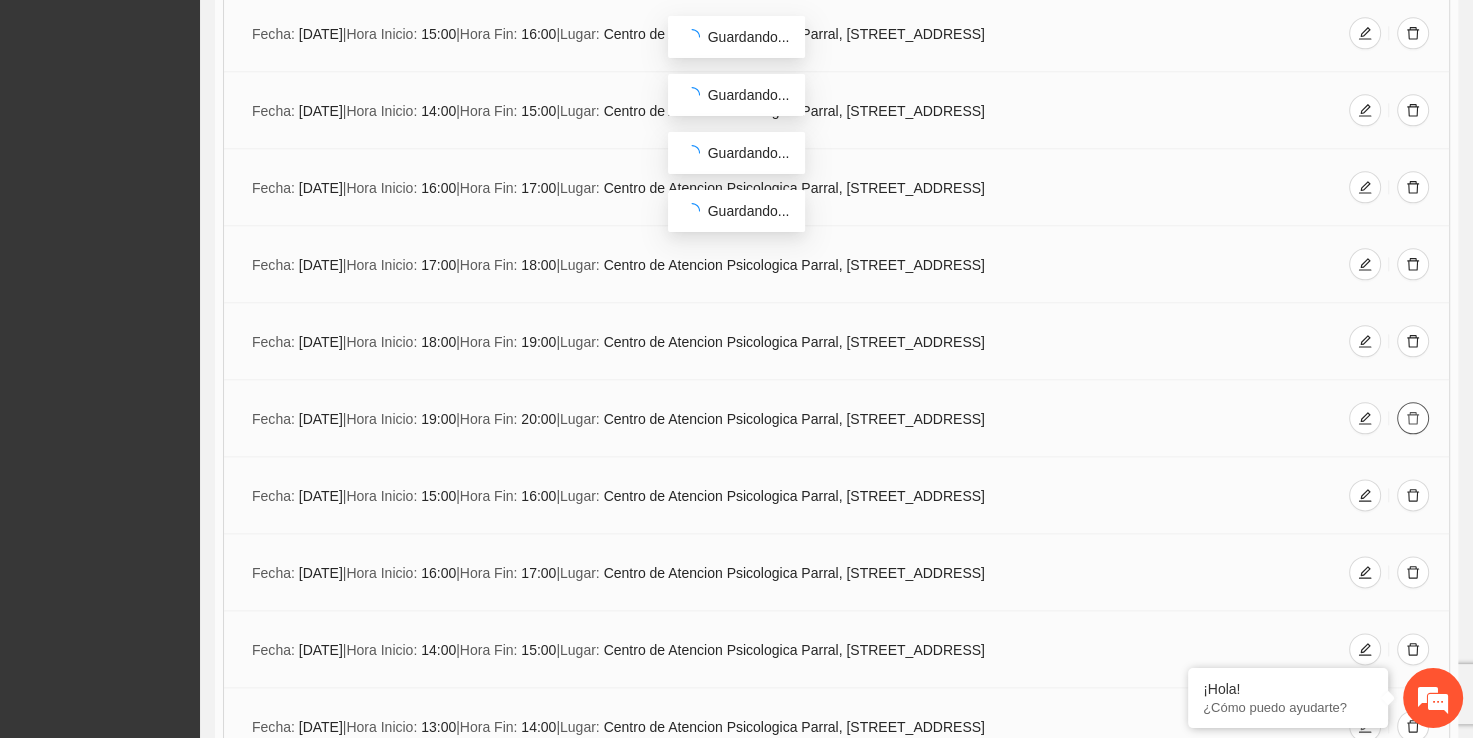 click at bounding box center (1413, 418) 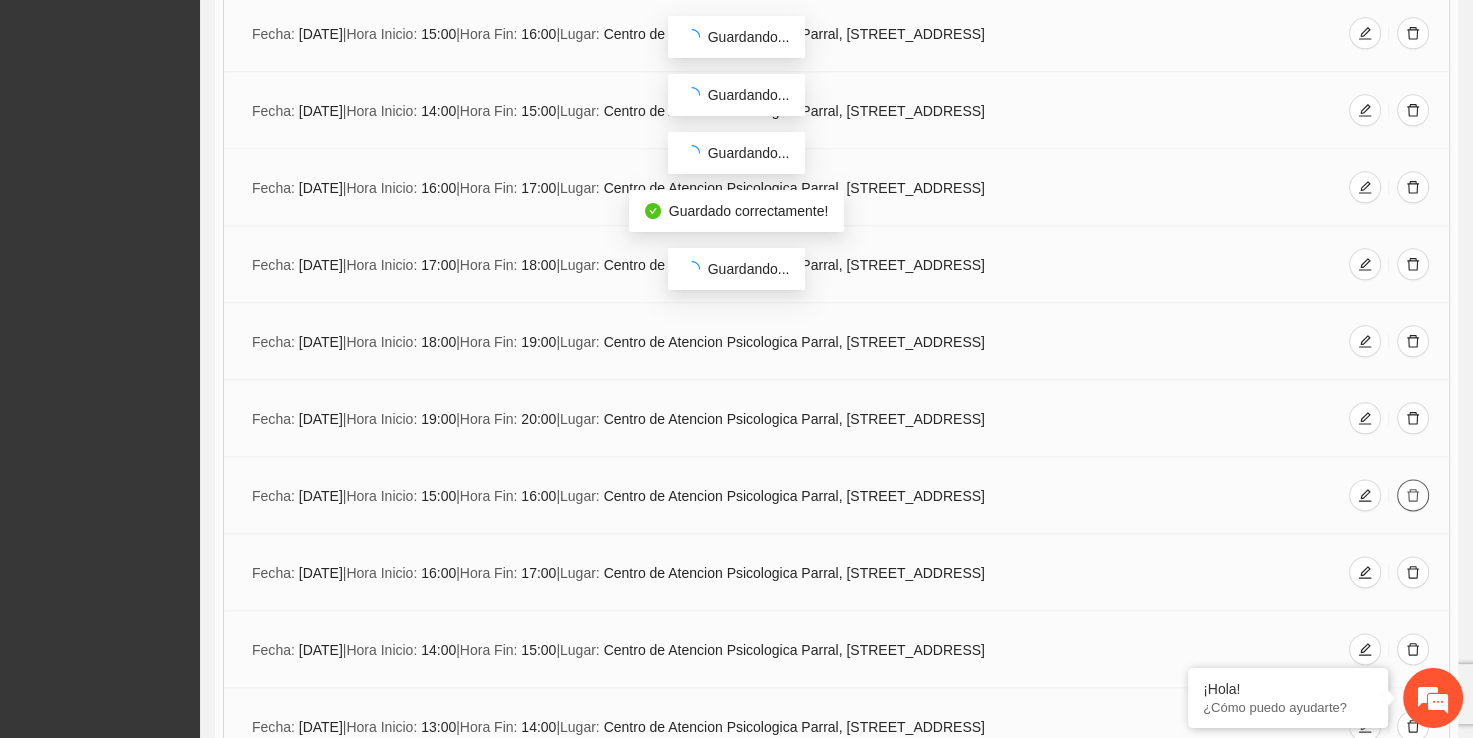 click 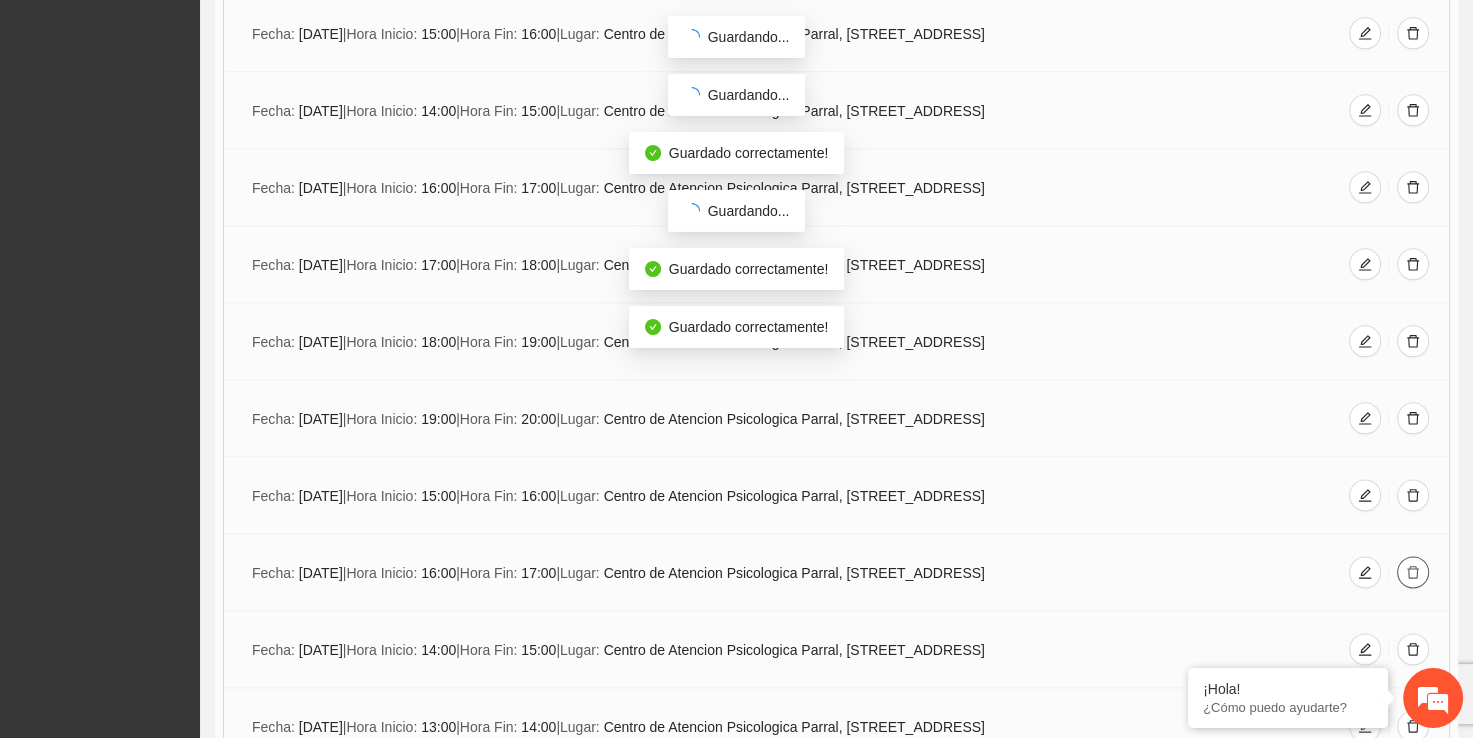 click 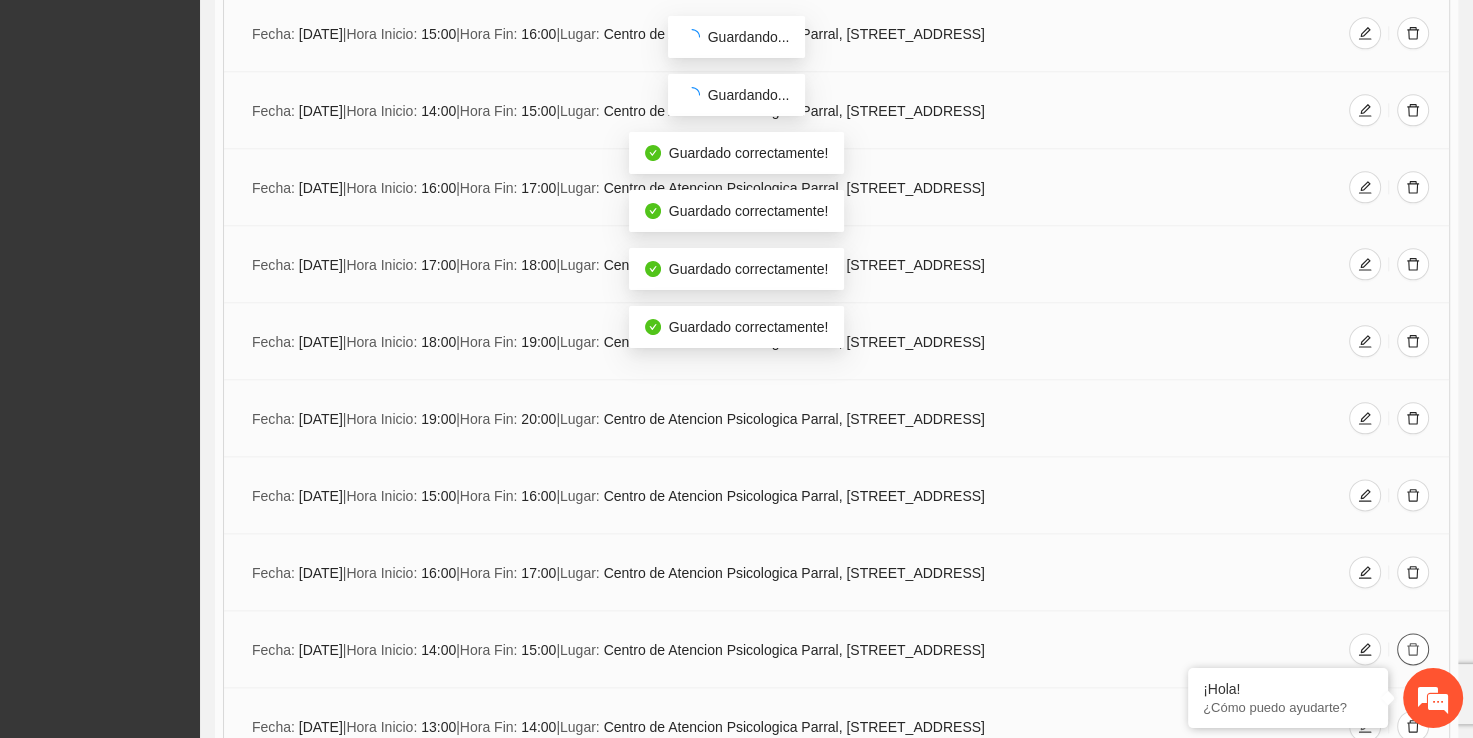 click 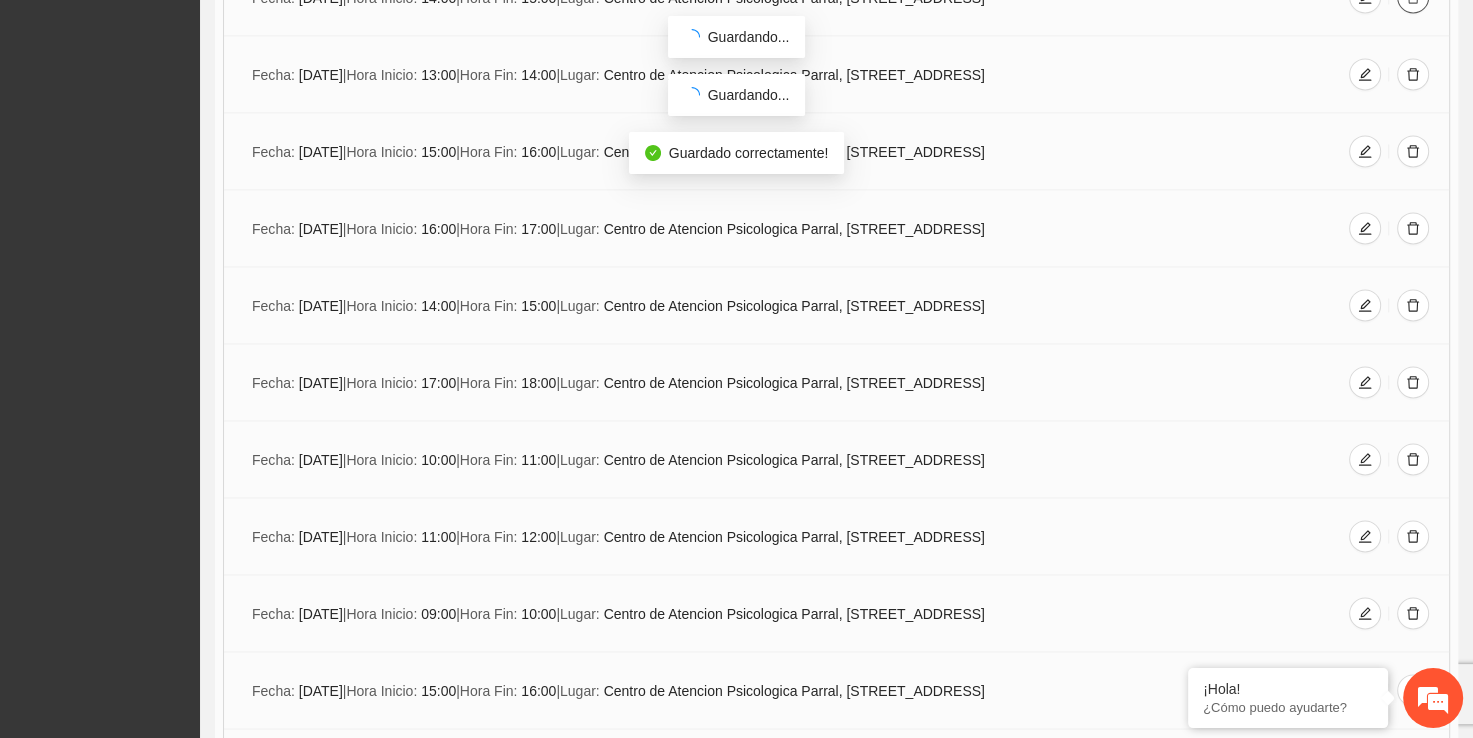 scroll, scrollTop: 2973, scrollLeft: 0, axis: vertical 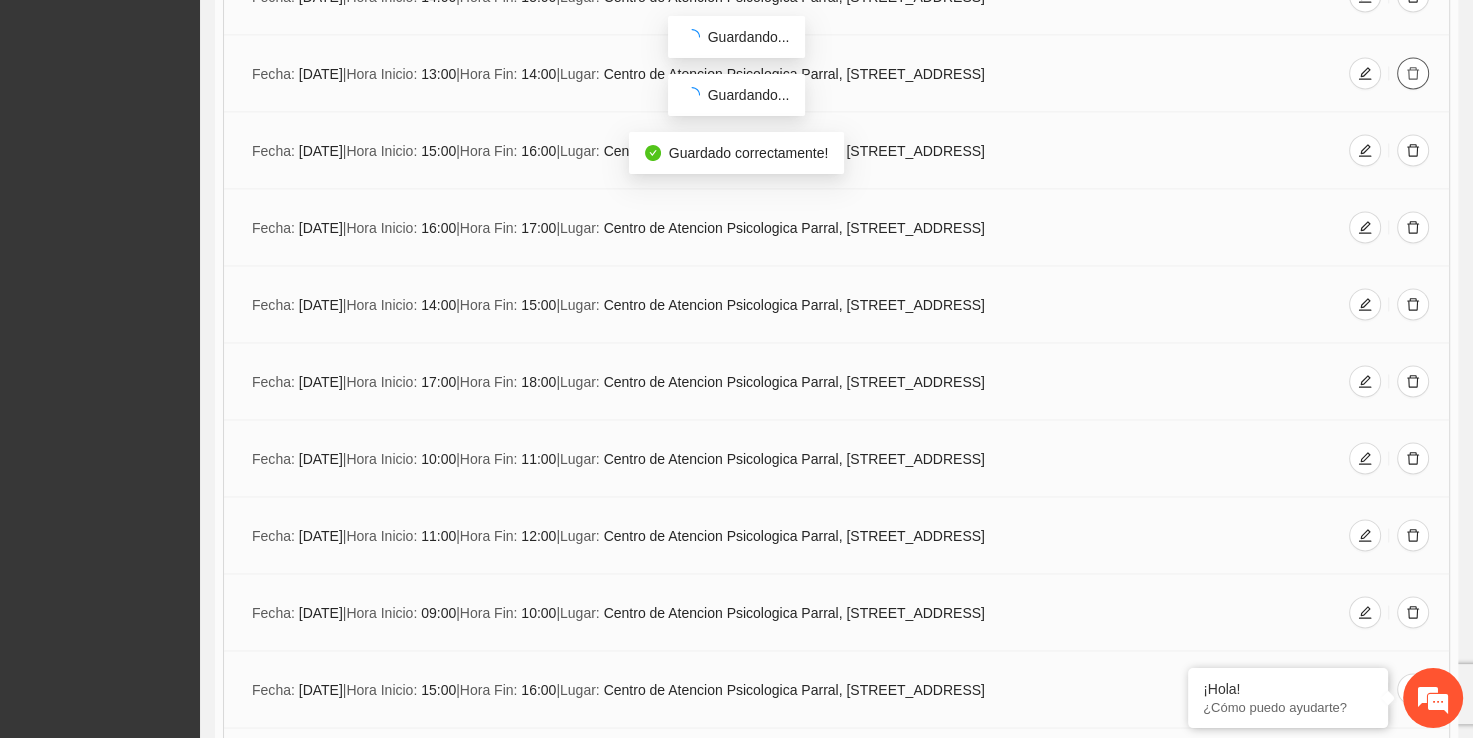 click at bounding box center (1413, 73) 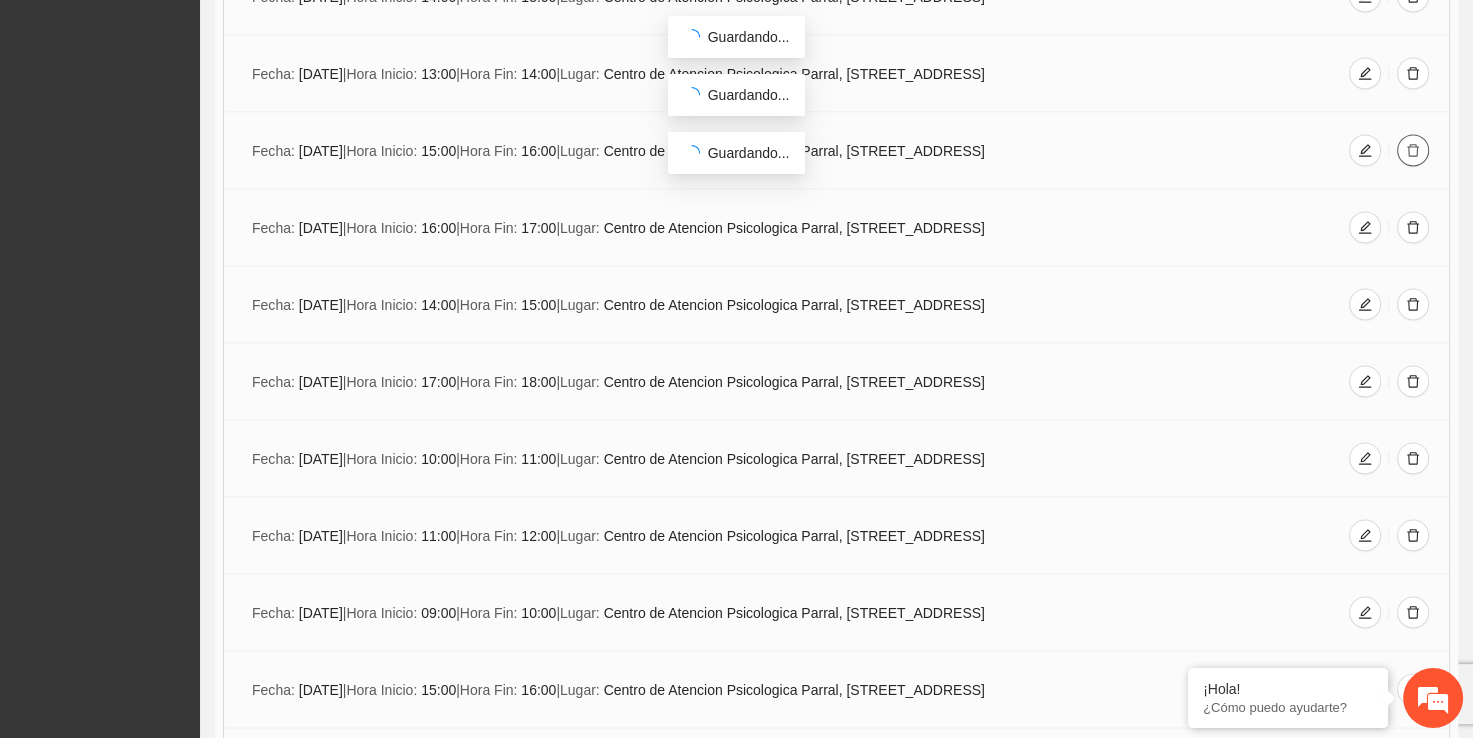click 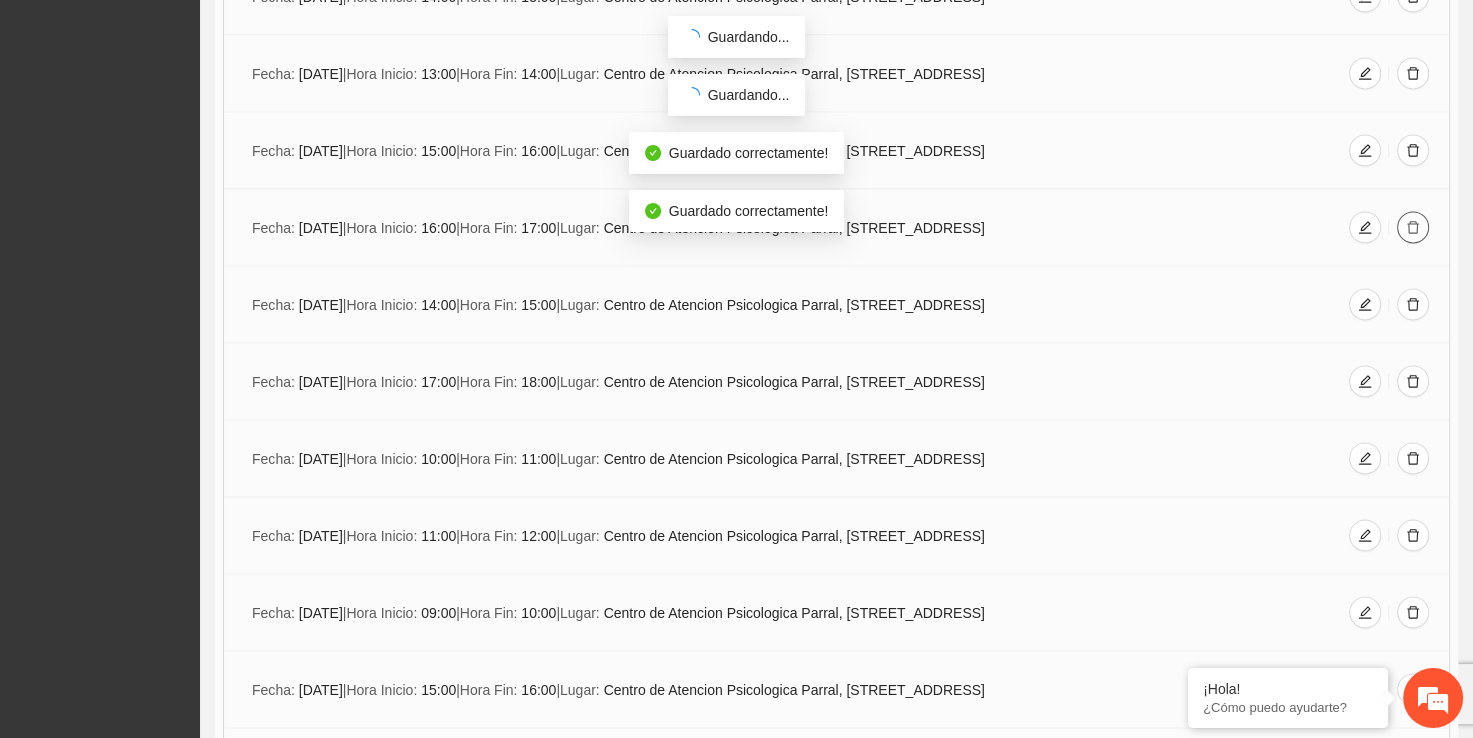 click 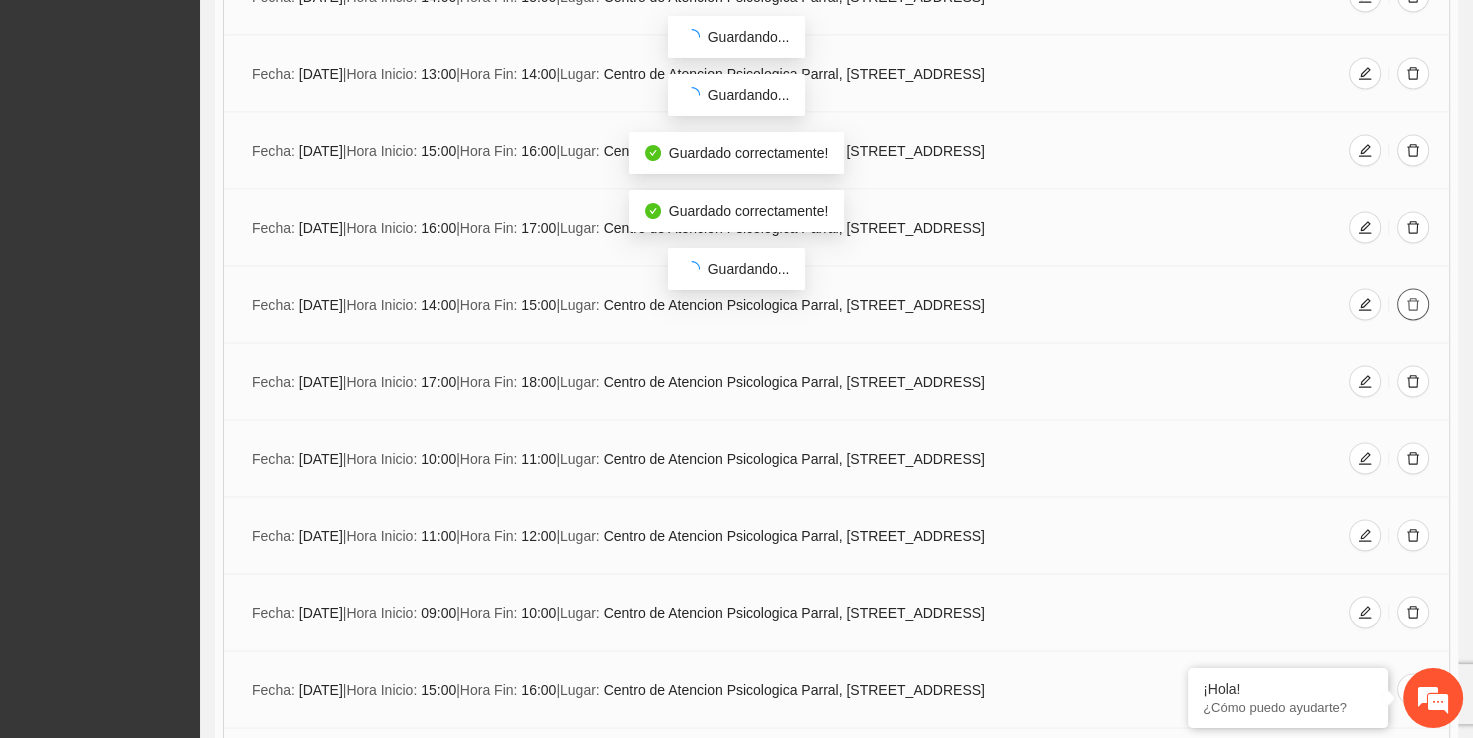 click 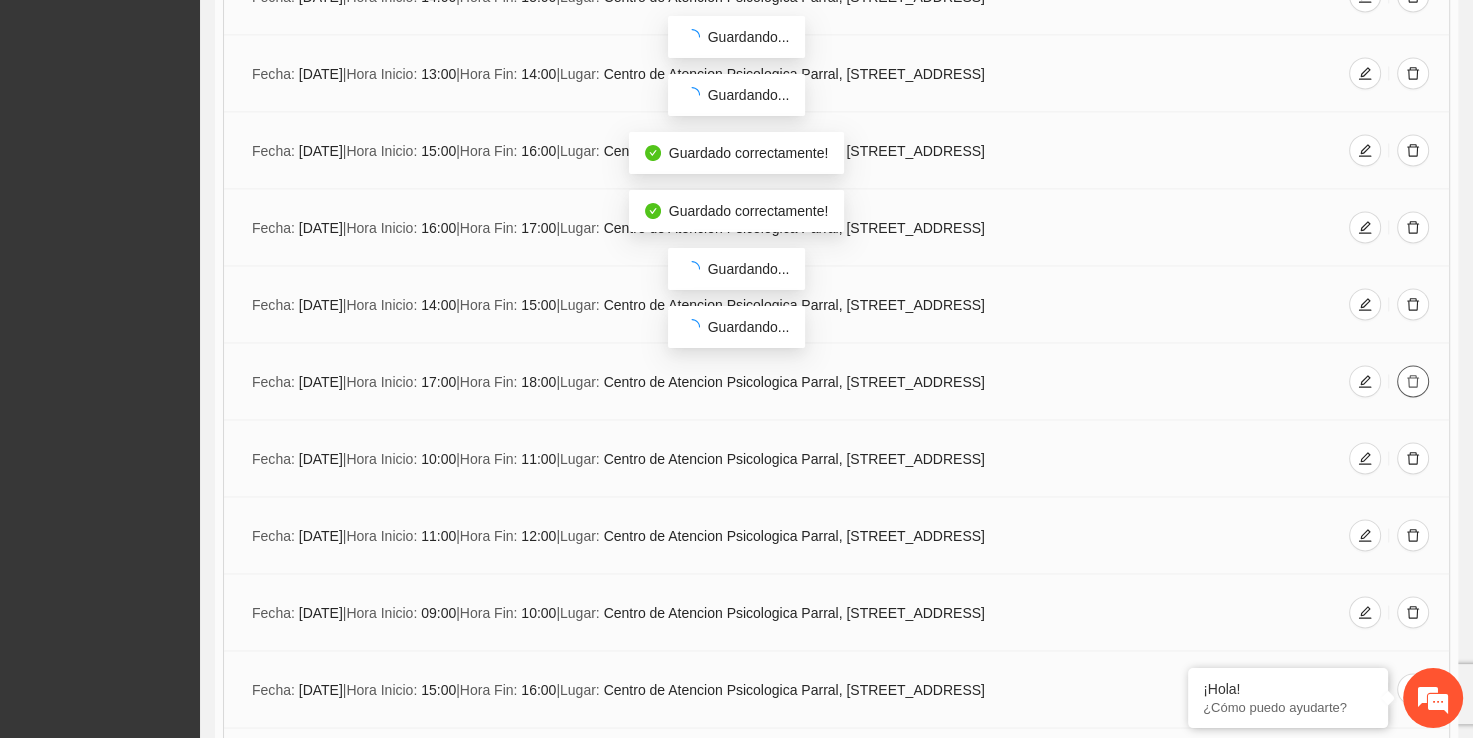 click 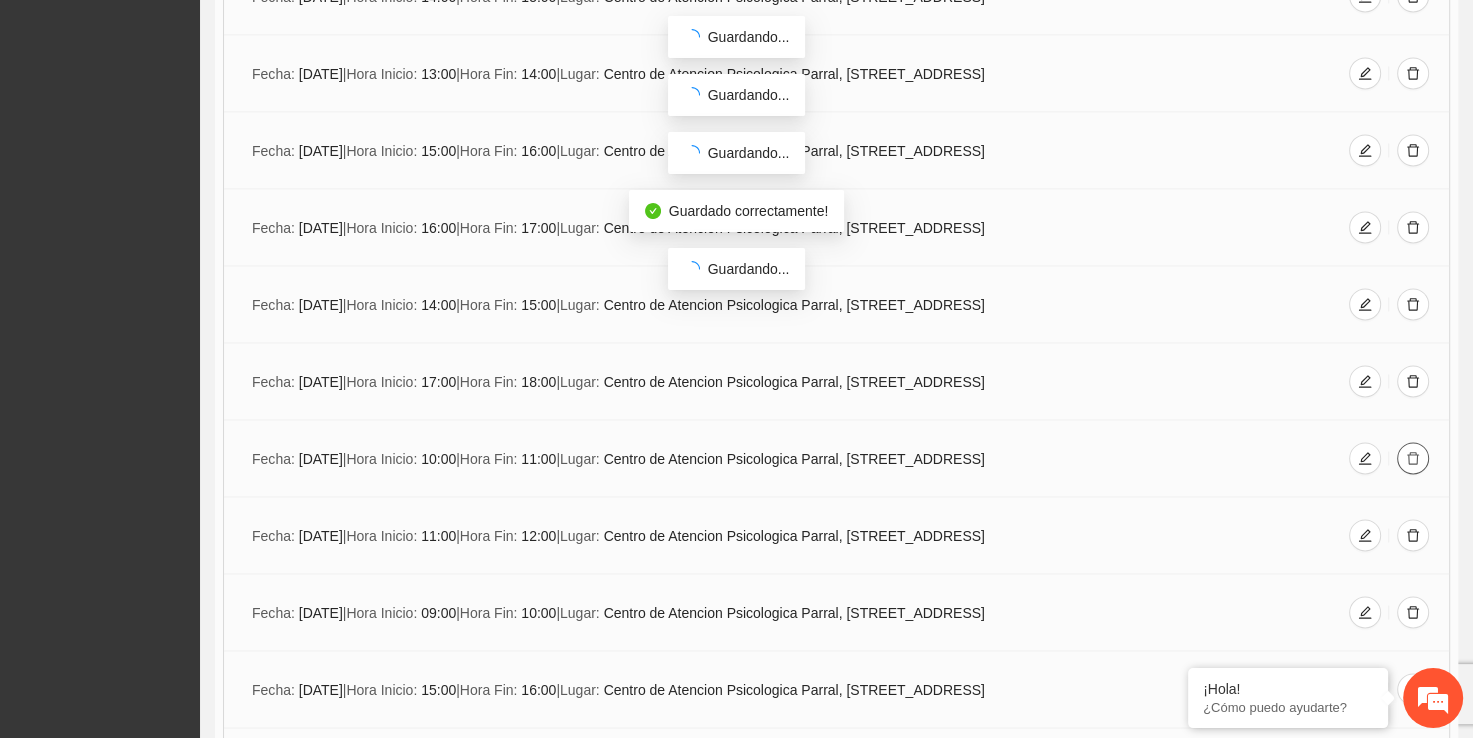 click 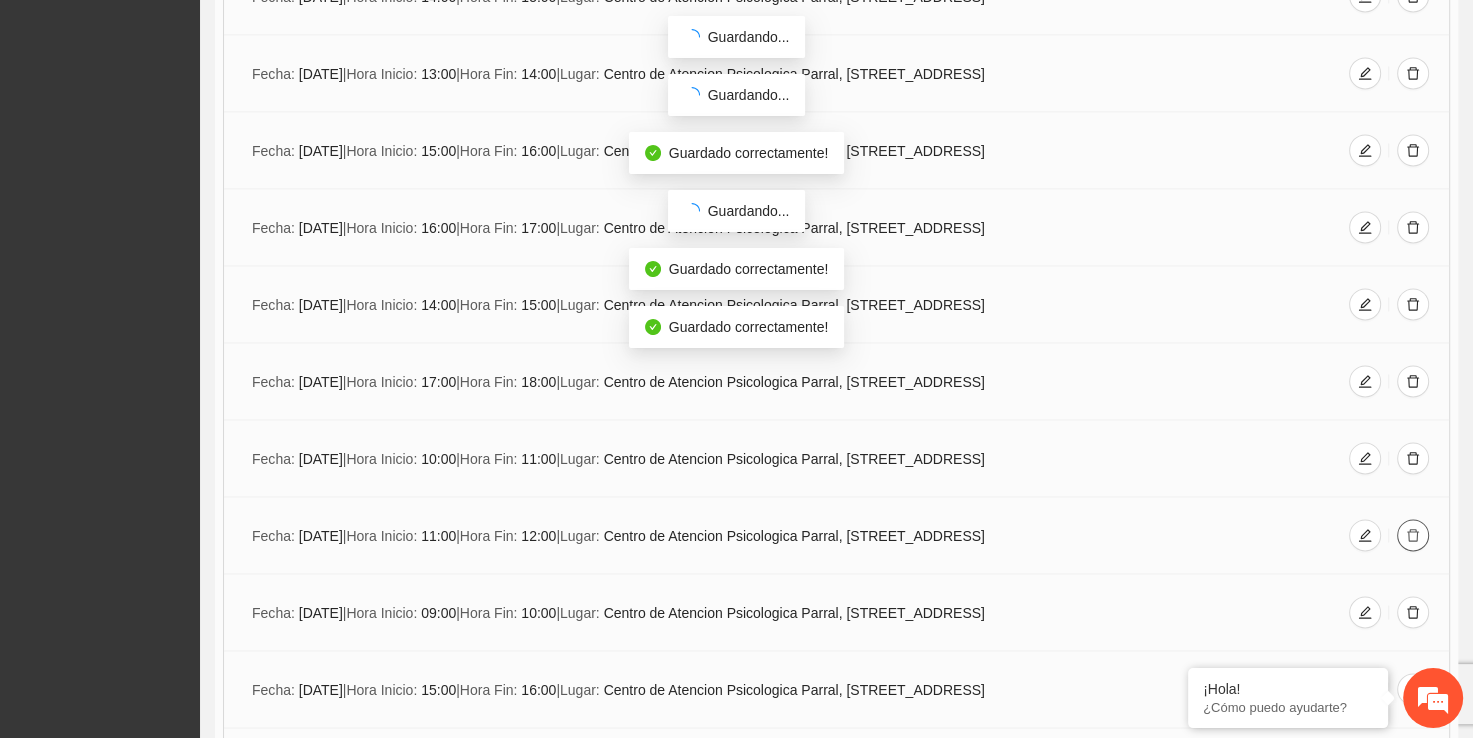 click 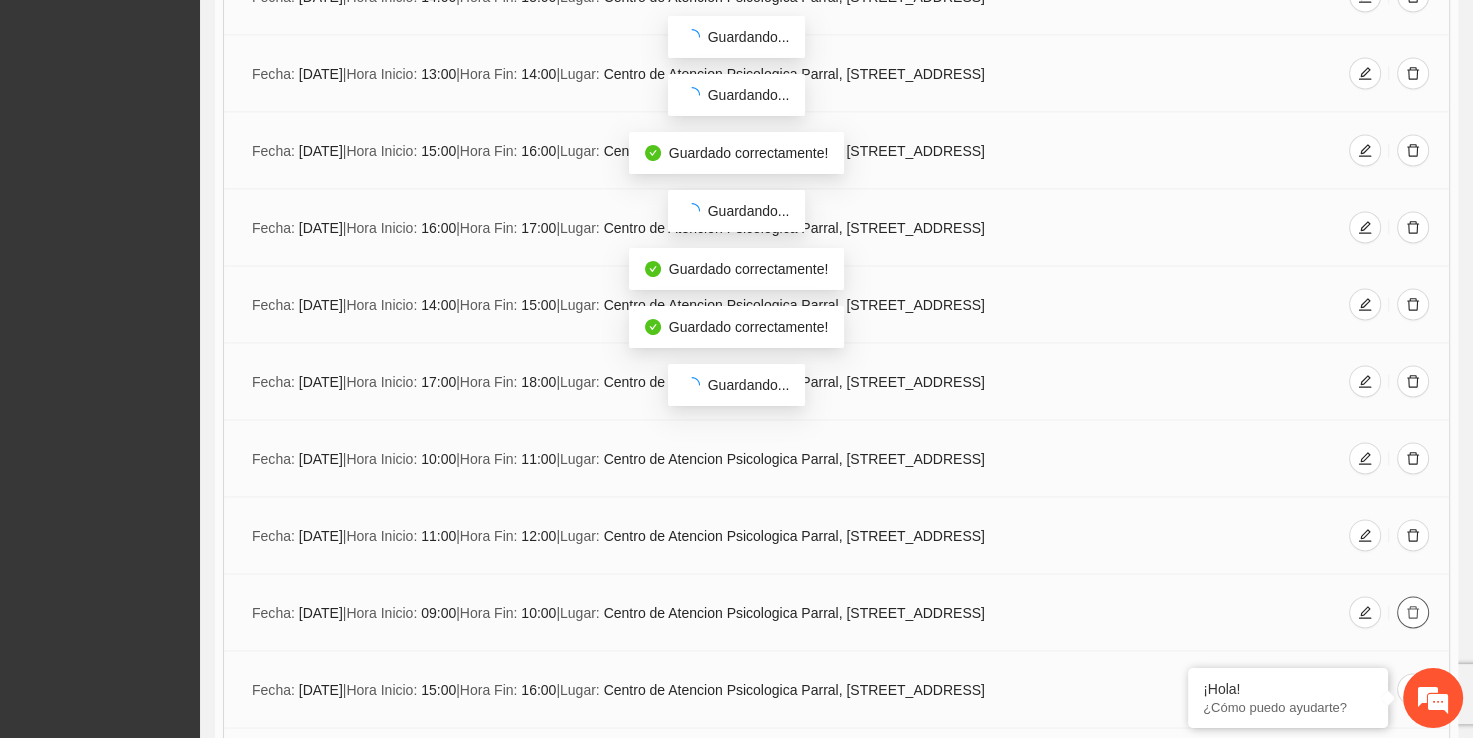 click 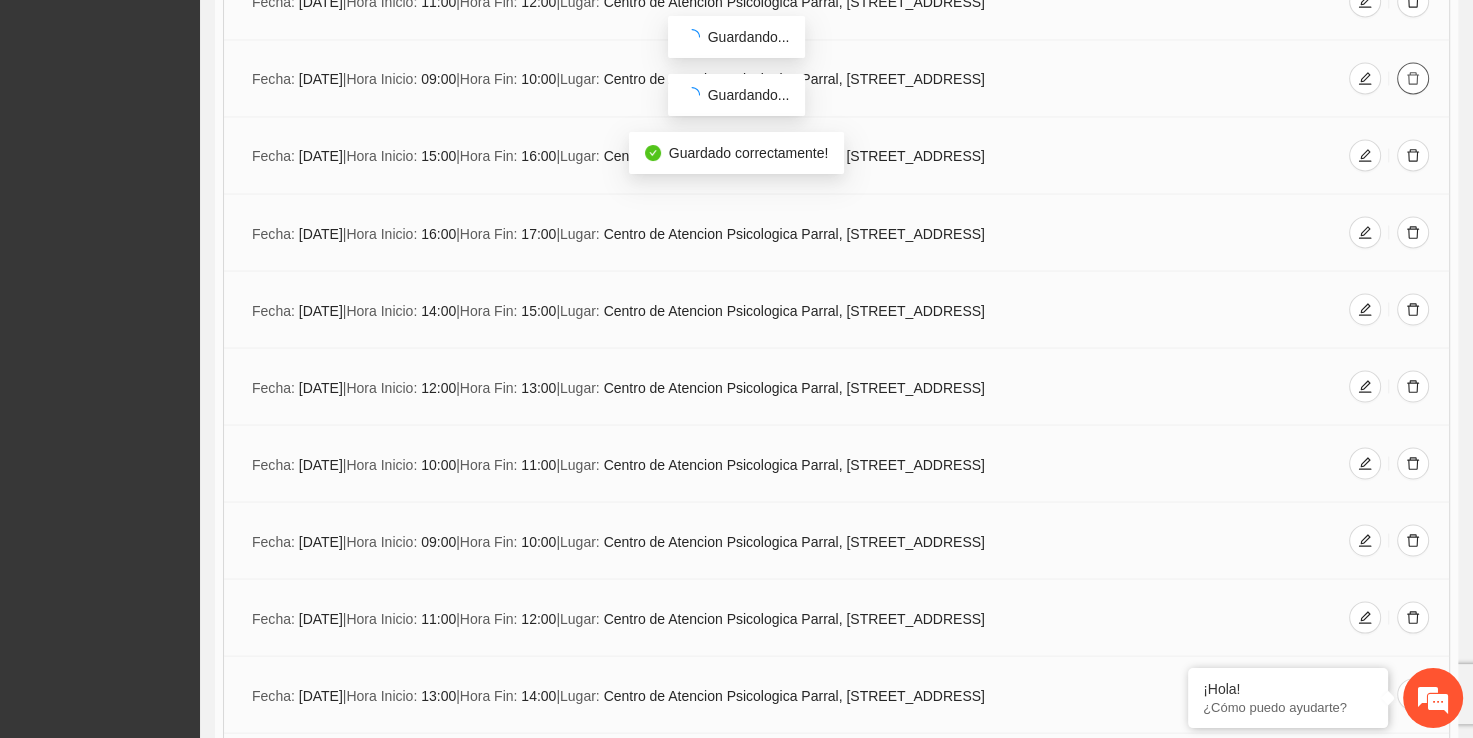 scroll, scrollTop: 3573, scrollLeft: 0, axis: vertical 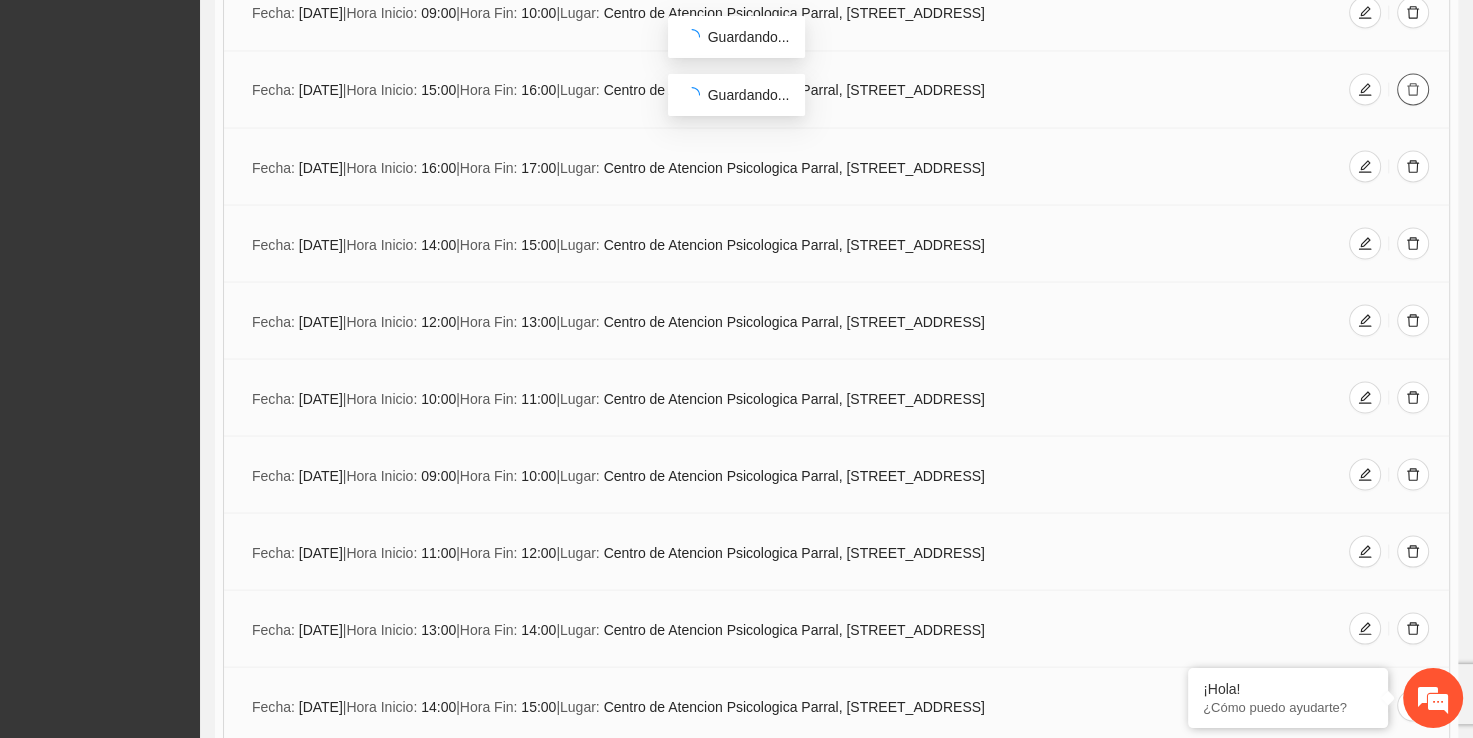 click at bounding box center [1413, 89] 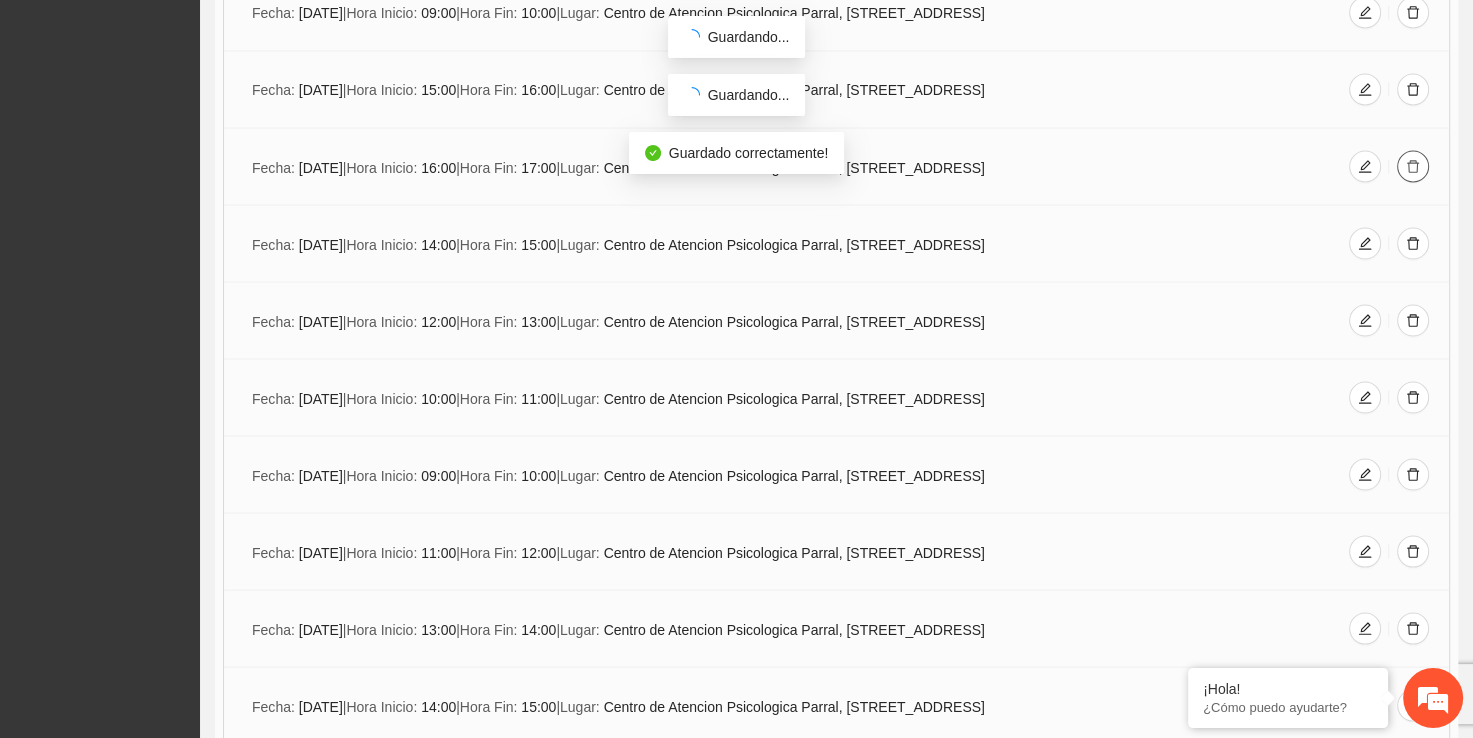 click 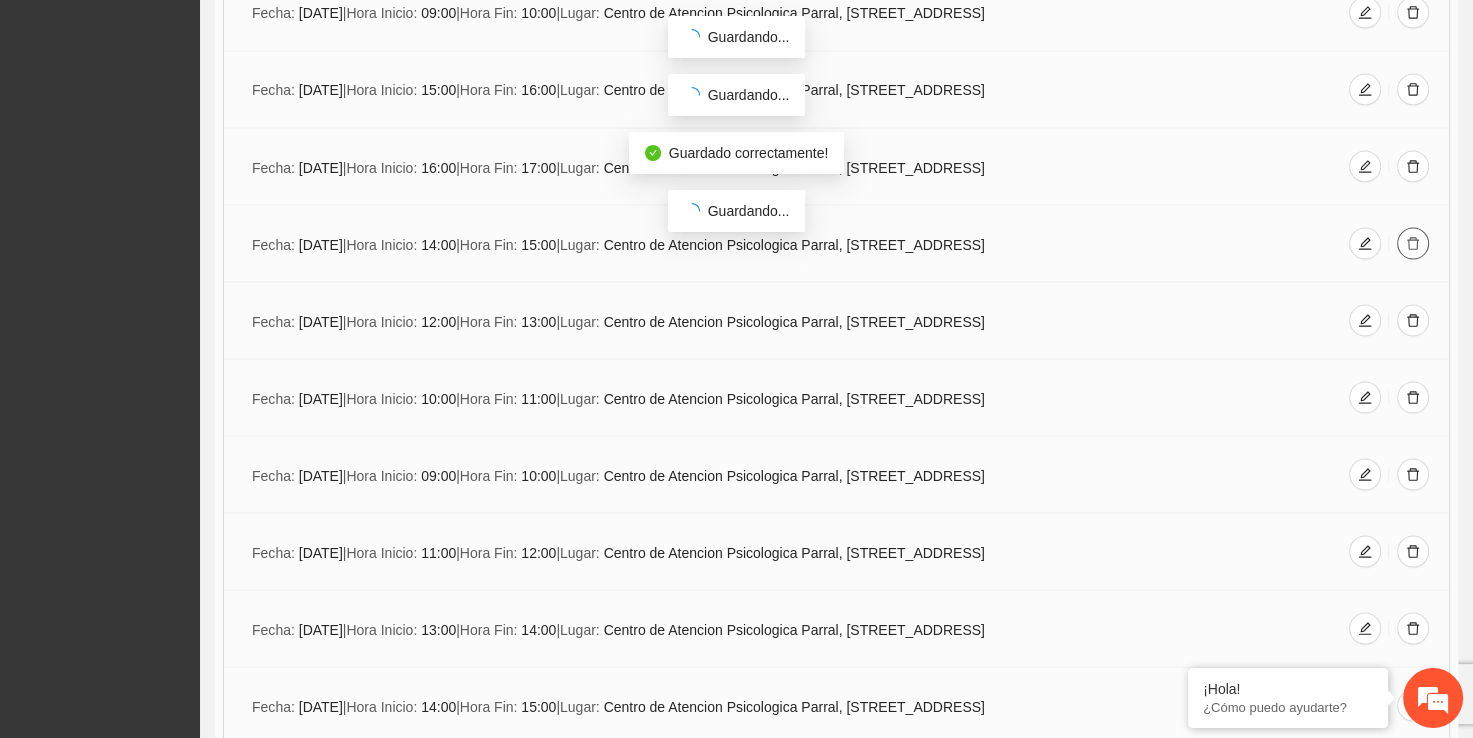 click 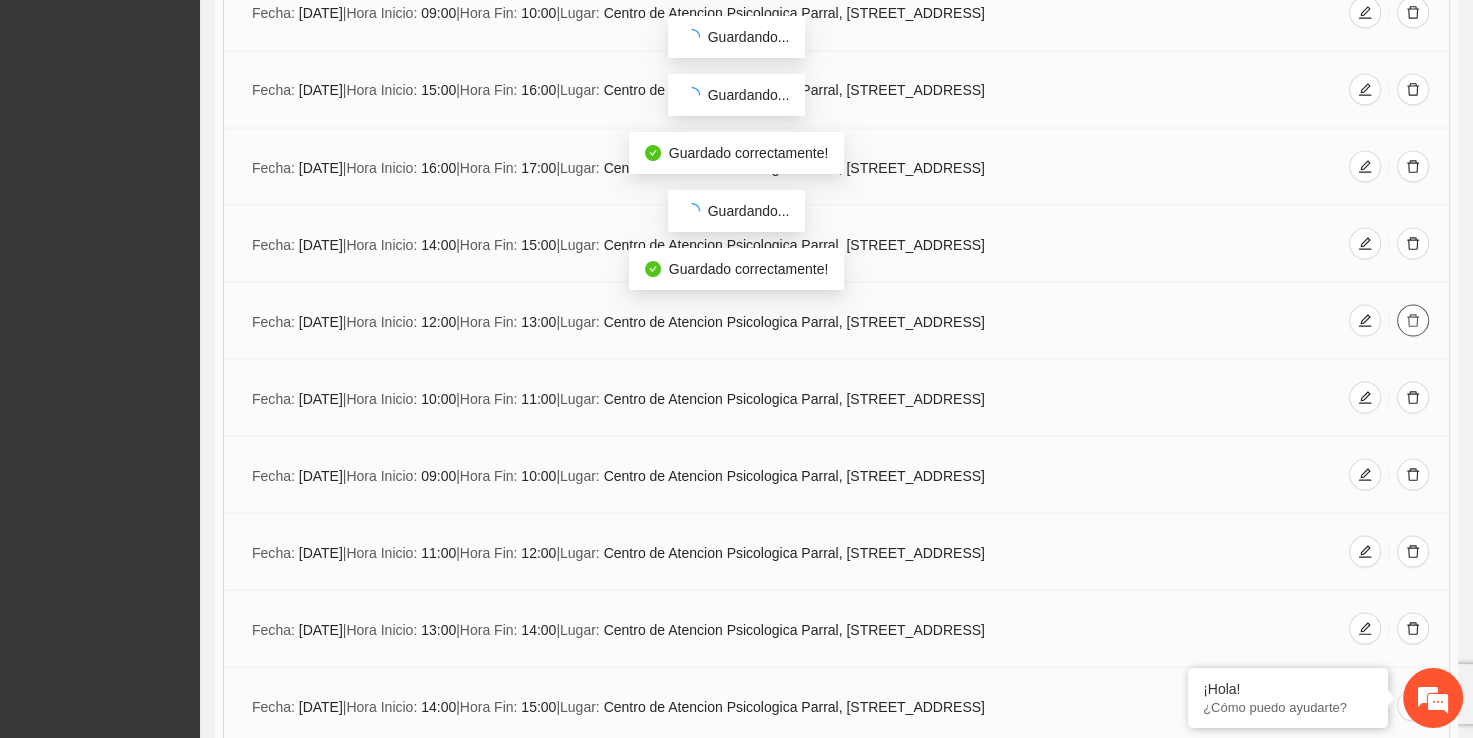 click 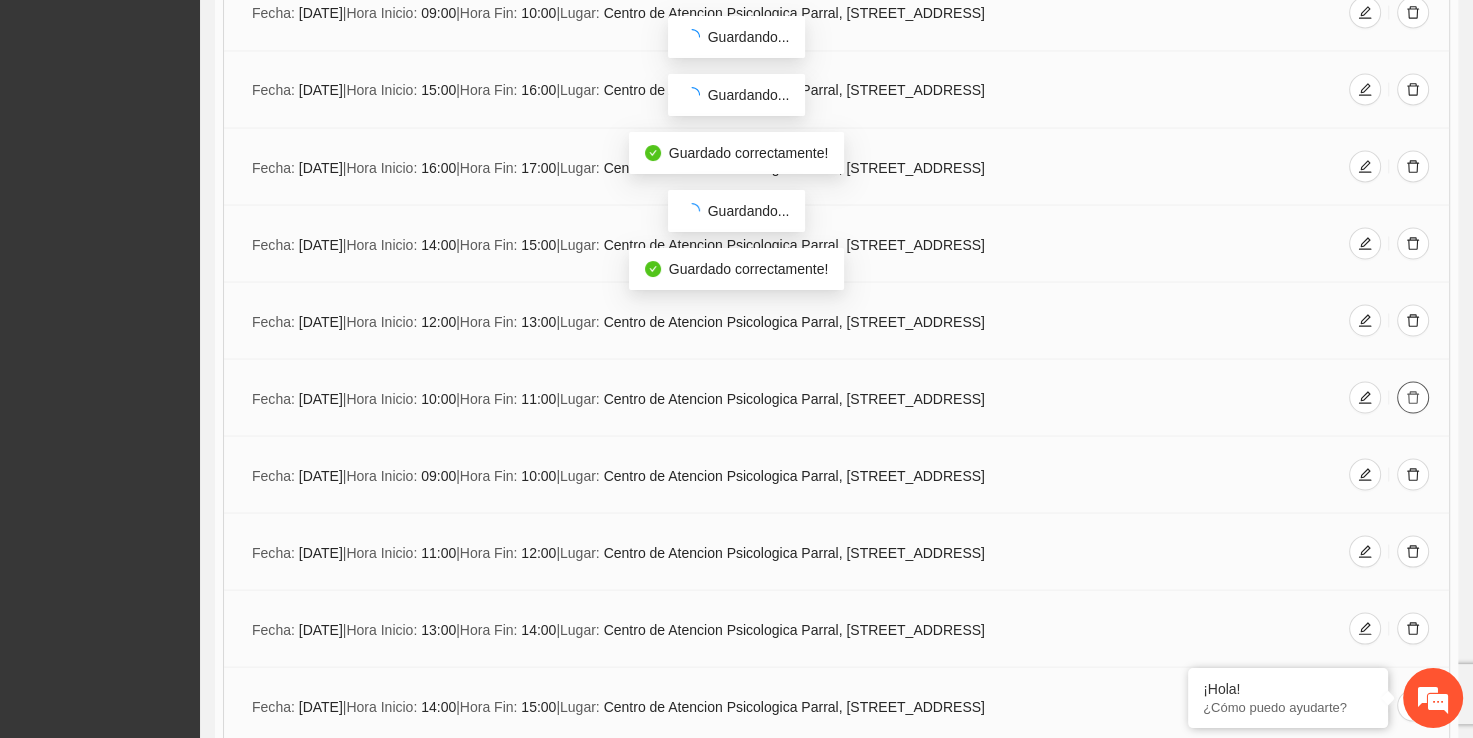 click 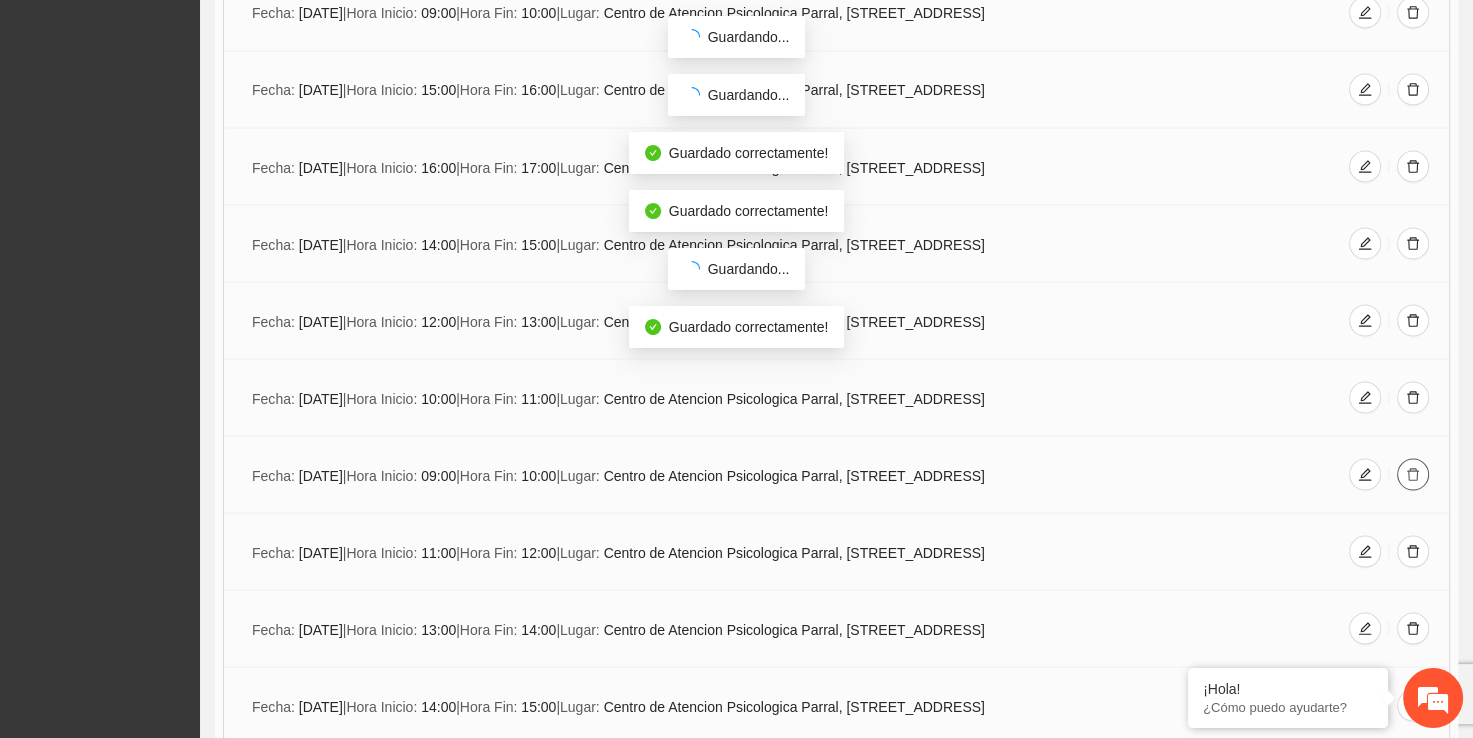 click 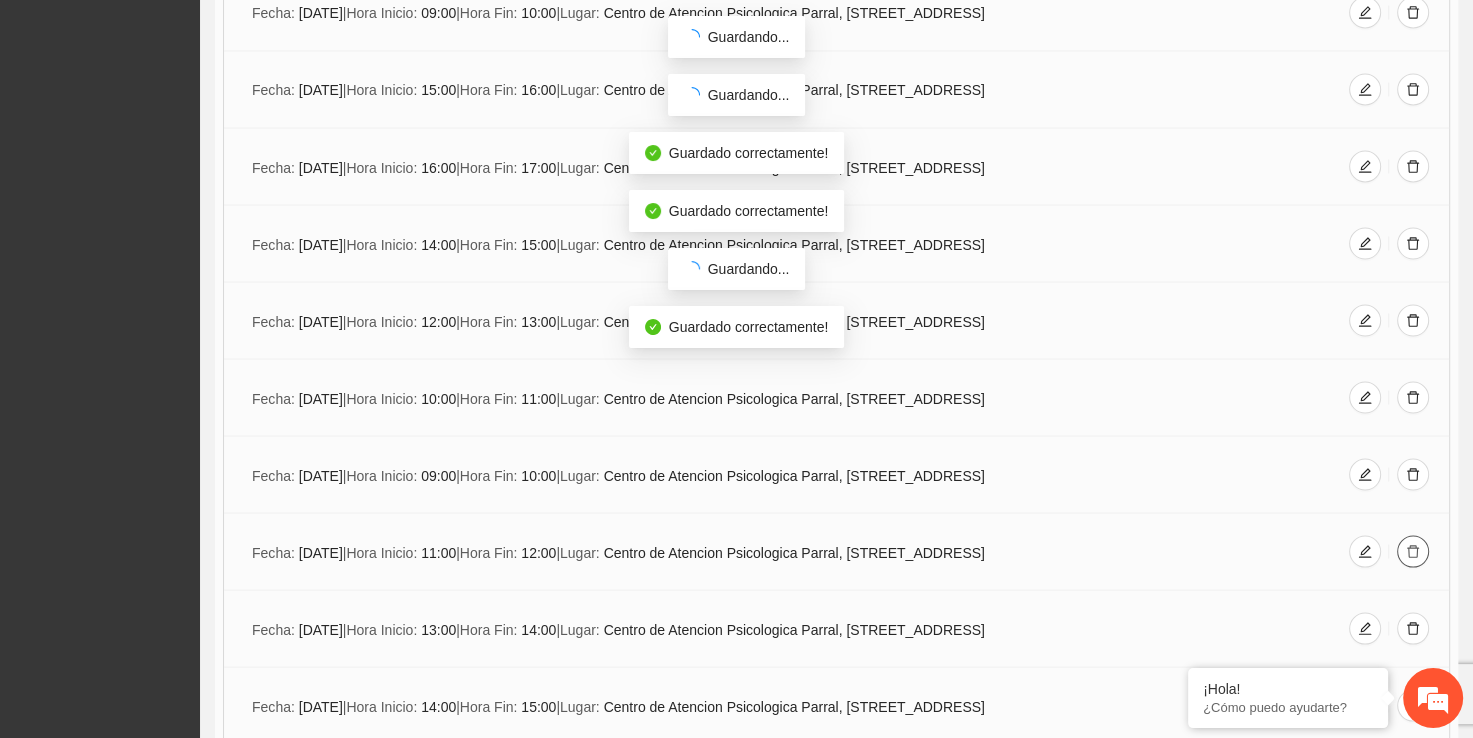 click 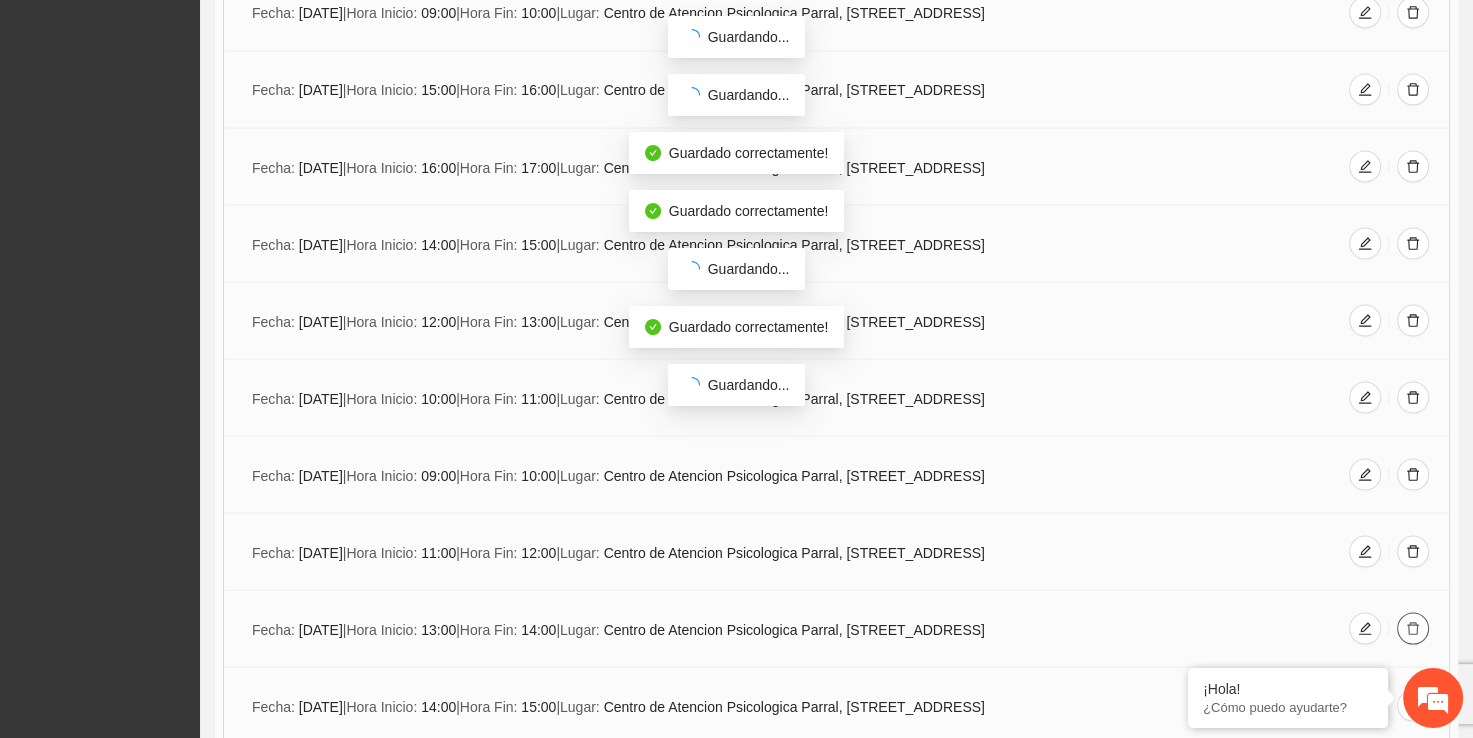 click 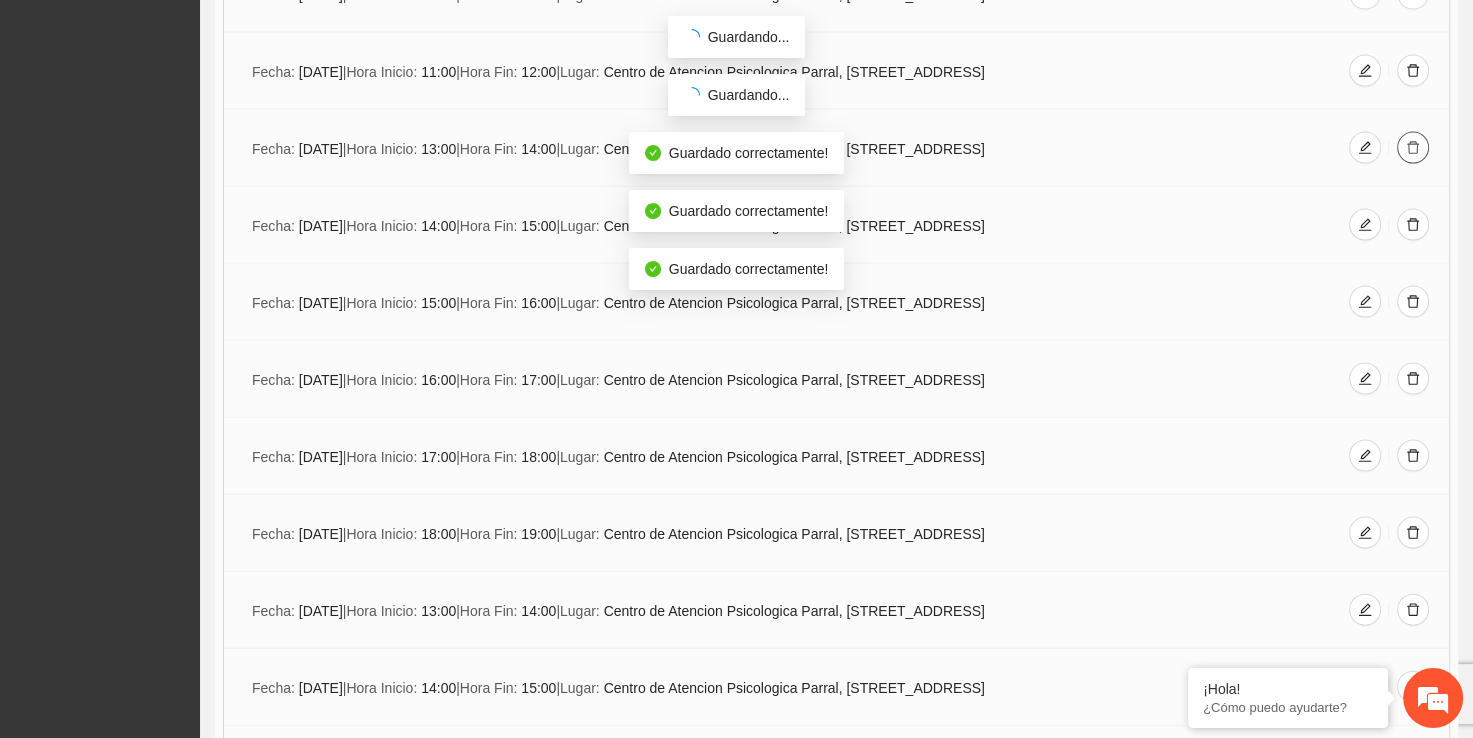 scroll, scrollTop: 4080, scrollLeft: 0, axis: vertical 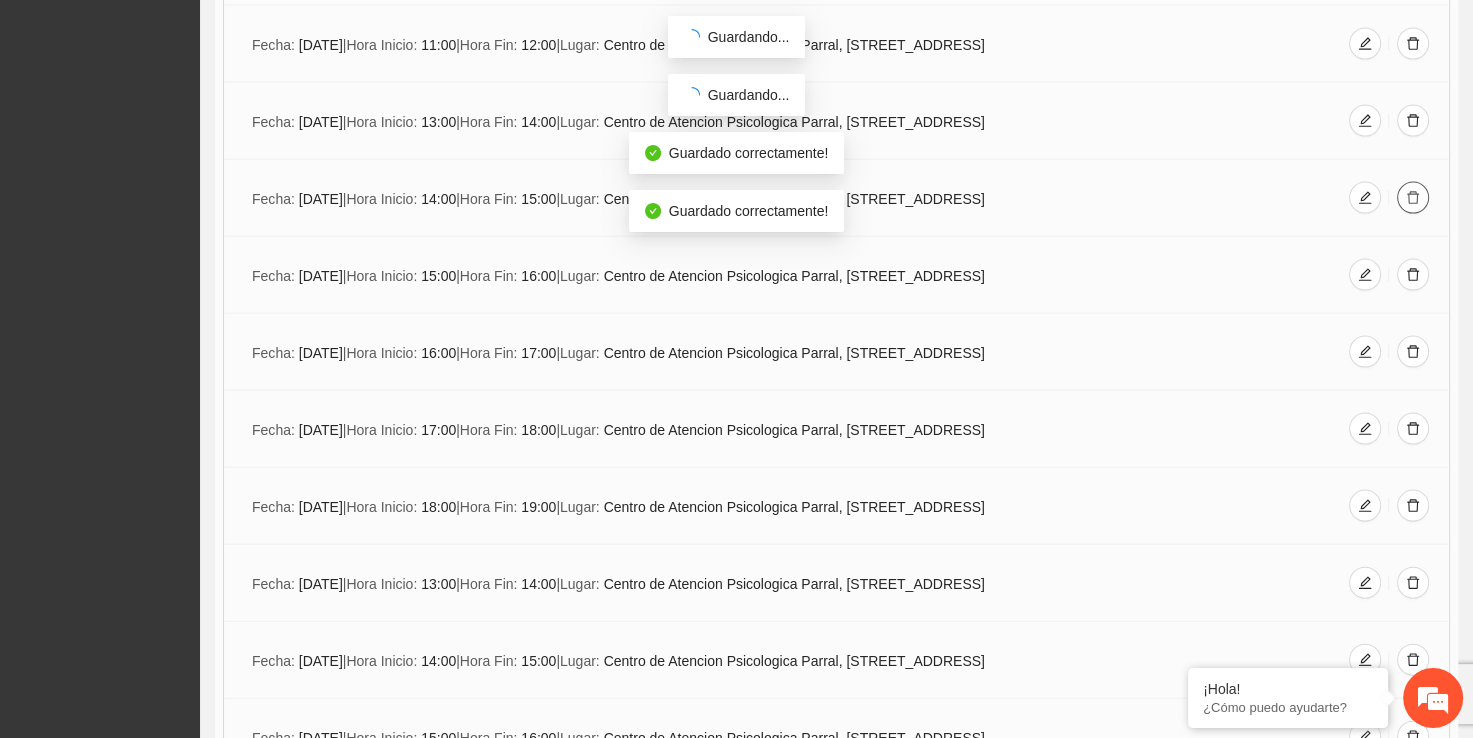 click 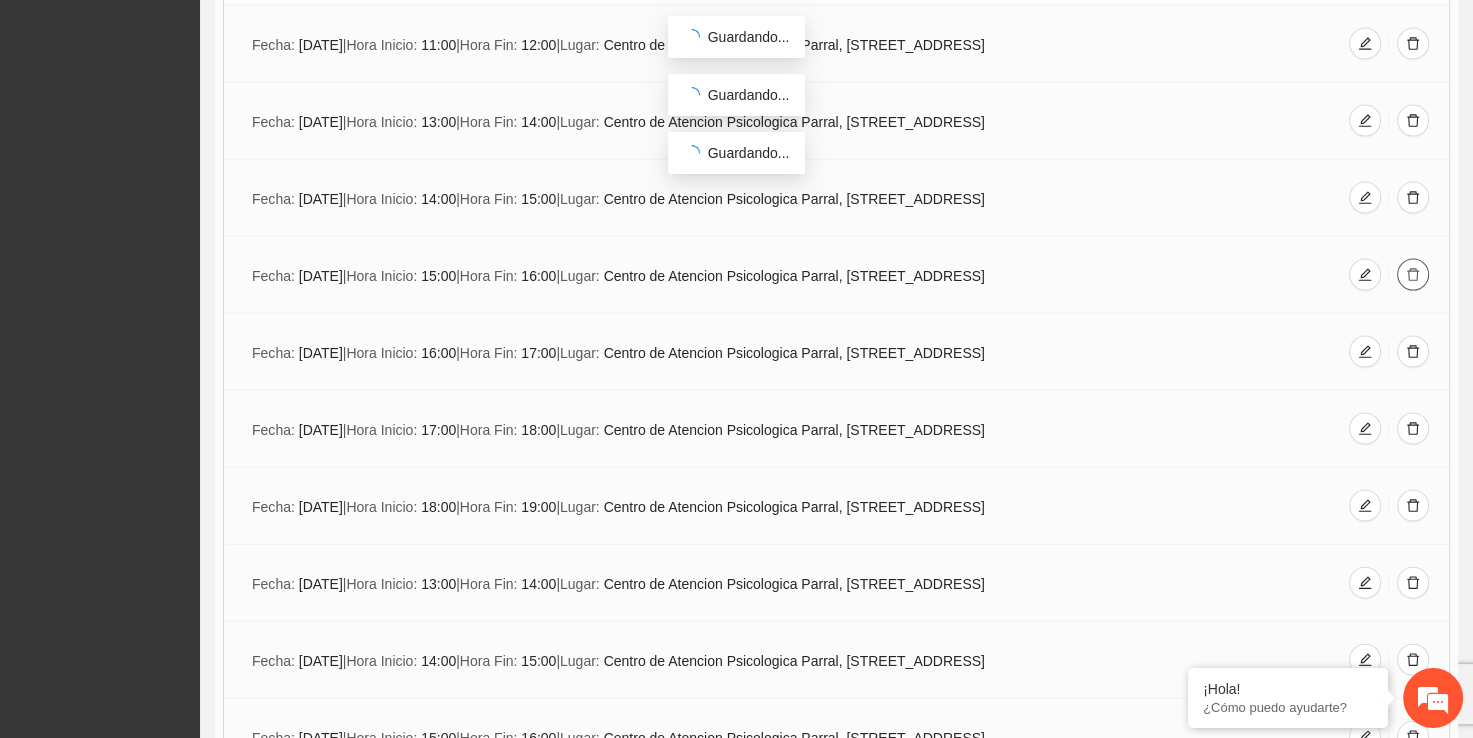 click 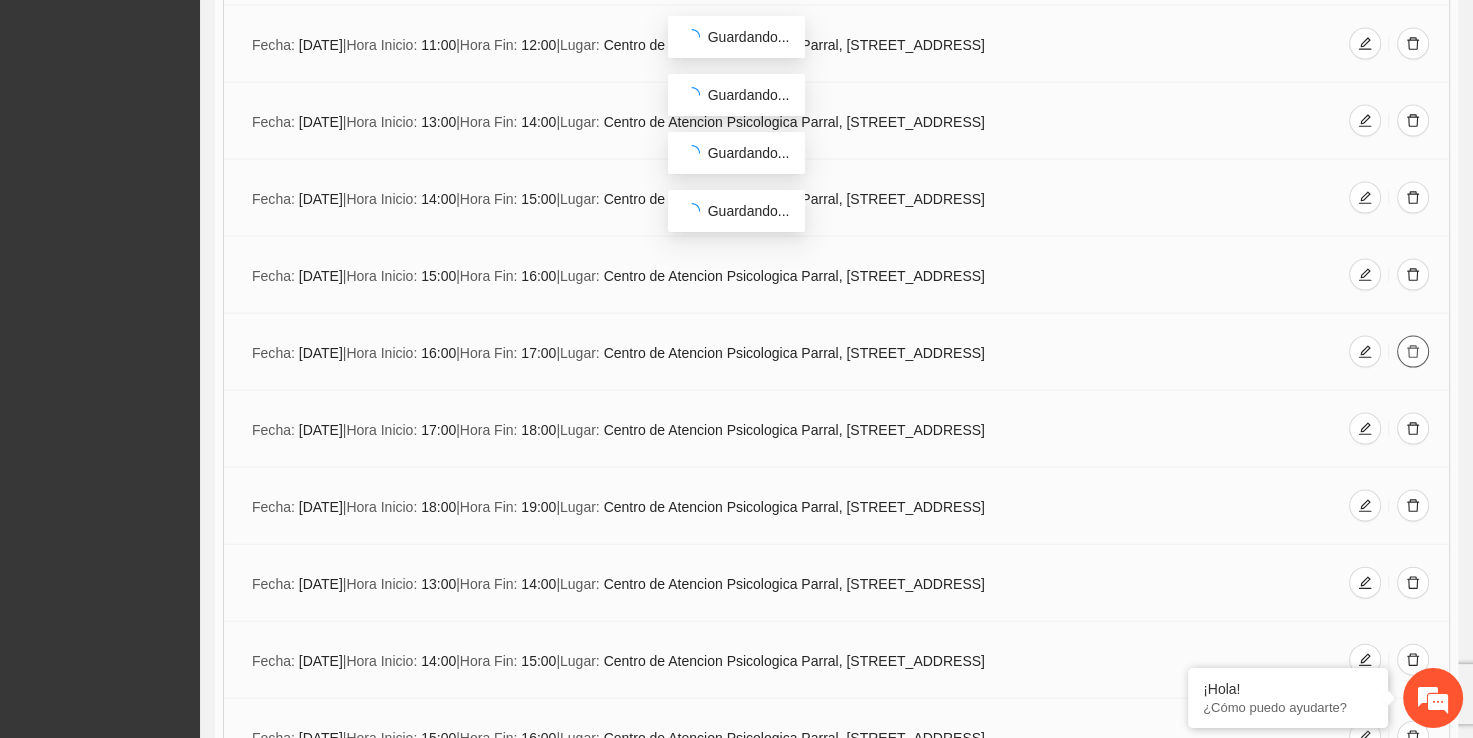 click 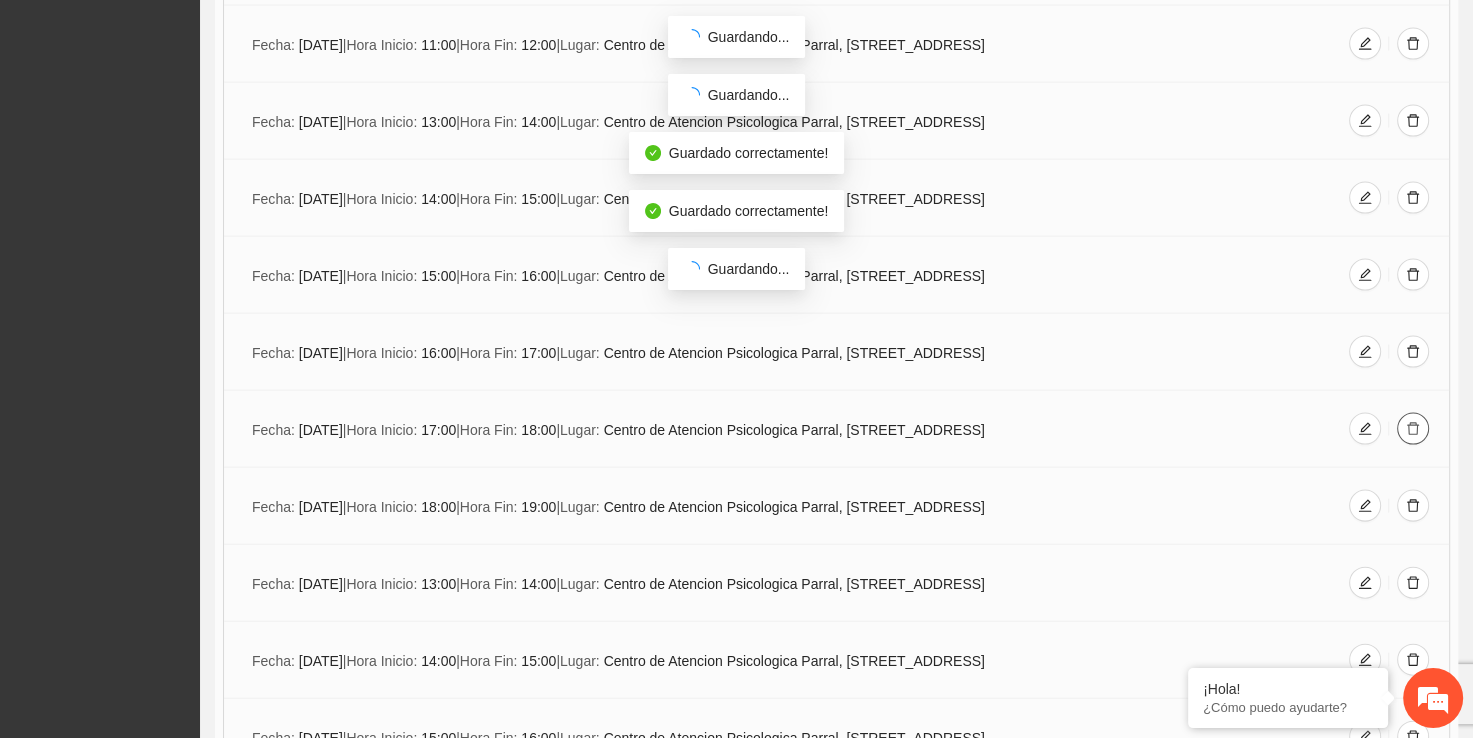 click 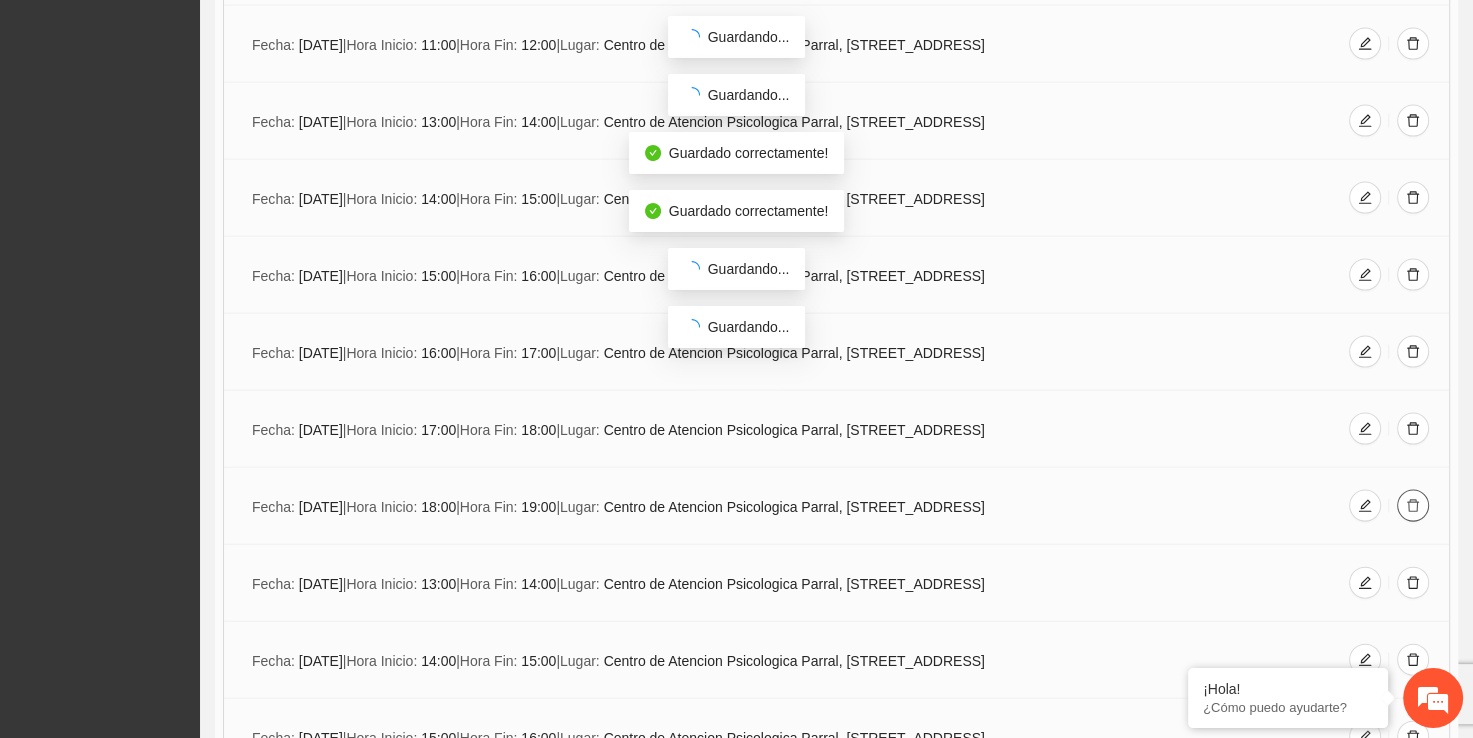 click 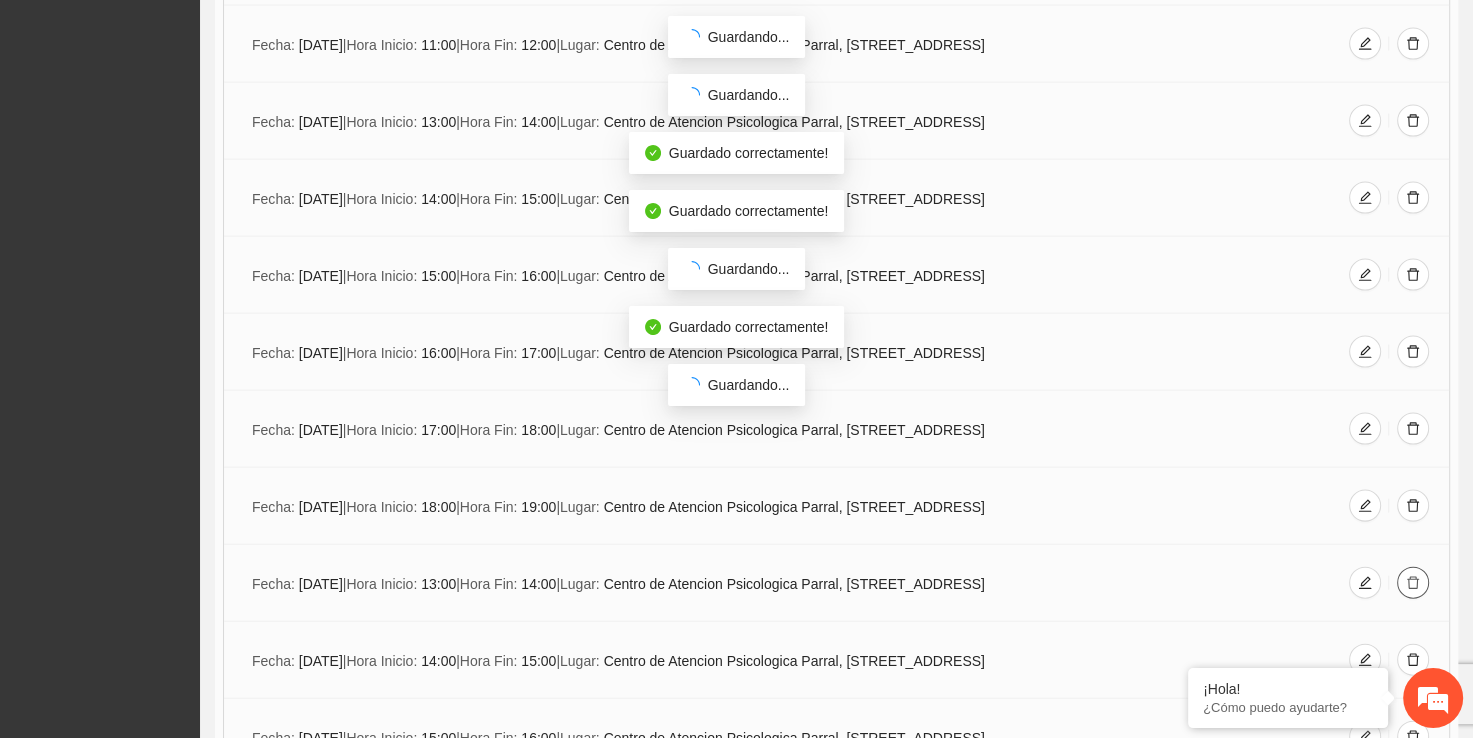 click 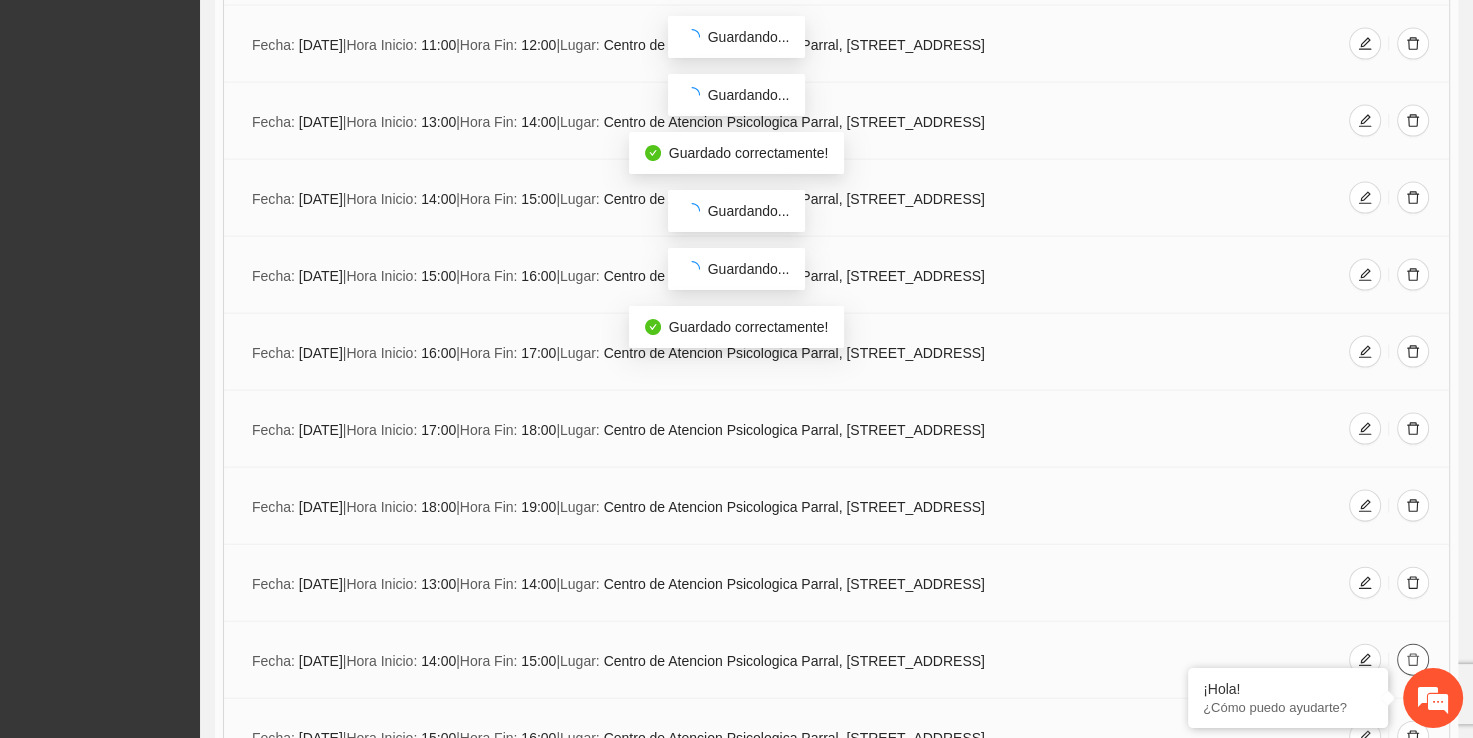 click 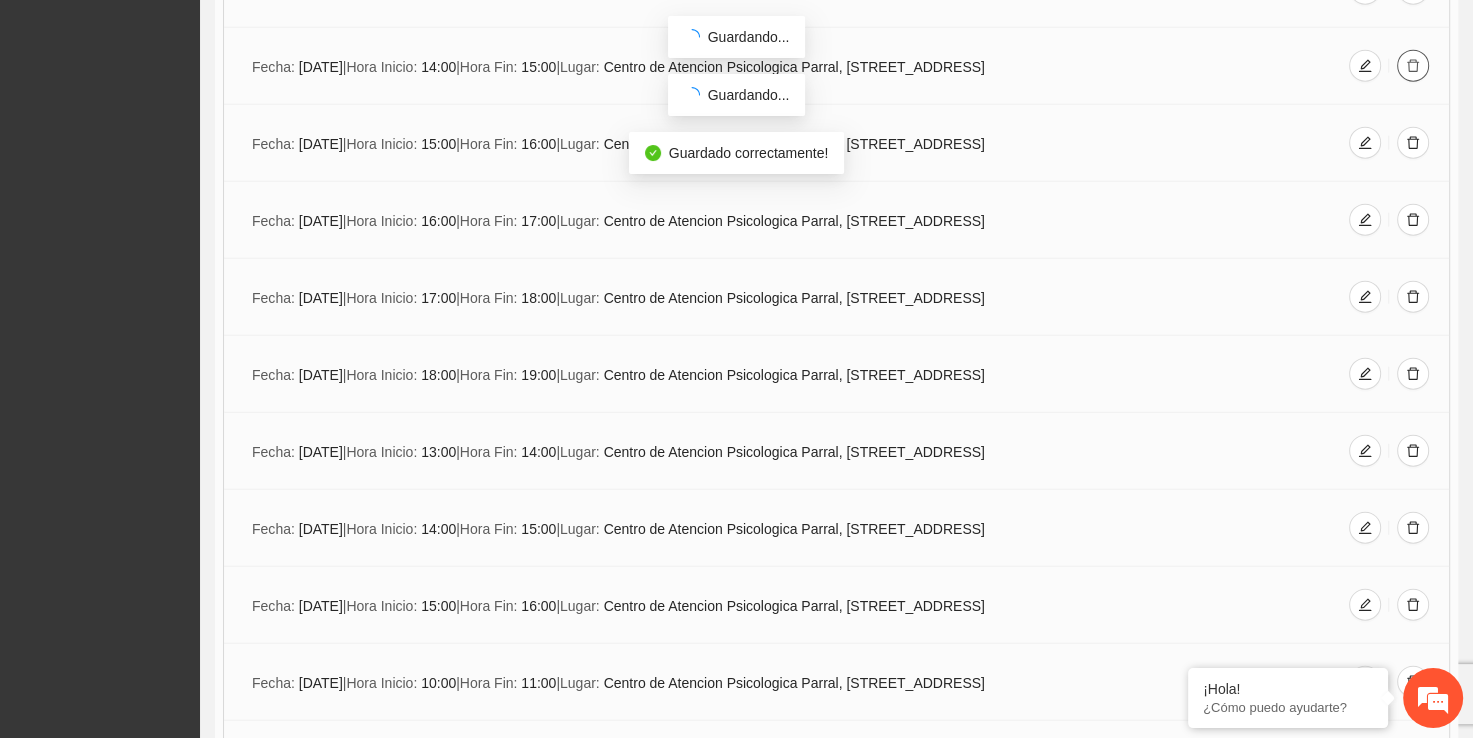 scroll, scrollTop: 4693, scrollLeft: 0, axis: vertical 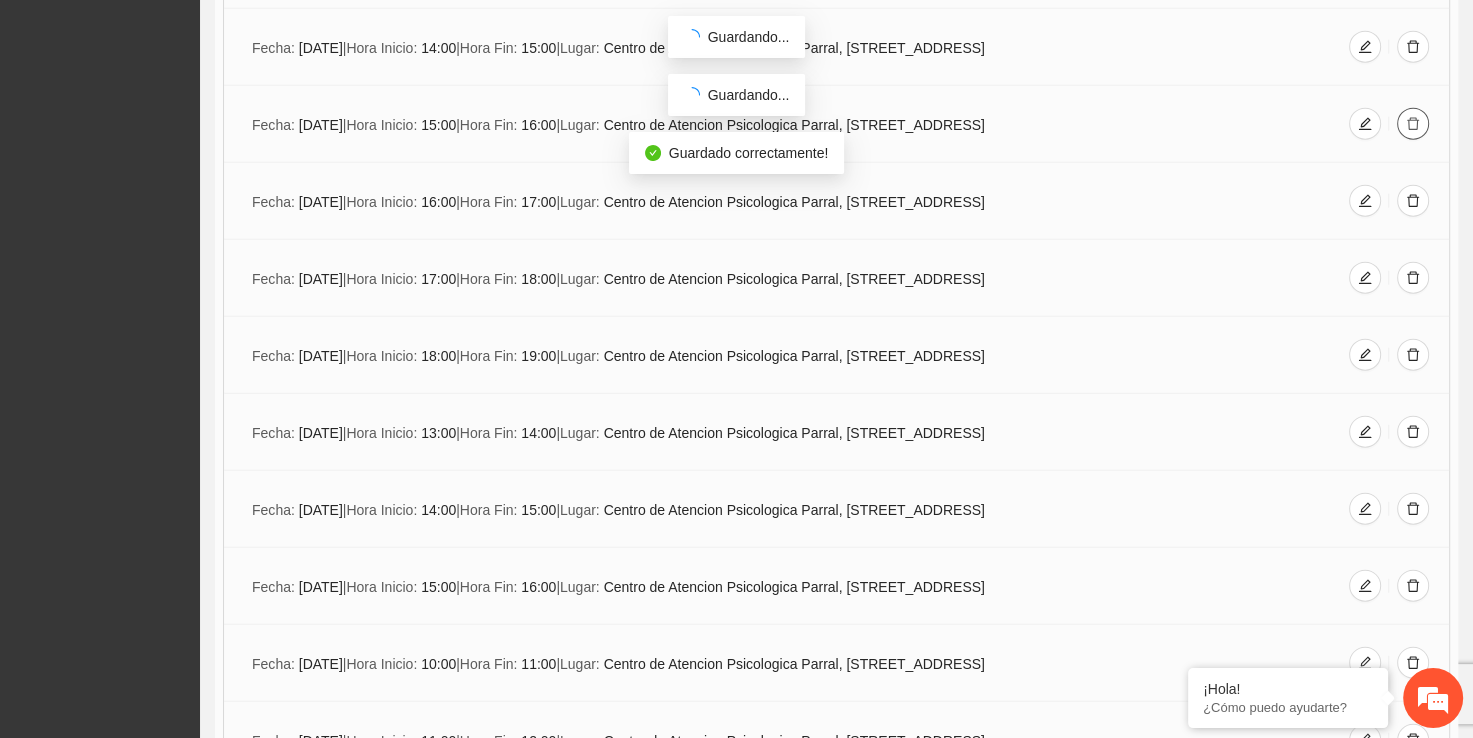 click 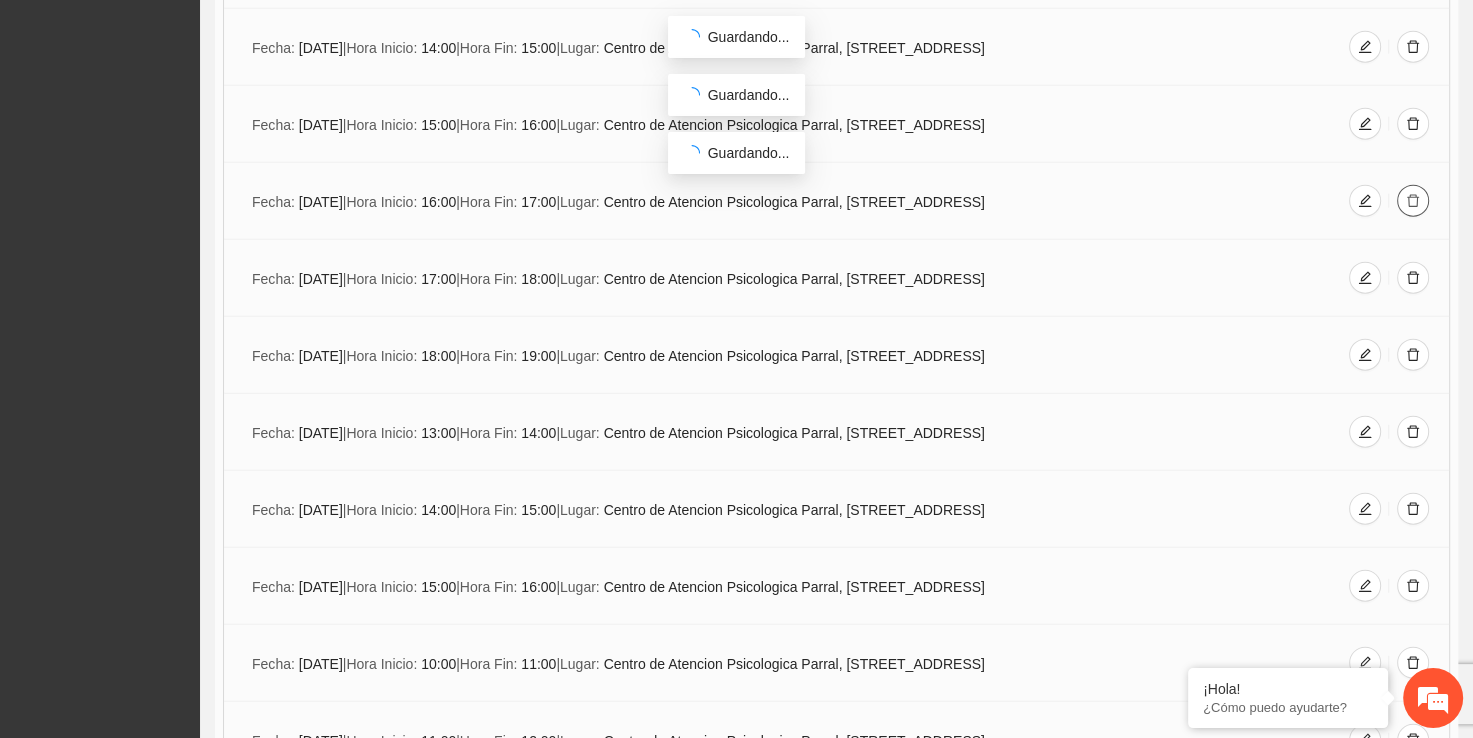 click 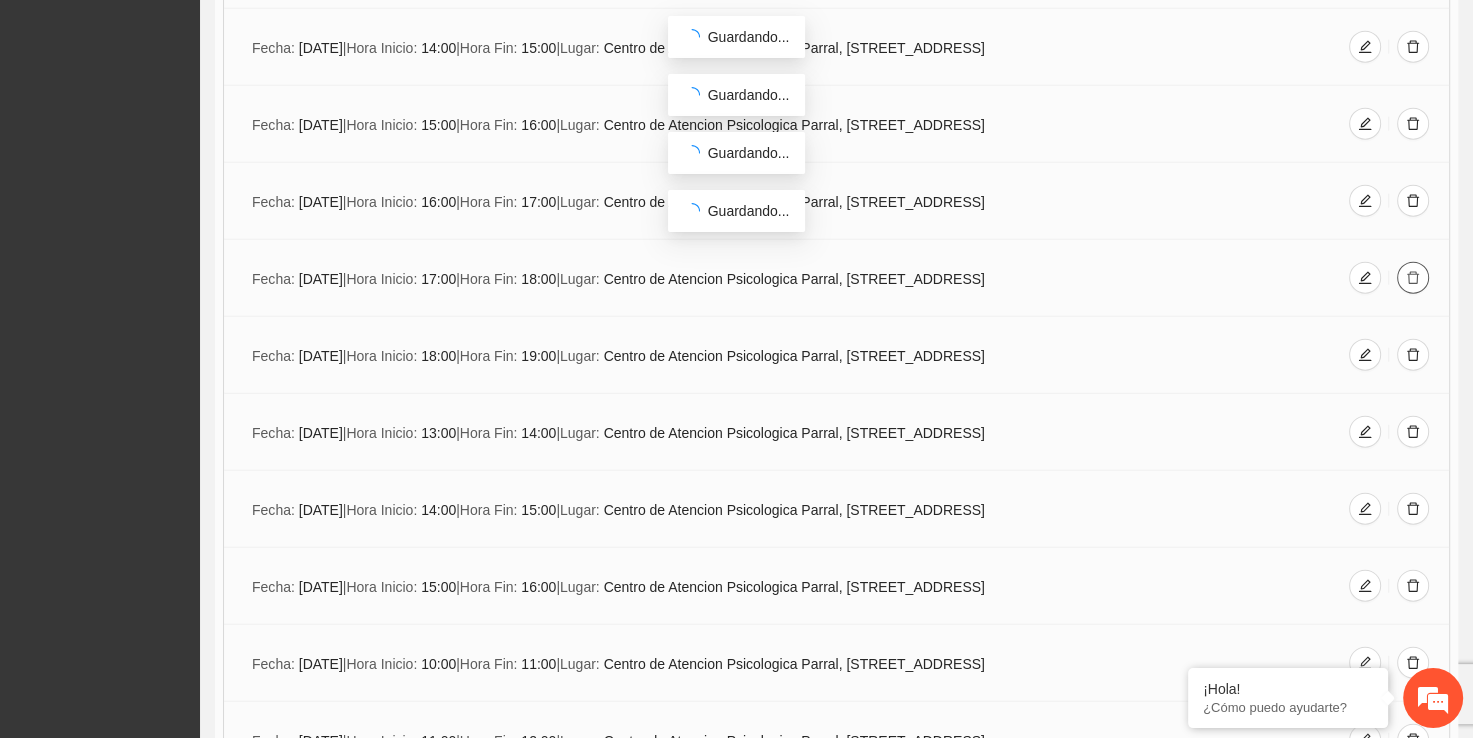 click 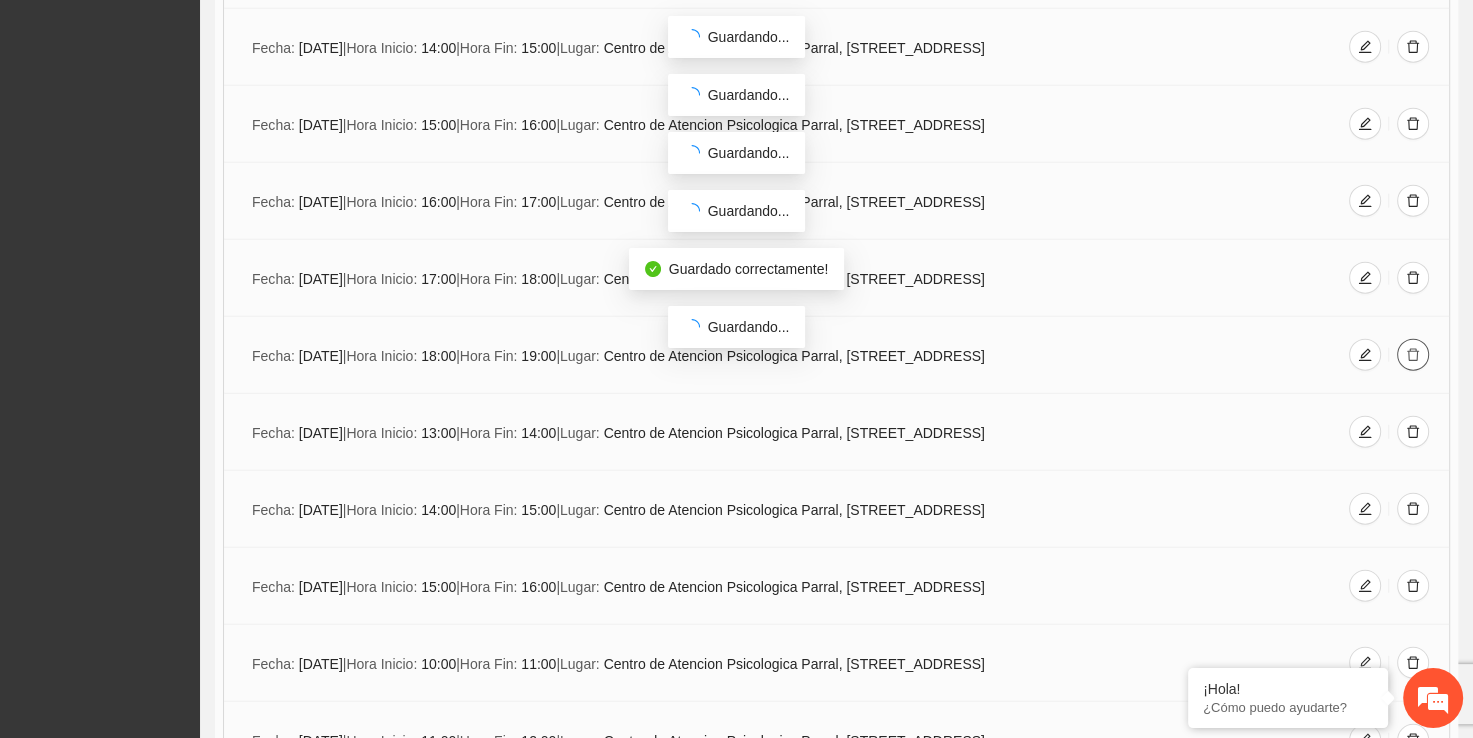 click 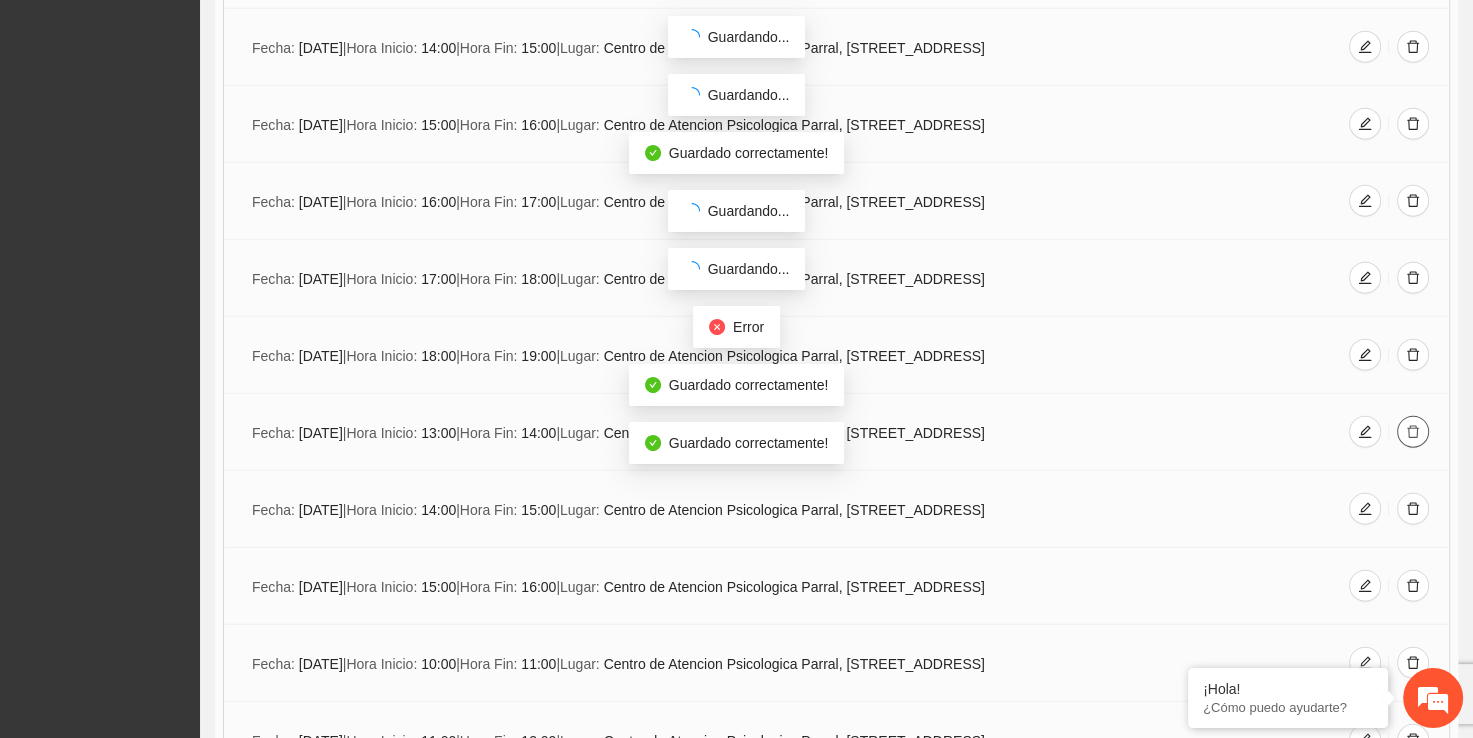 click 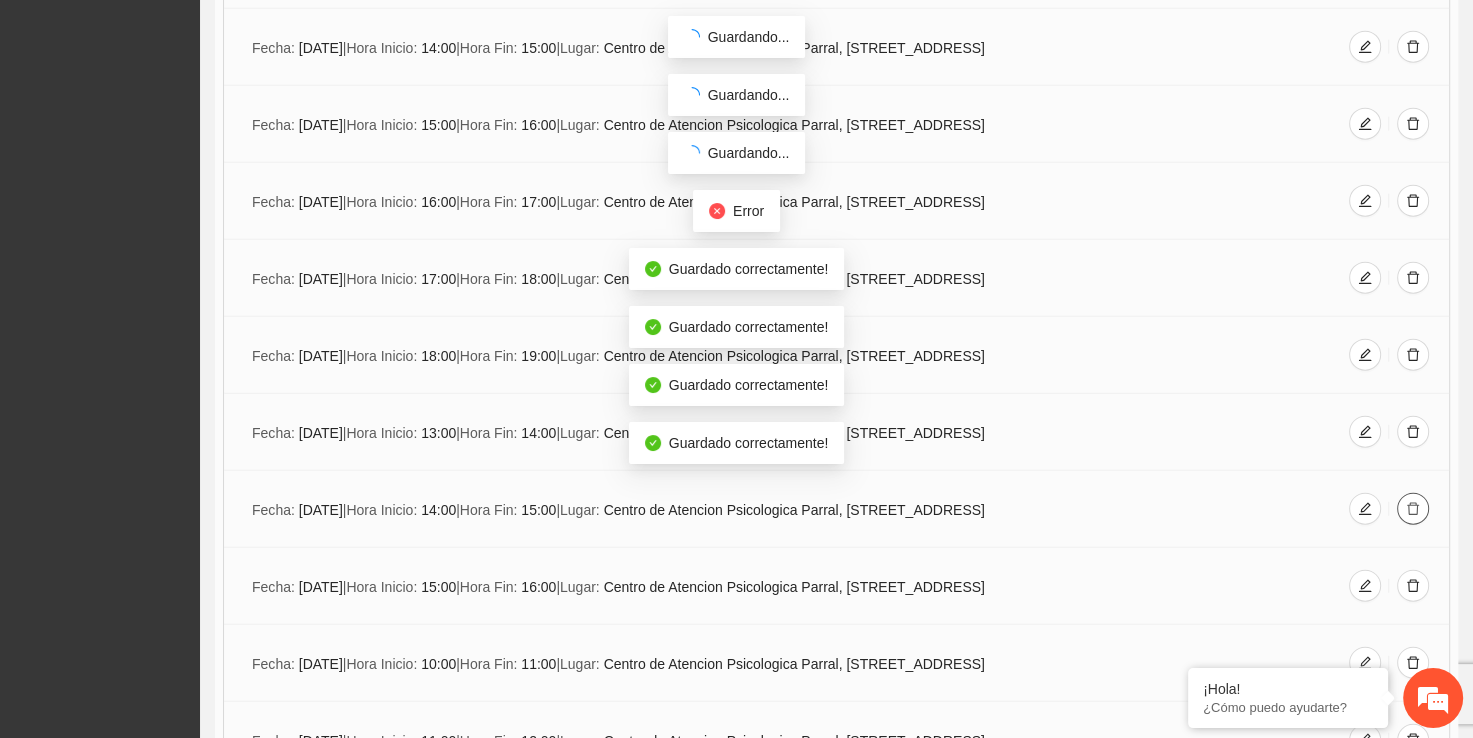click 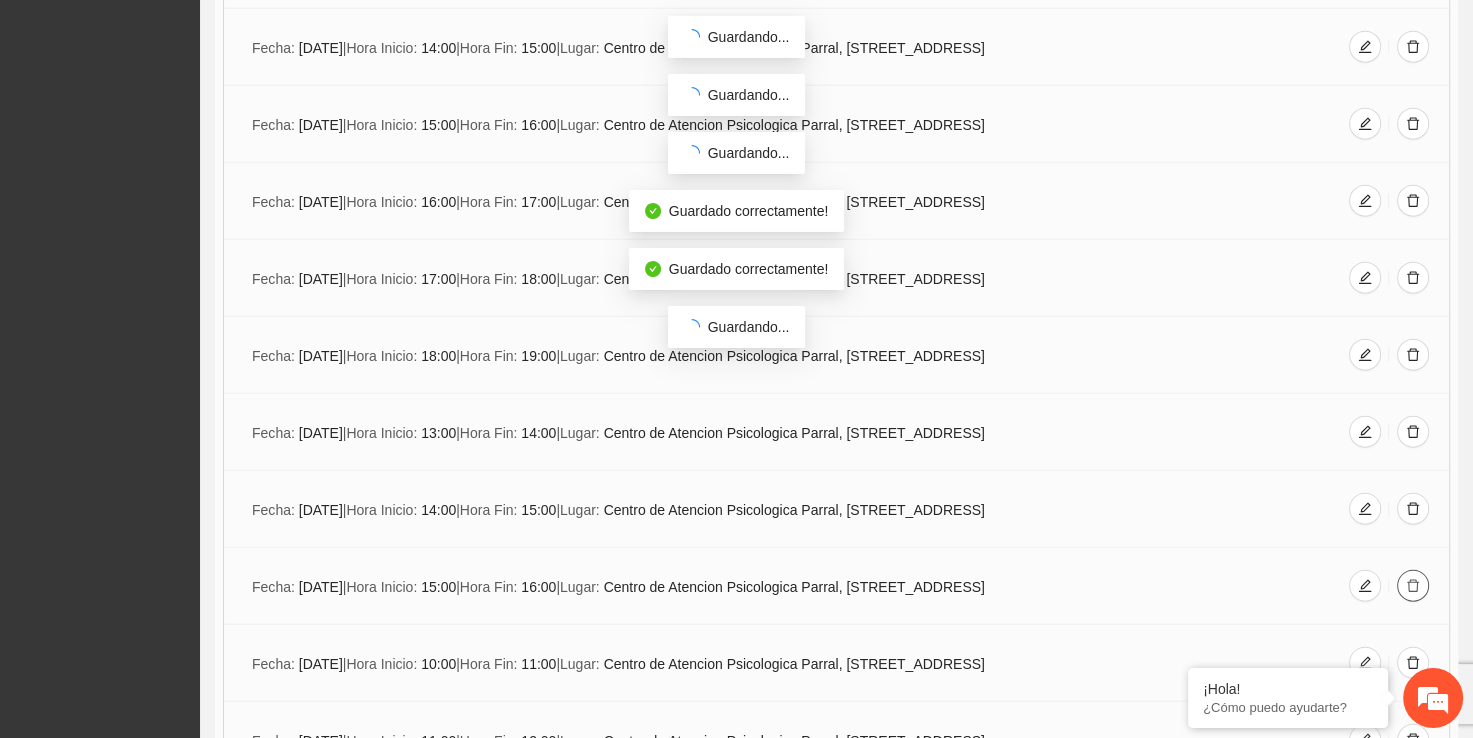 click 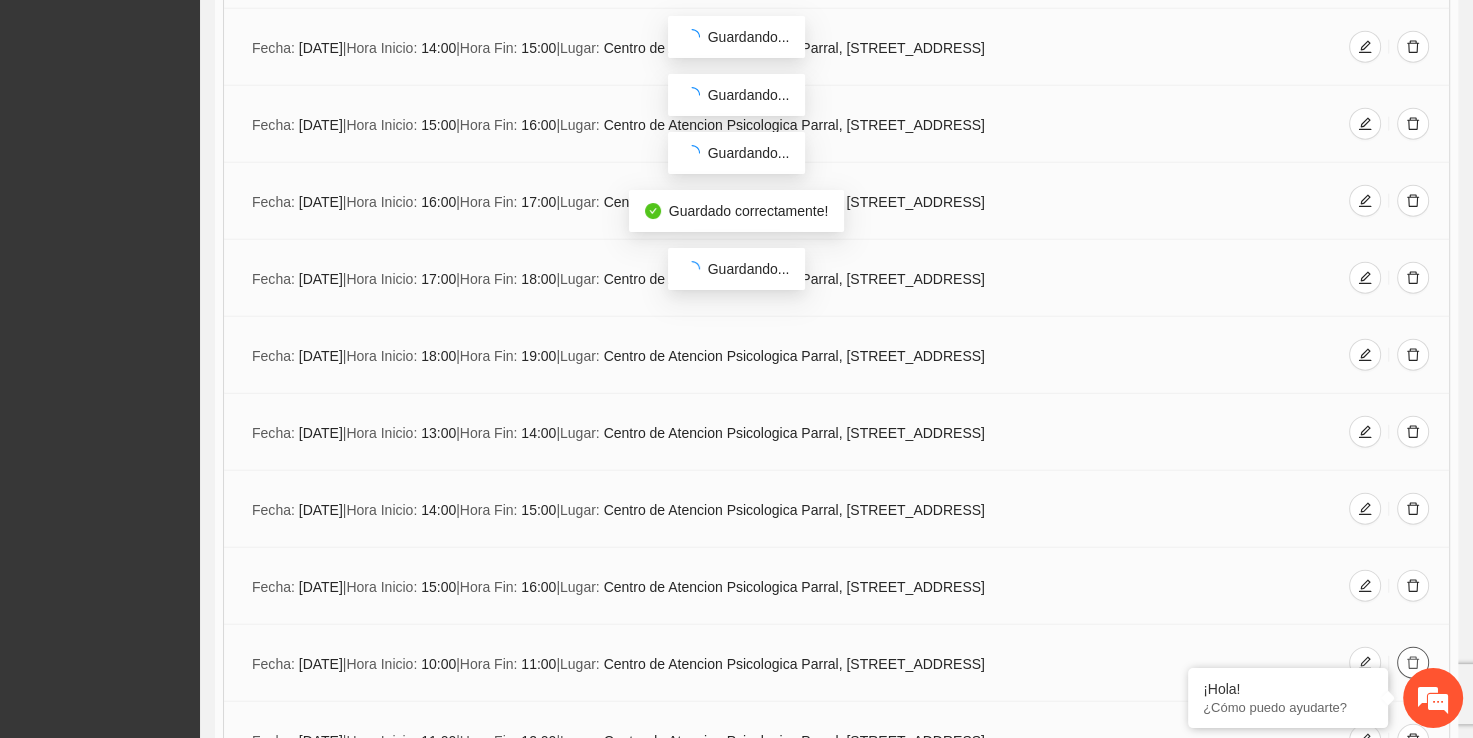 click 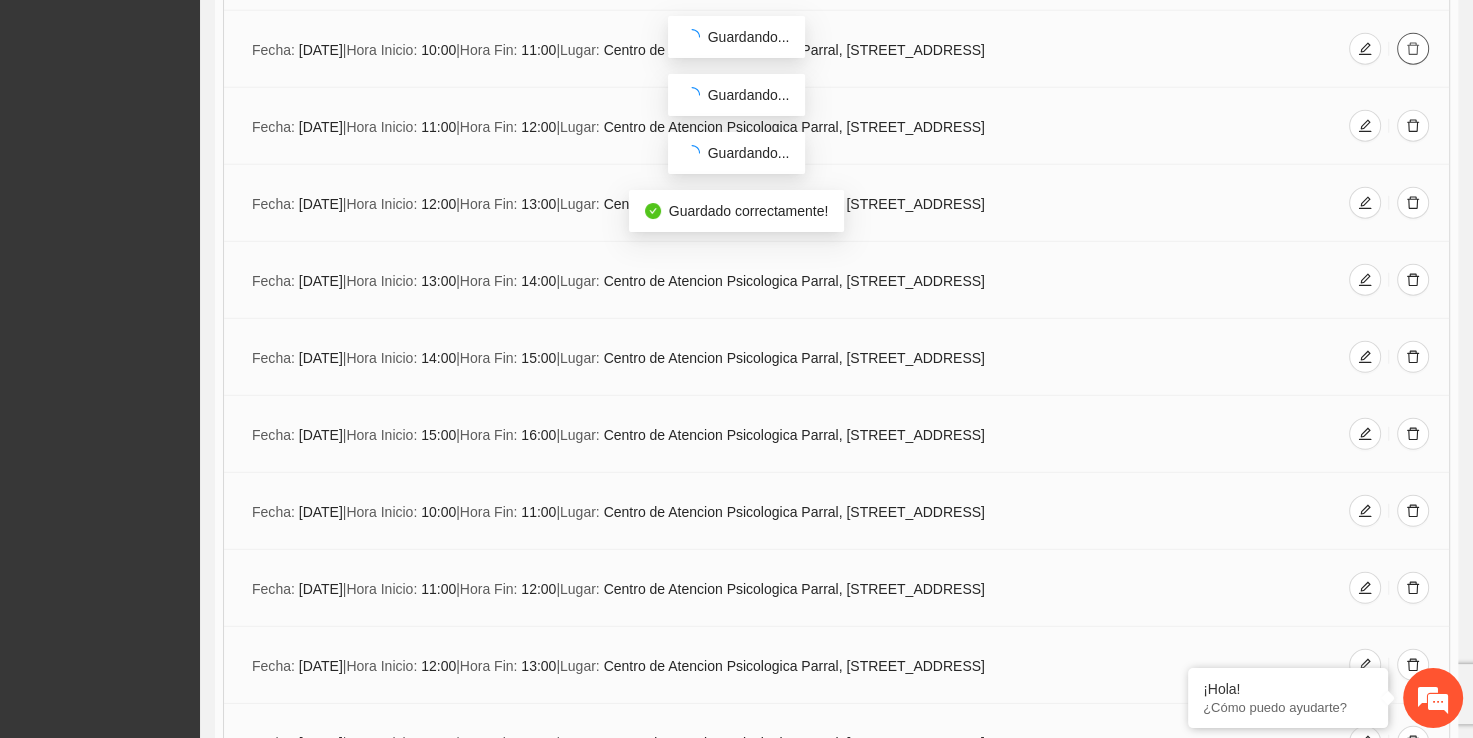 scroll, scrollTop: 5347, scrollLeft: 0, axis: vertical 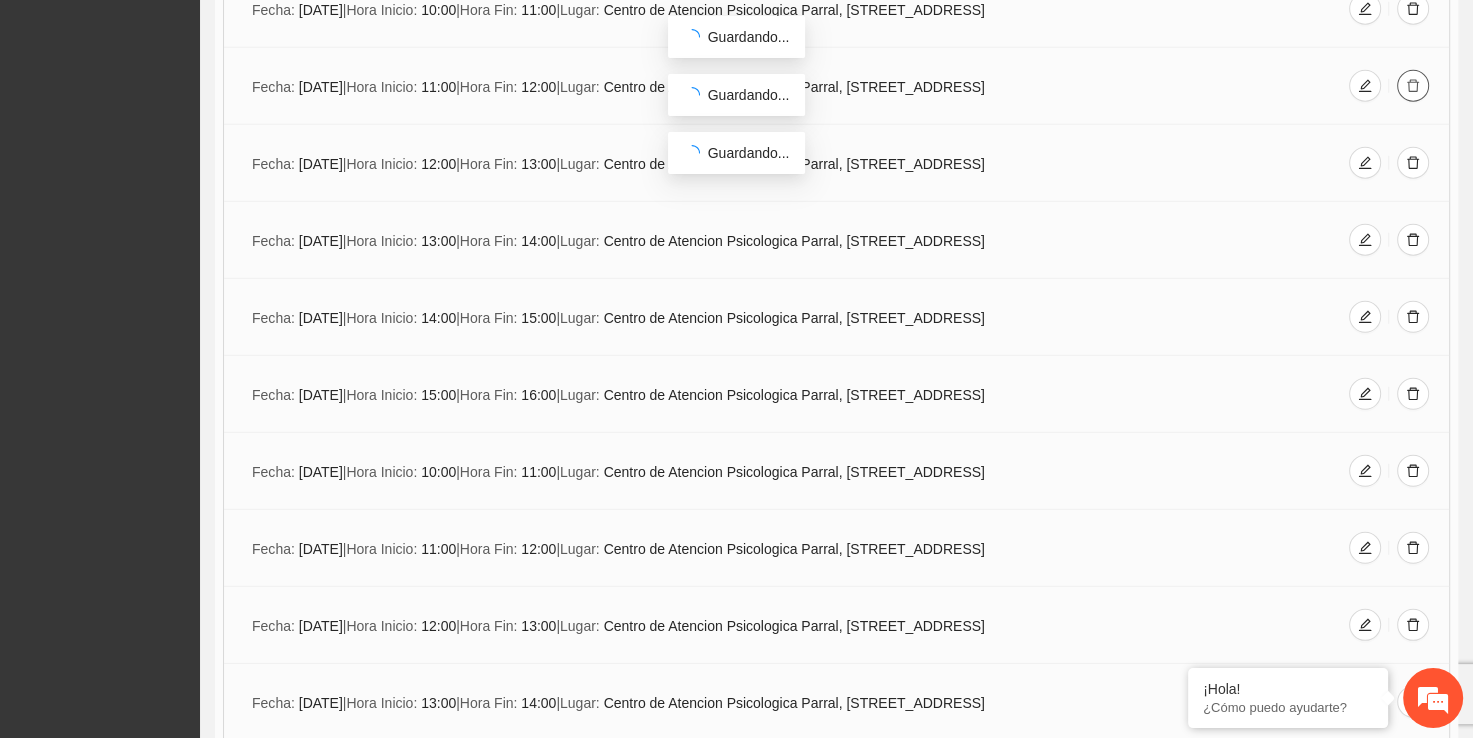 click 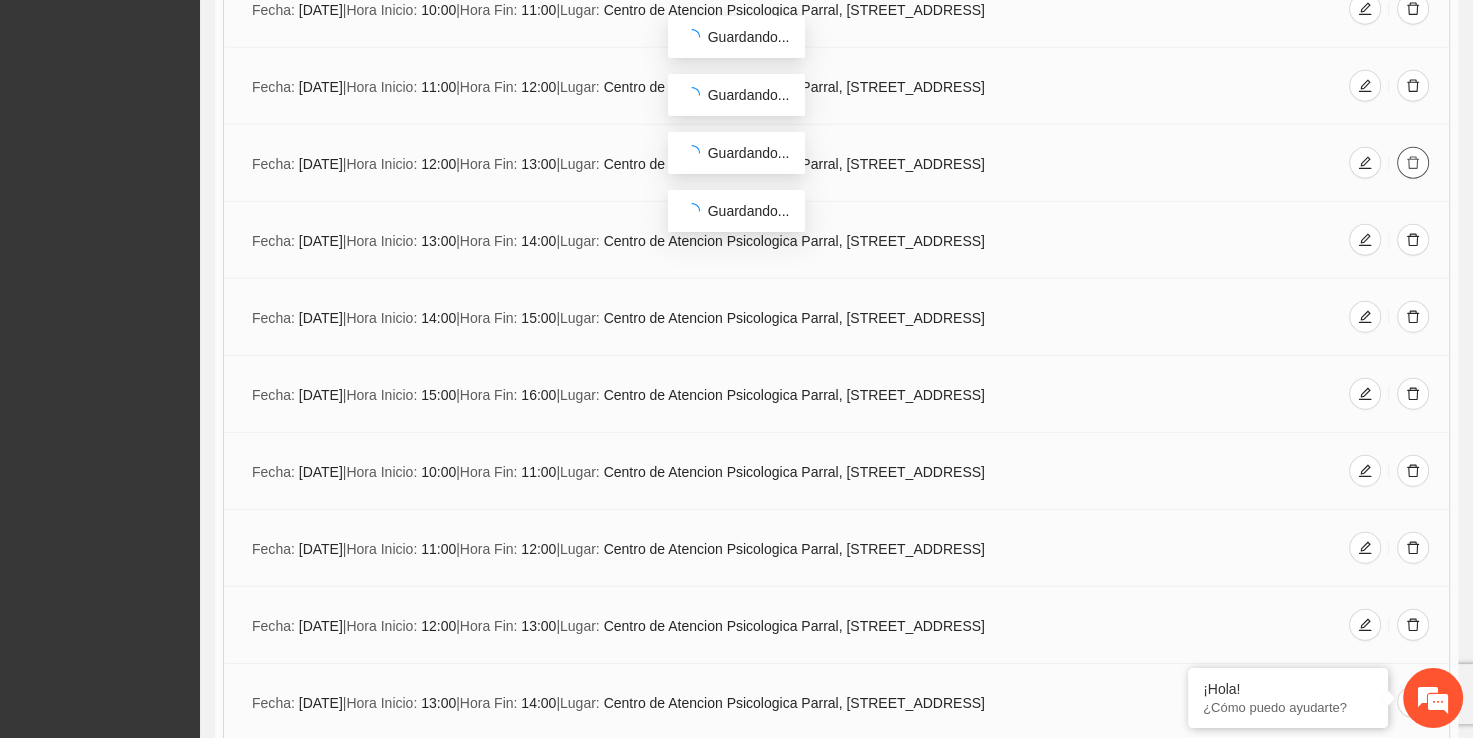 click 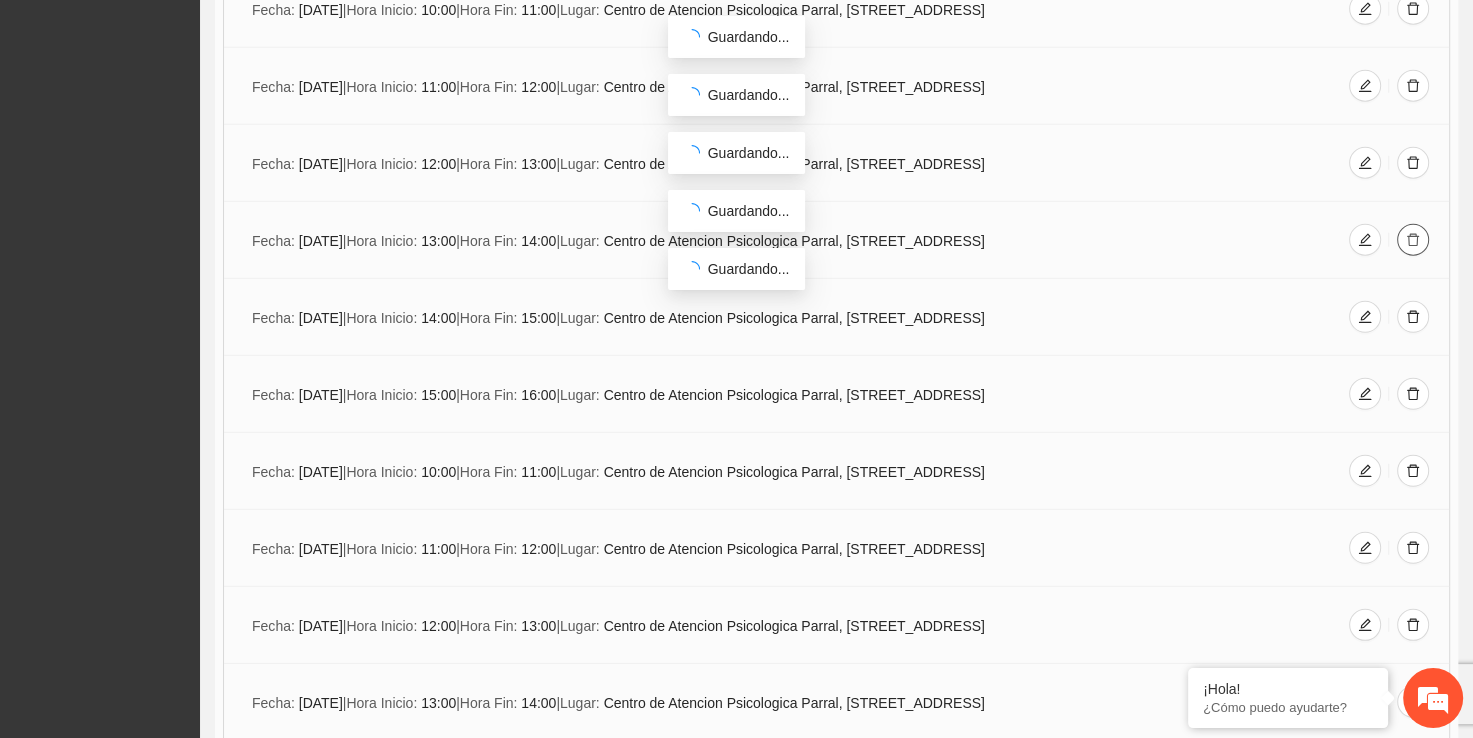 click 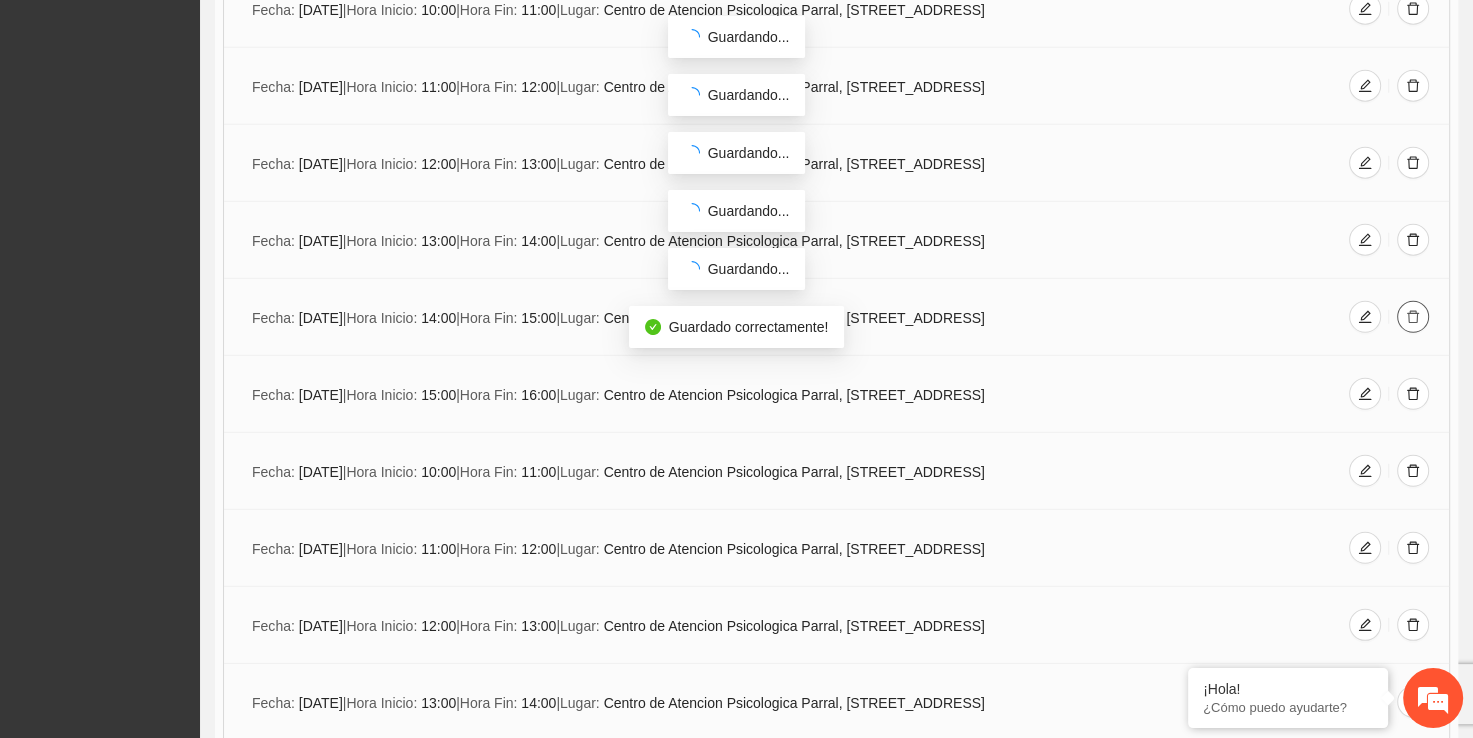 click 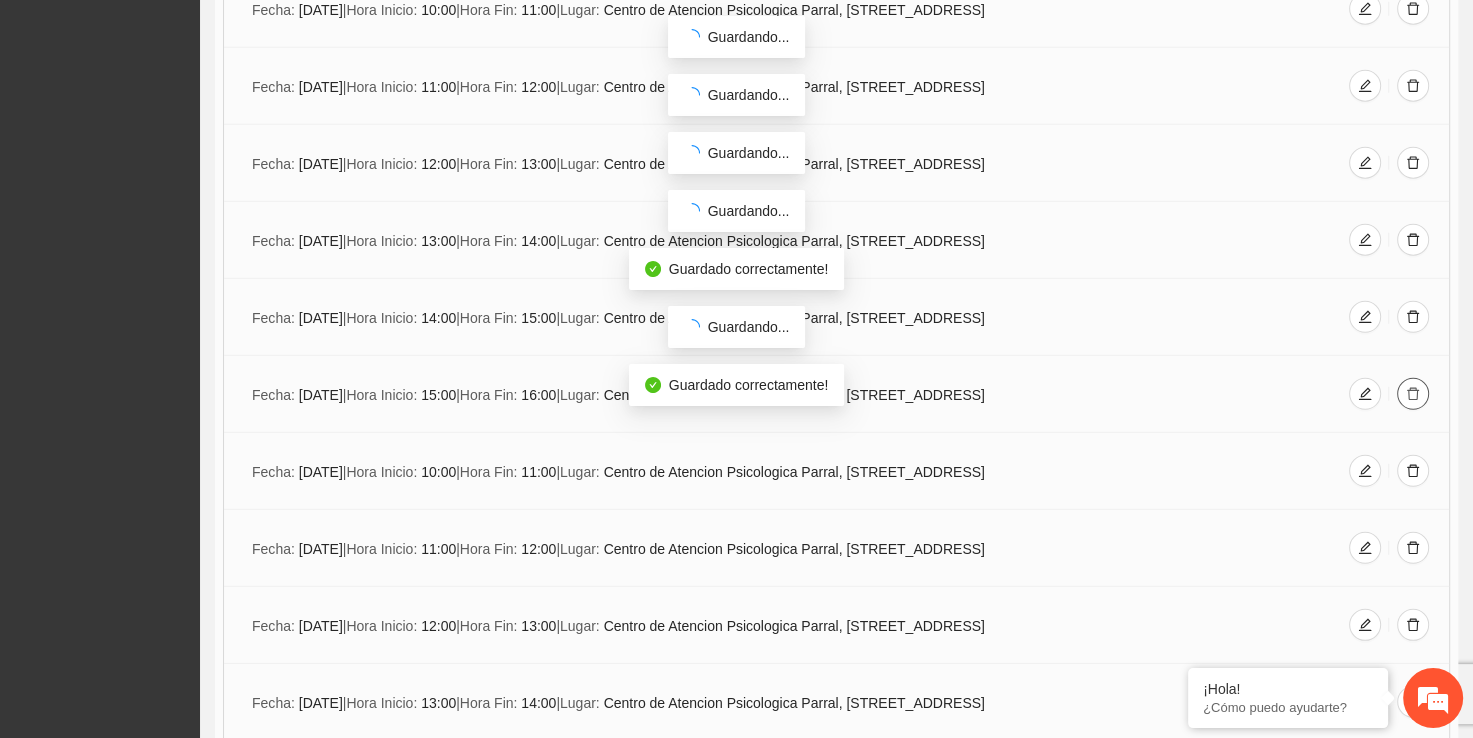 click 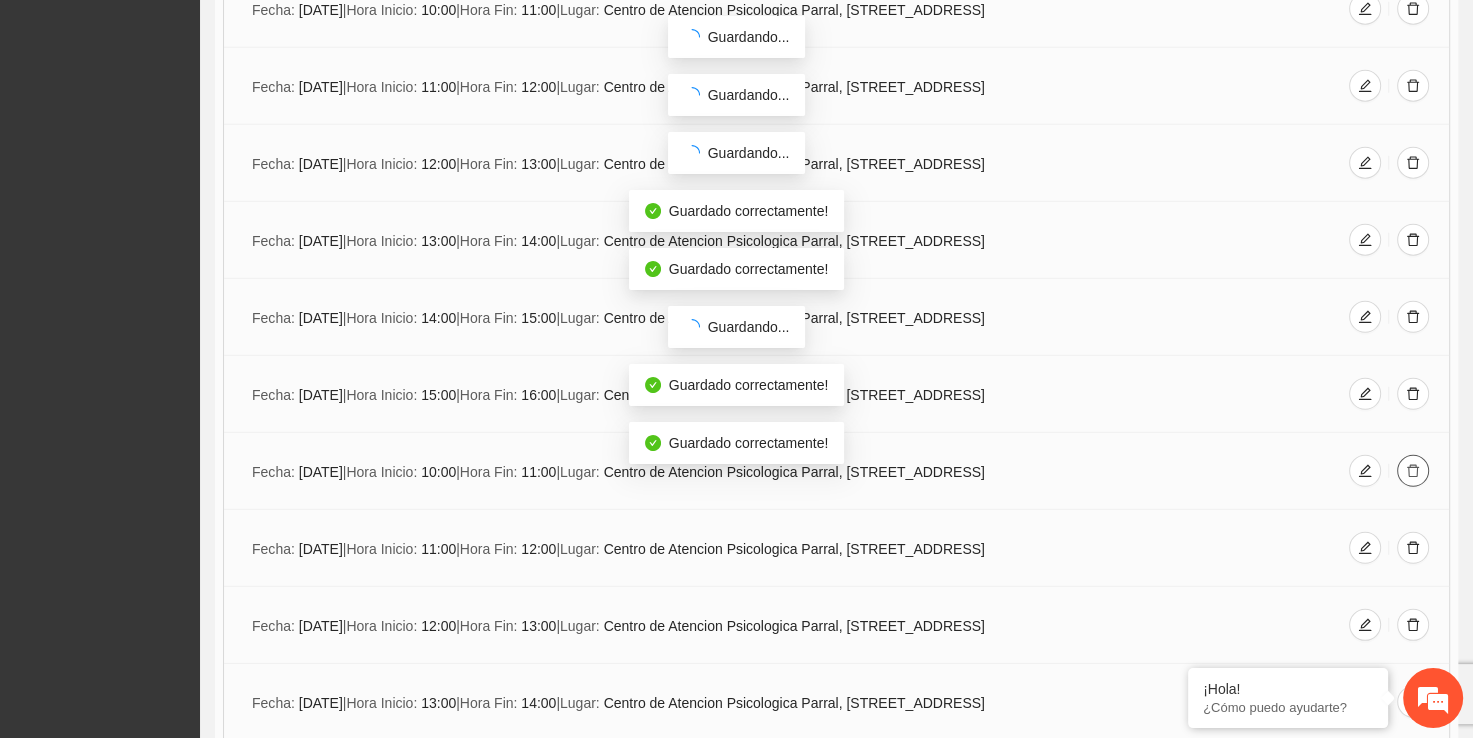 click 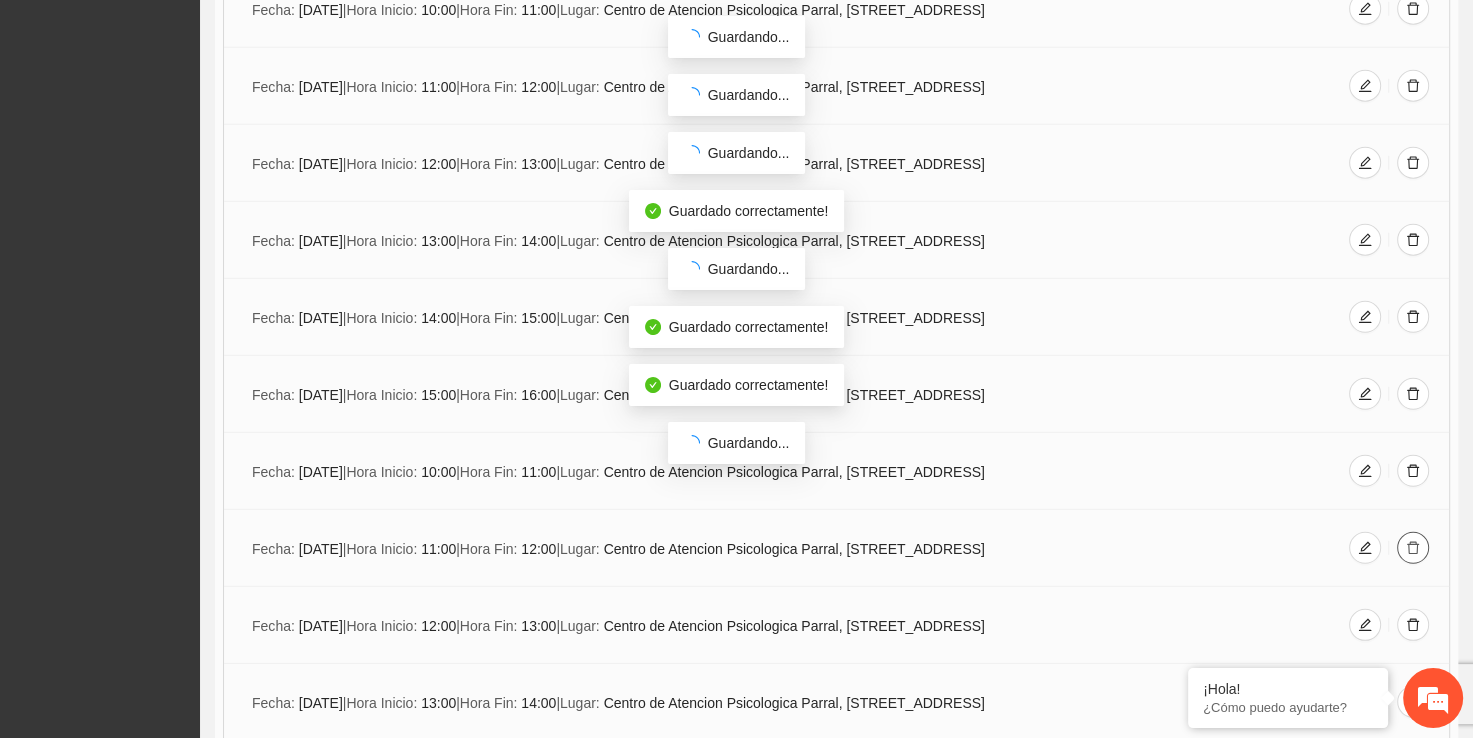 click 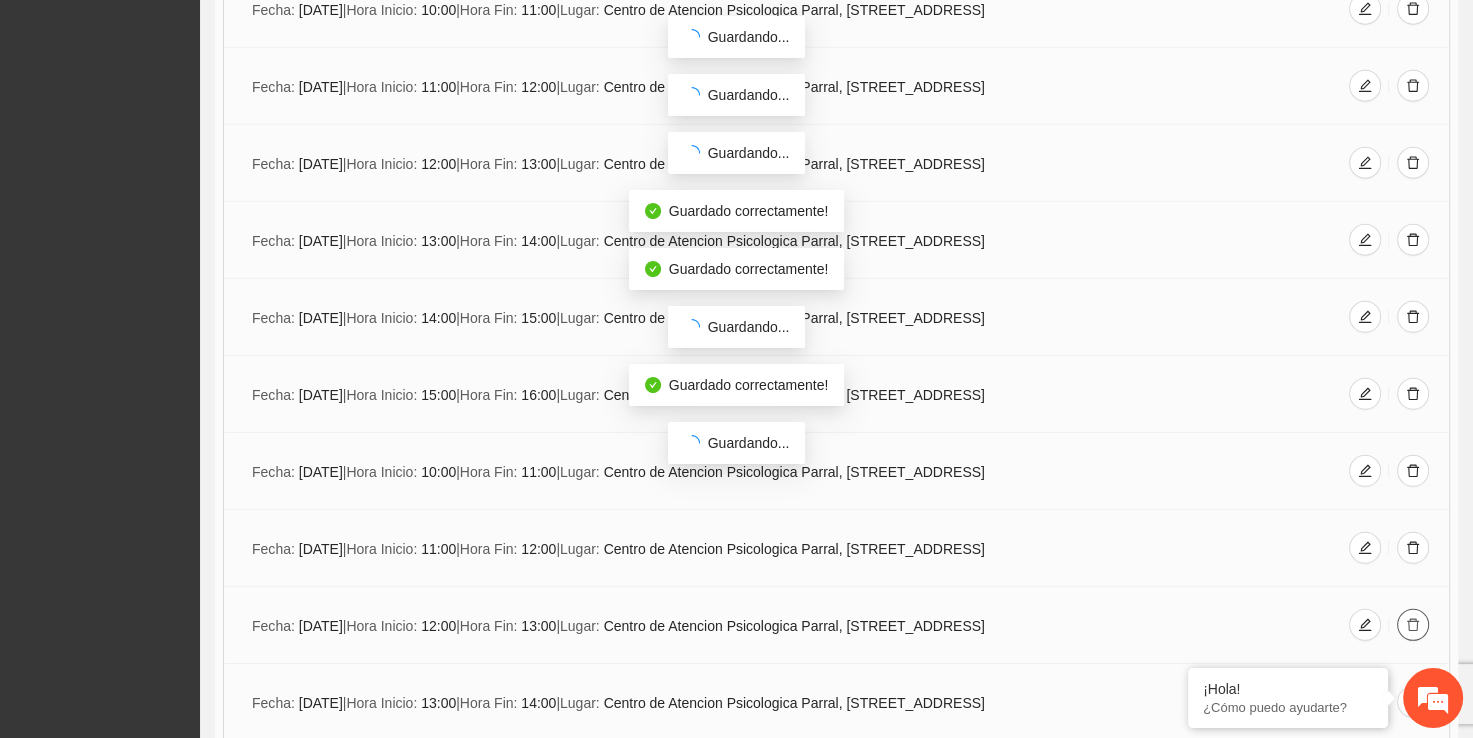 click 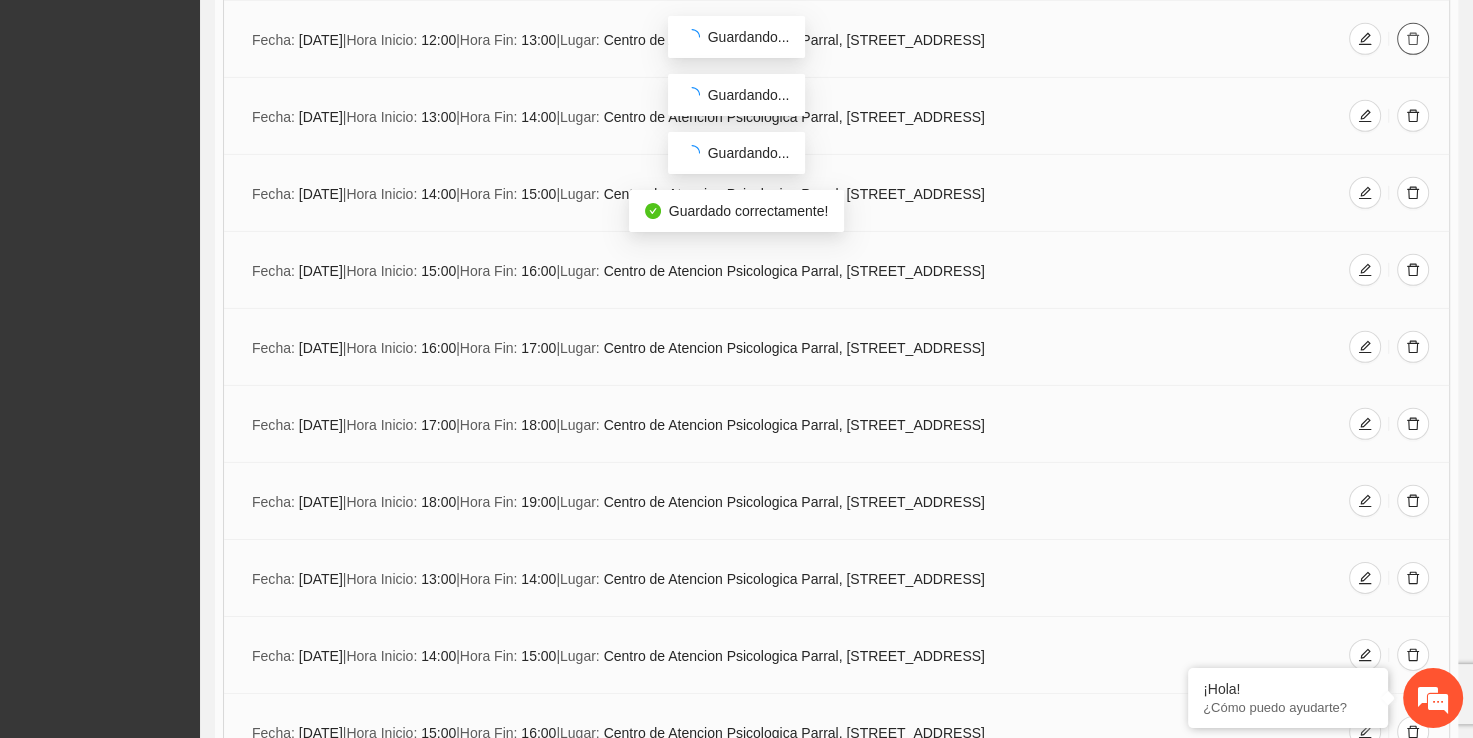 scroll, scrollTop: 5947, scrollLeft: 0, axis: vertical 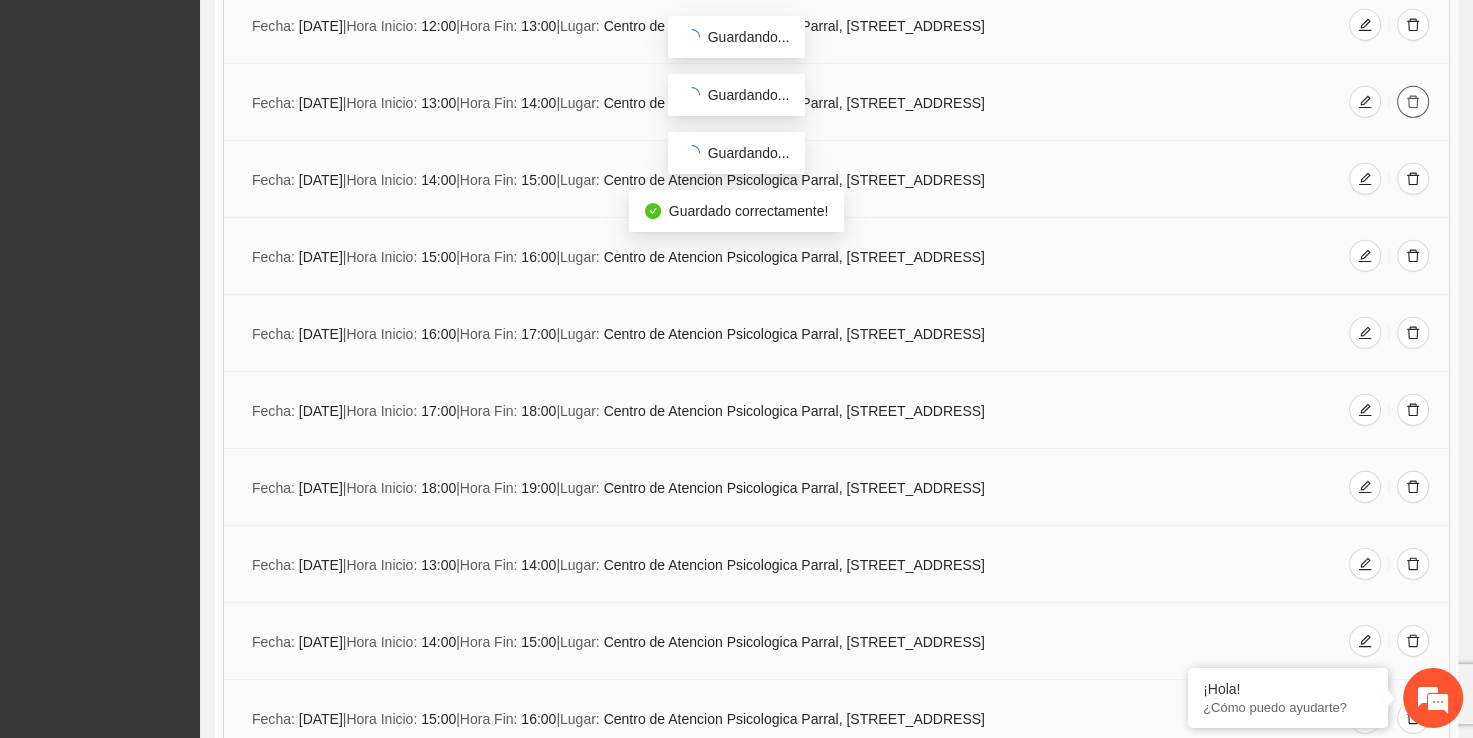 click at bounding box center (1413, 102) 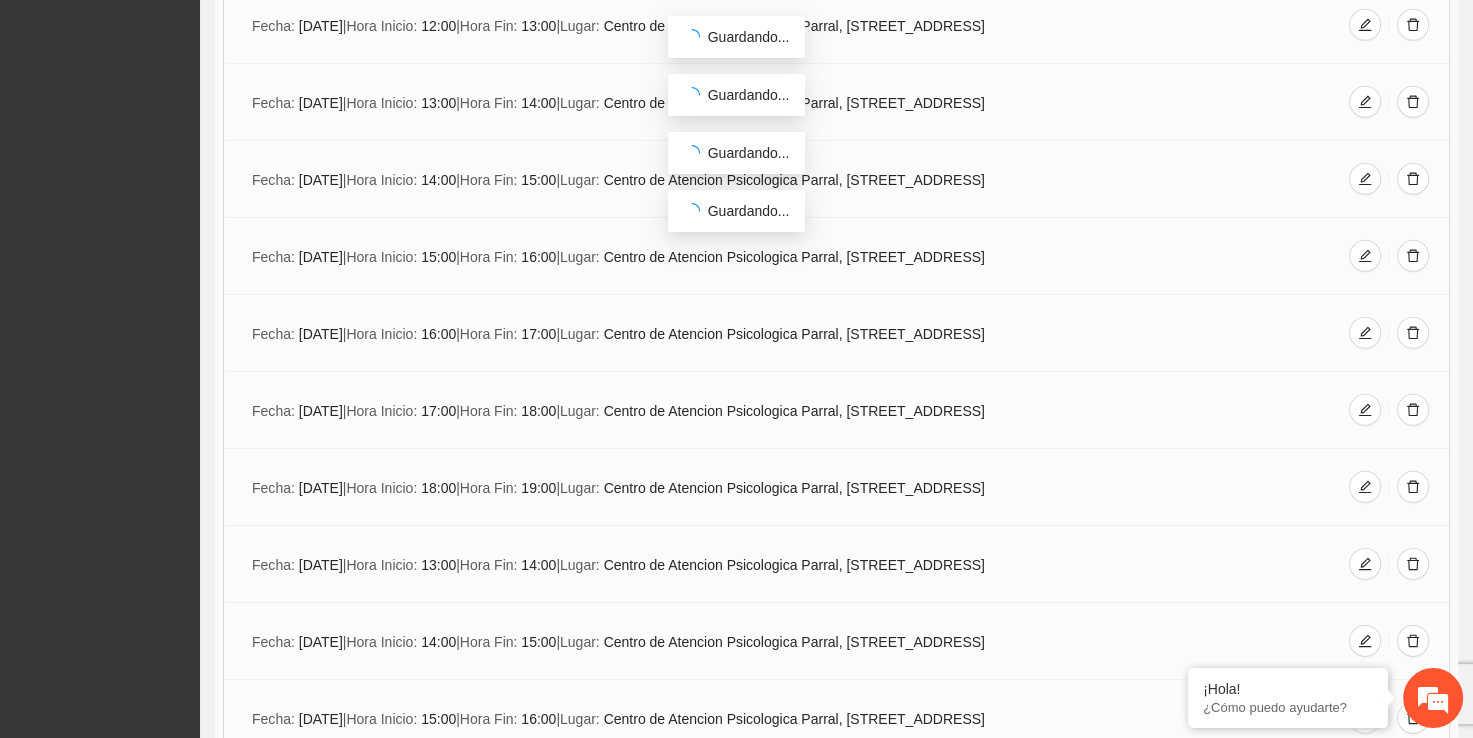 click at bounding box center [1413, 179] 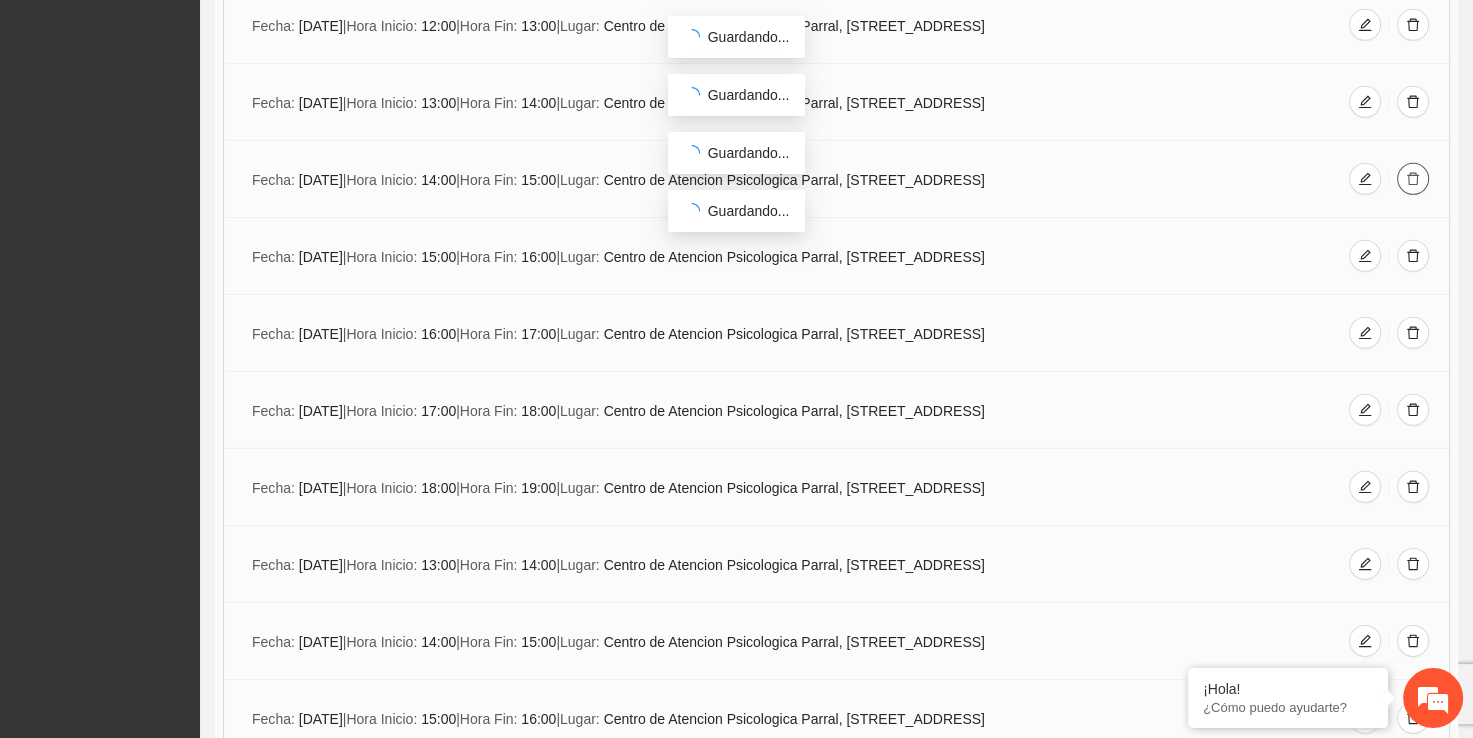 click 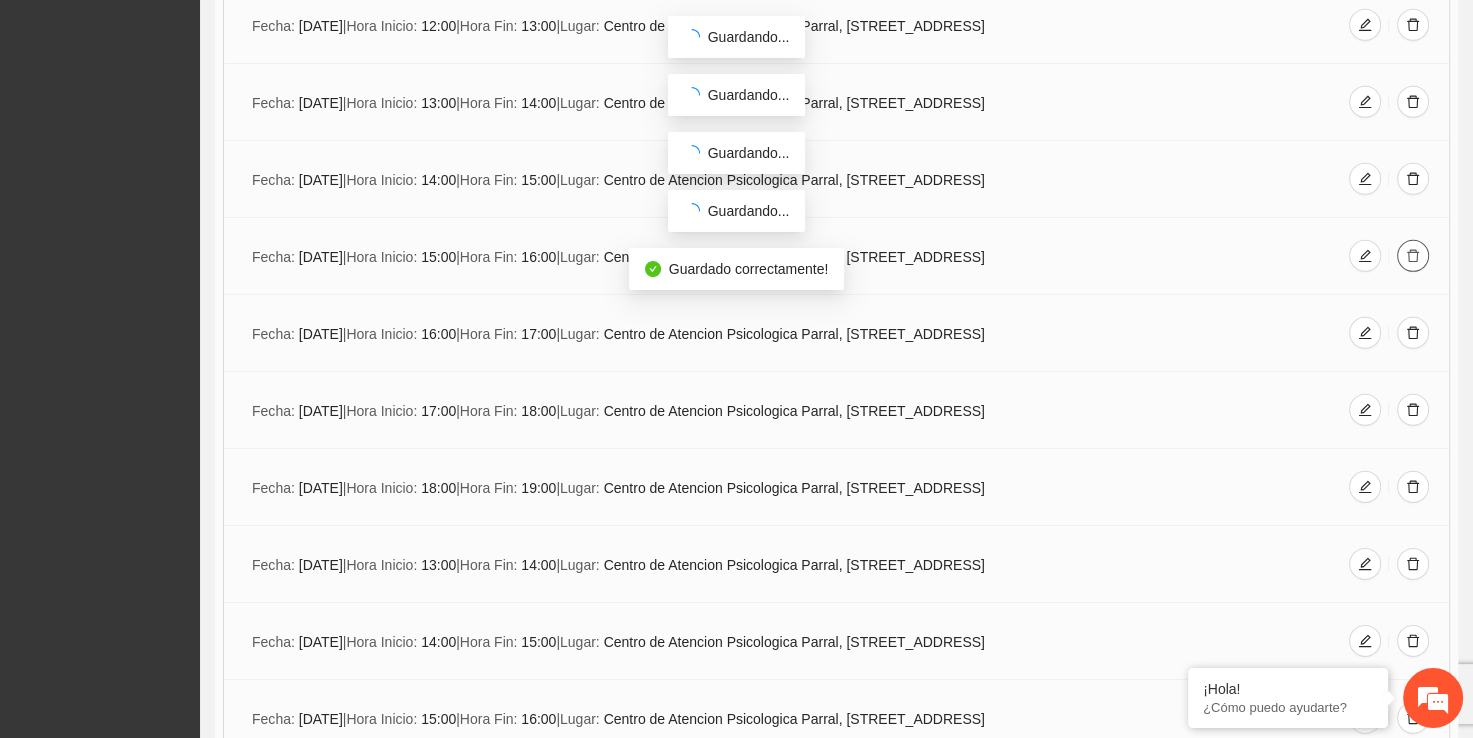 click 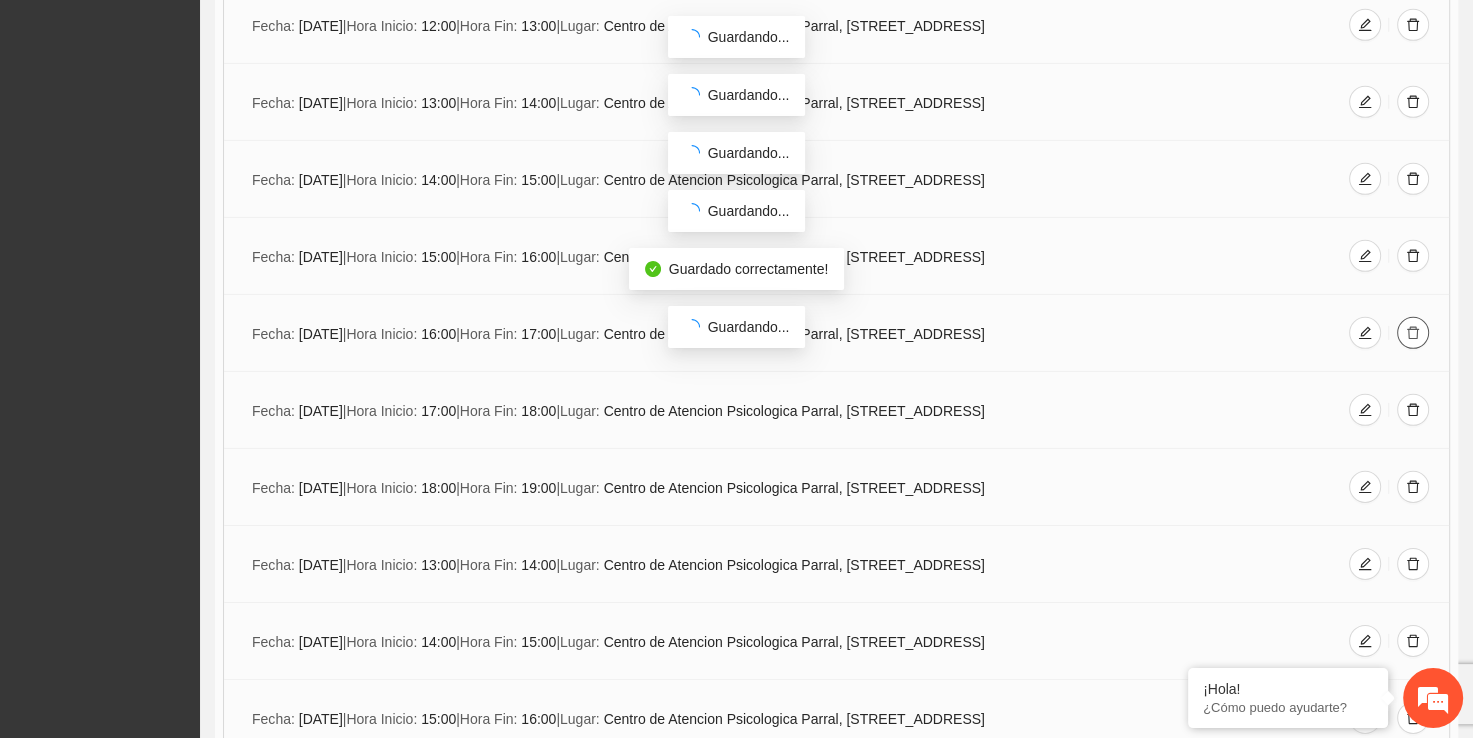 click 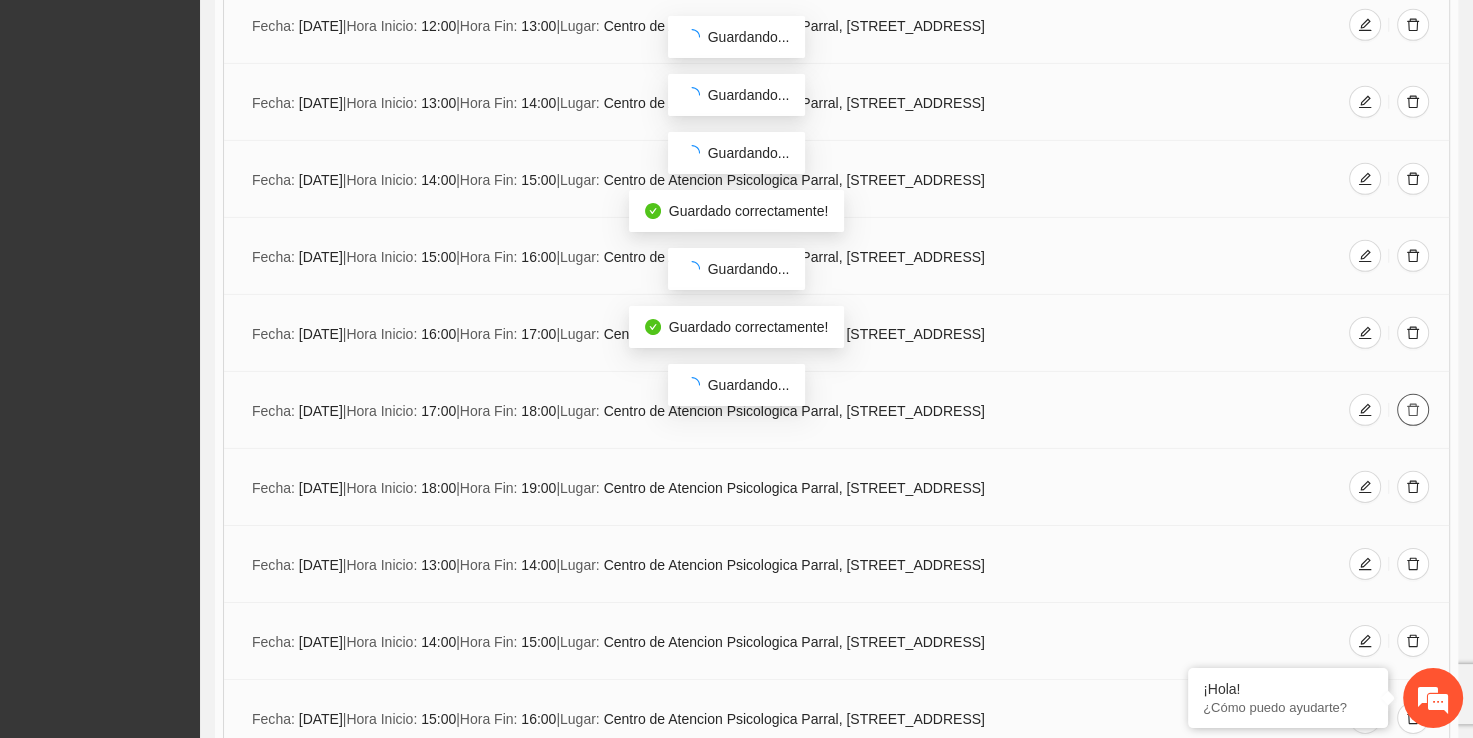 click 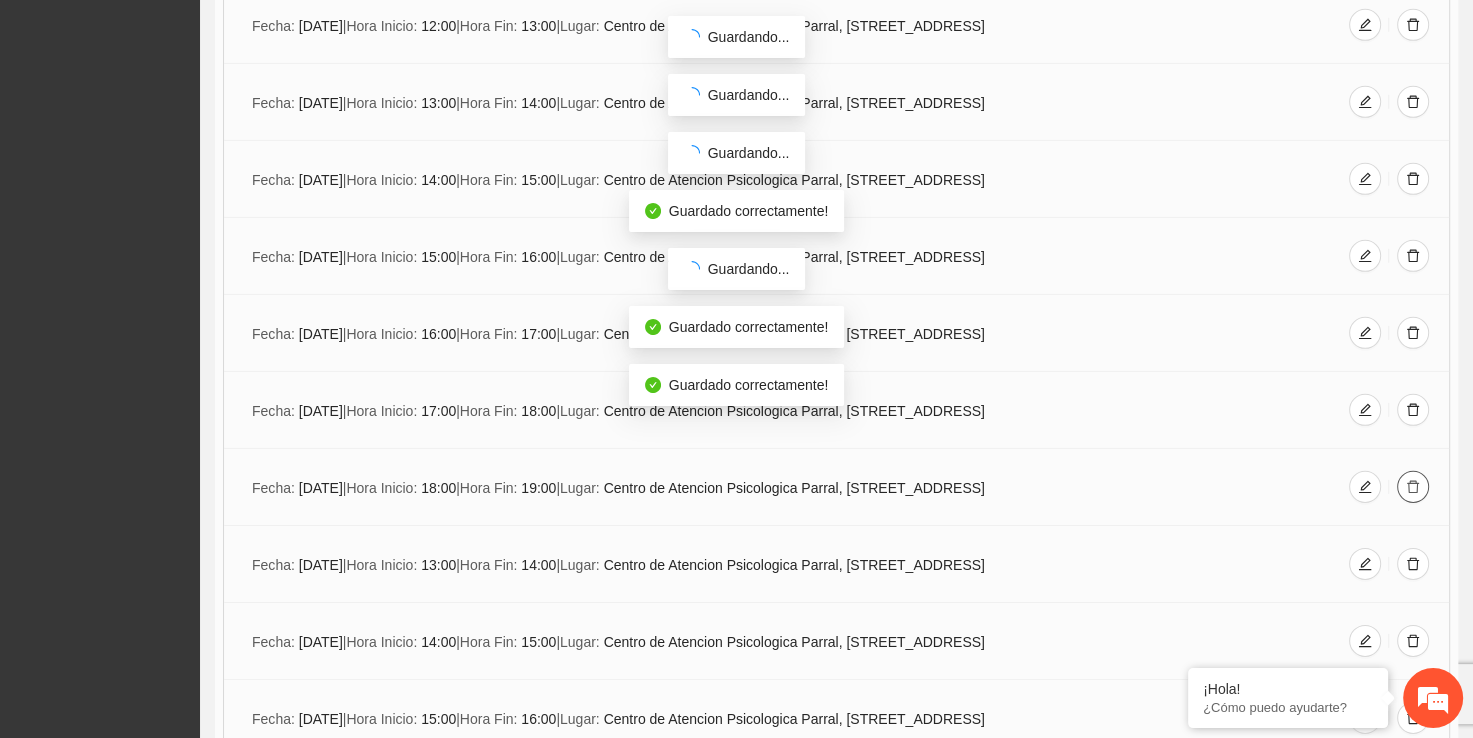click at bounding box center (1413, 487) 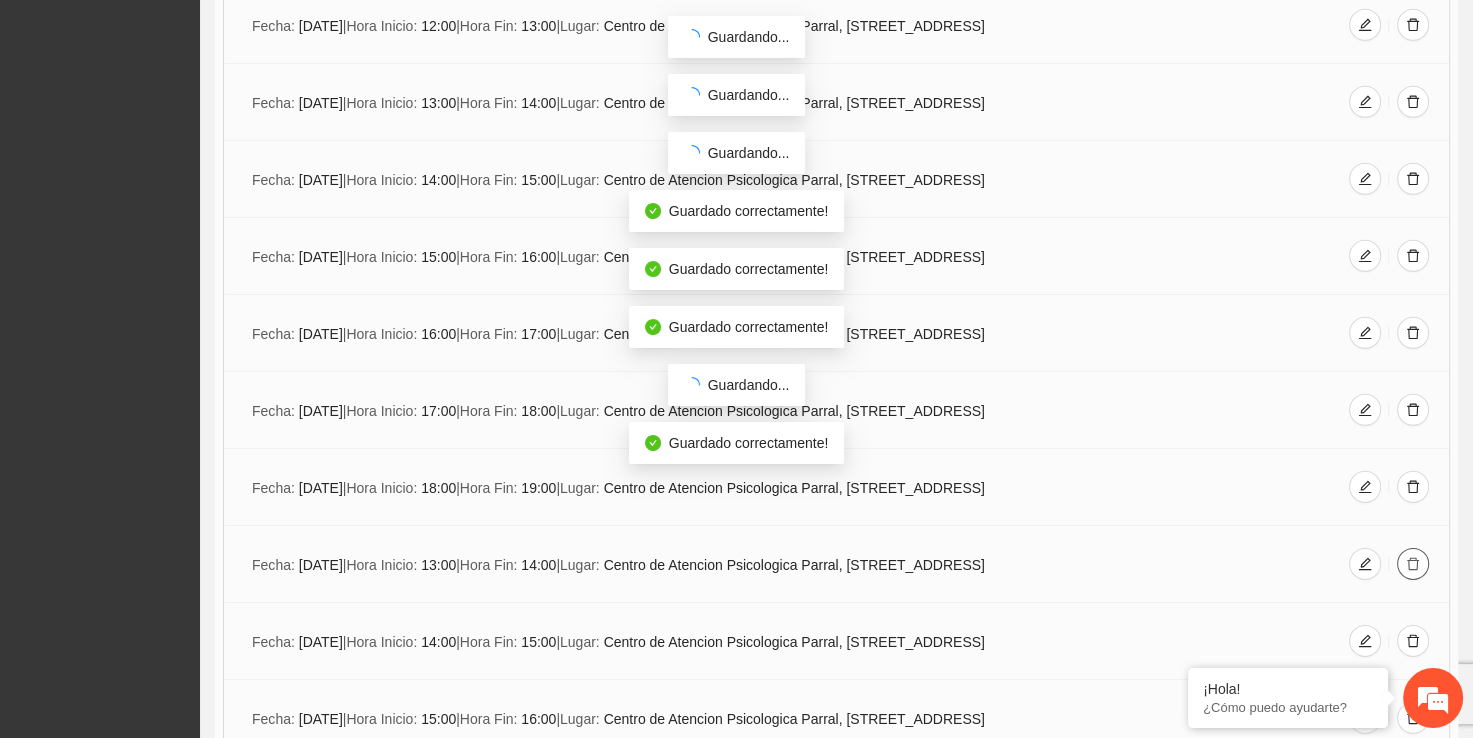click 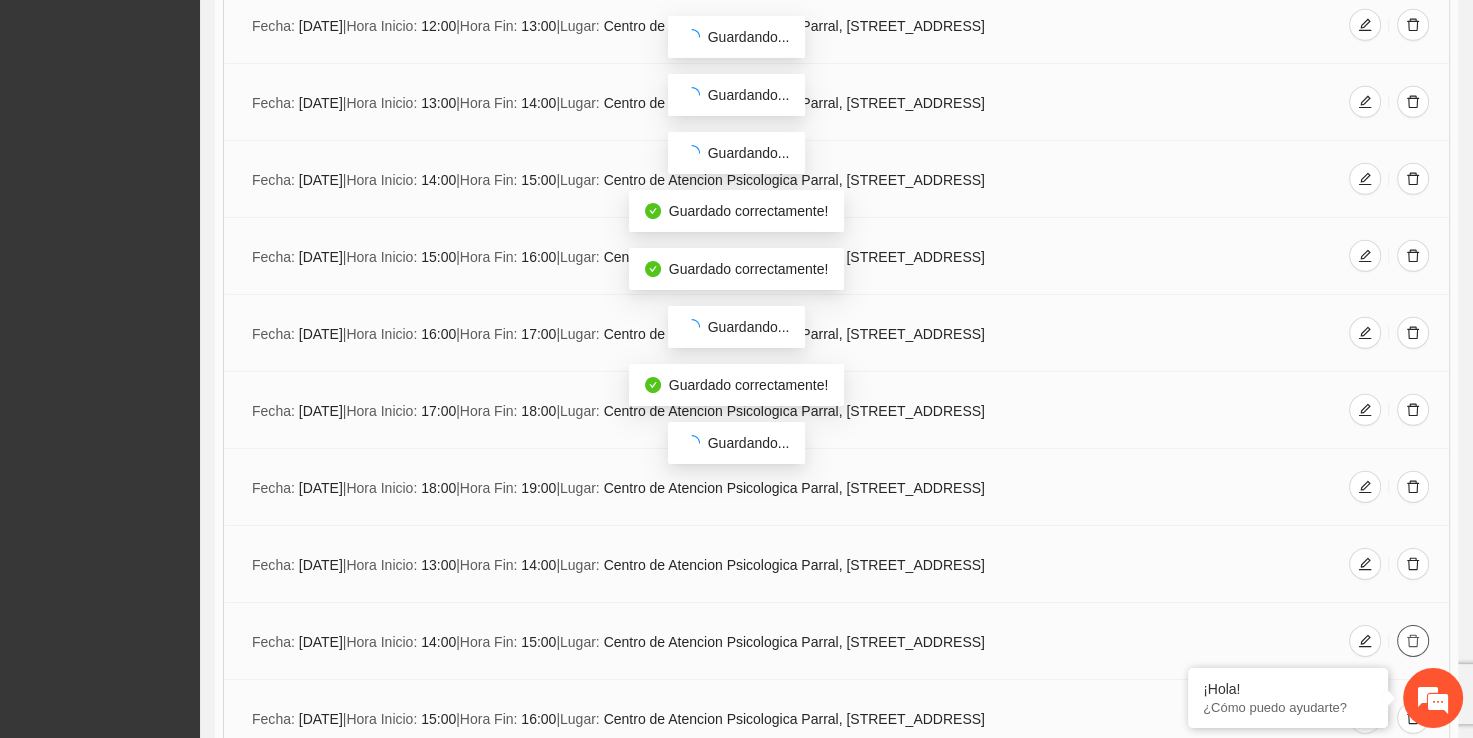 click 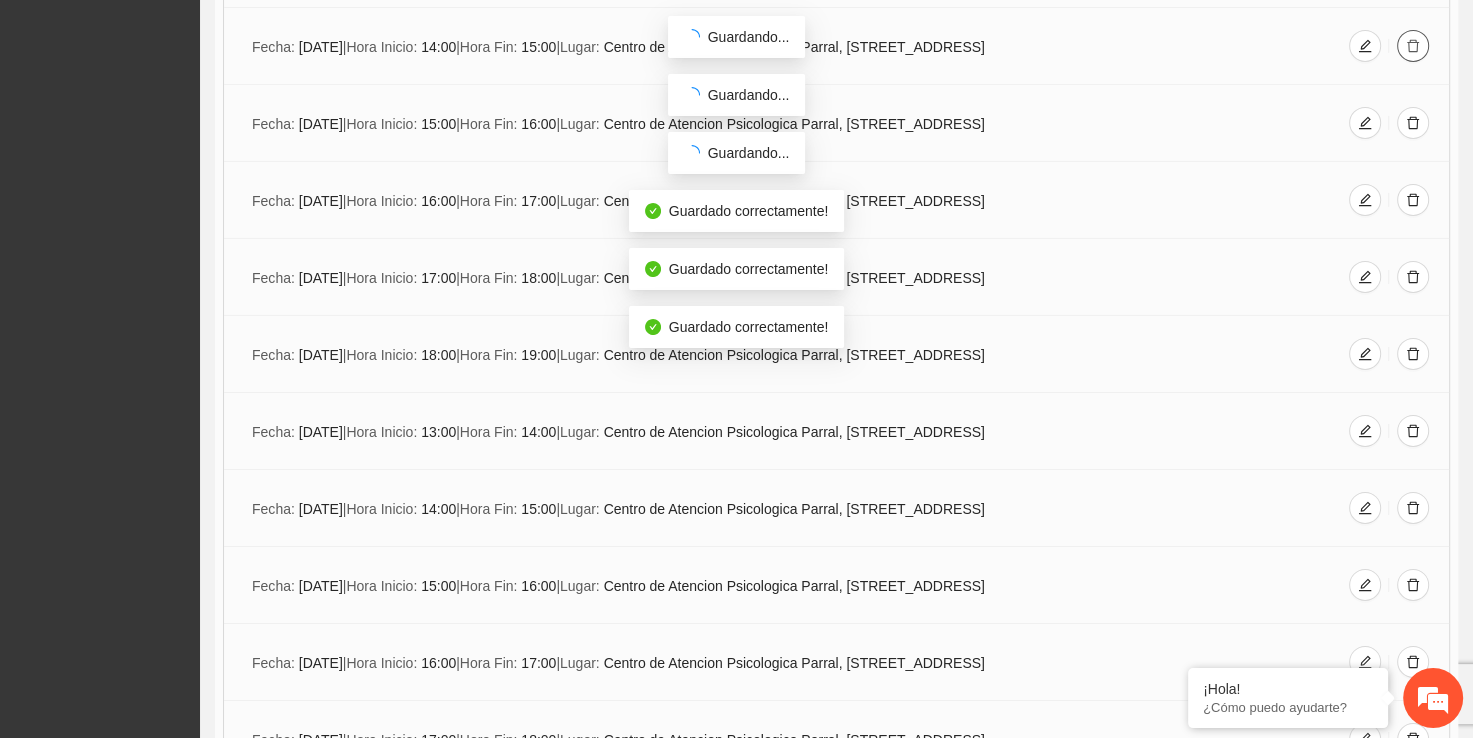 scroll, scrollTop: 6560, scrollLeft: 0, axis: vertical 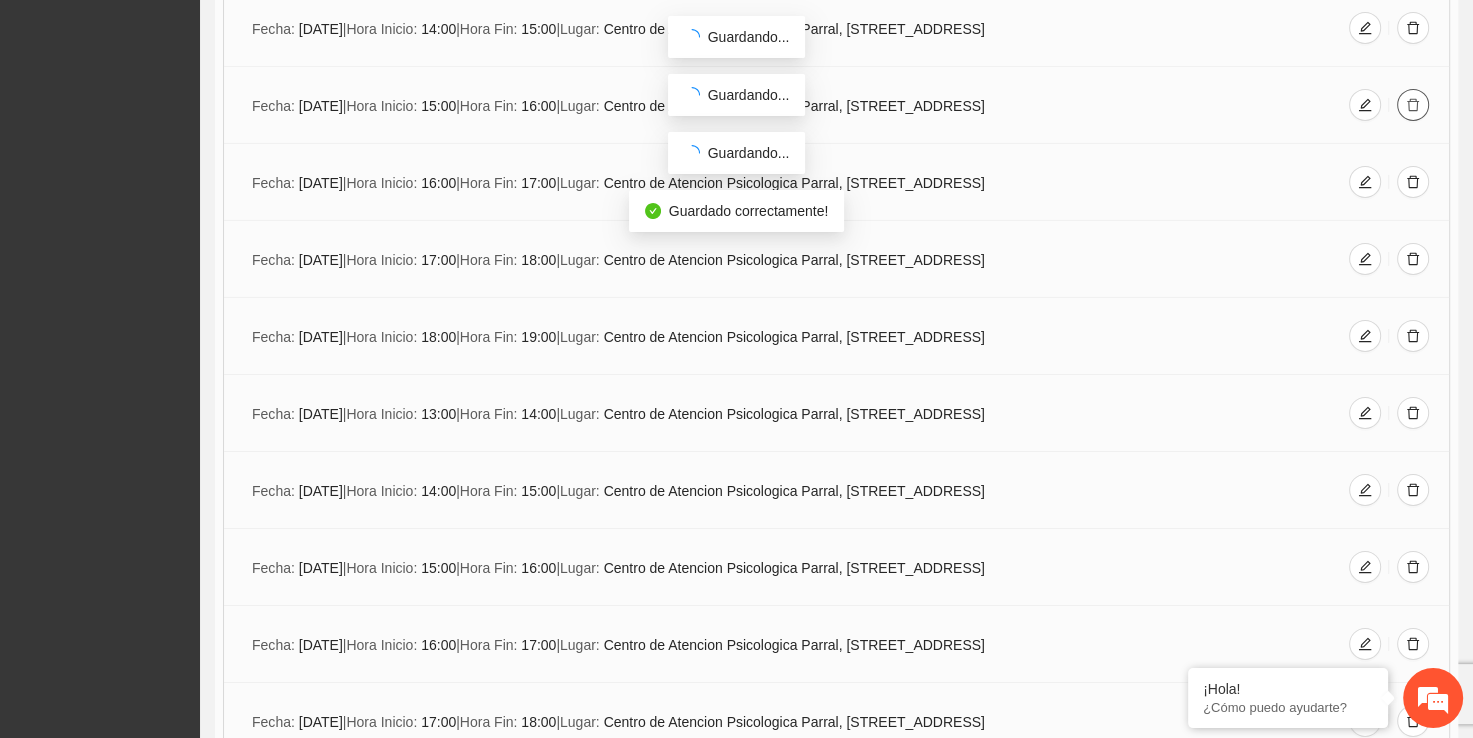 click 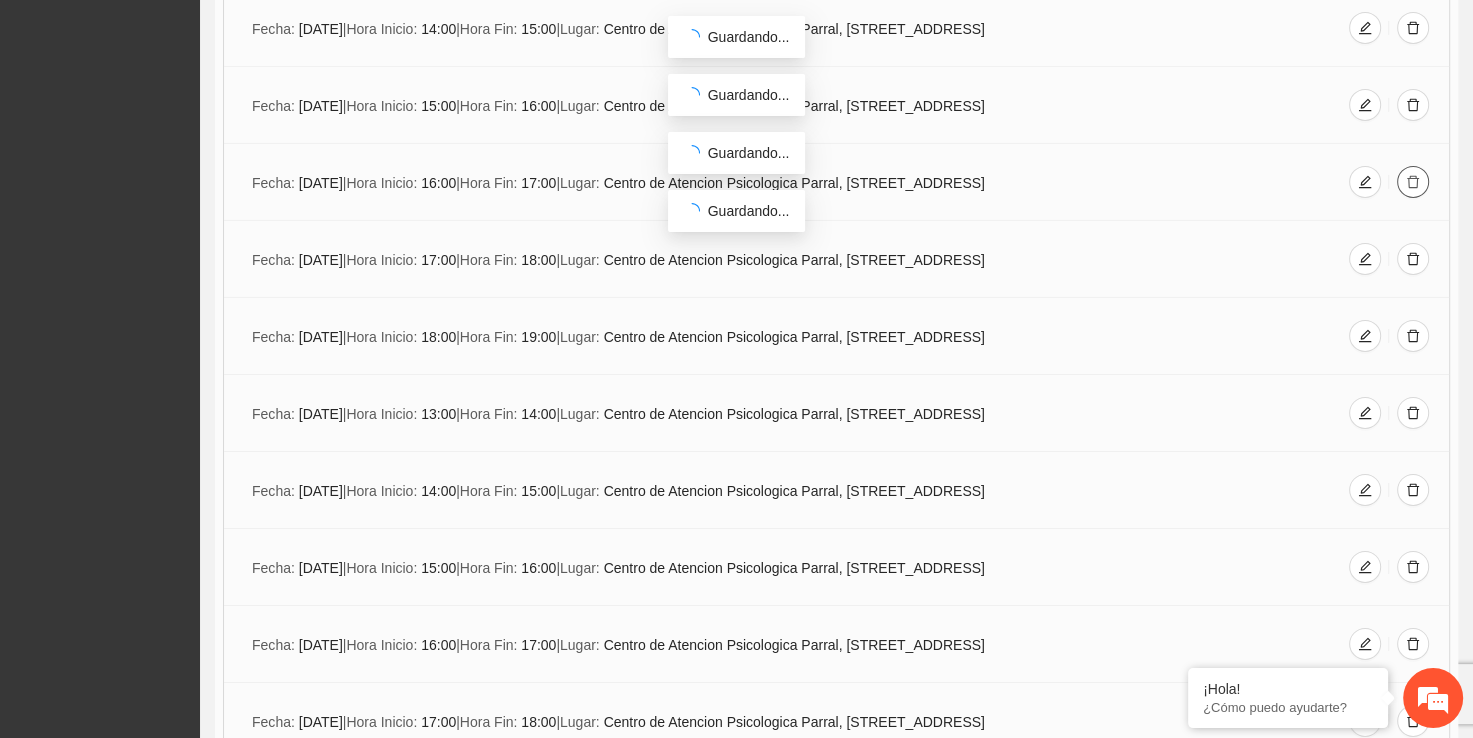 click 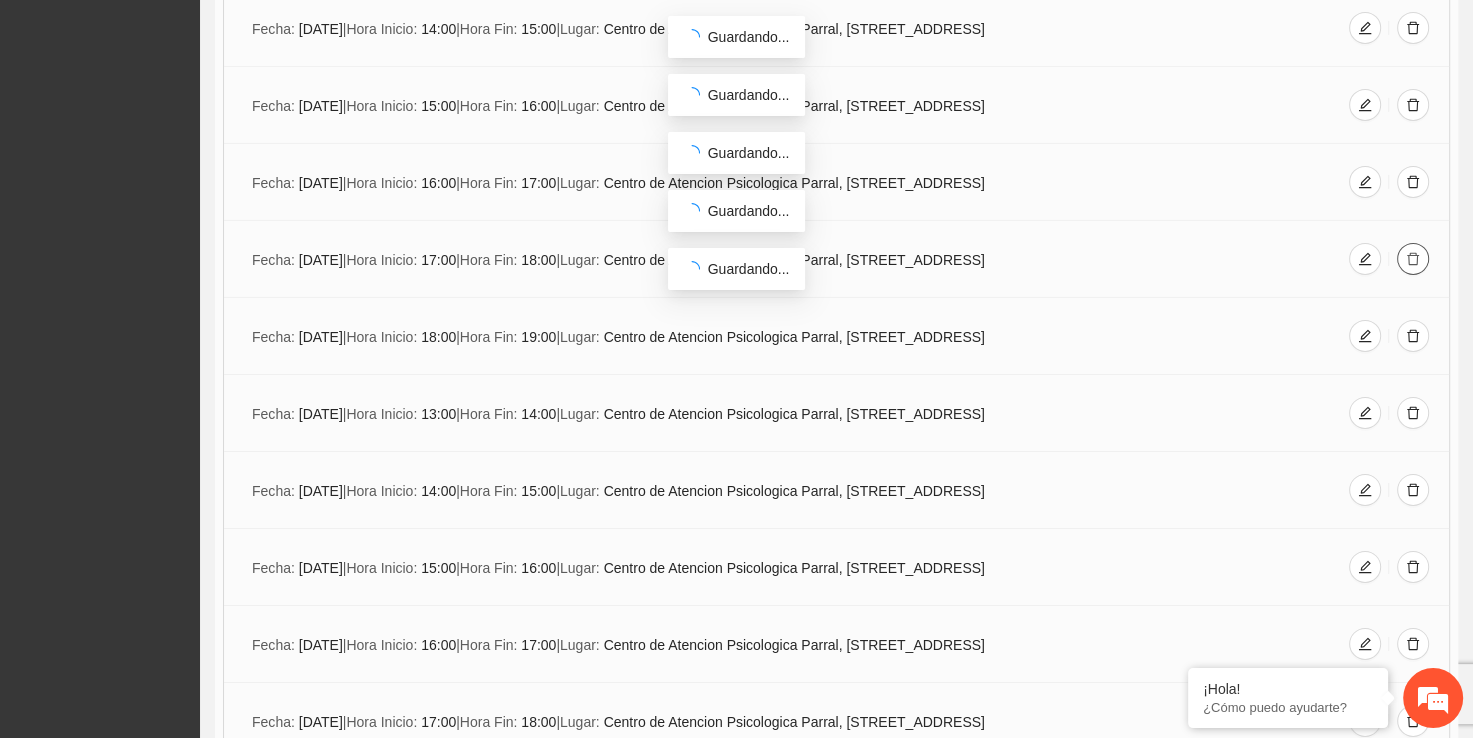 click 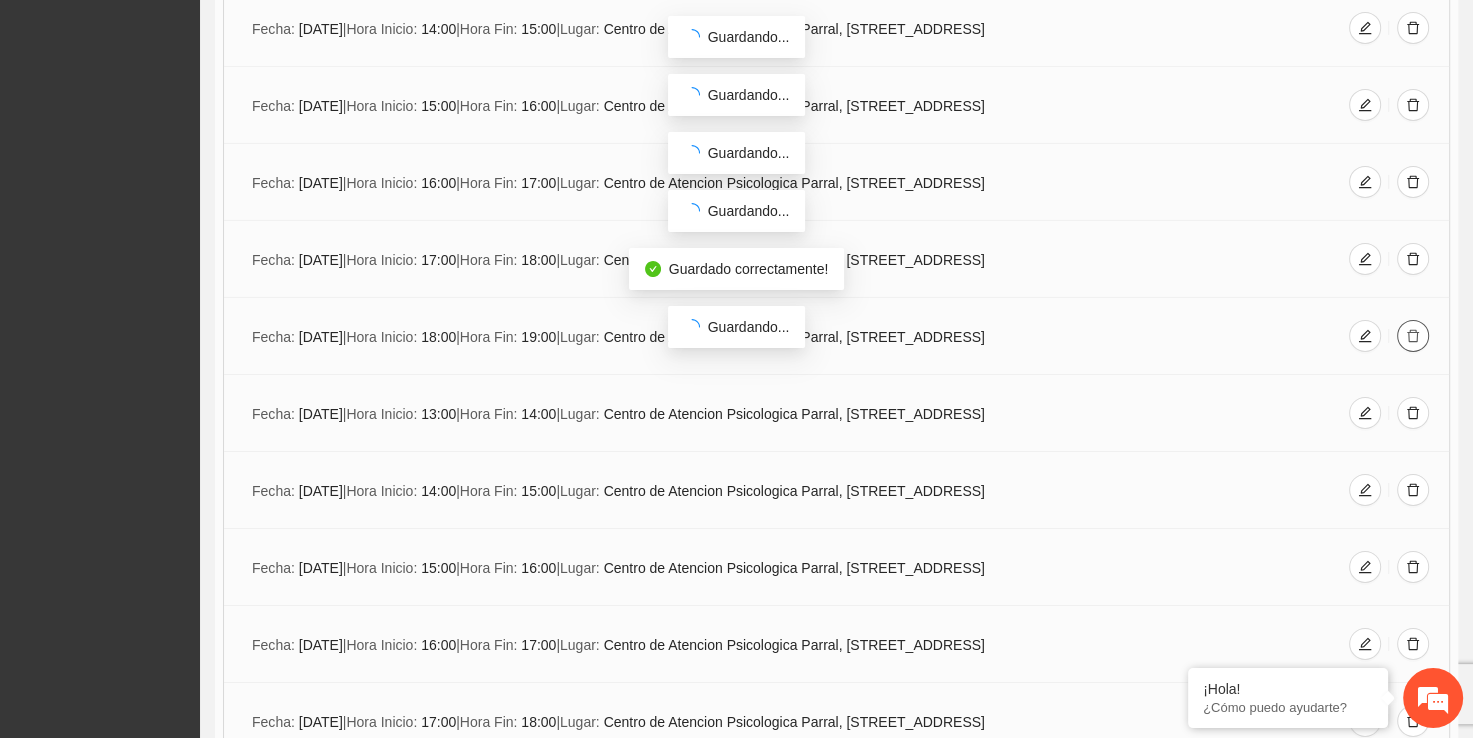 click at bounding box center [1413, 336] 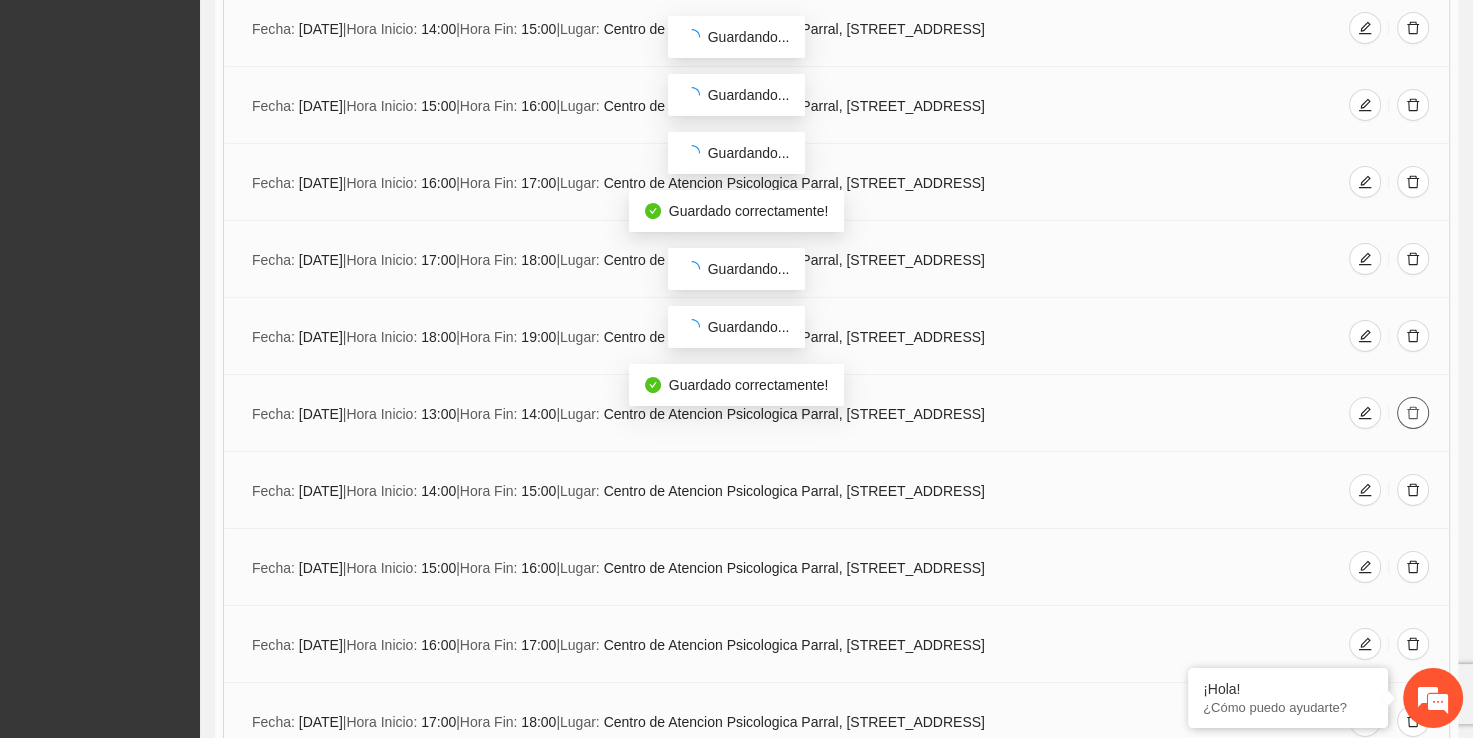 click 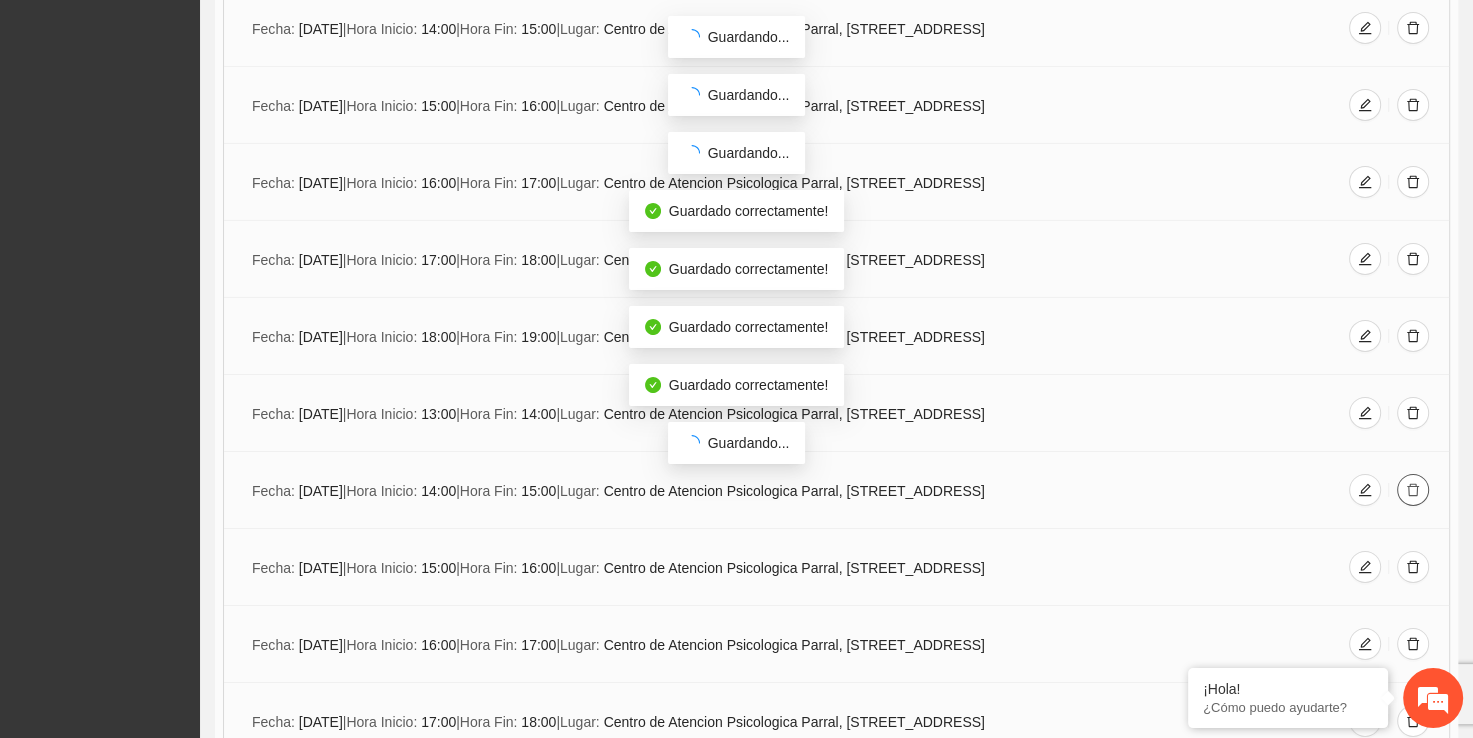 click at bounding box center [1413, 491] 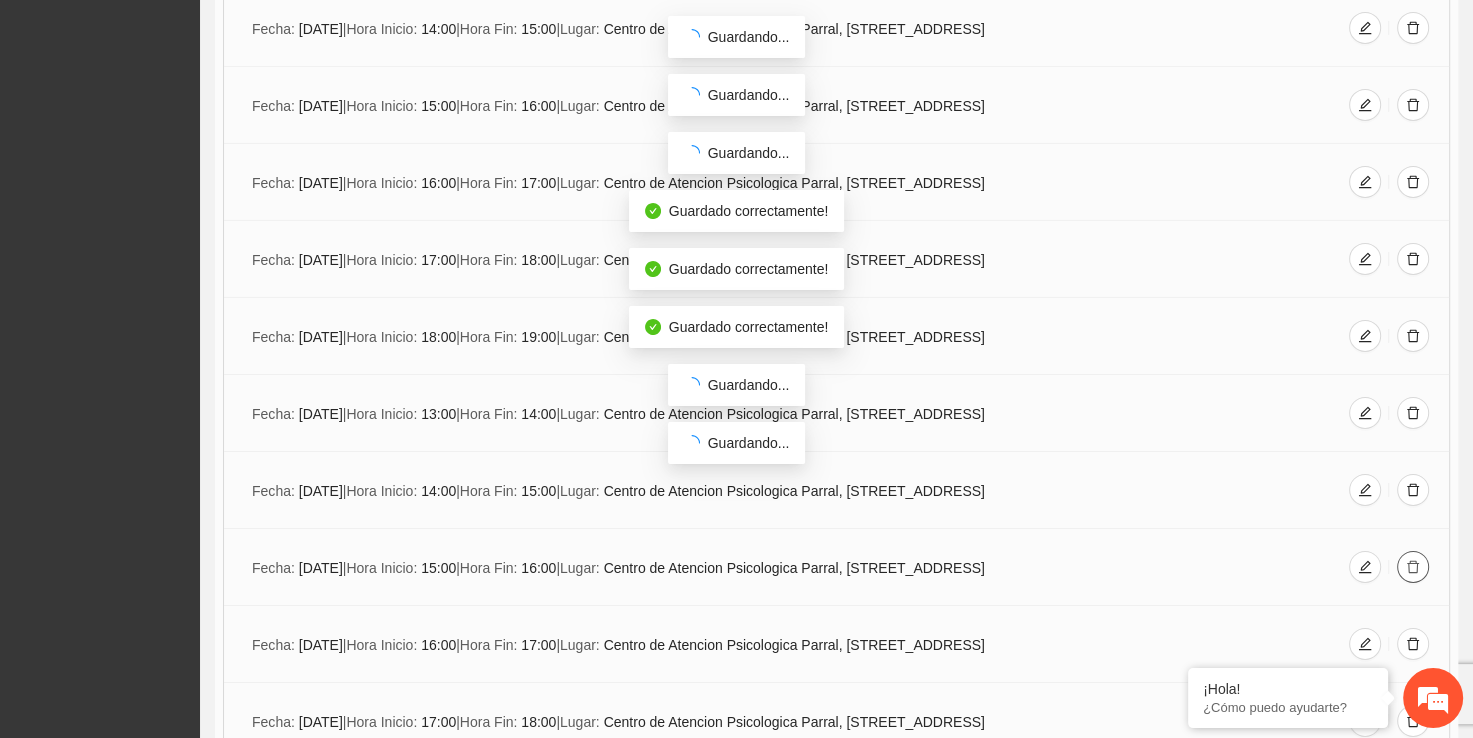 click 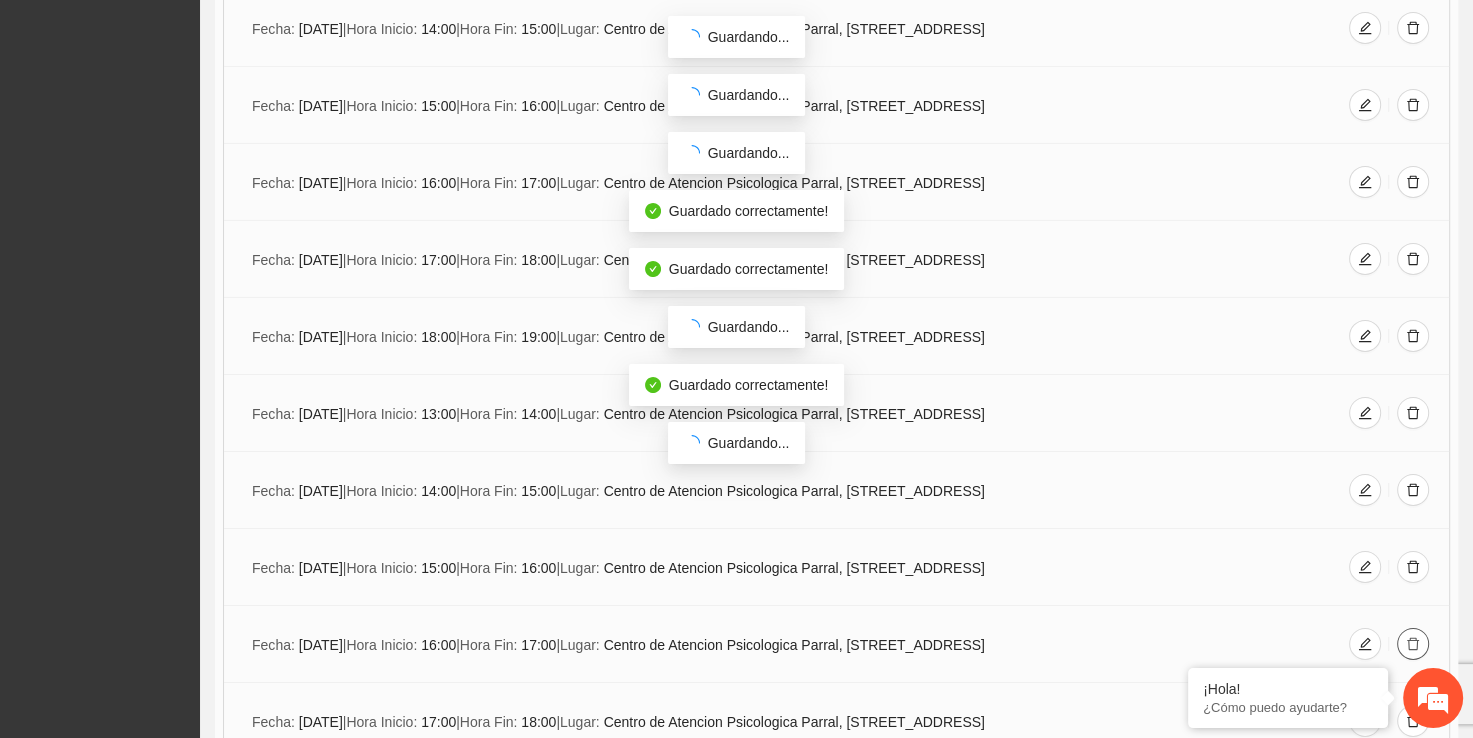 click 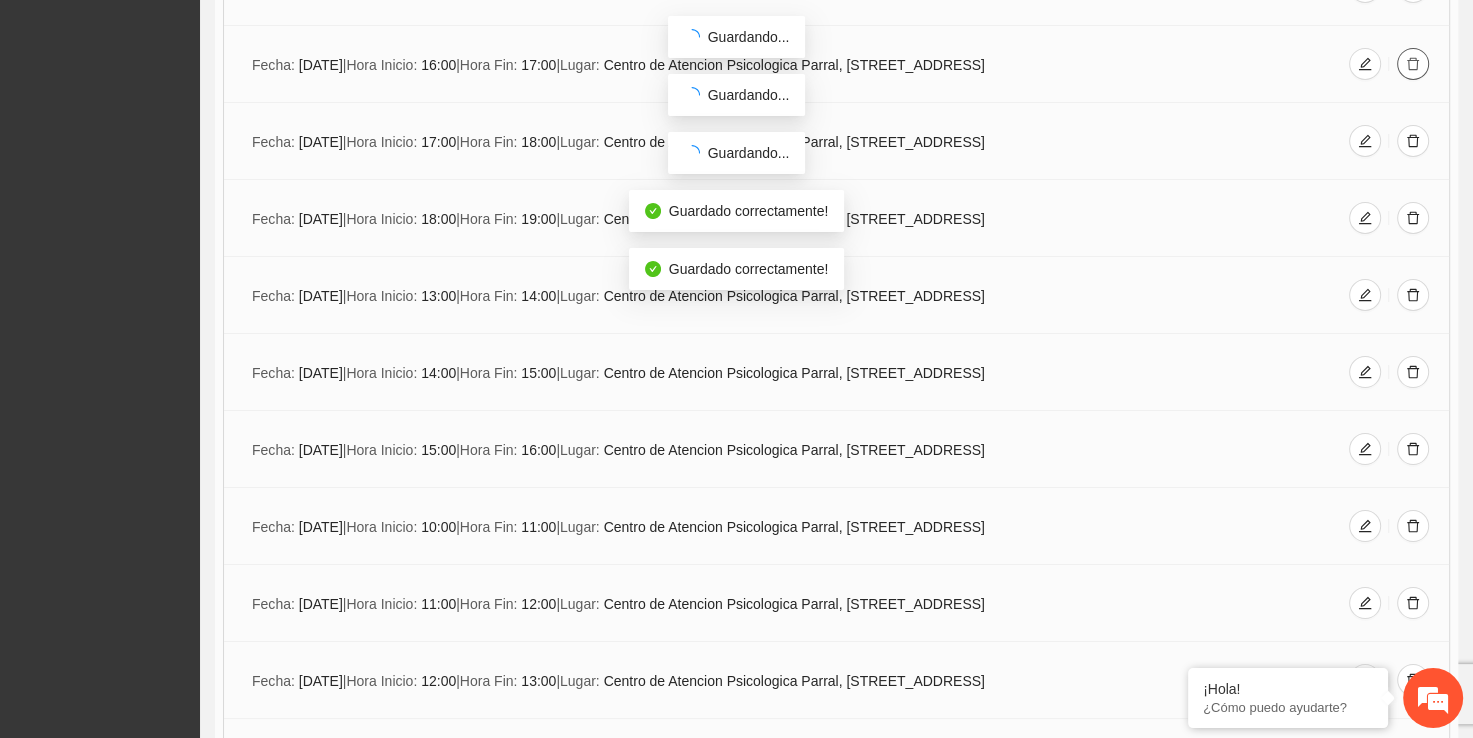 scroll, scrollTop: 7162, scrollLeft: 0, axis: vertical 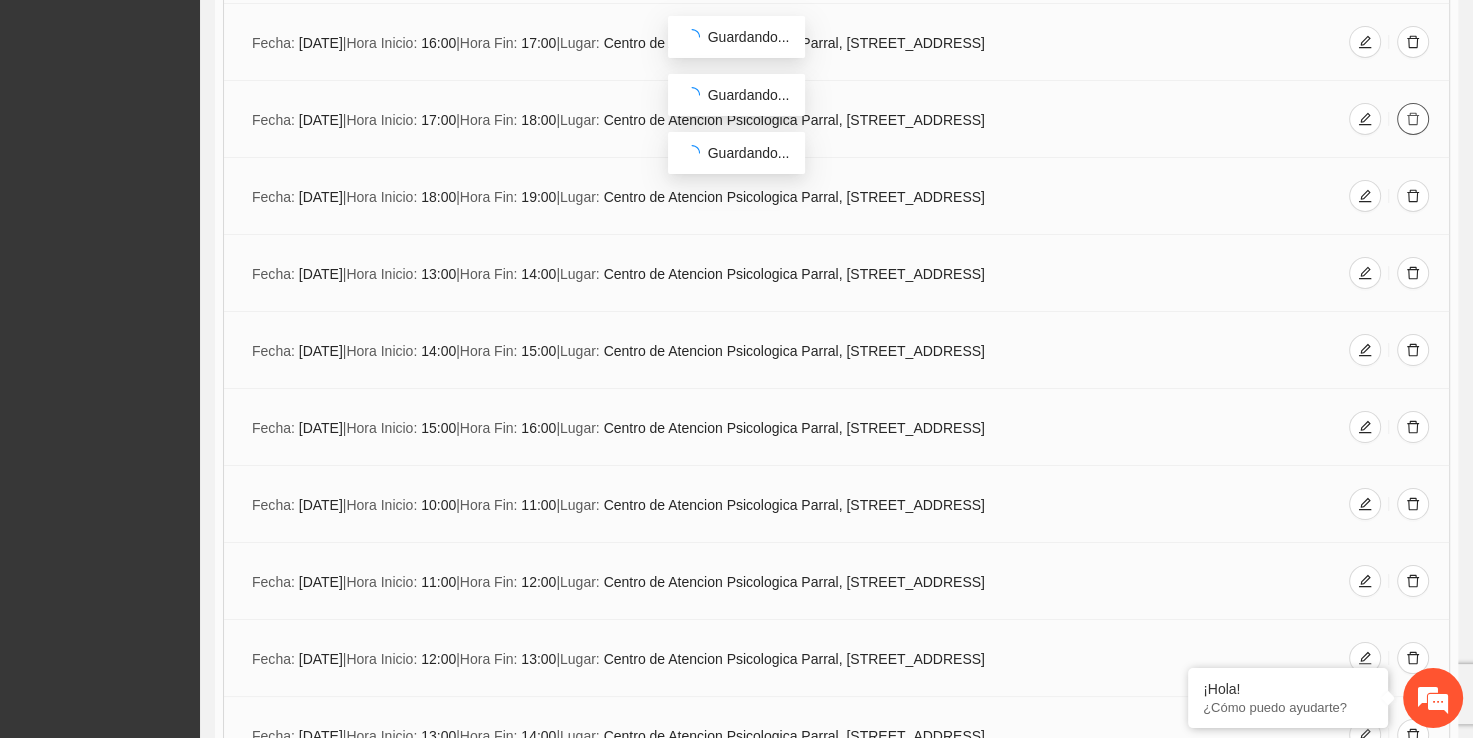 click at bounding box center [1413, 119] 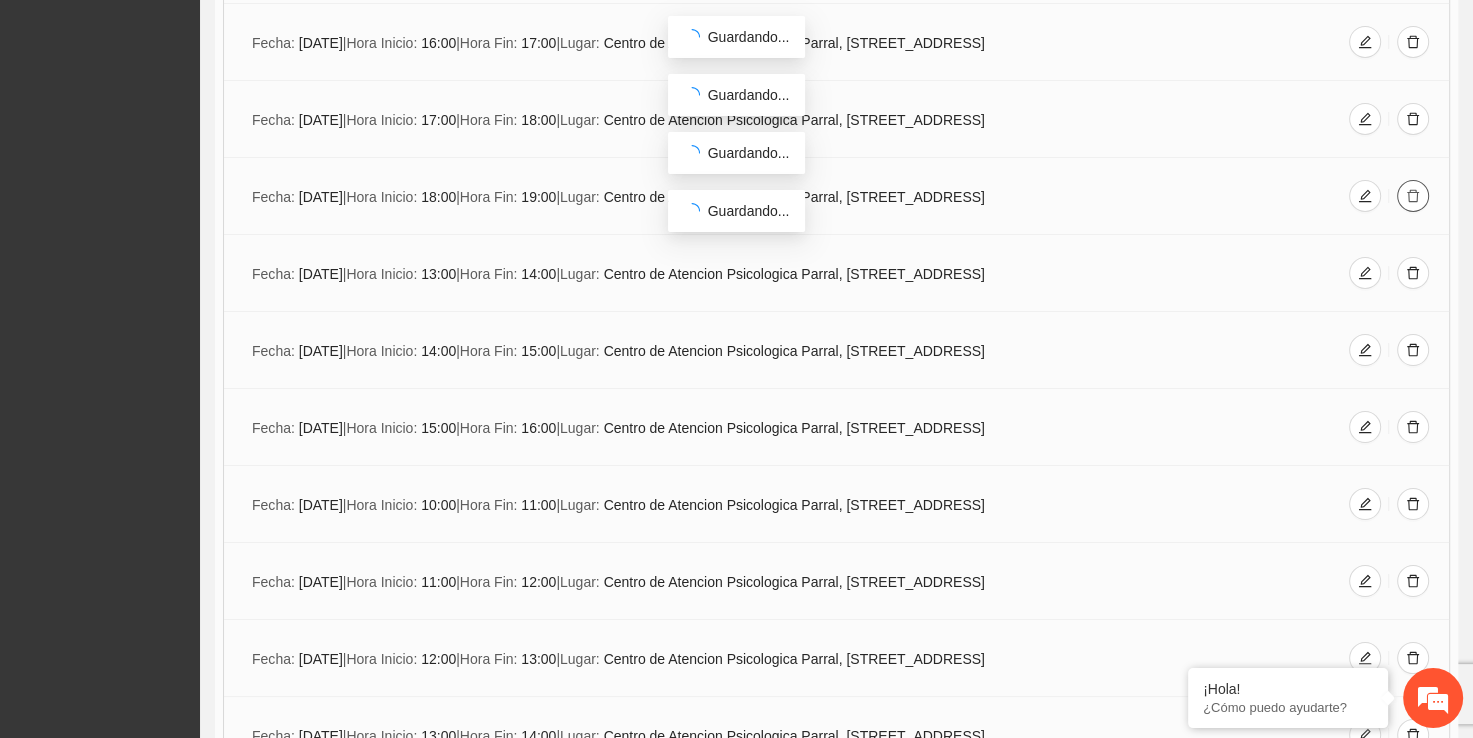 click 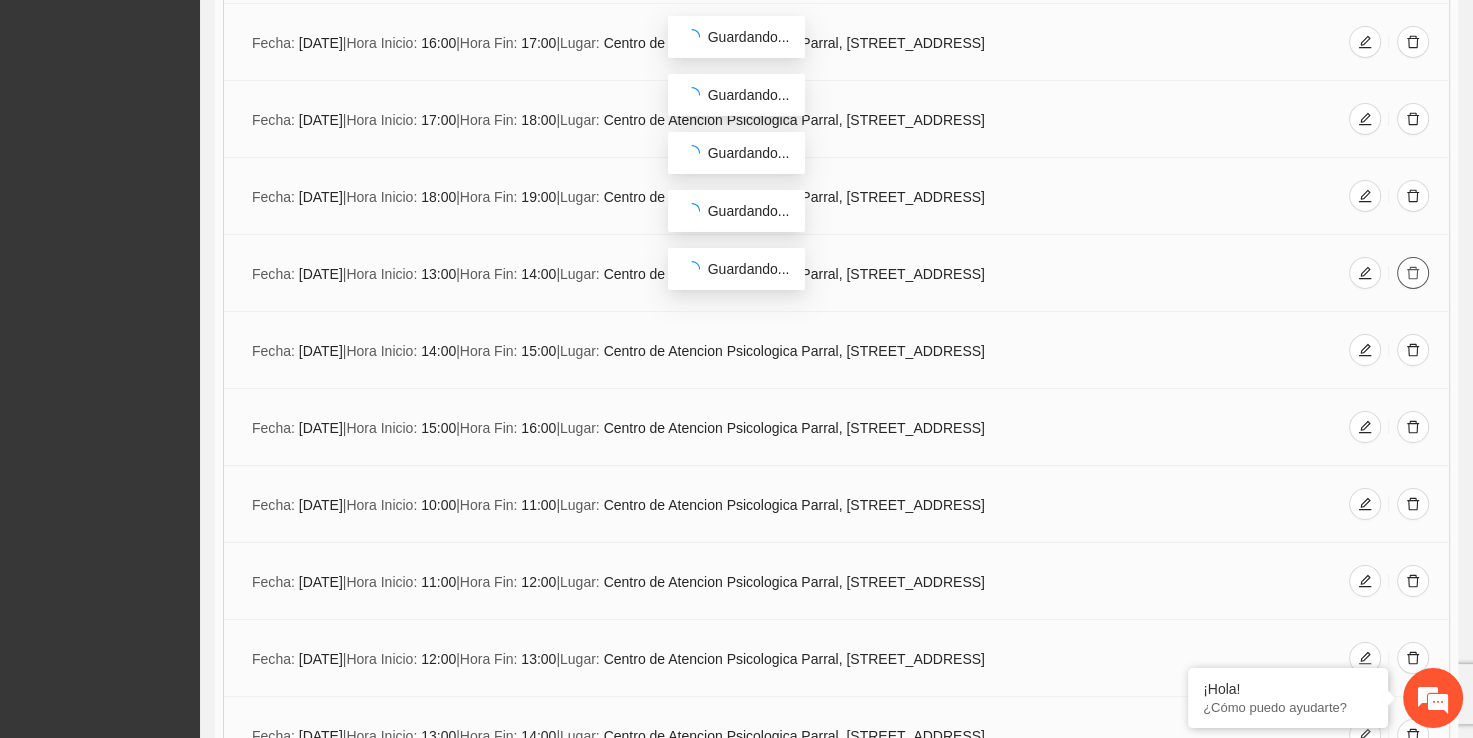 click at bounding box center (1413, 273) 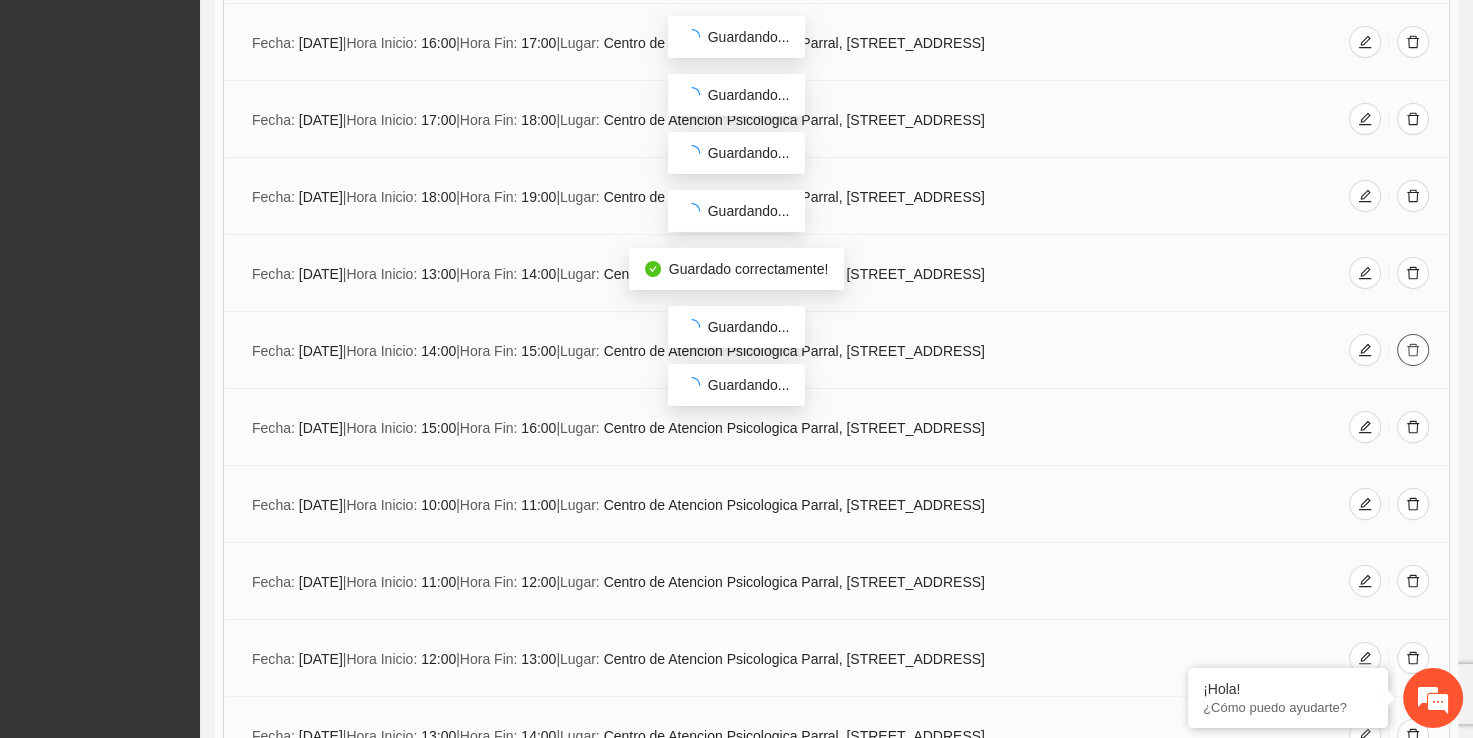 click 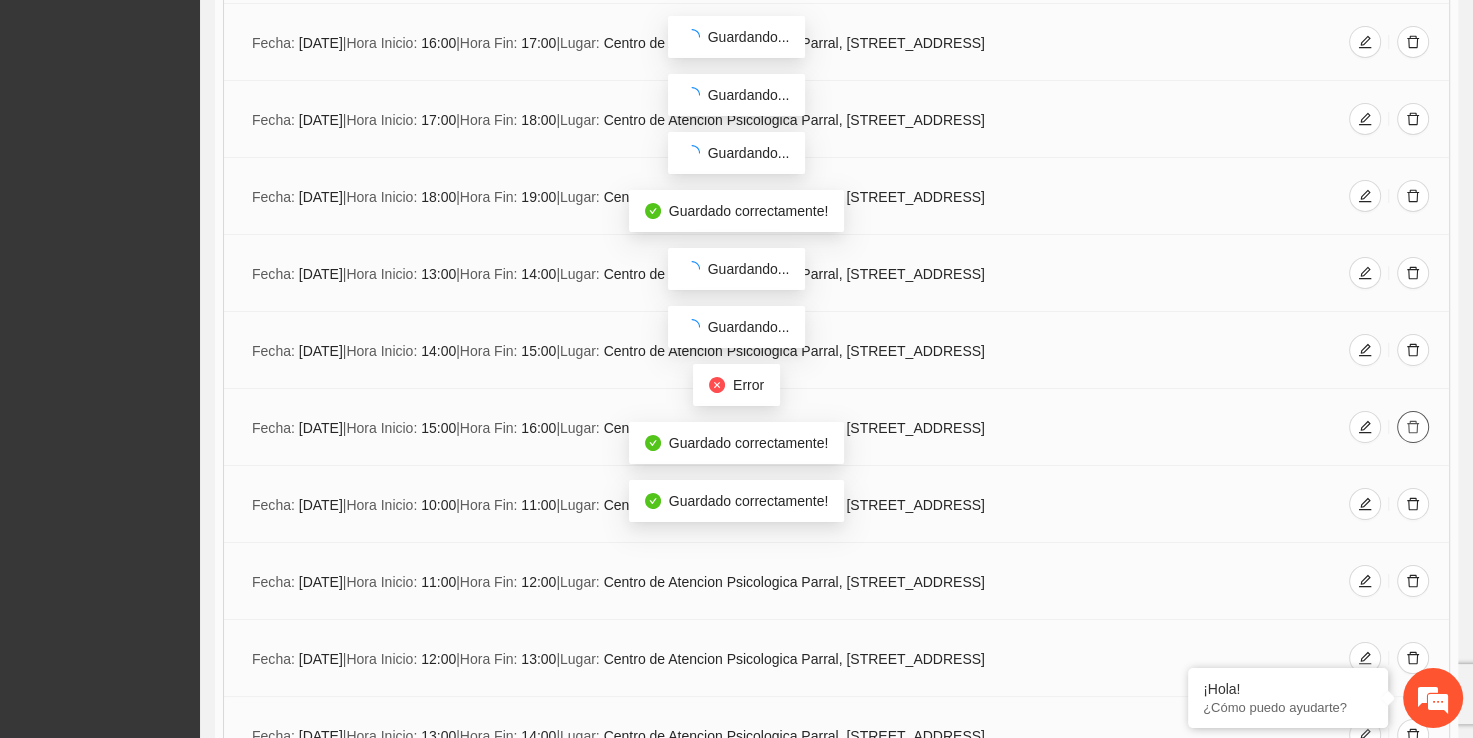 click at bounding box center (1413, 427) 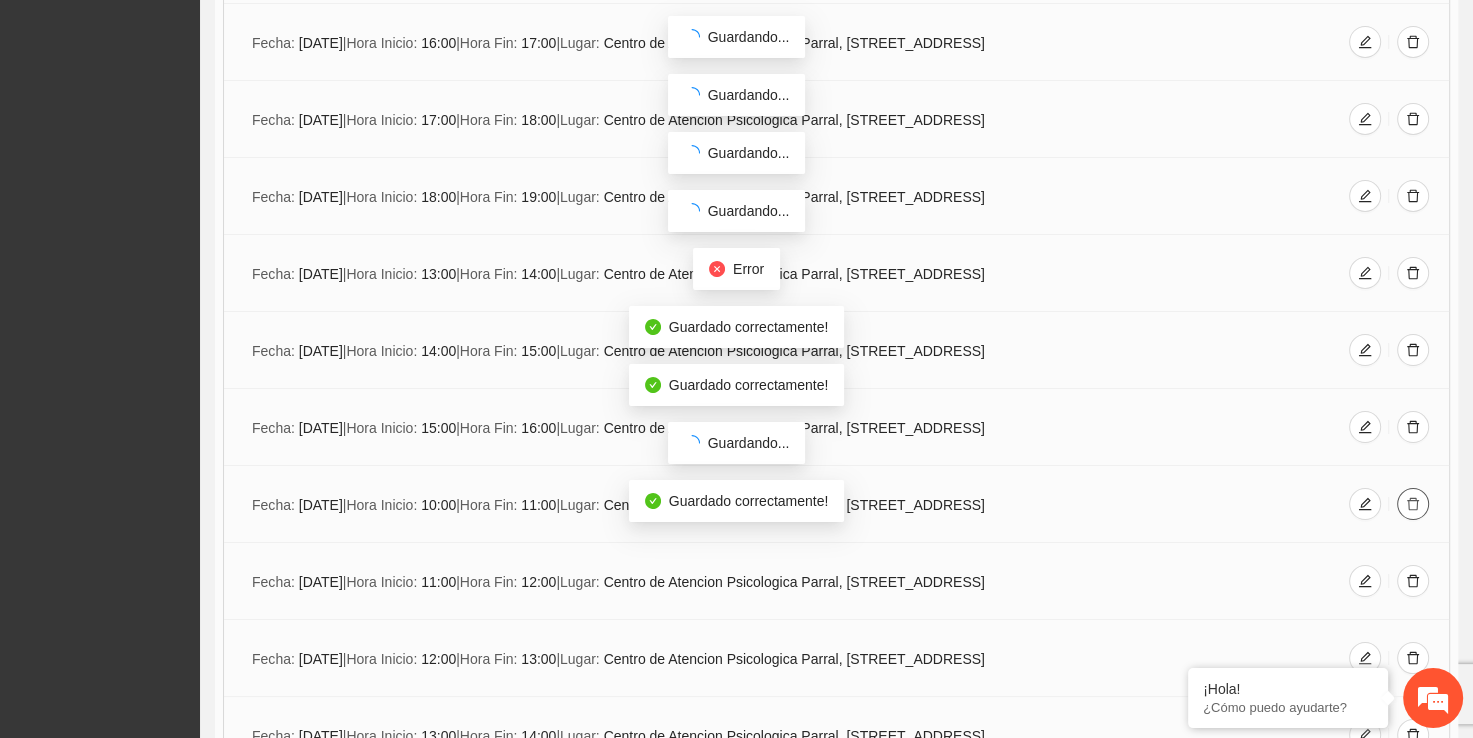 click 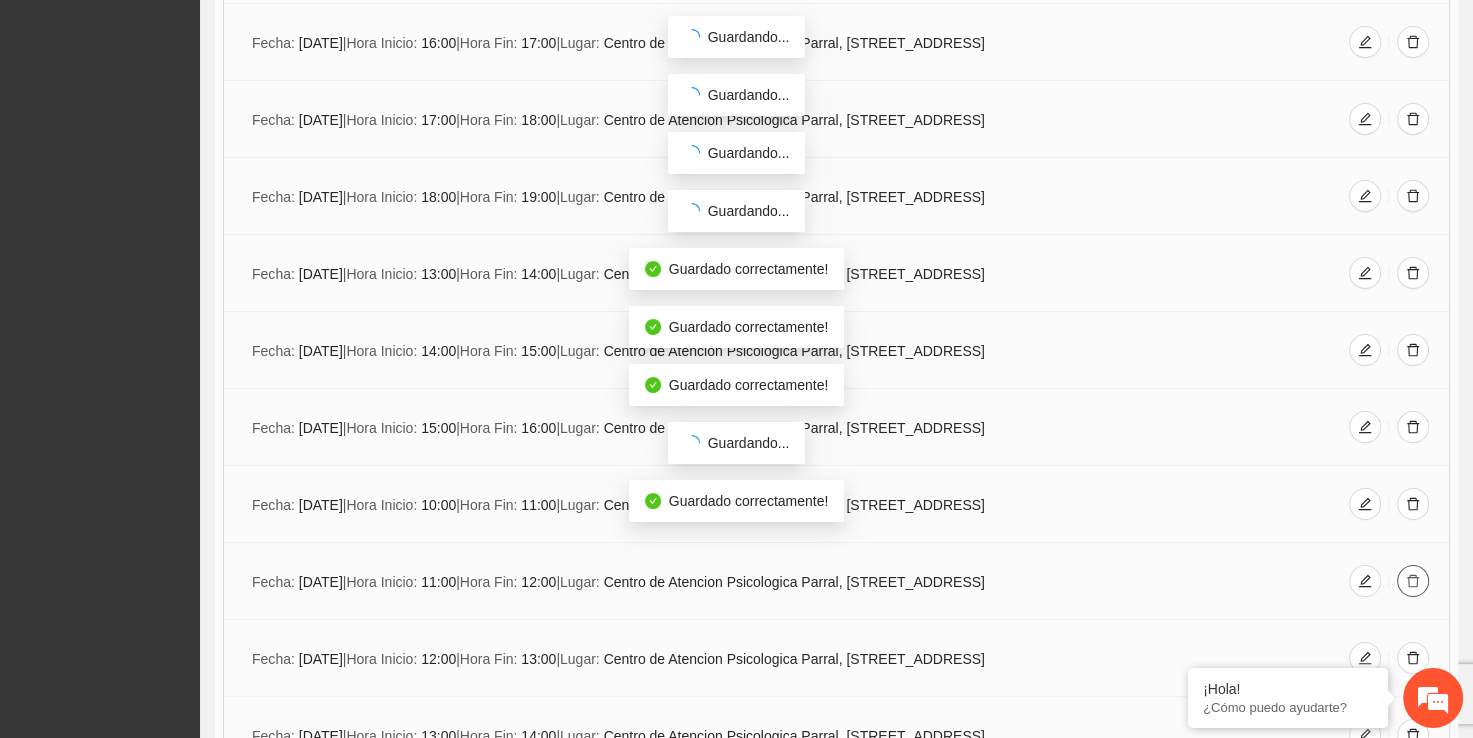 click at bounding box center (1413, 581) 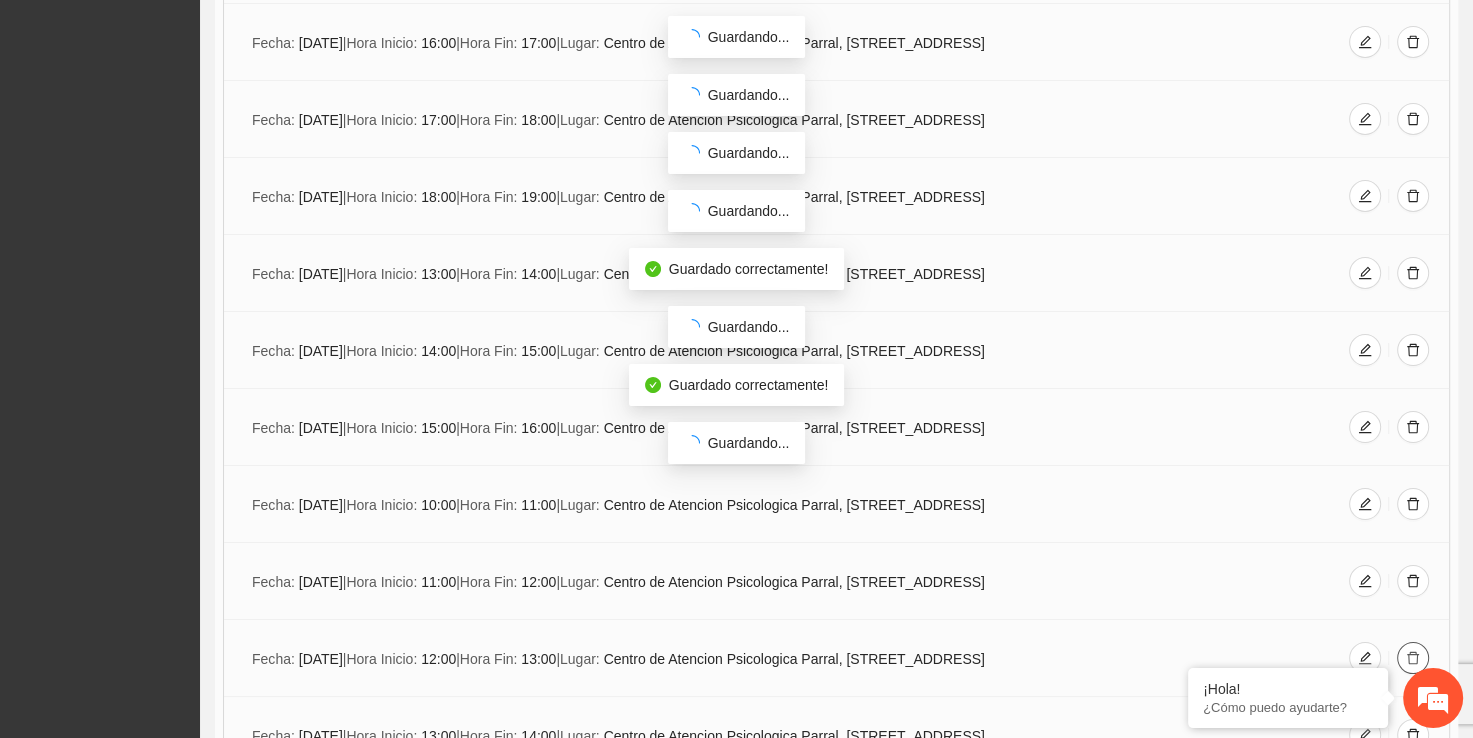 click 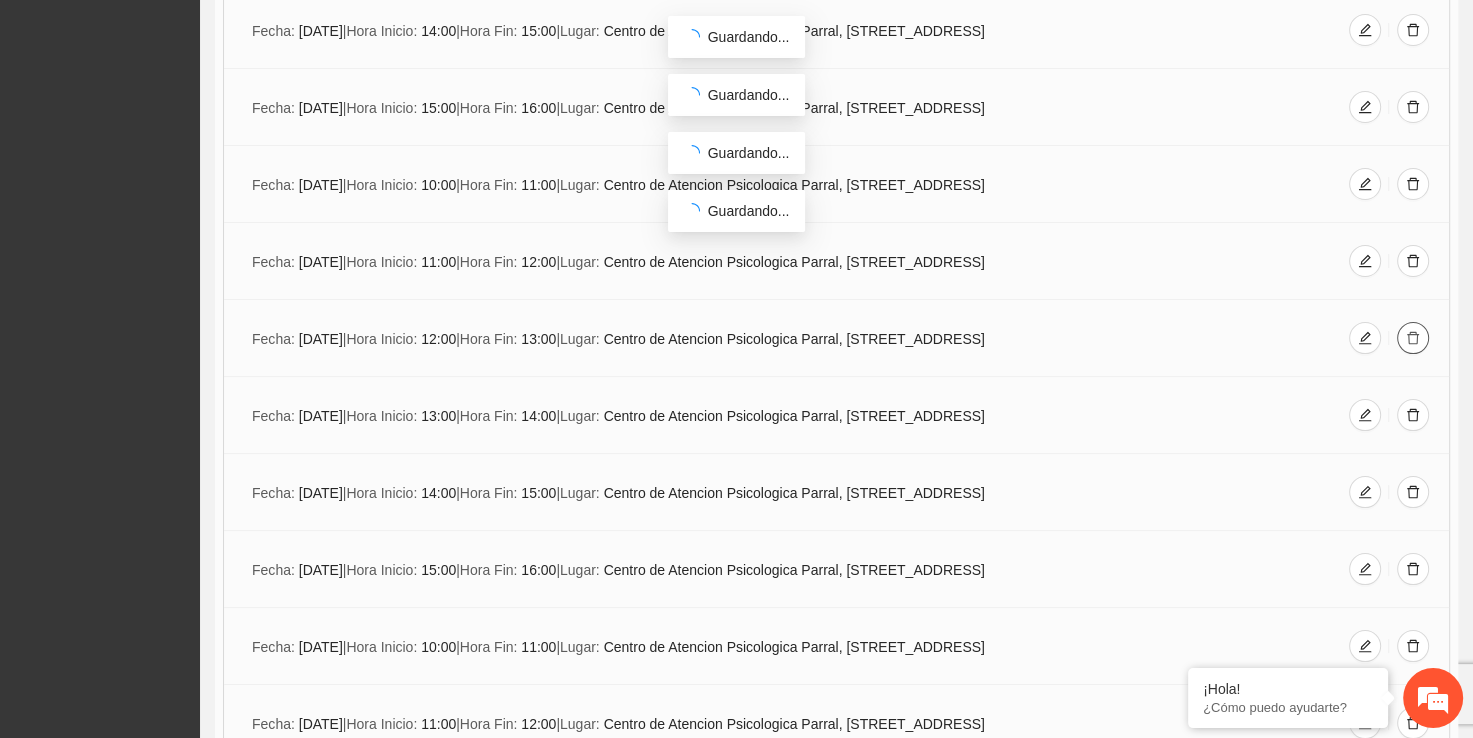 scroll, scrollTop: 7495, scrollLeft: 0, axis: vertical 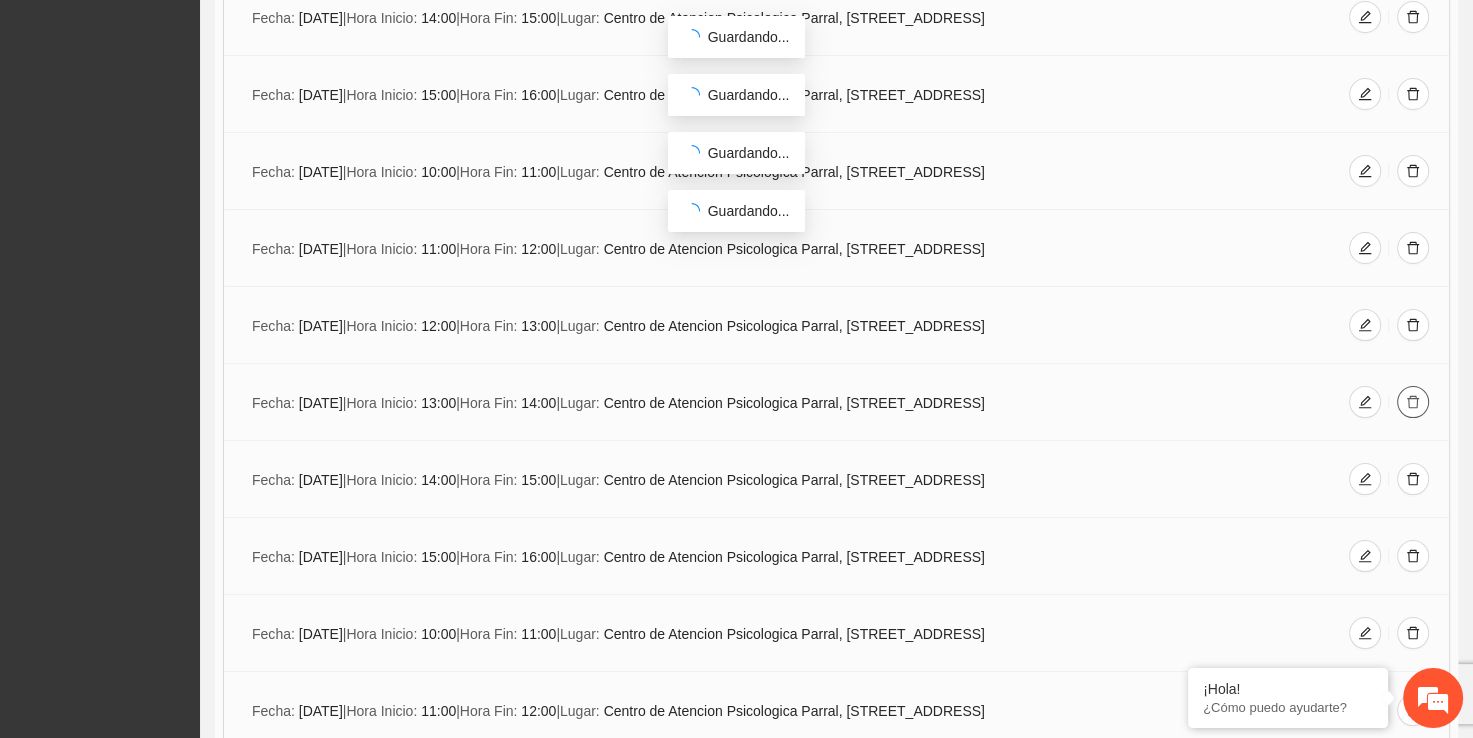 click 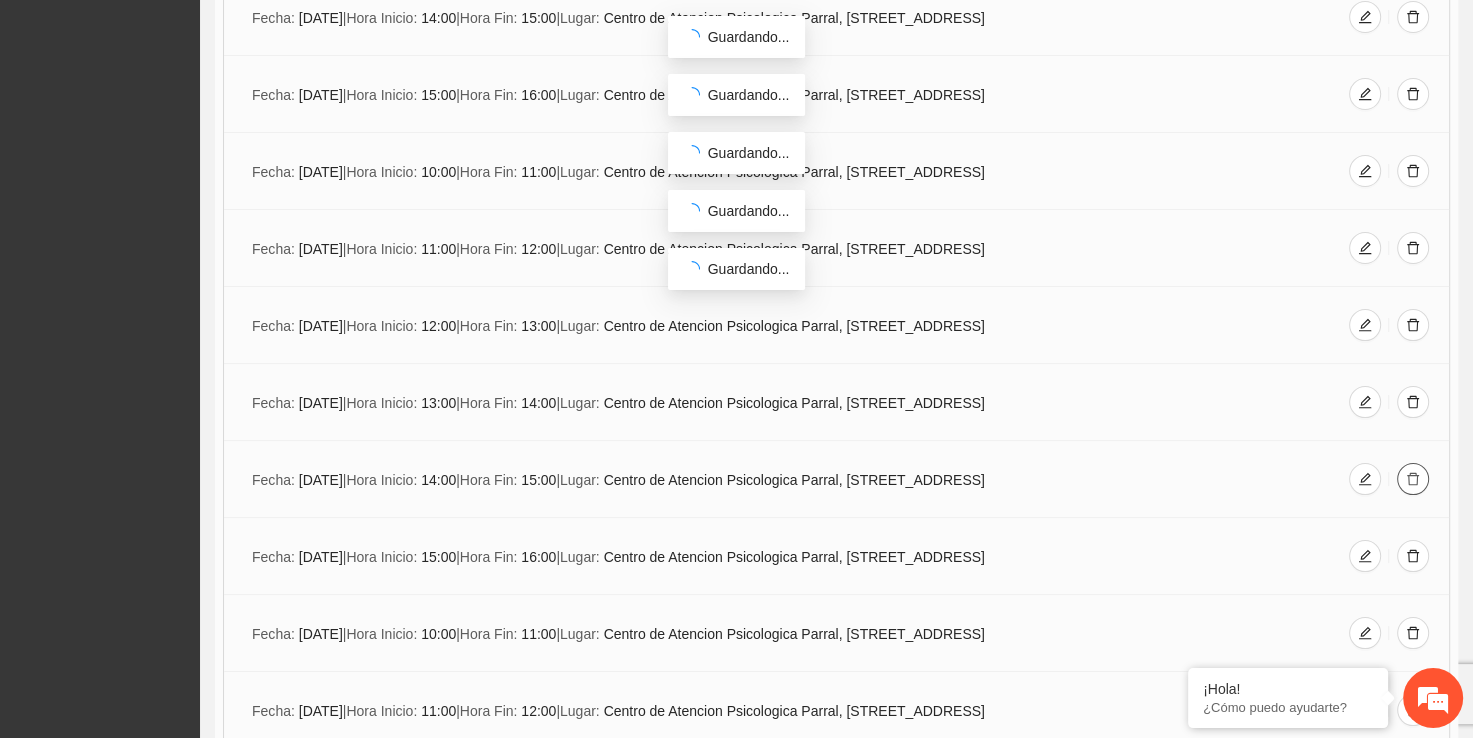 click 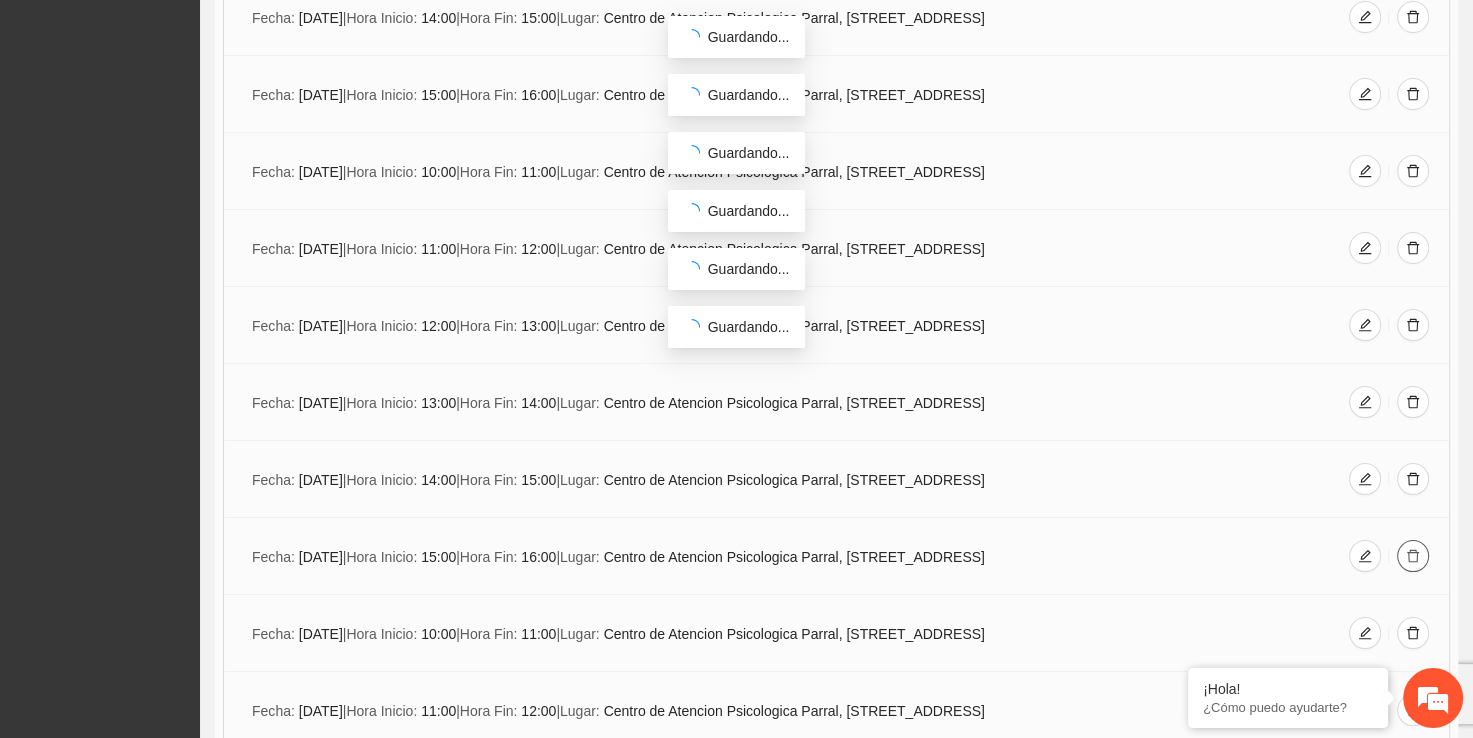click 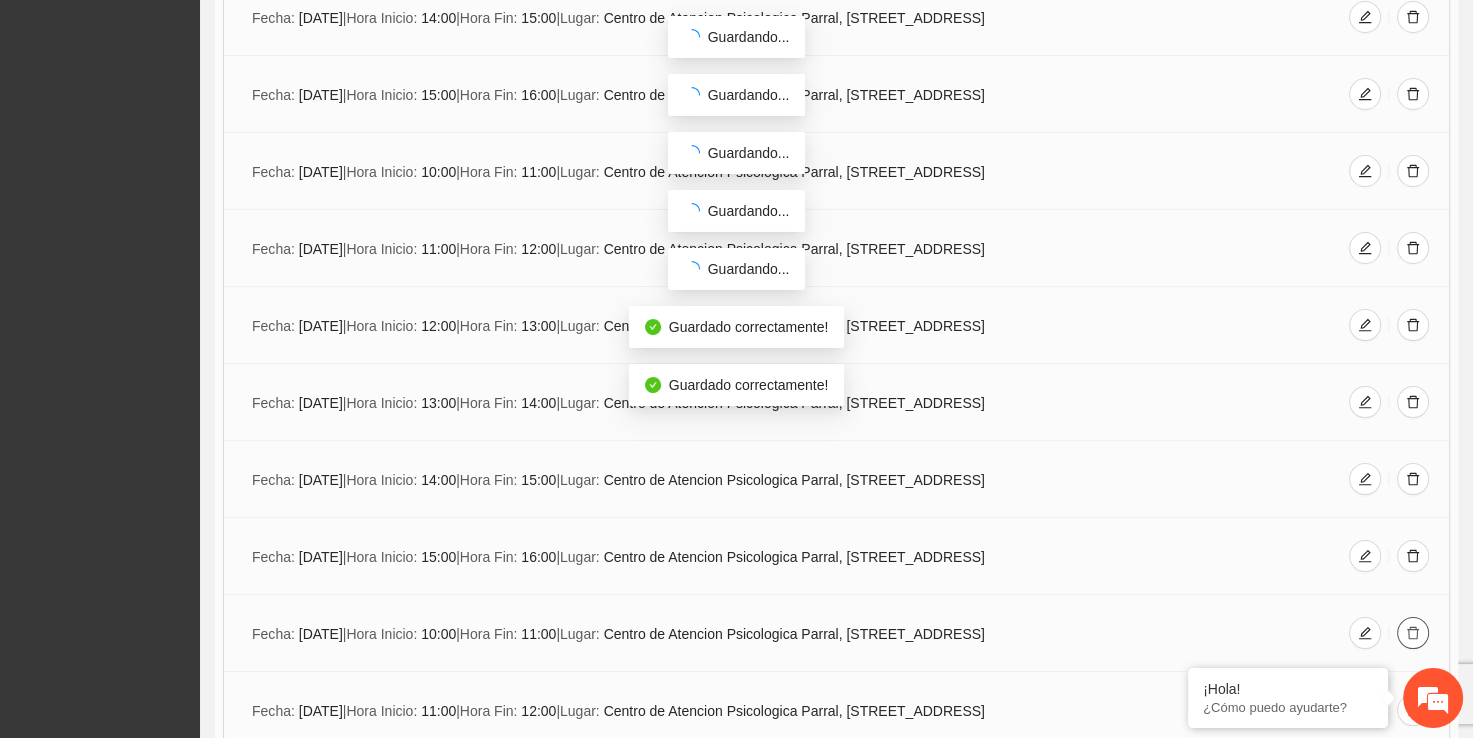 click 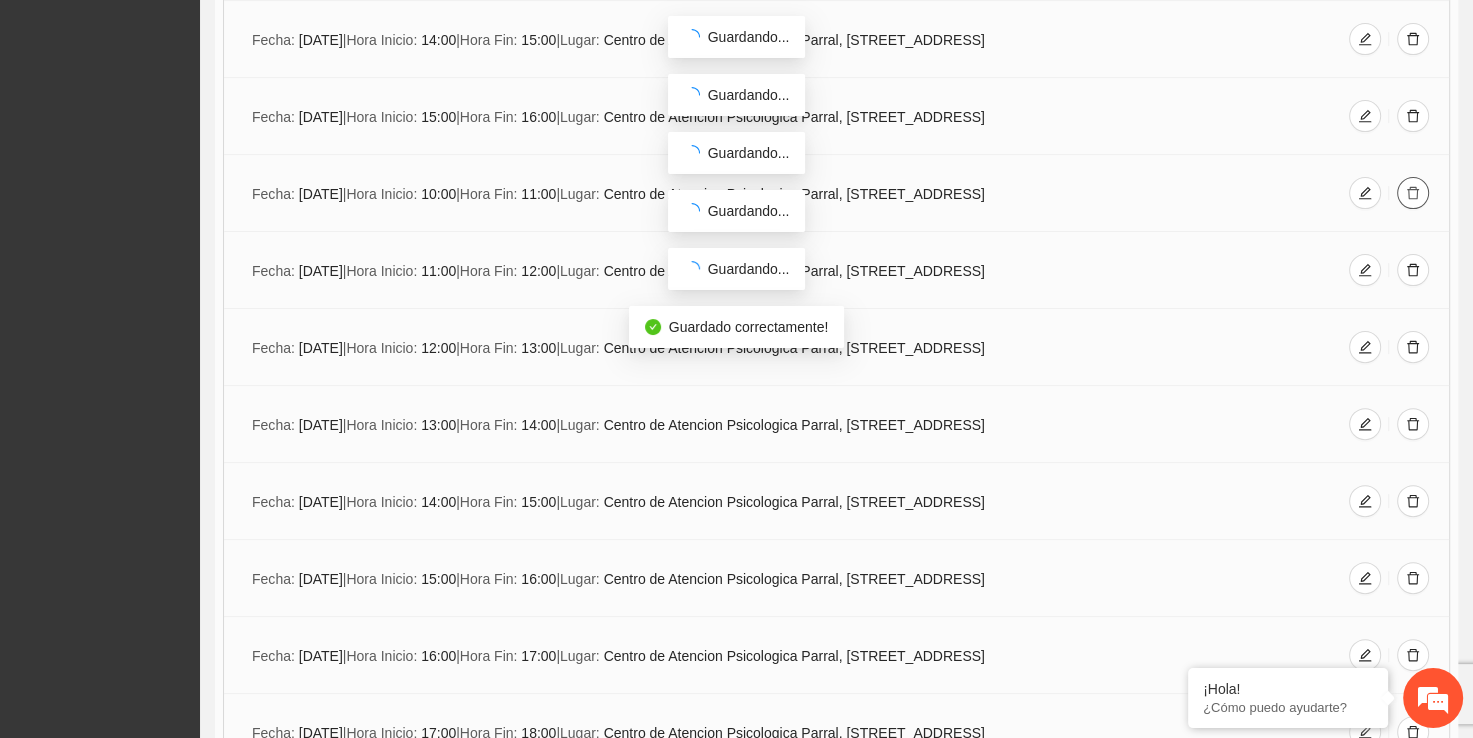 scroll, scrollTop: 8028, scrollLeft: 0, axis: vertical 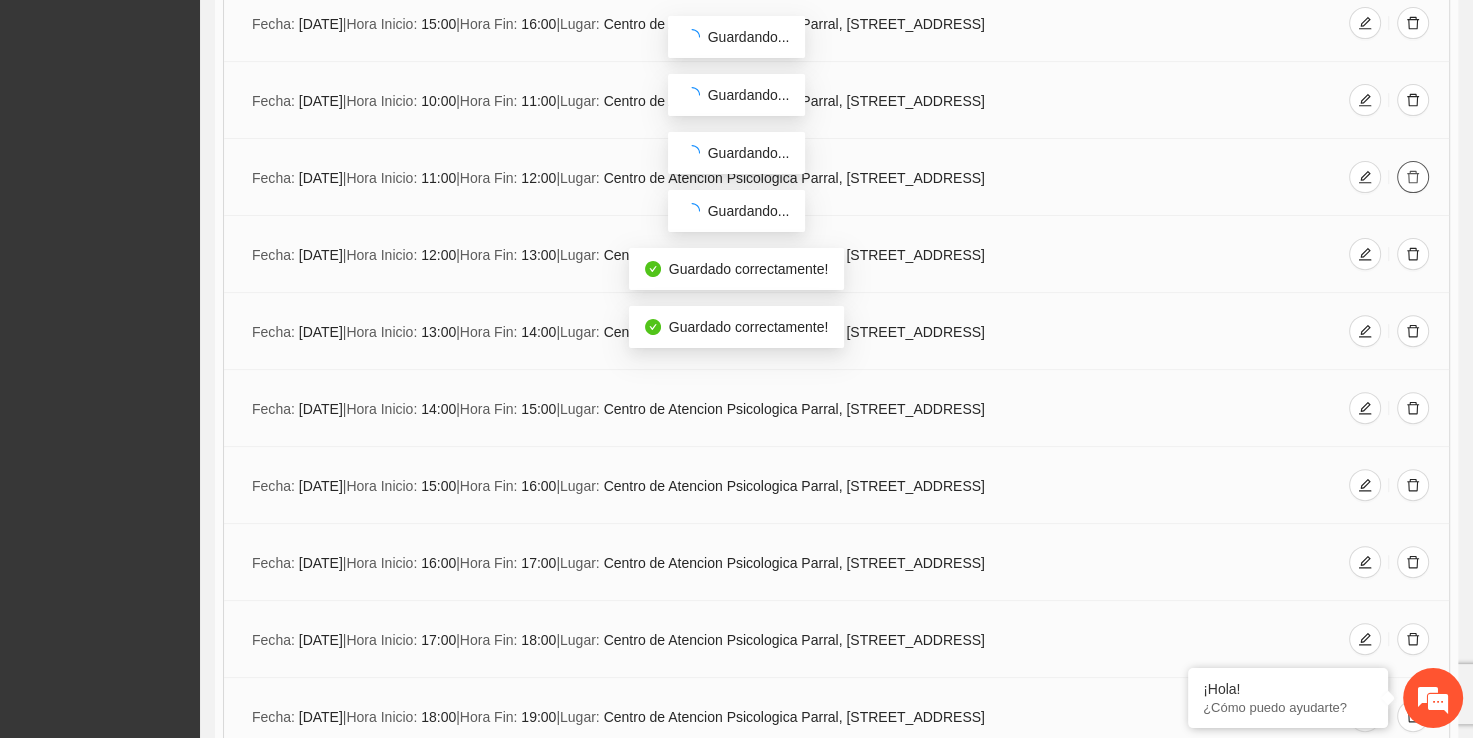 click 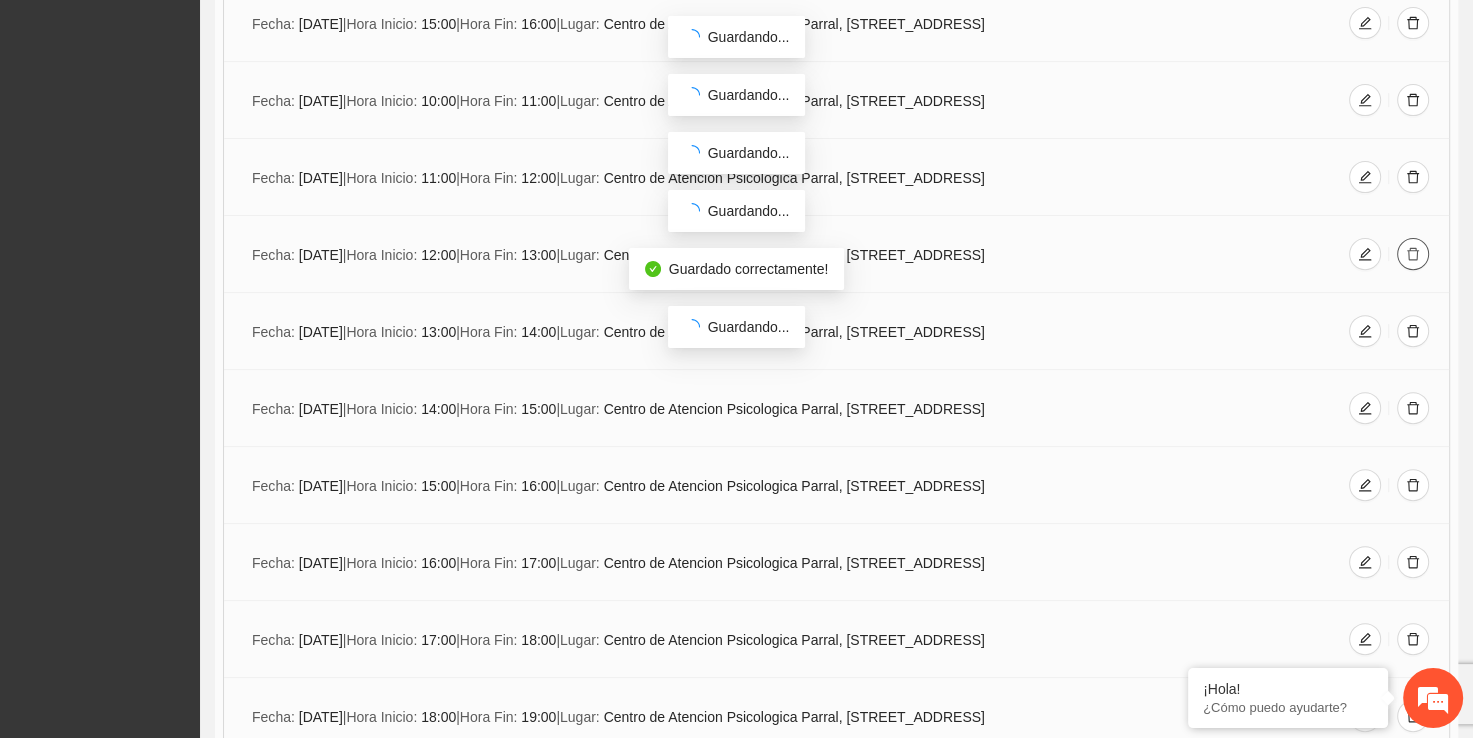 click 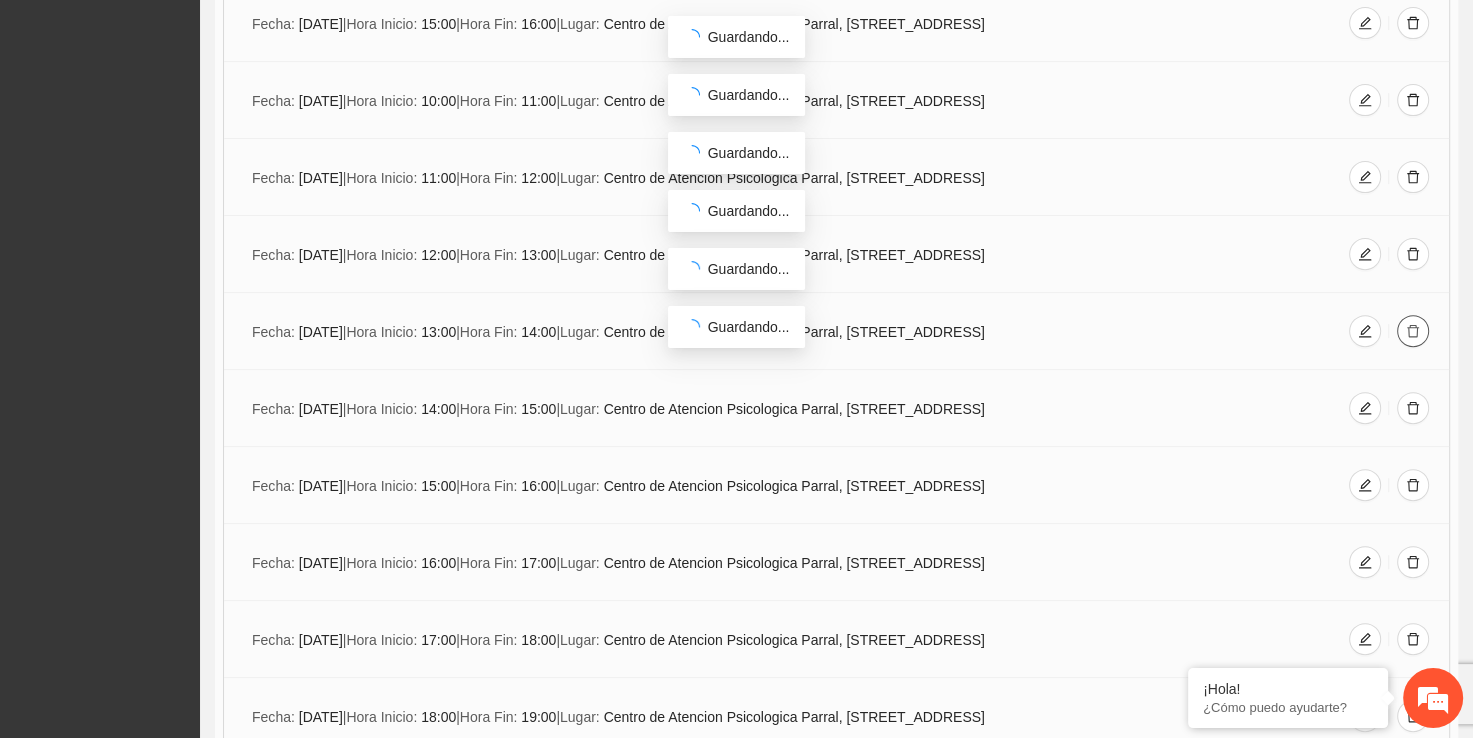 click 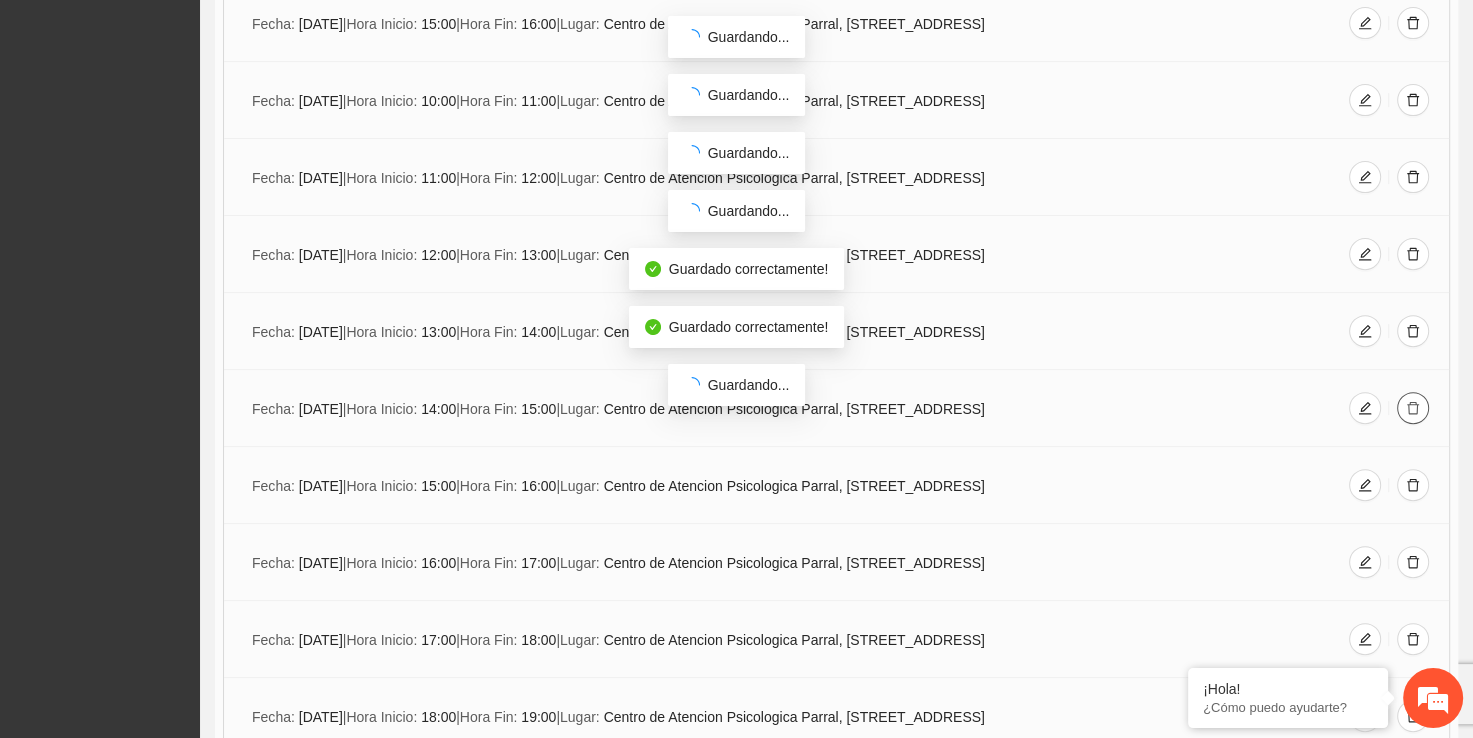 click 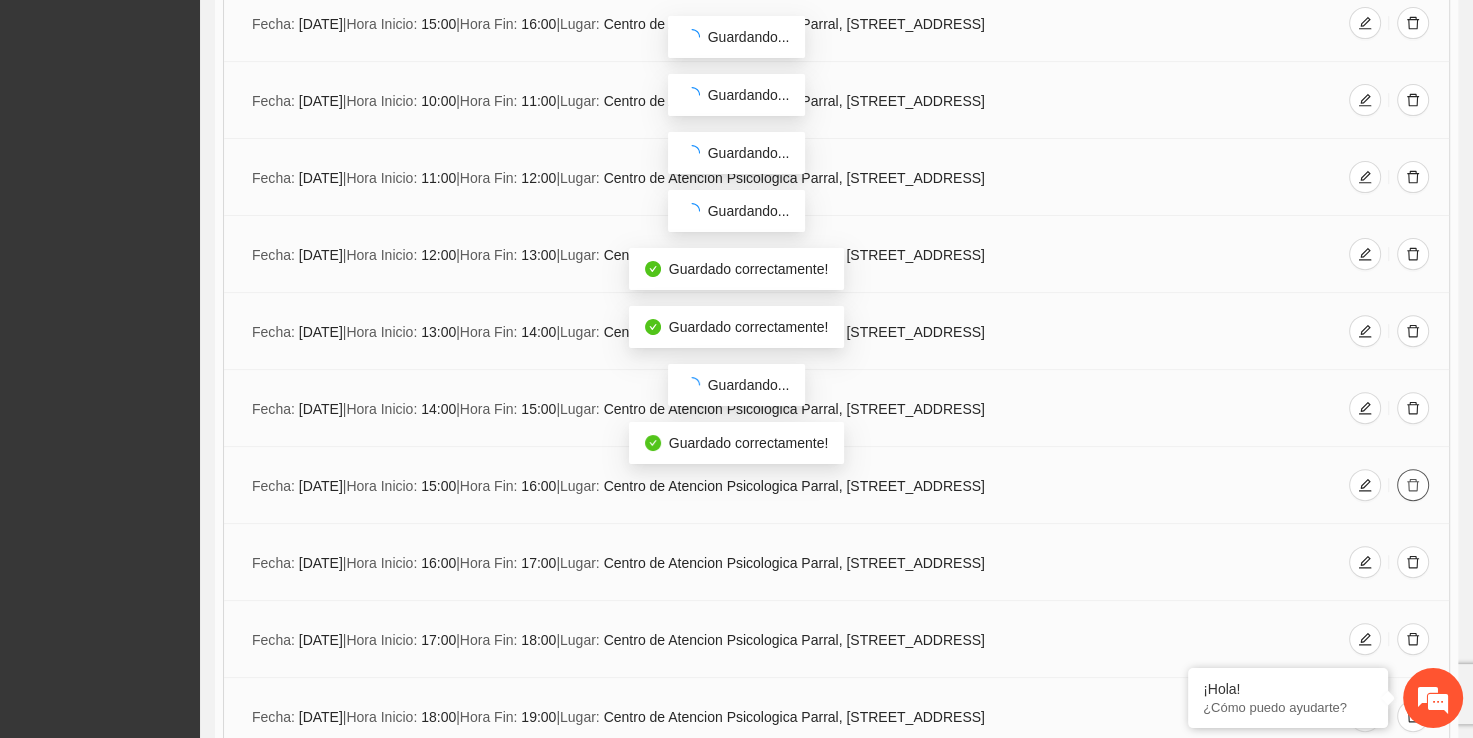 click 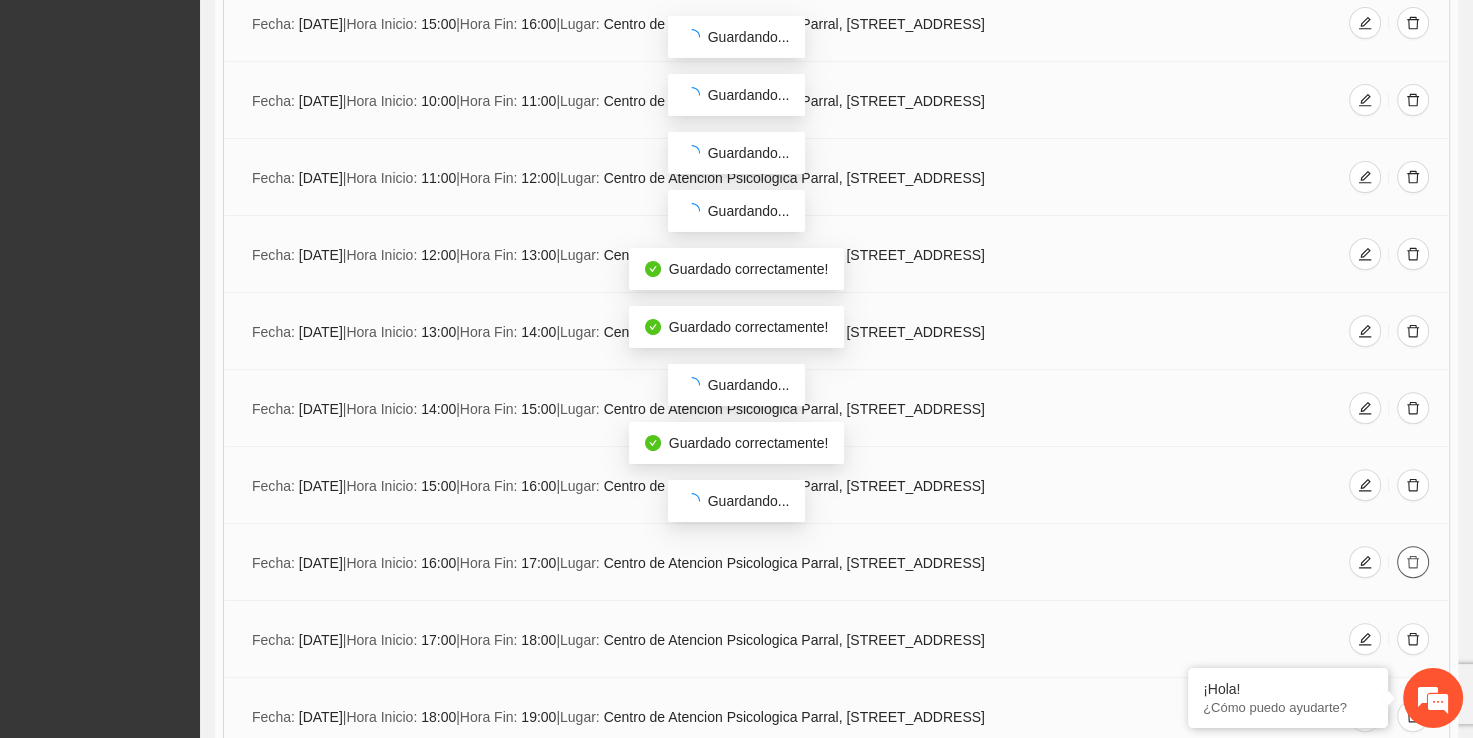 click 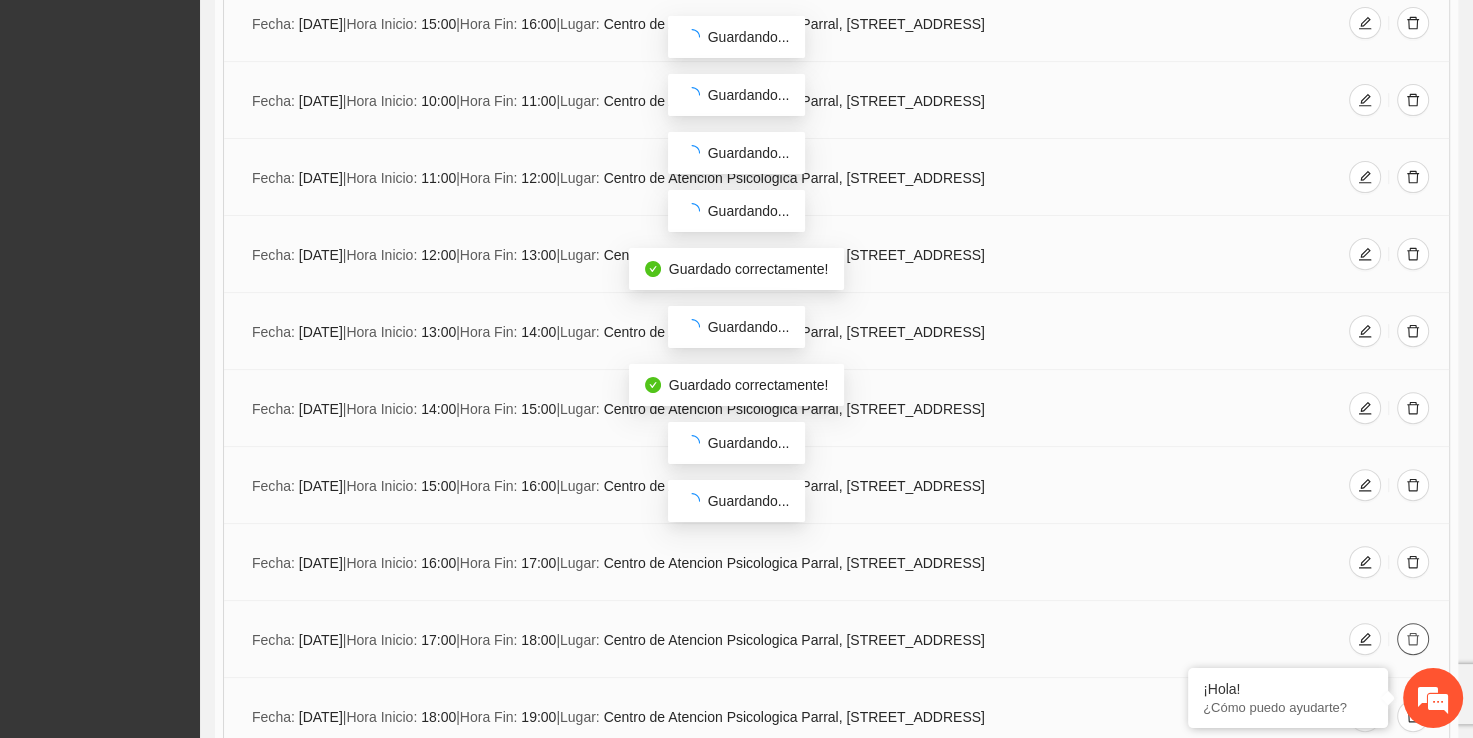 click 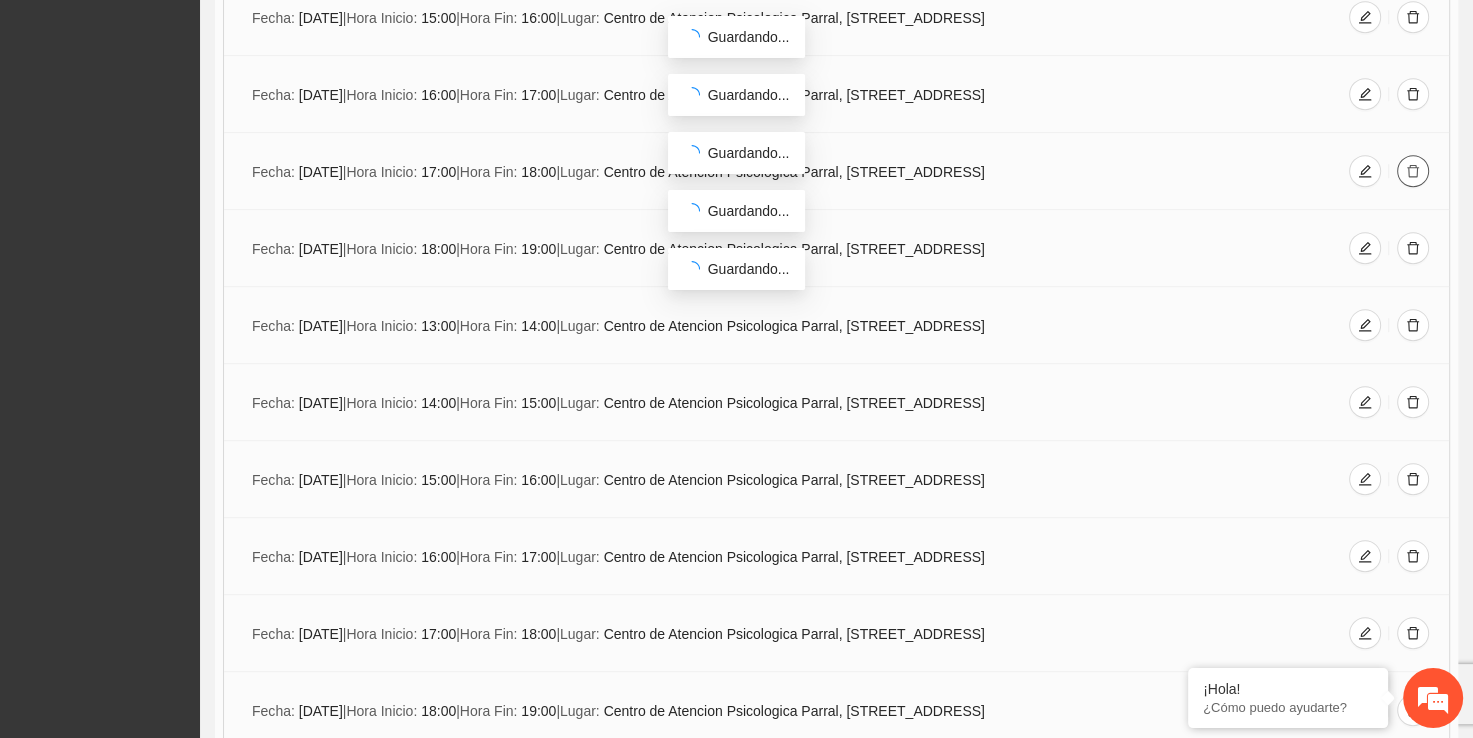 scroll, scrollTop: 8548, scrollLeft: 0, axis: vertical 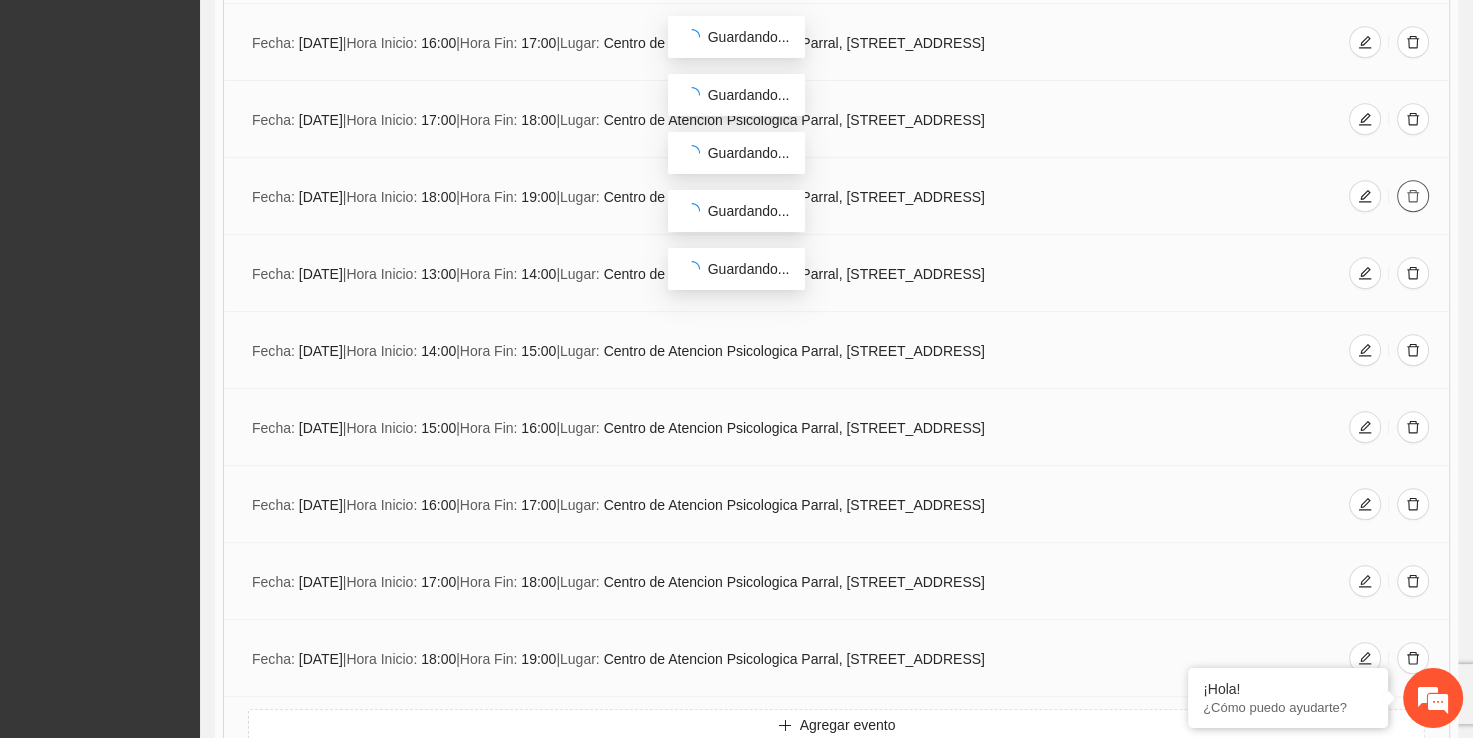 click 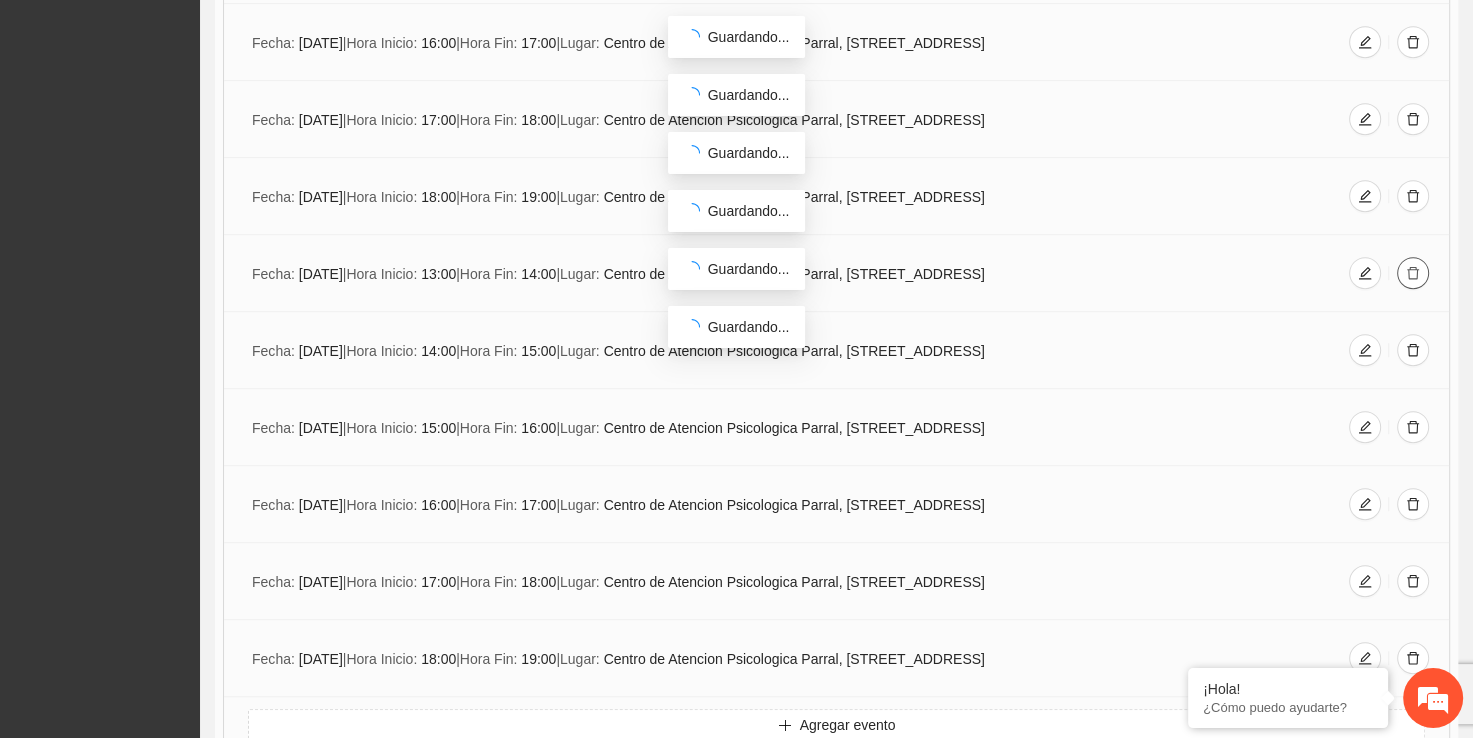 click 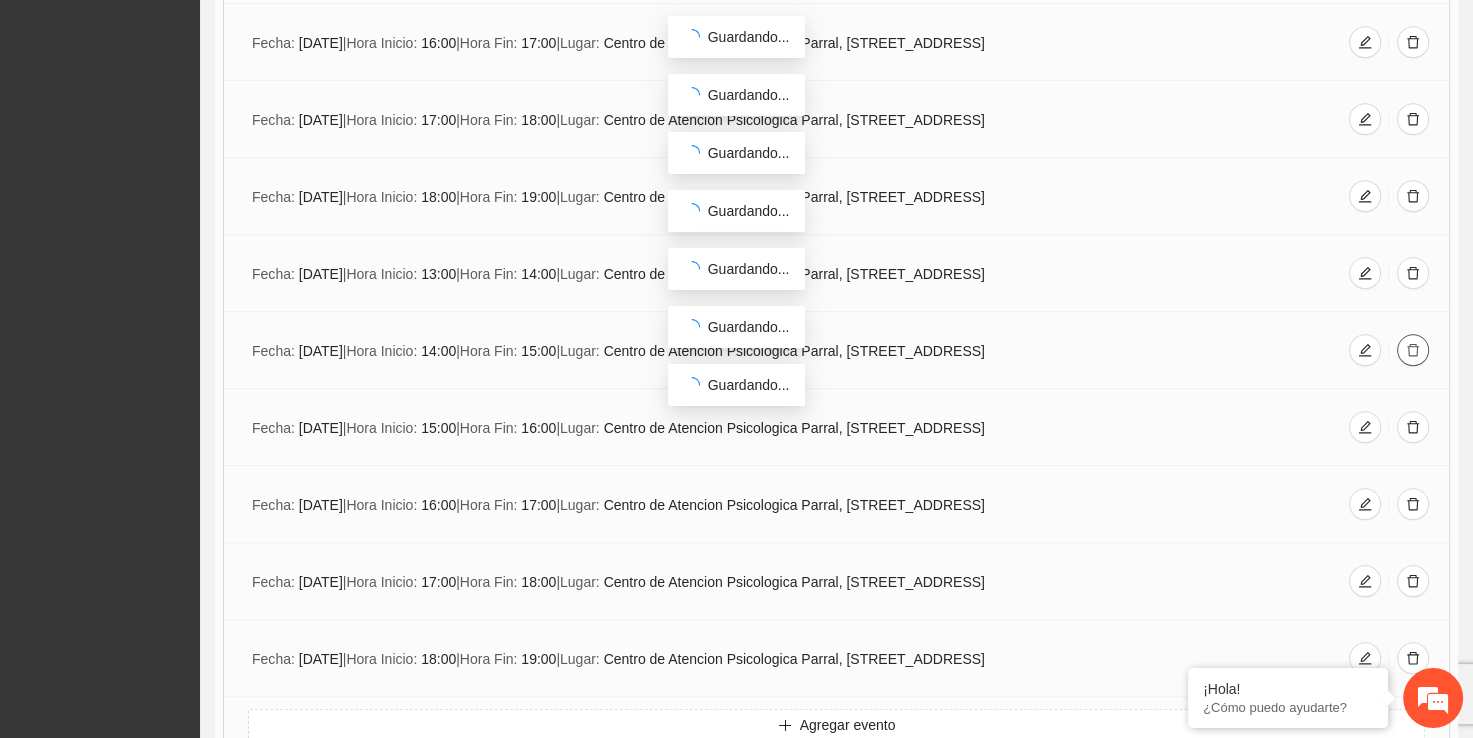 click 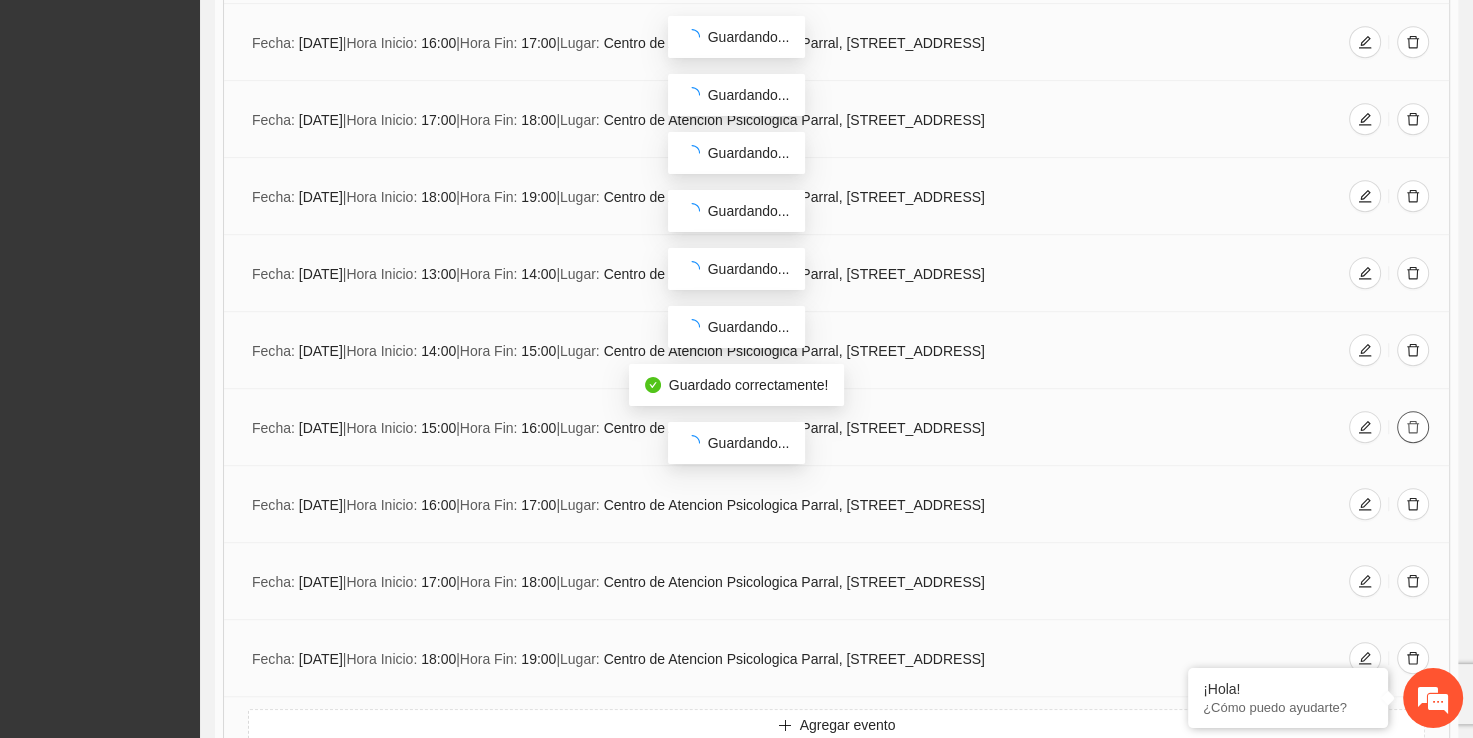 click 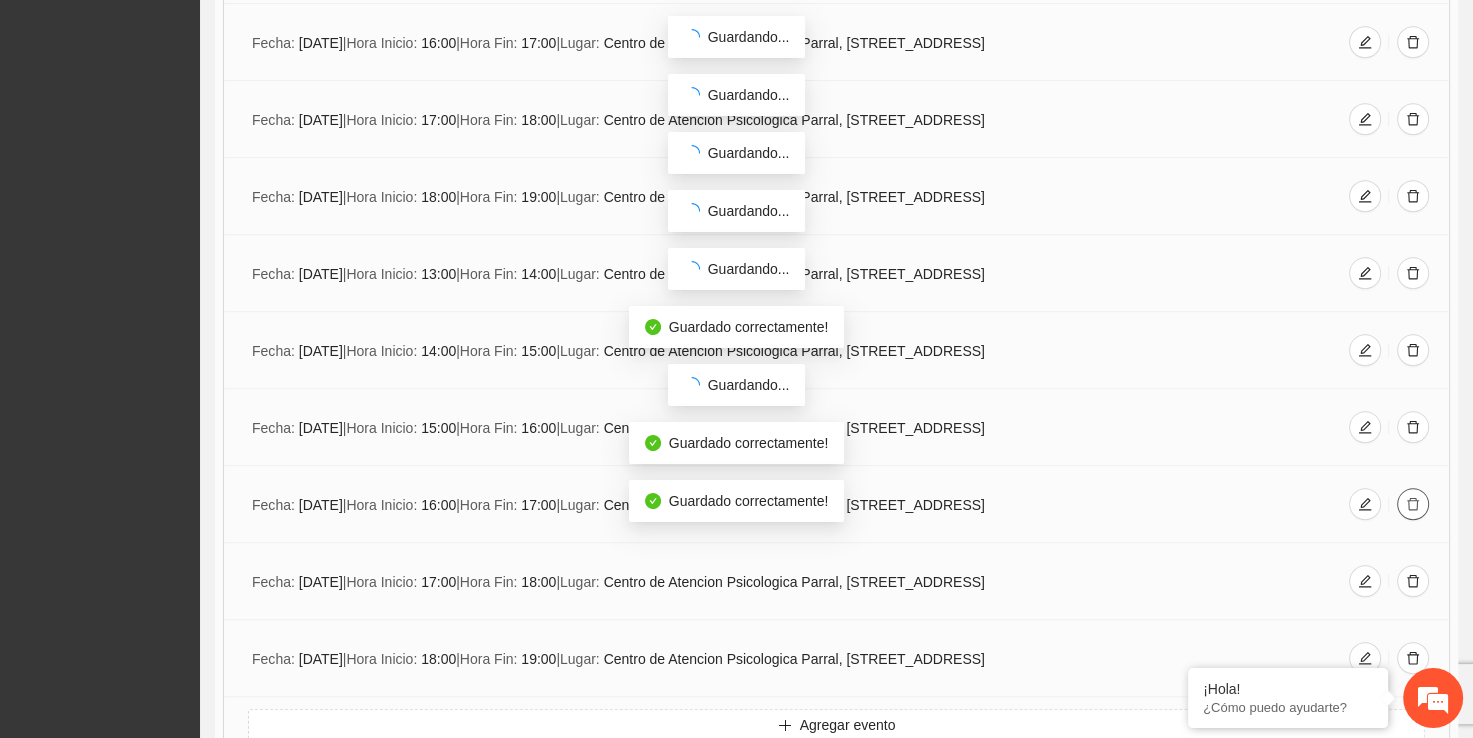 click 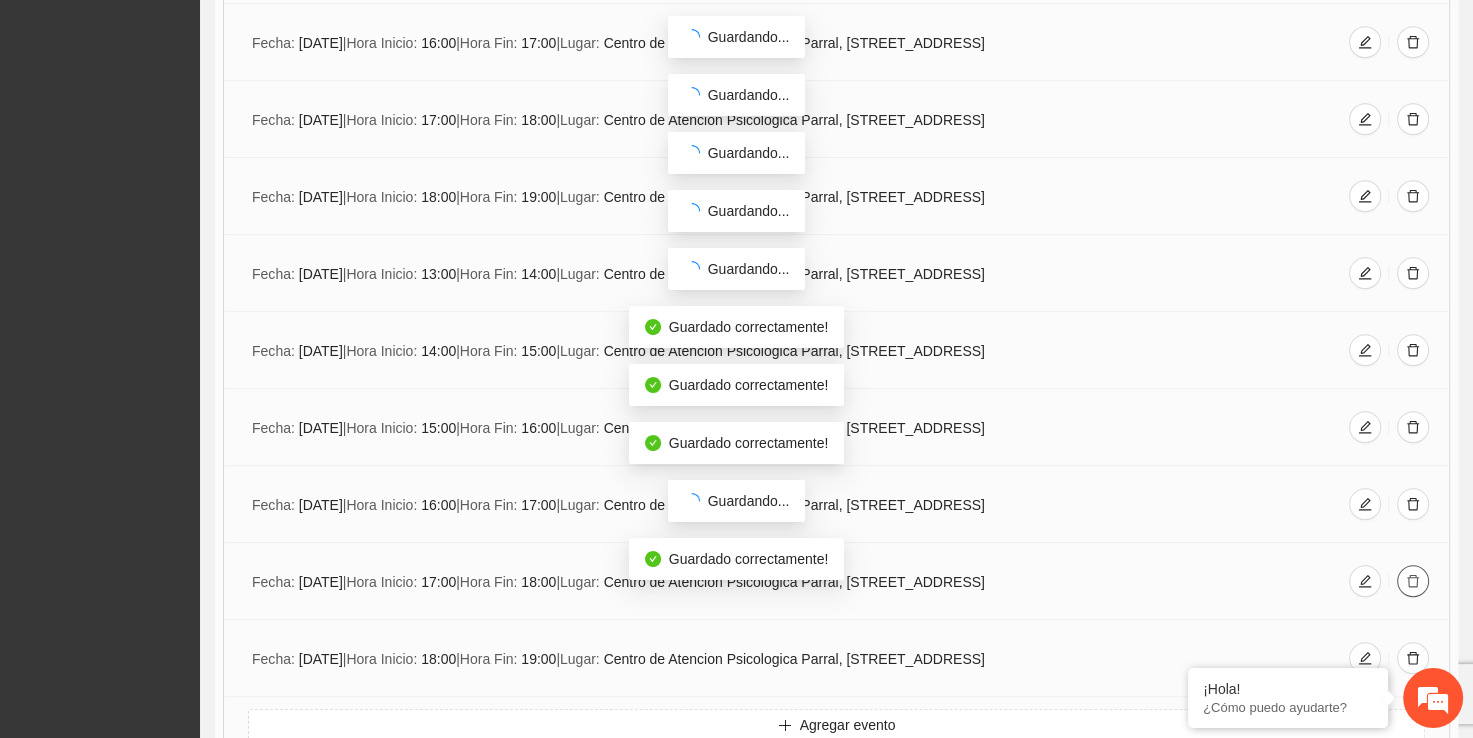 click 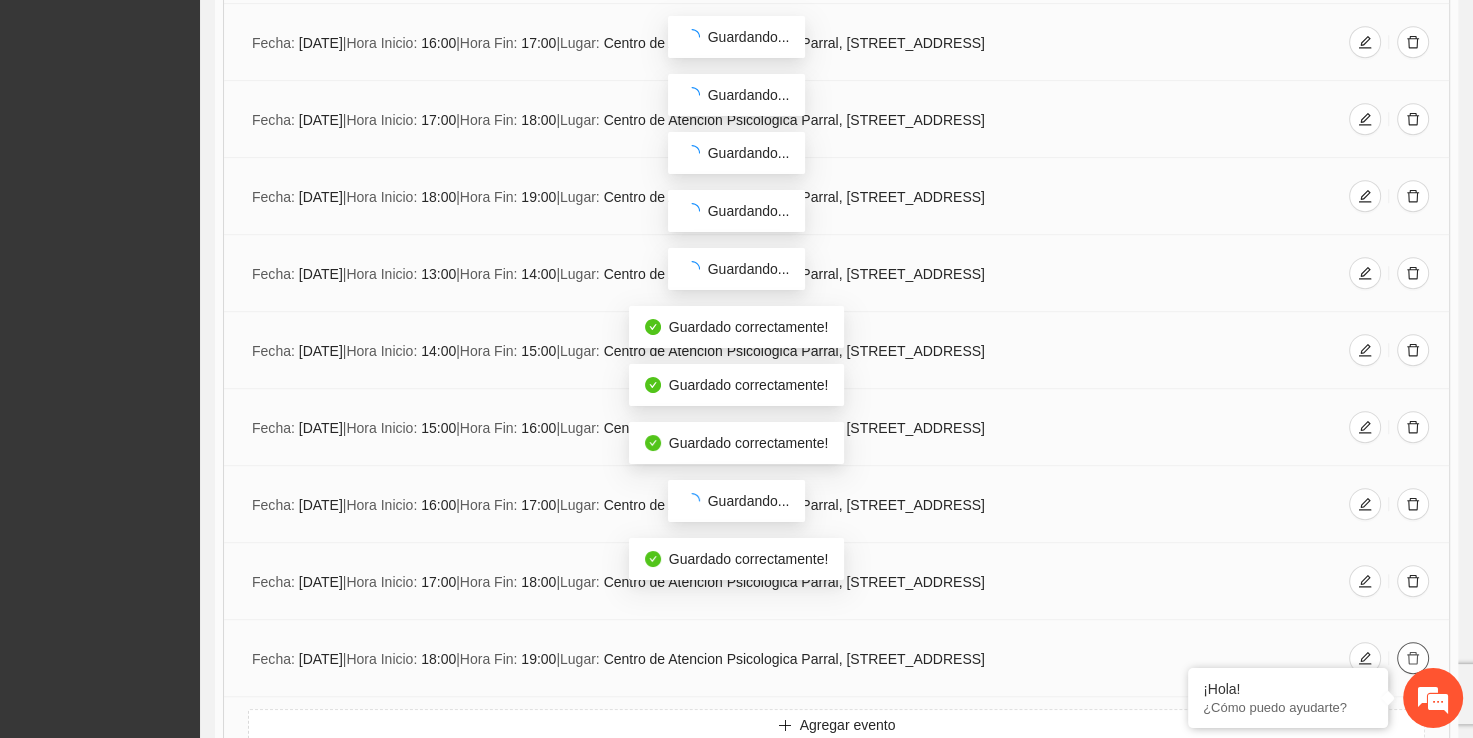 click 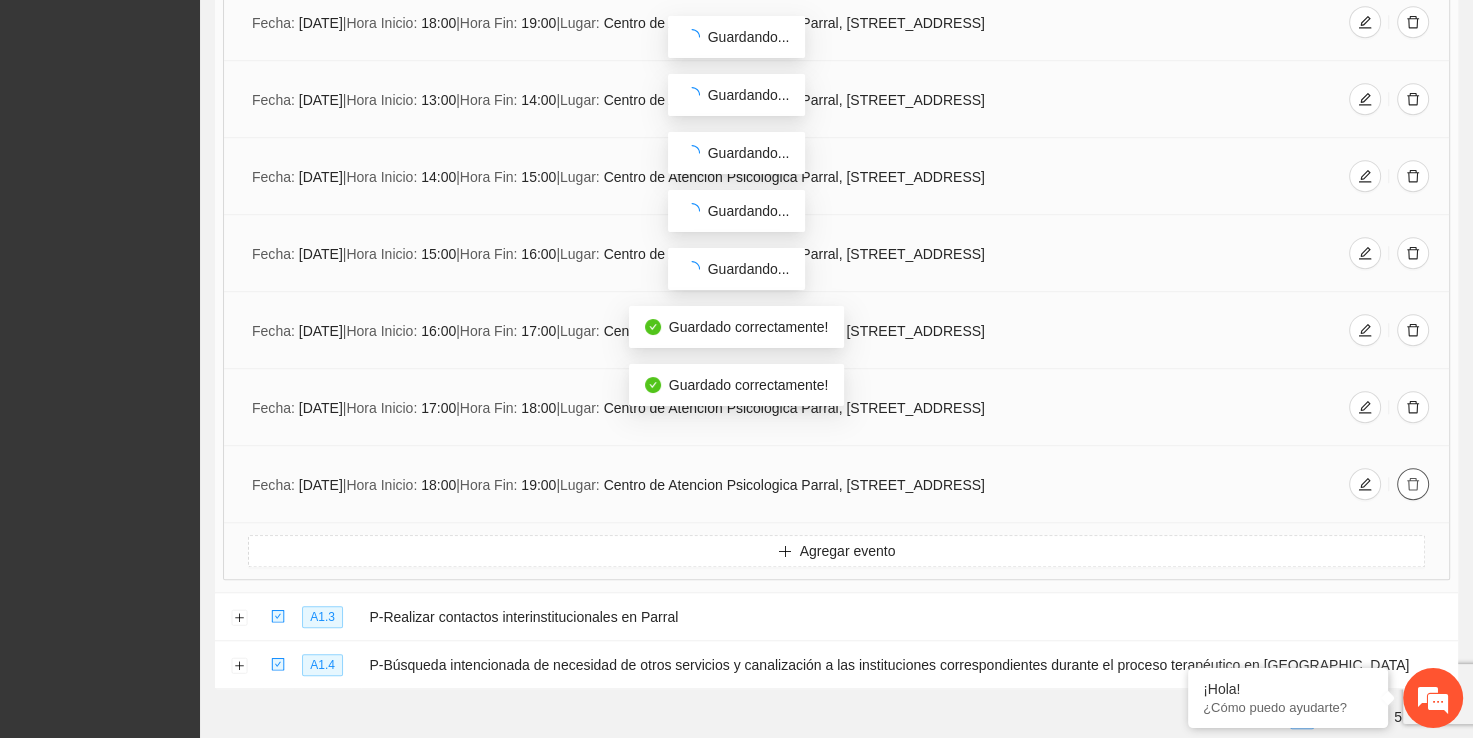 scroll, scrollTop: 8808, scrollLeft: 0, axis: vertical 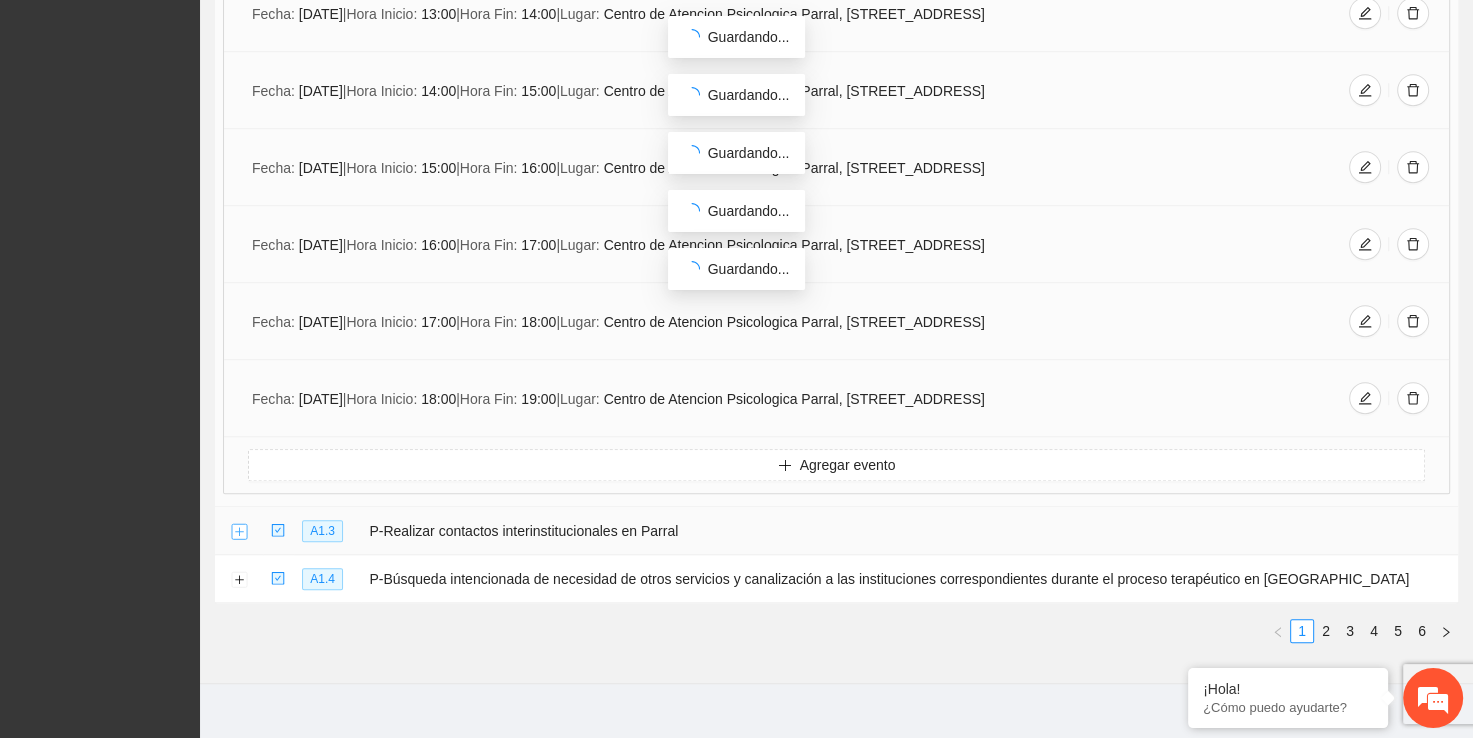 click at bounding box center [239, 532] 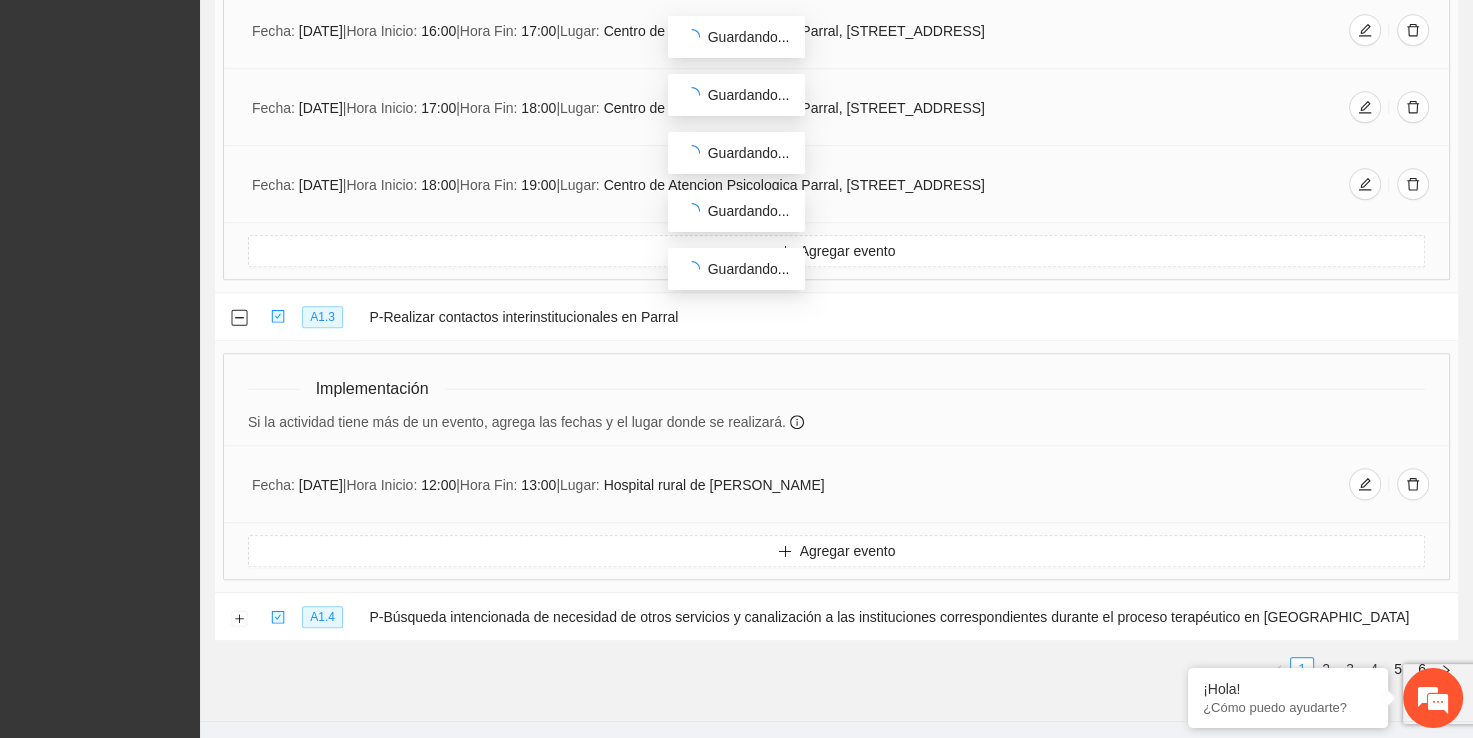 scroll, scrollTop: 9060, scrollLeft: 0, axis: vertical 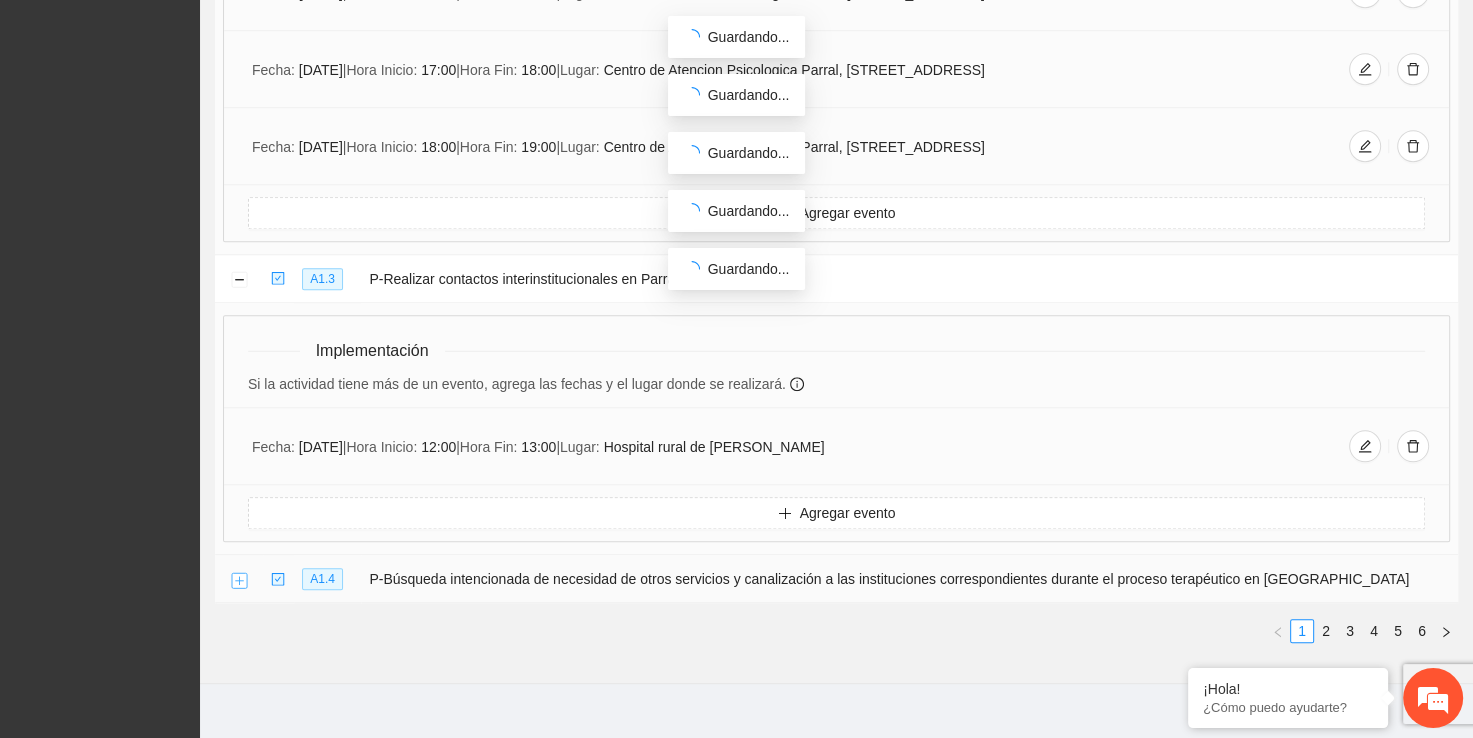 click at bounding box center [239, 580] 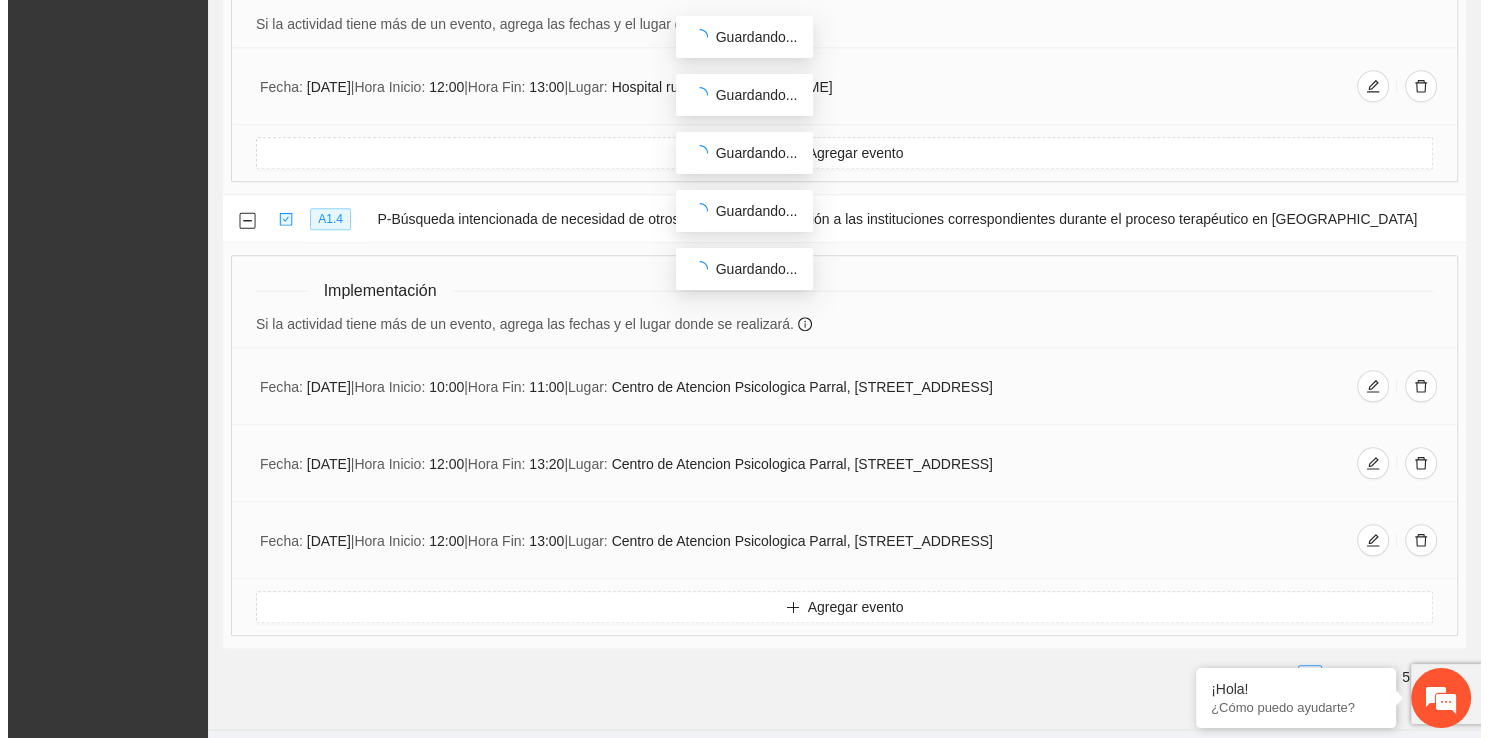 scroll, scrollTop: 9464, scrollLeft: 0, axis: vertical 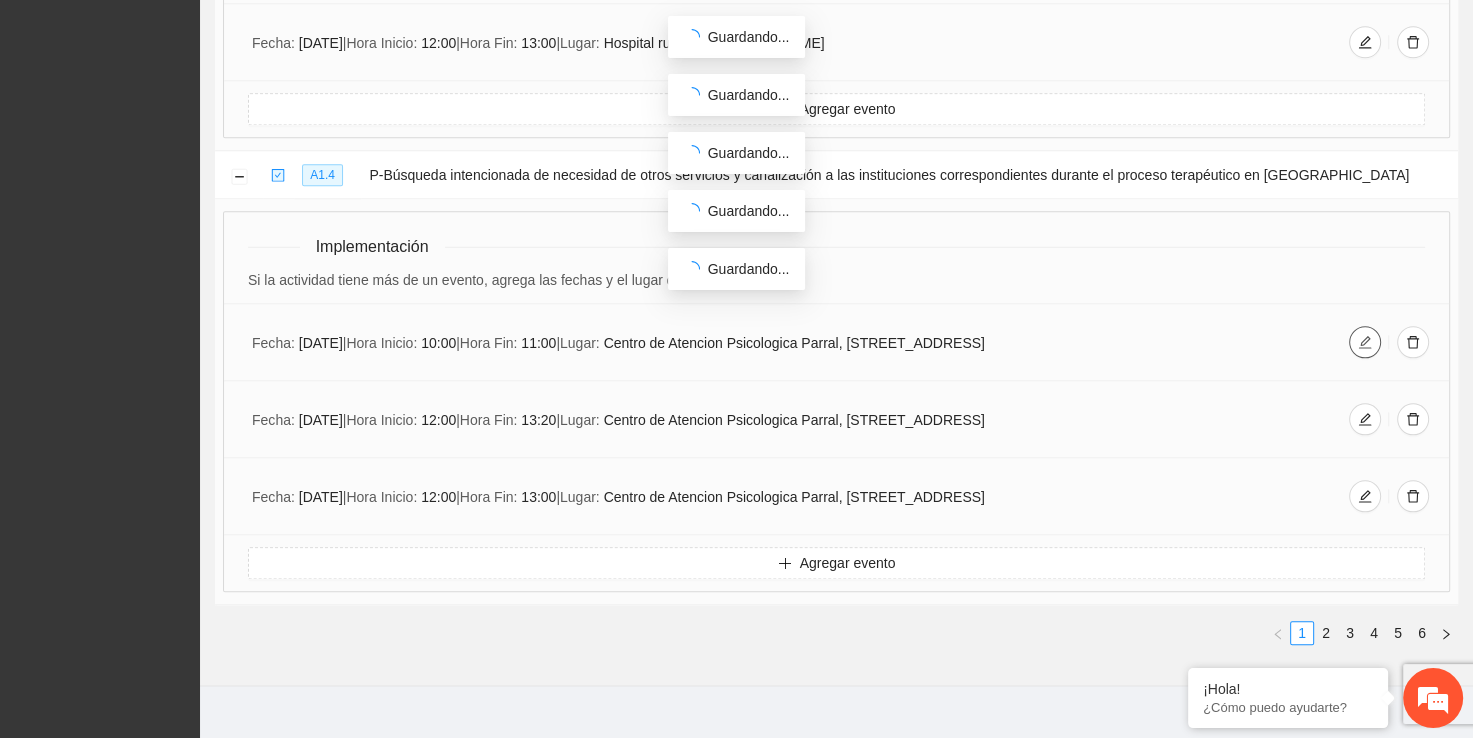 click 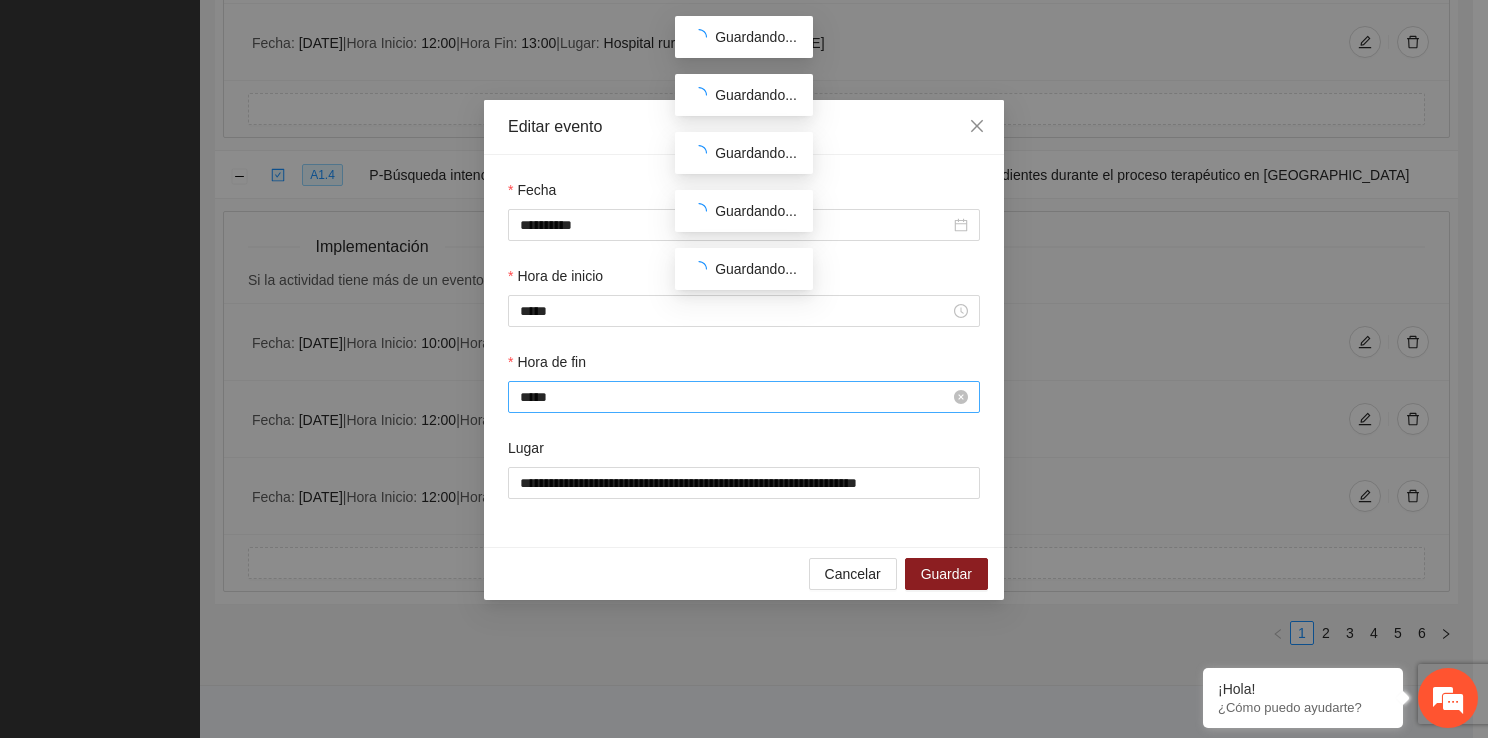 click on "*****" at bounding box center [735, 397] 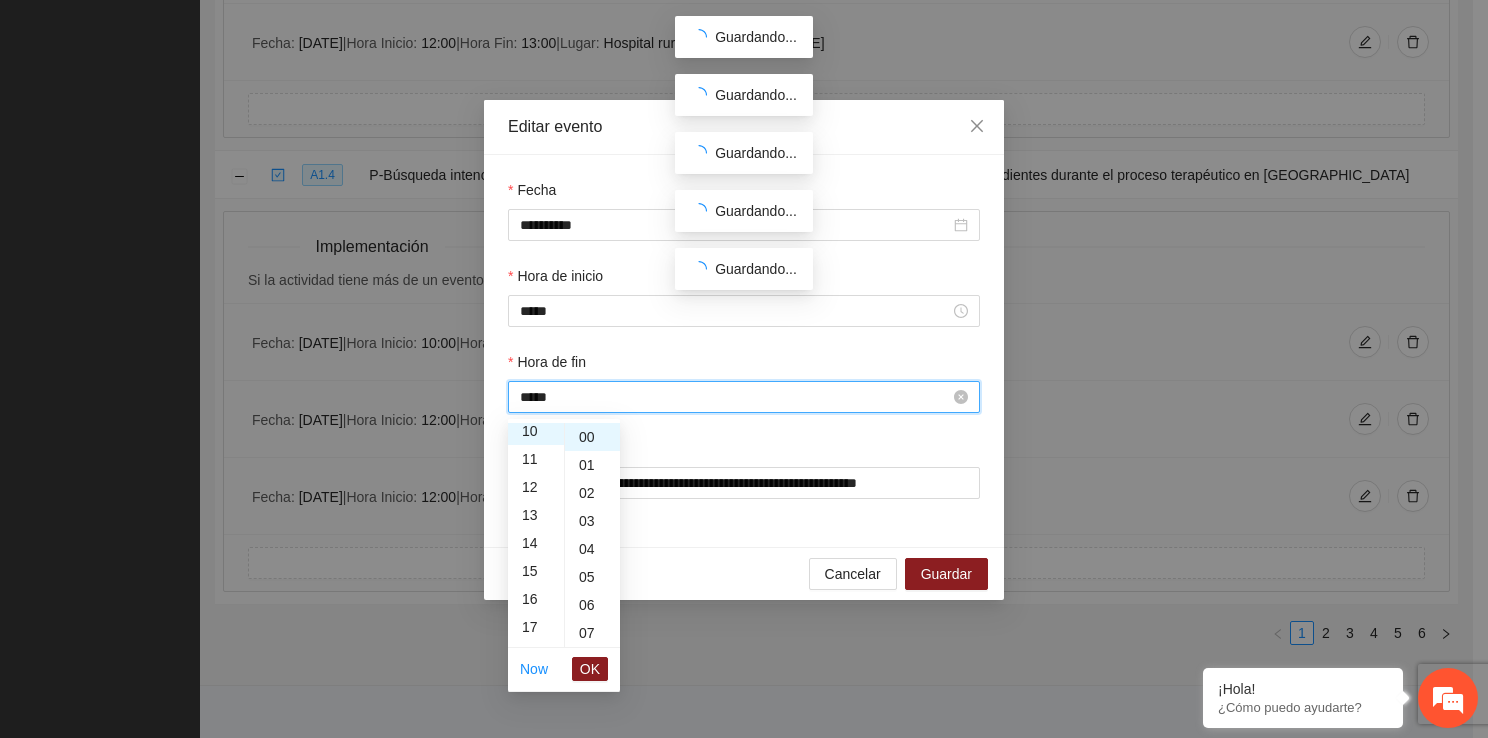 scroll, scrollTop: 280, scrollLeft: 0, axis: vertical 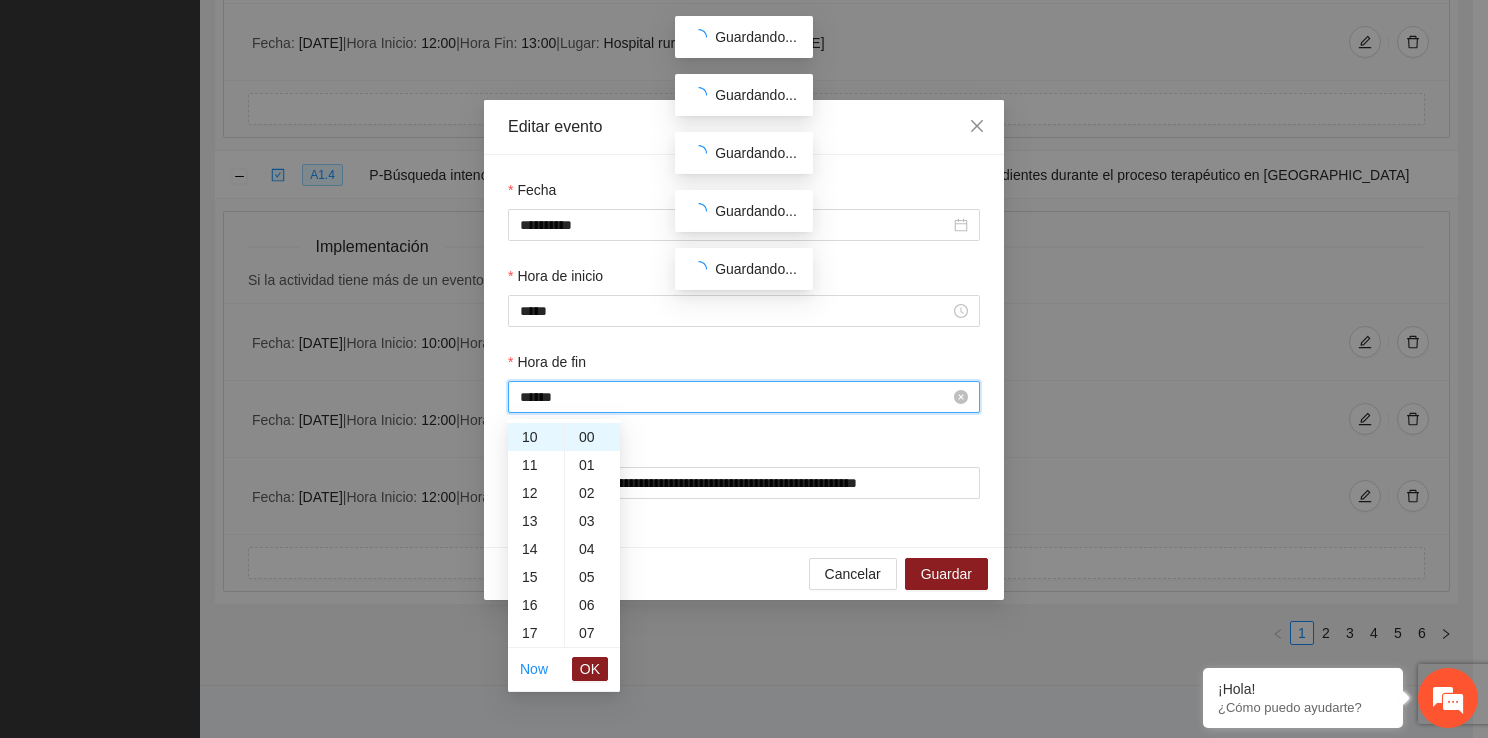 click on "******" at bounding box center (735, 397) 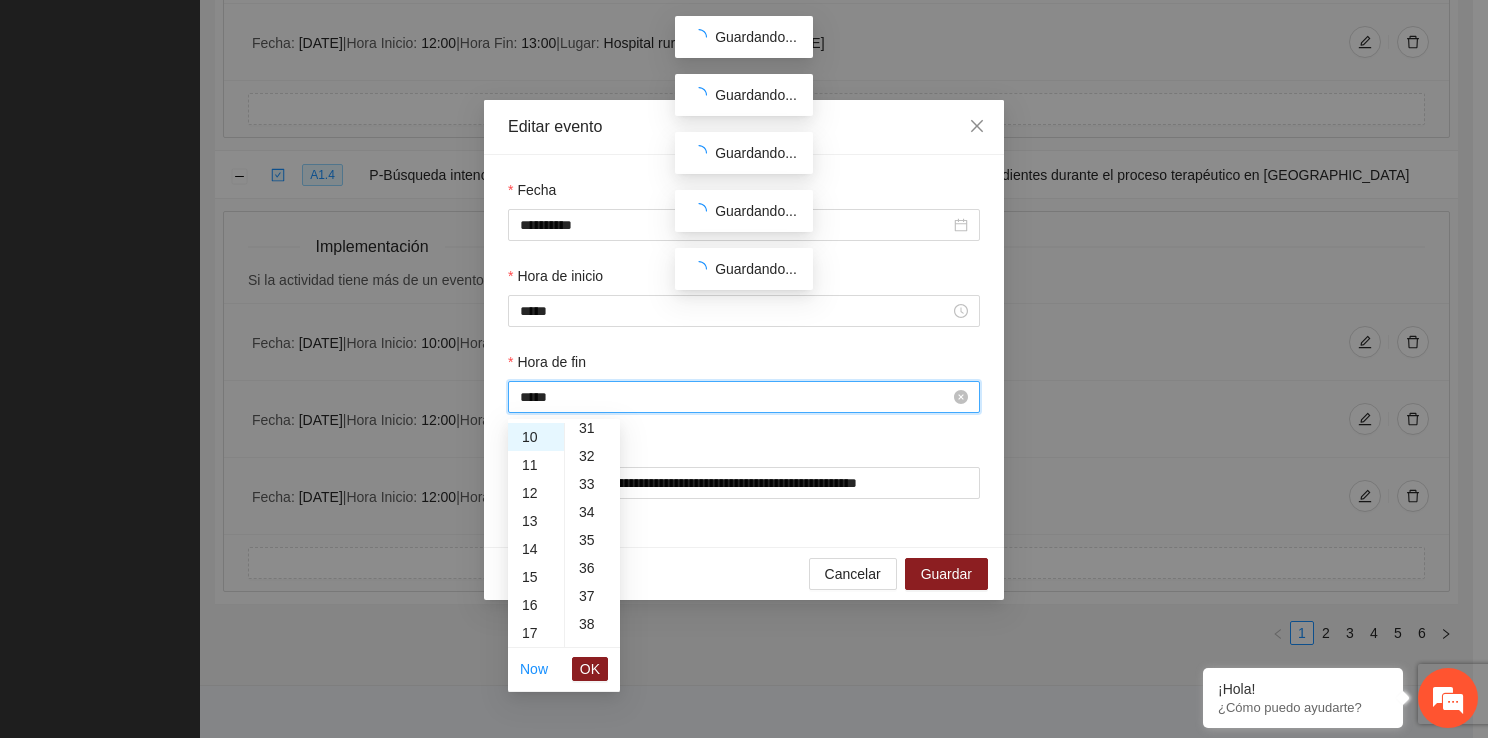 scroll, scrollTop: 1260, scrollLeft: 0, axis: vertical 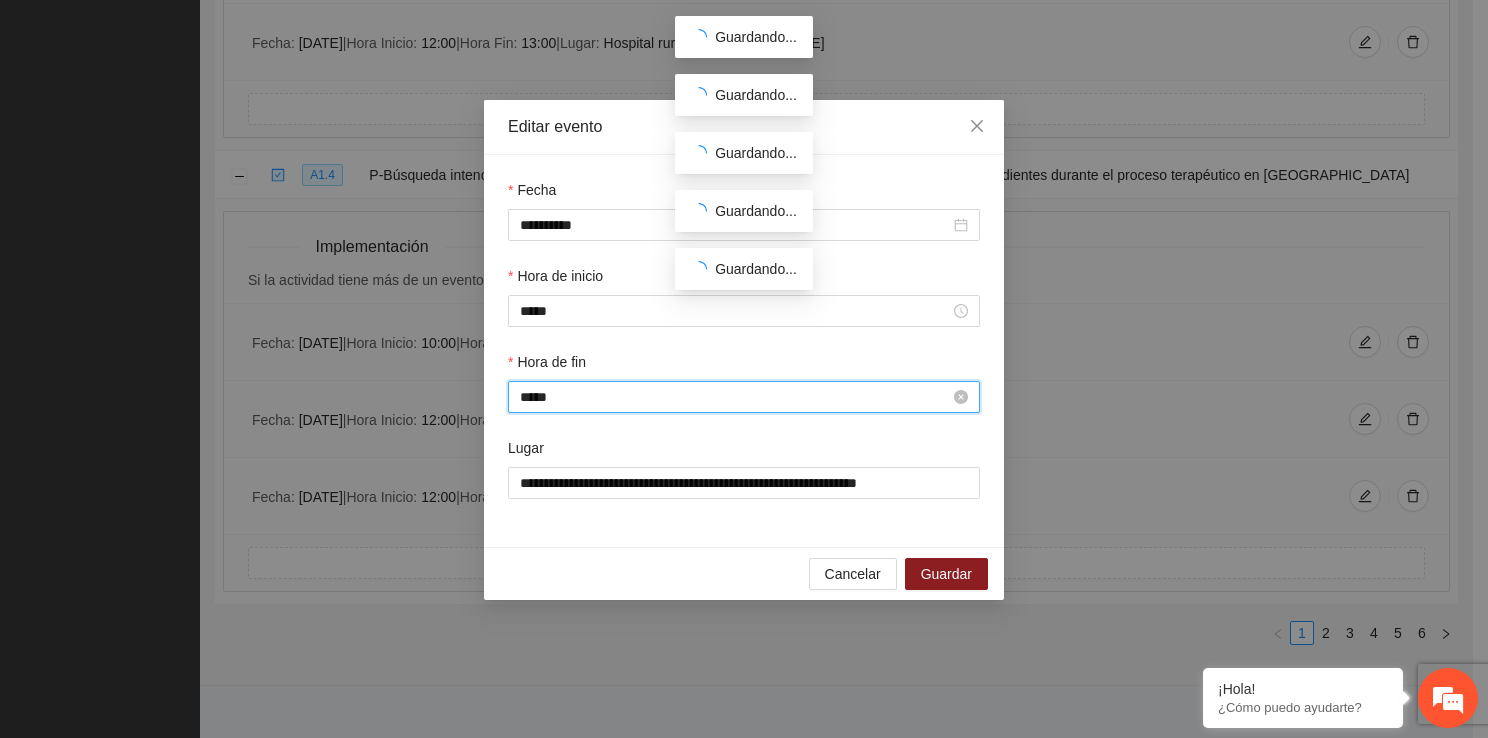click on "*****" at bounding box center [735, 397] 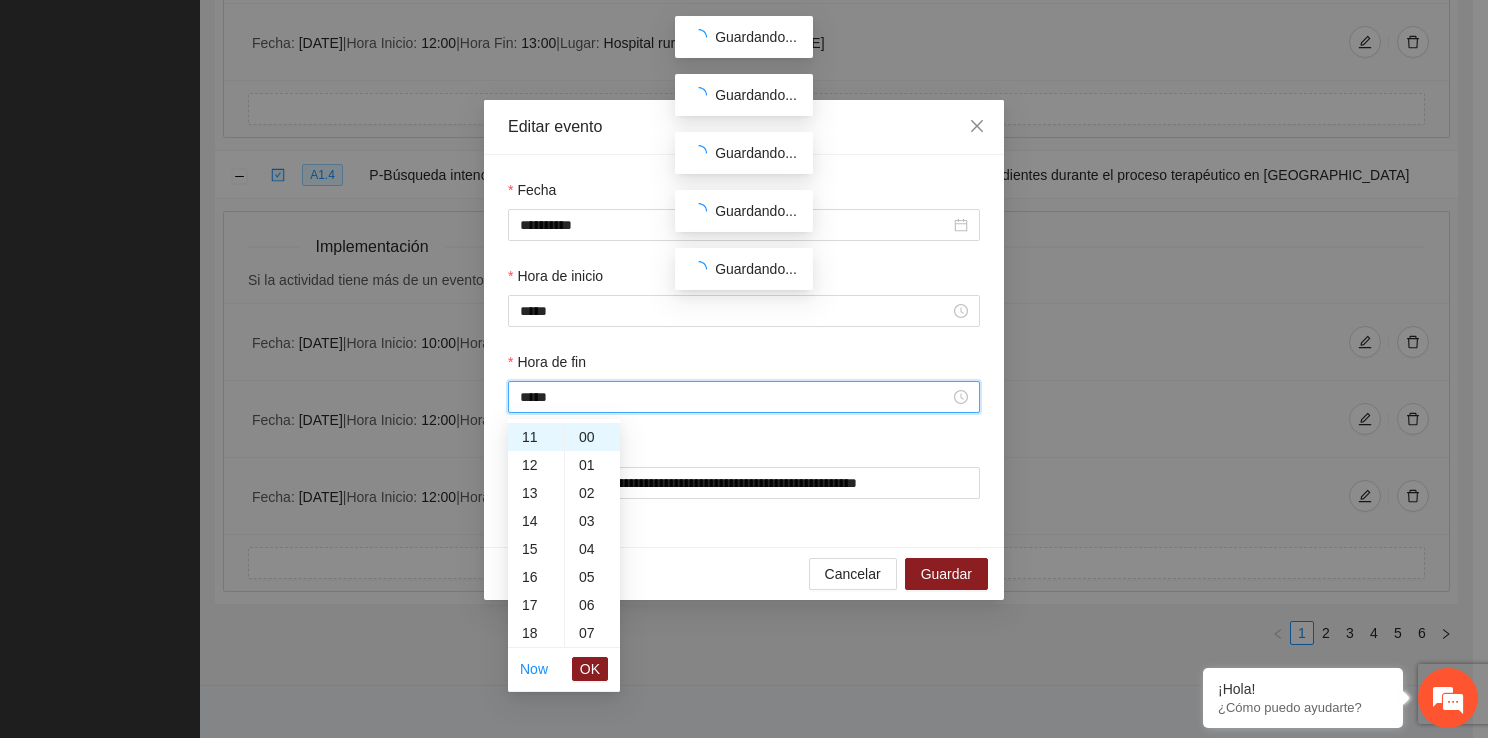 scroll, scrollTop: 268, scrollLeft: 0, axis: vertical 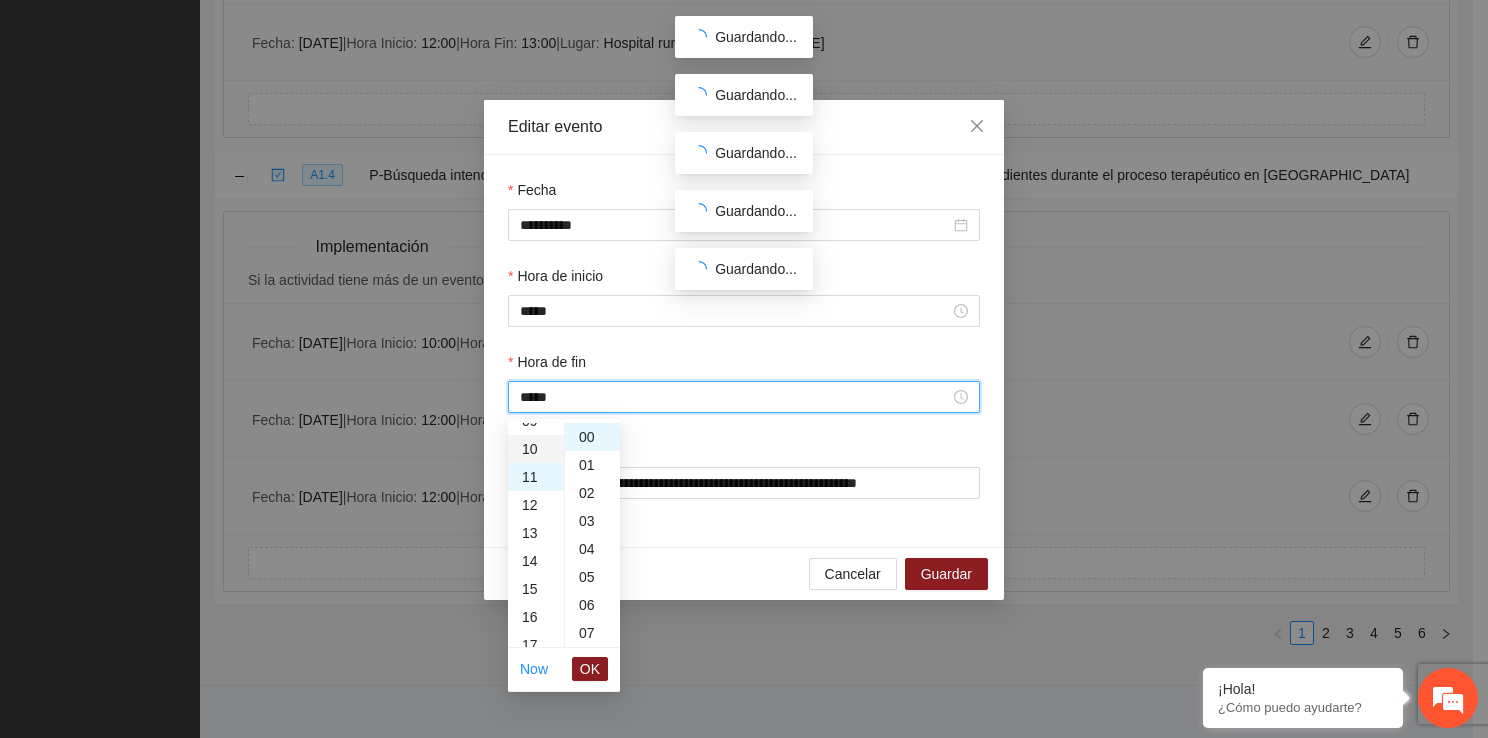 click on "10" at bounding box center (536, 449) 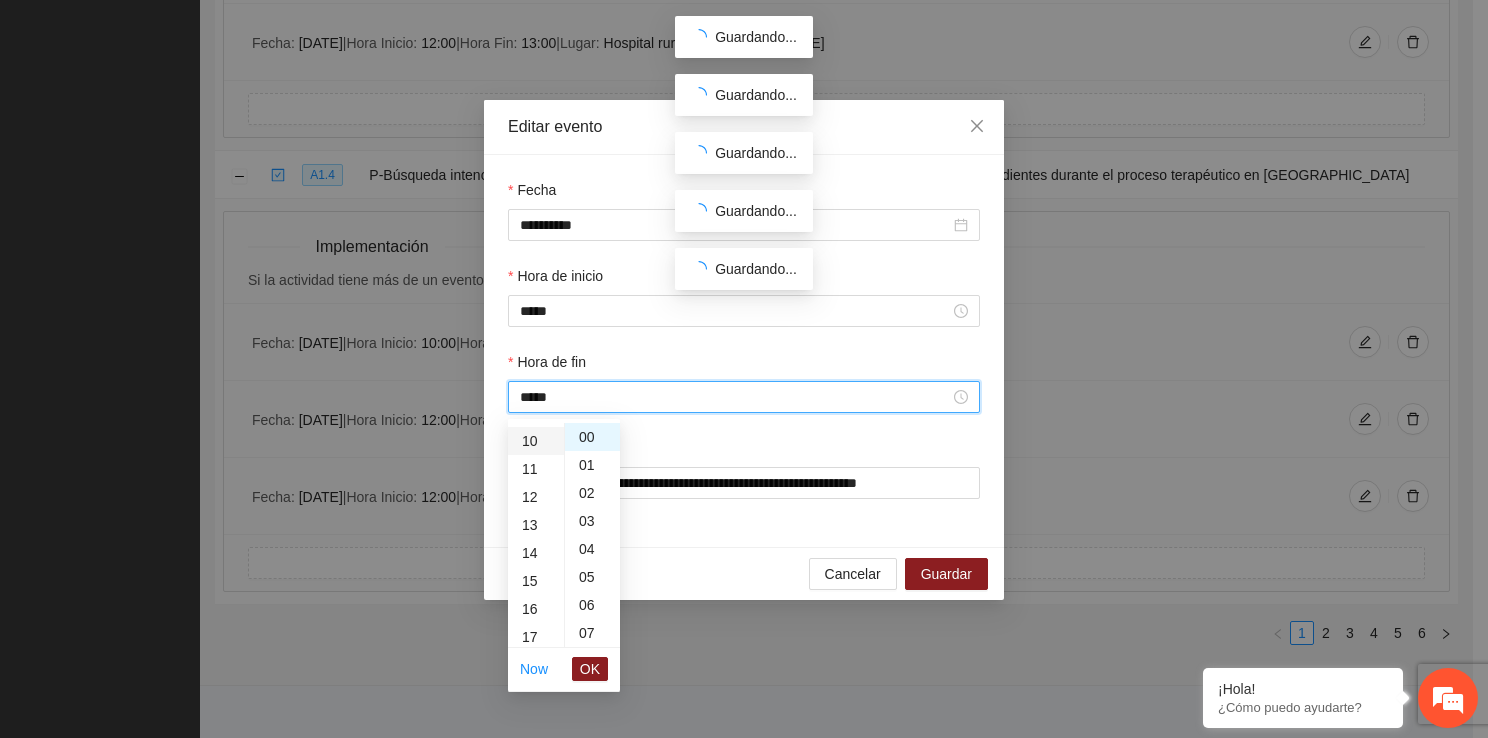scroll, scrollTop: 280, scrollLeft: 0, axis: vertical 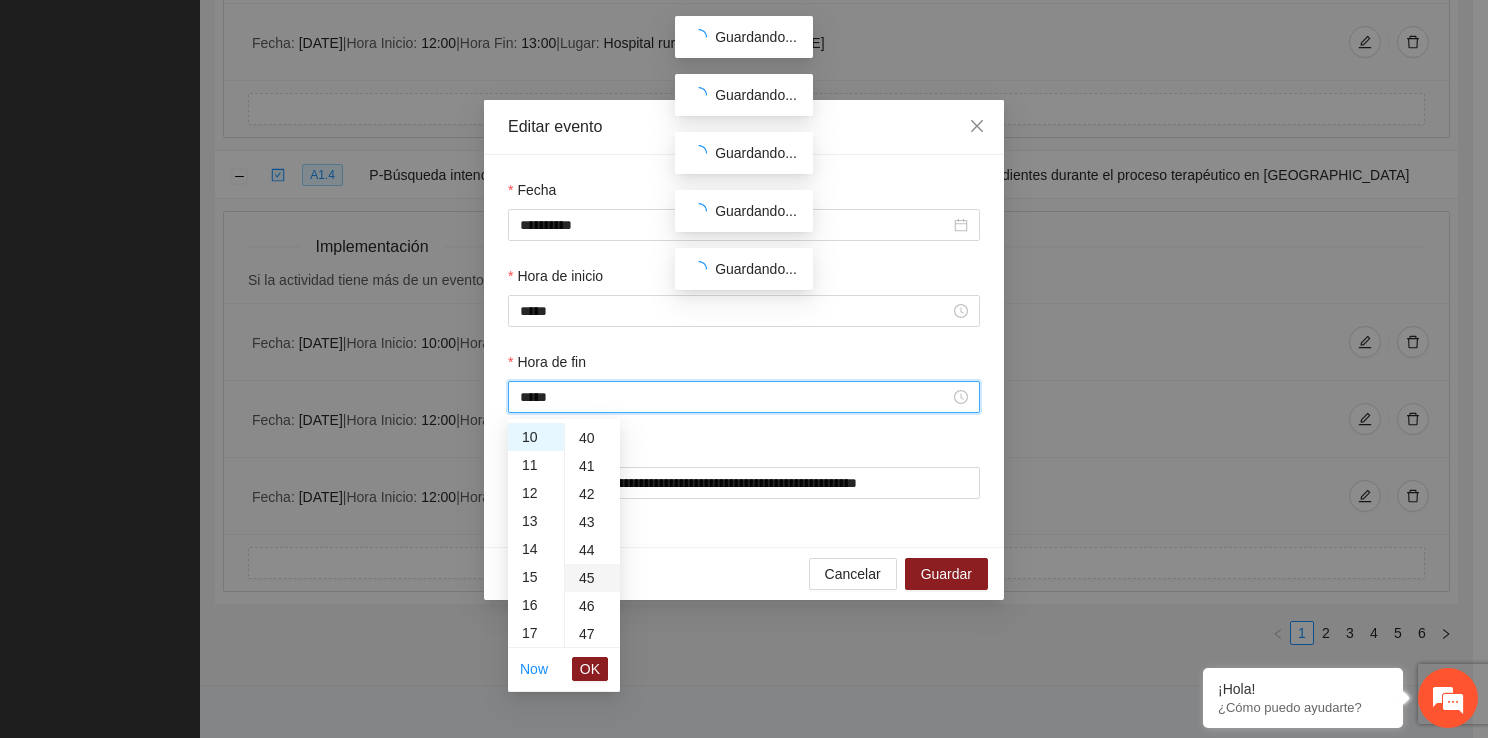 click on "45" at bounding box center (592, 578) 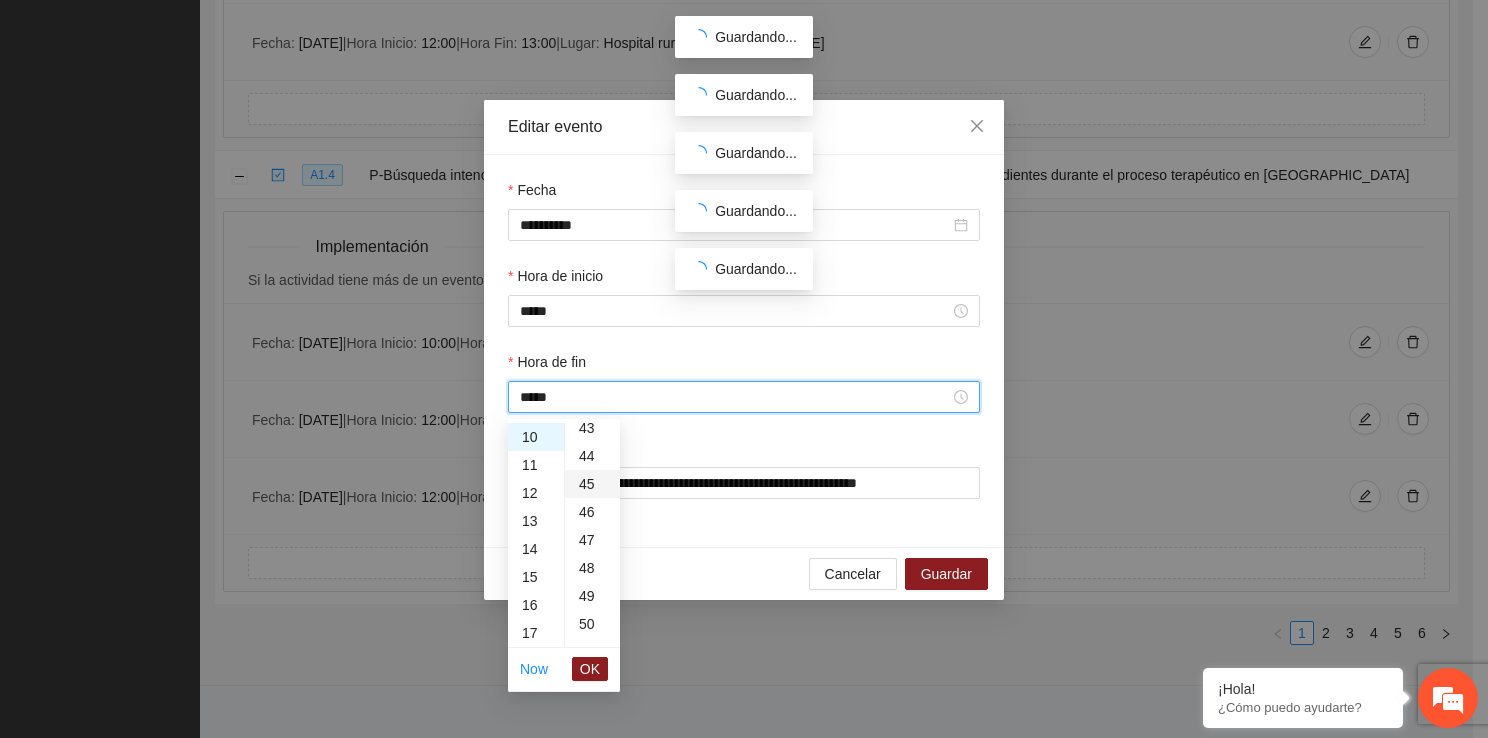 scroll, scrollTop: 1260, scrollLeft: 0, axis: vertical 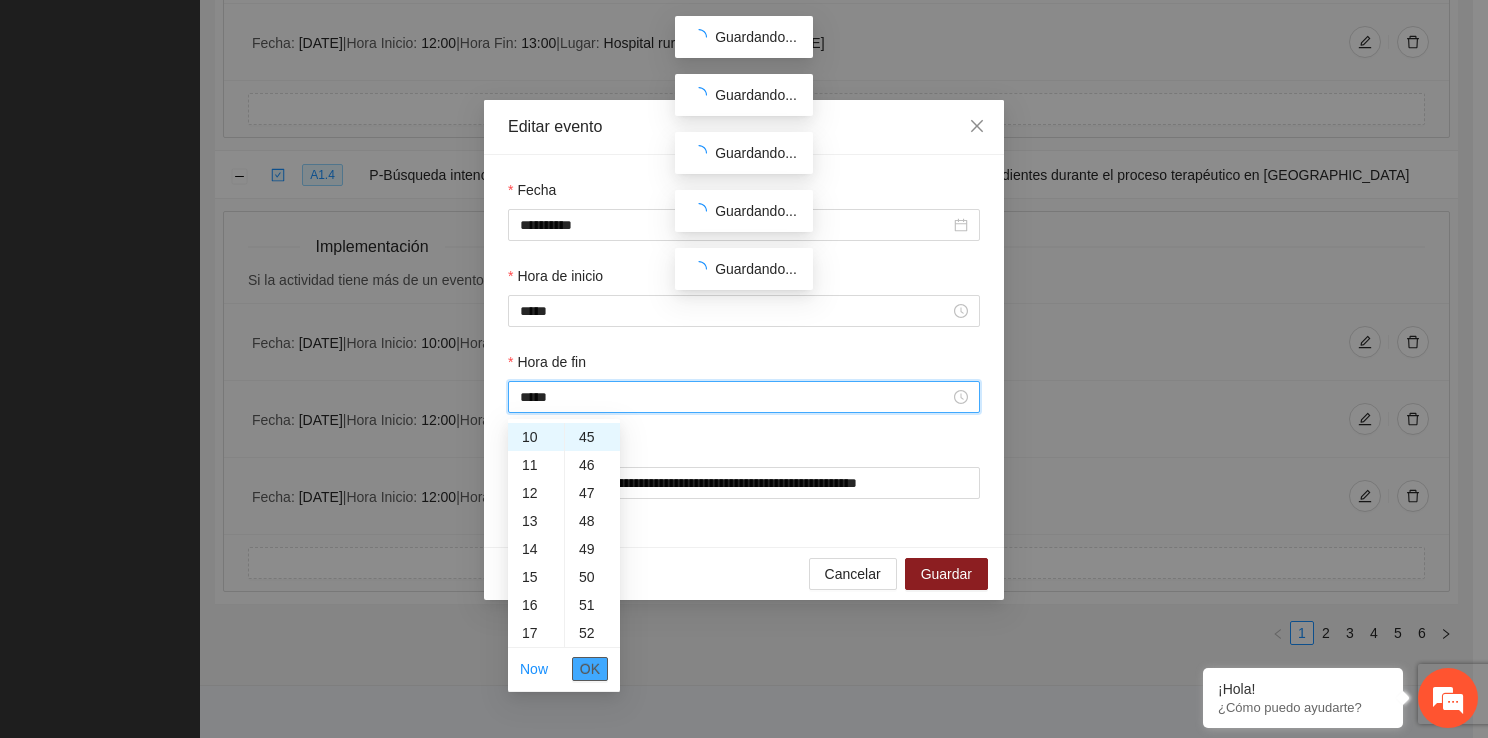 click on "OK" at bounding box center [590, 669] 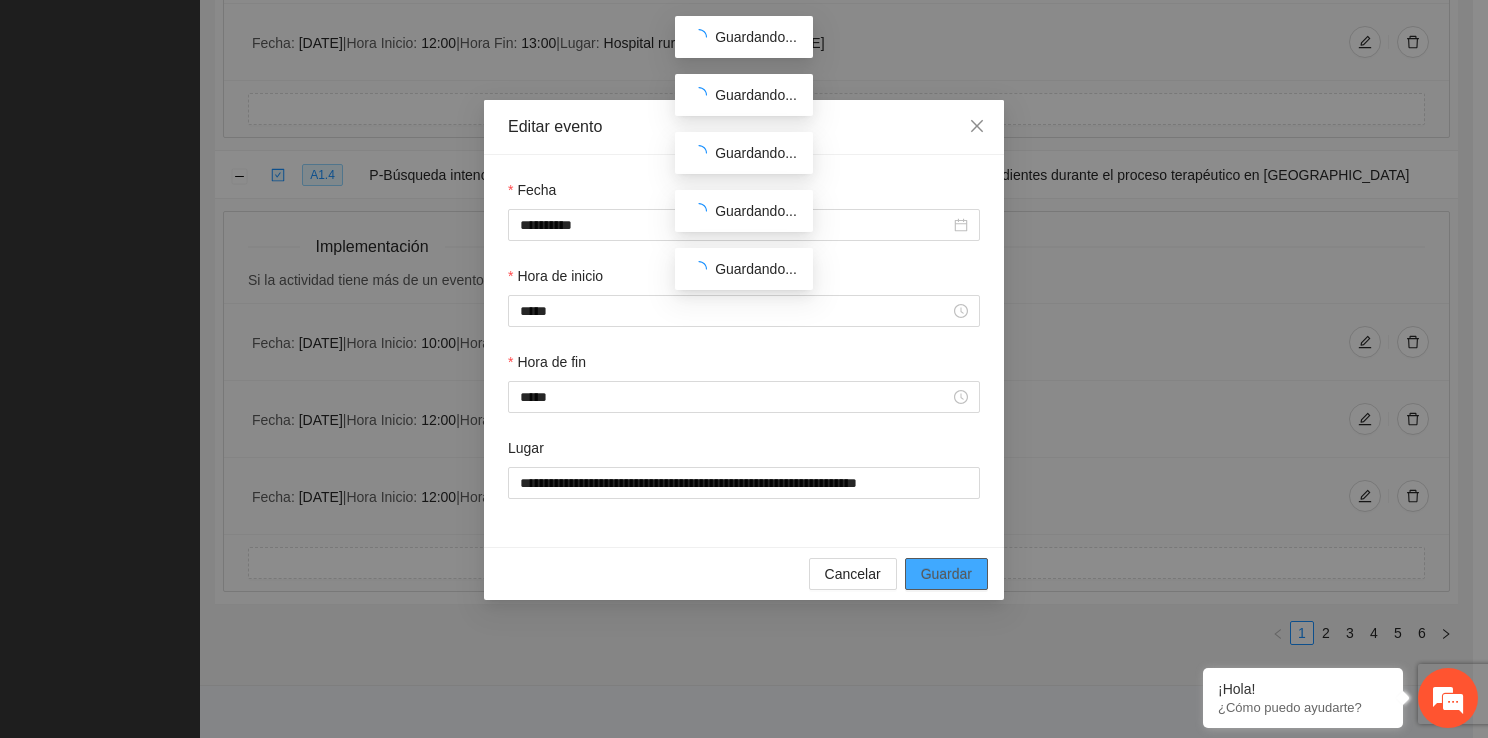 click on "Guardar" at bounding box center [946, 574] 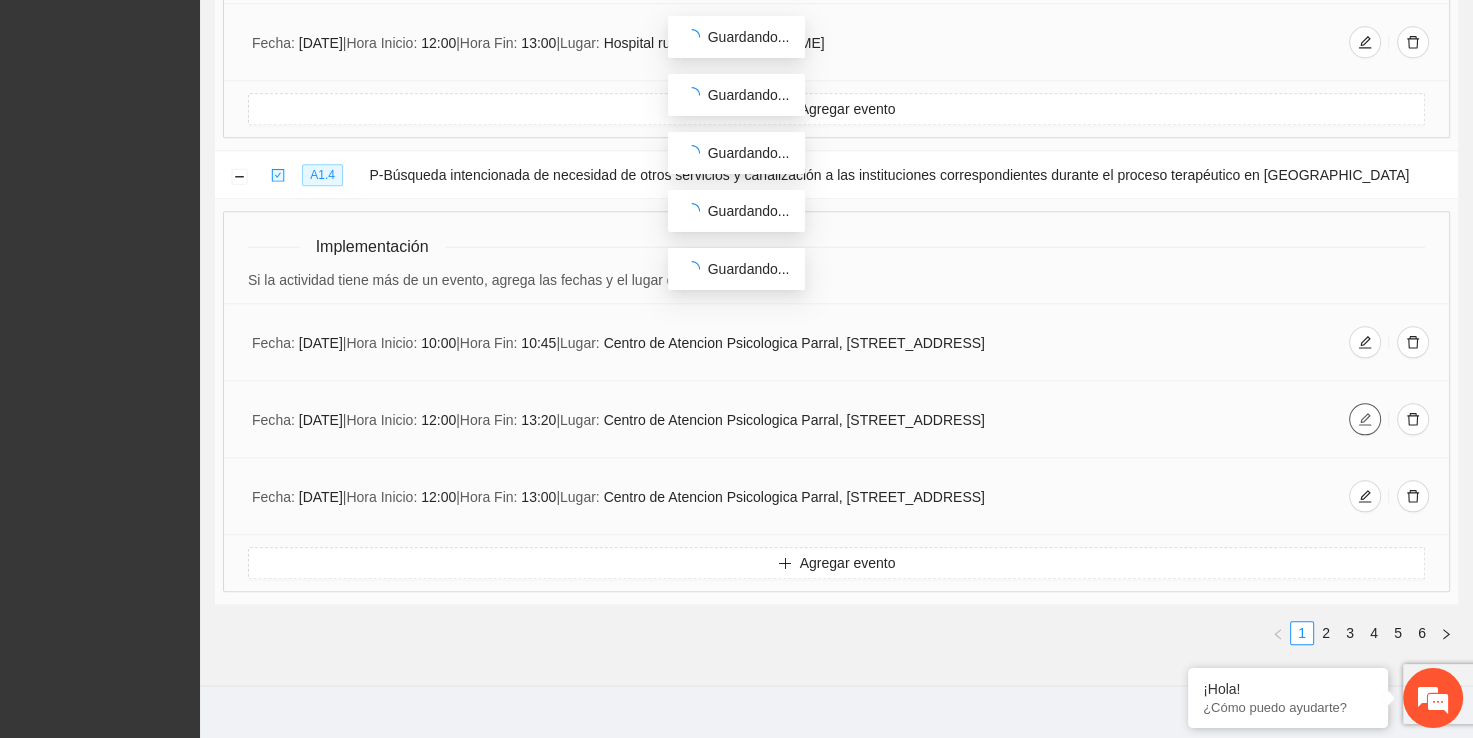 click 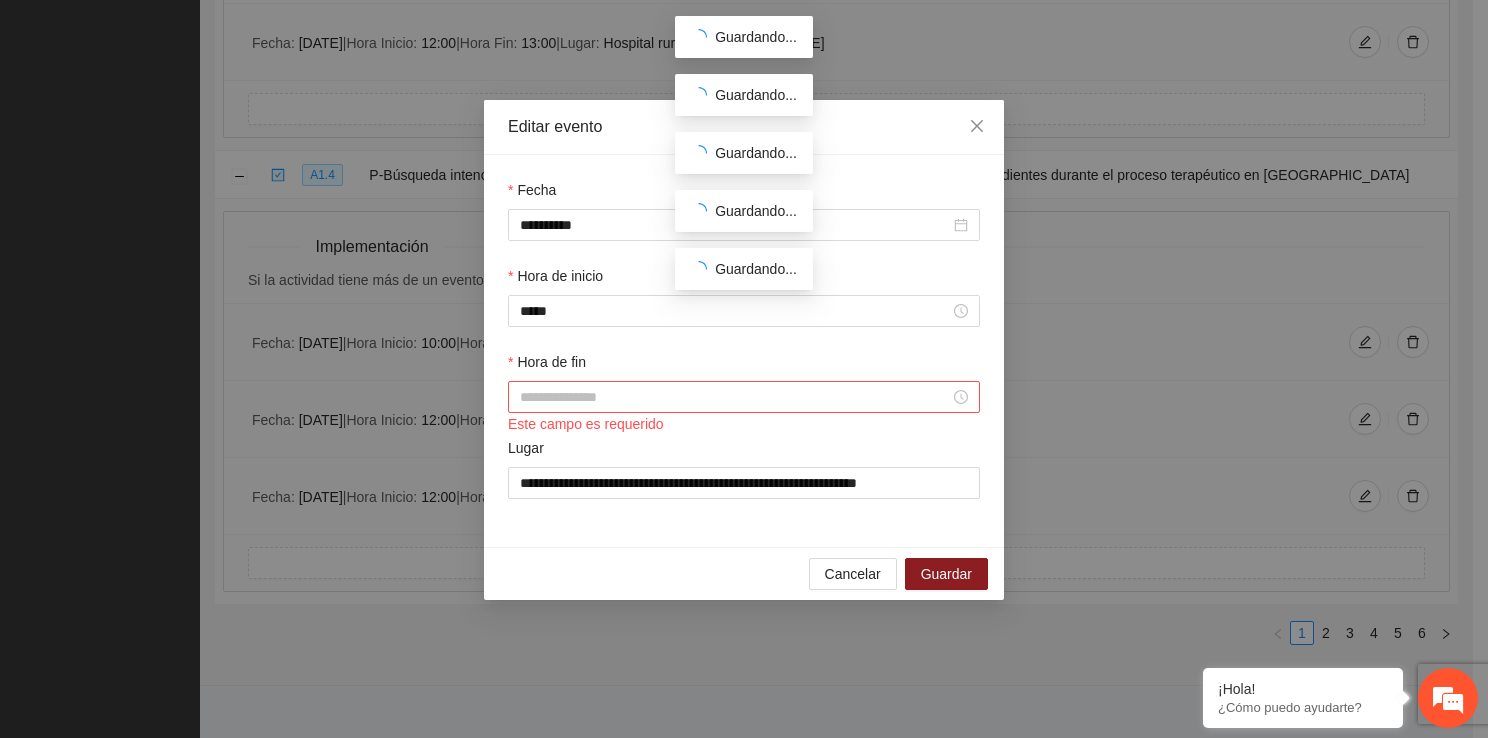 click on "Hora de fin" at bounding box center (735, 397) 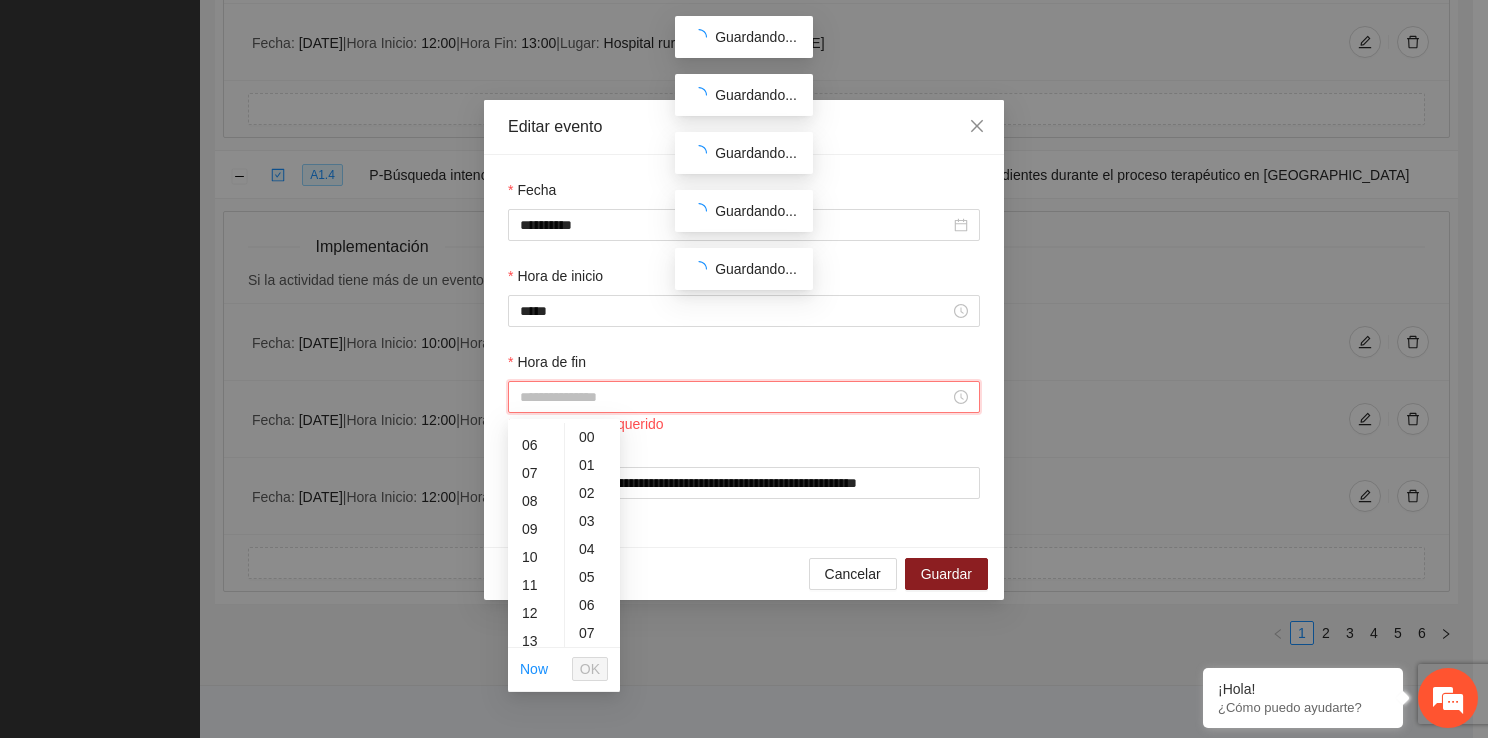 scroll, scrollTop: 200, scrollLeft: 0, axis: vertical 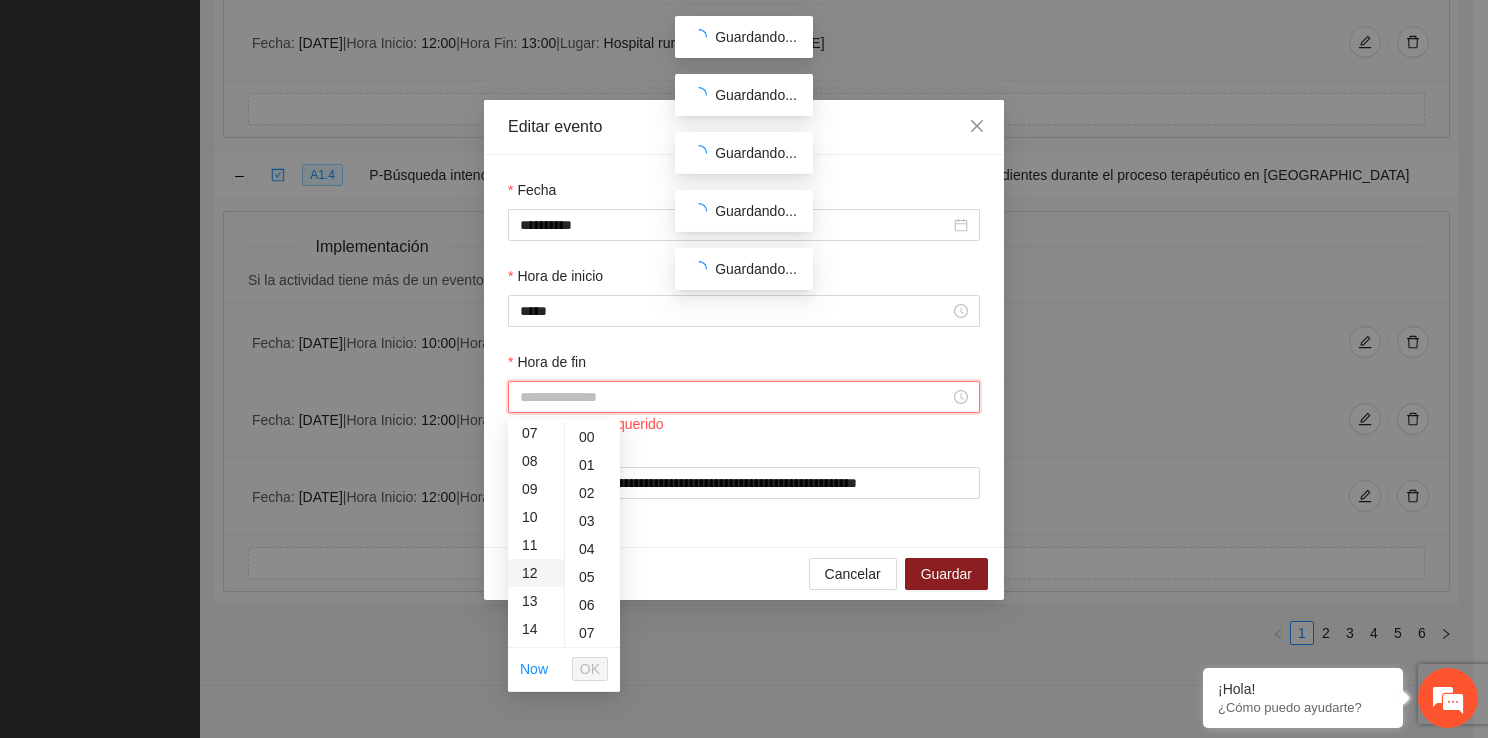 click on "12" at bounding box center (536, 573) 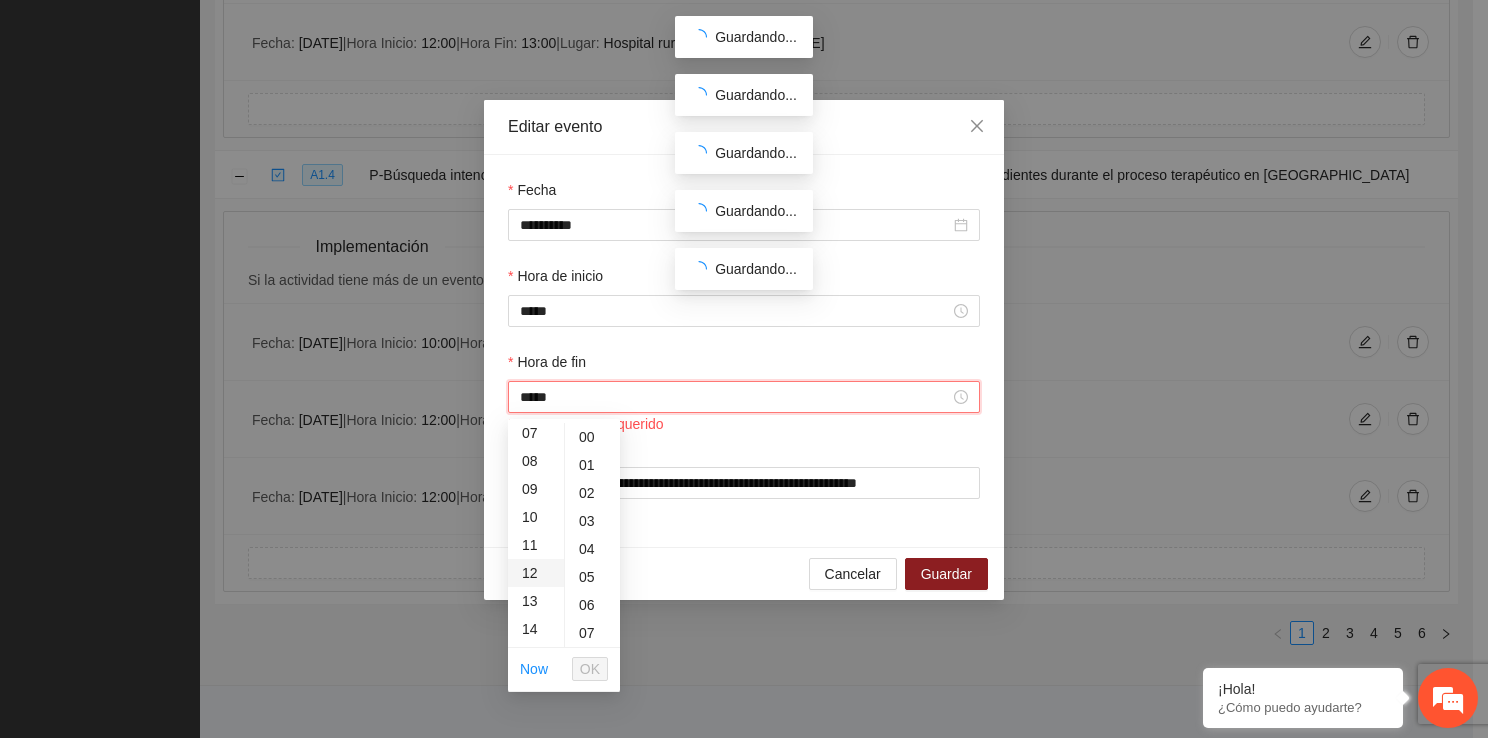 click on "00 01 02 03 04 05 06 07 08 09 10 11 12 13 14 15 16 17 18 19 20 21 22 23" at bounding box center (536, 535) 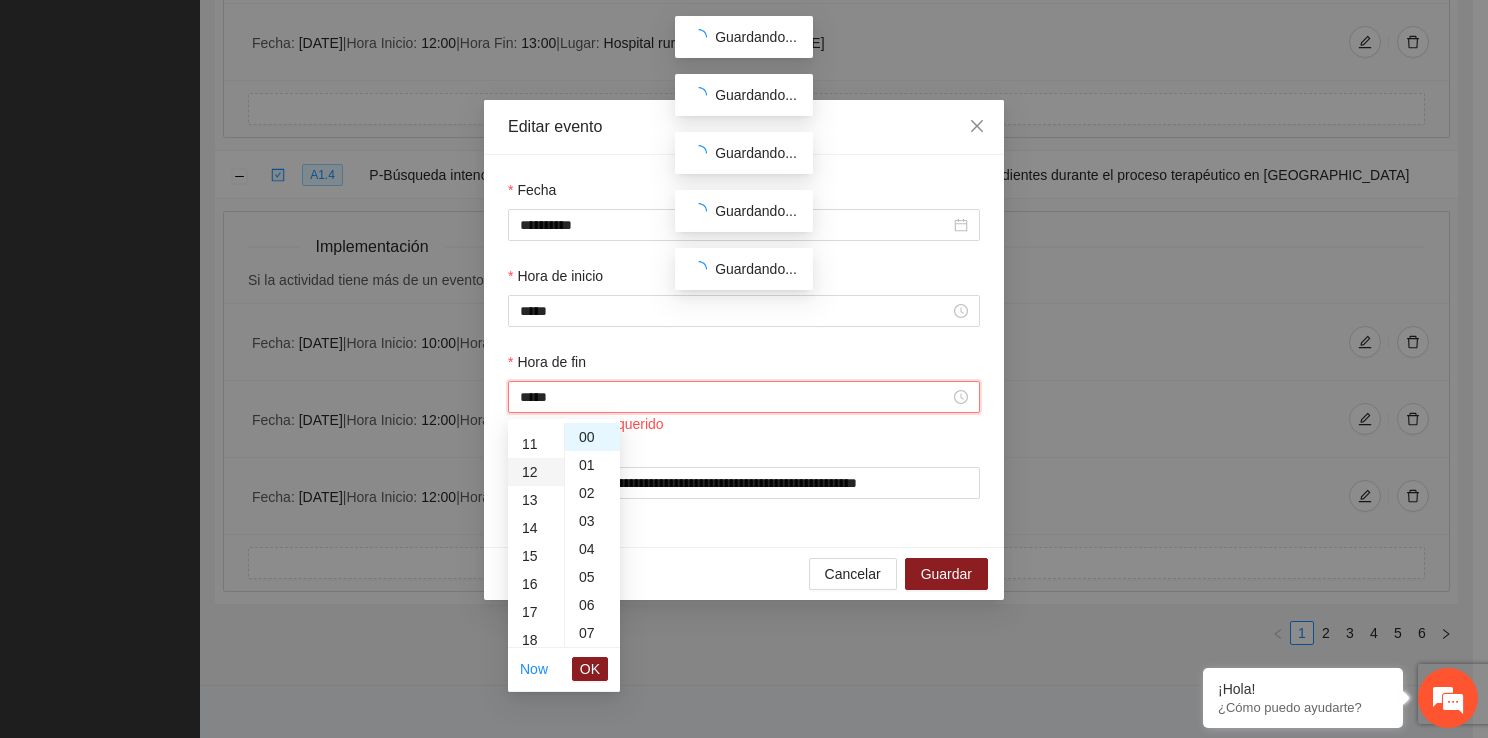 scroll, scrollTop: 336, scrollLeft: 0, axis: vertical 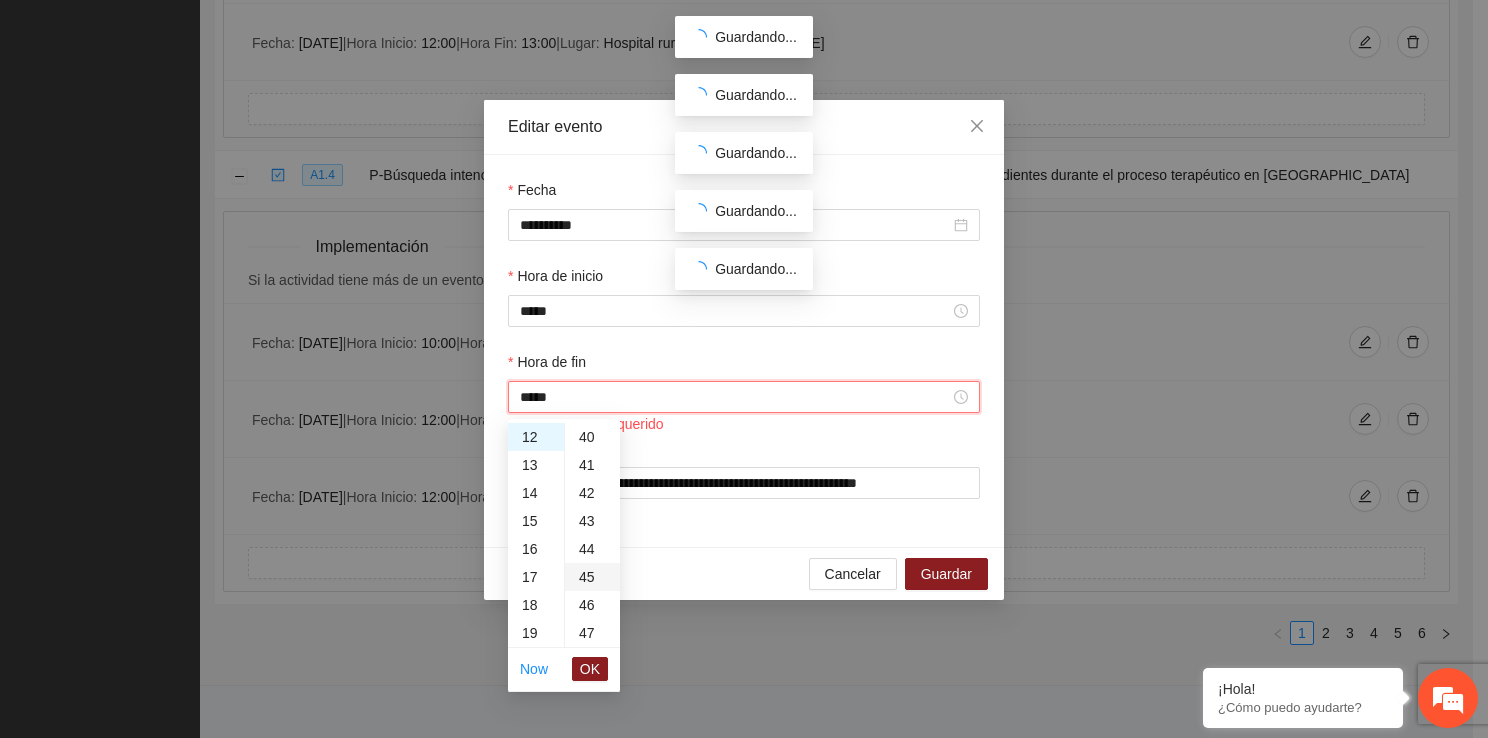 click on "45" at bounding box center (592, 577) 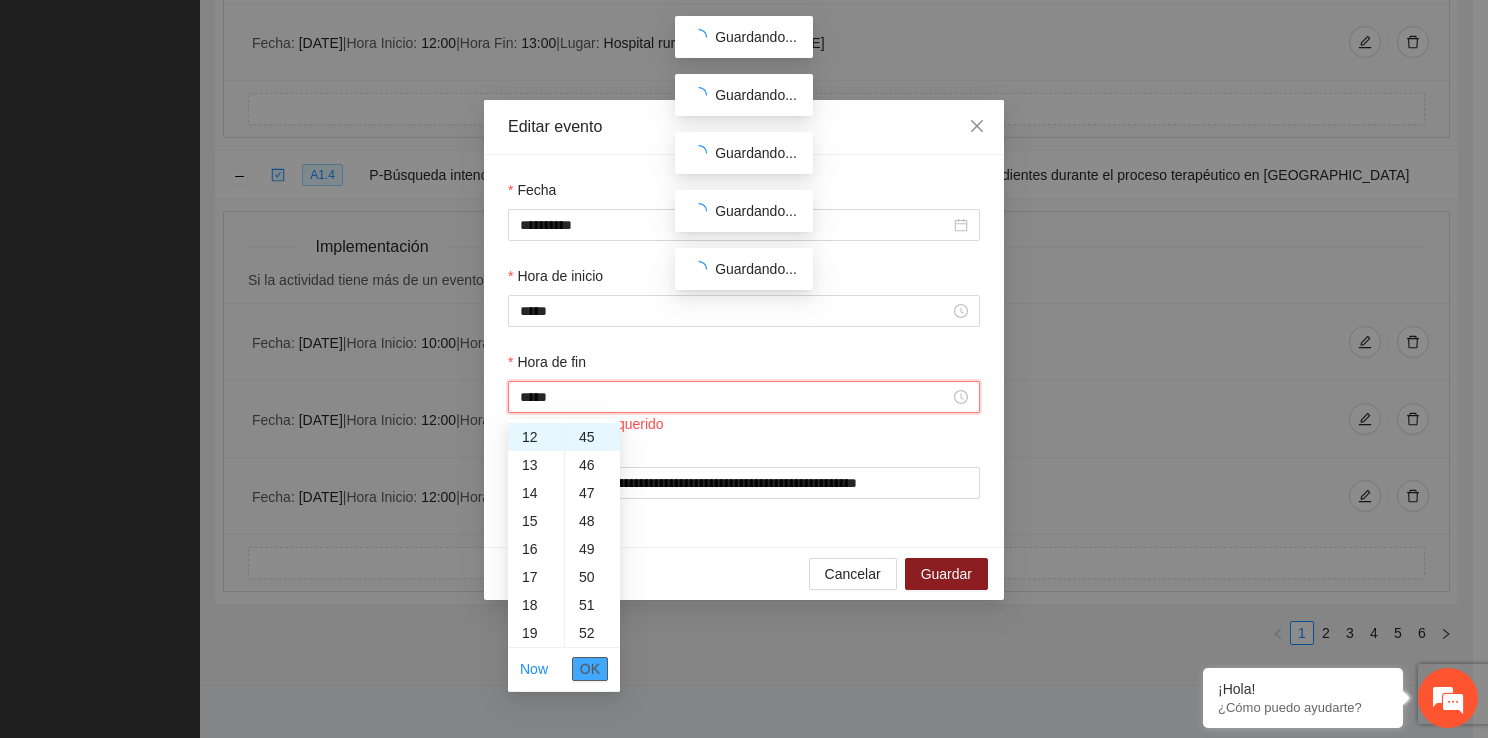 click on "OK" at bounding box center [590, 669] 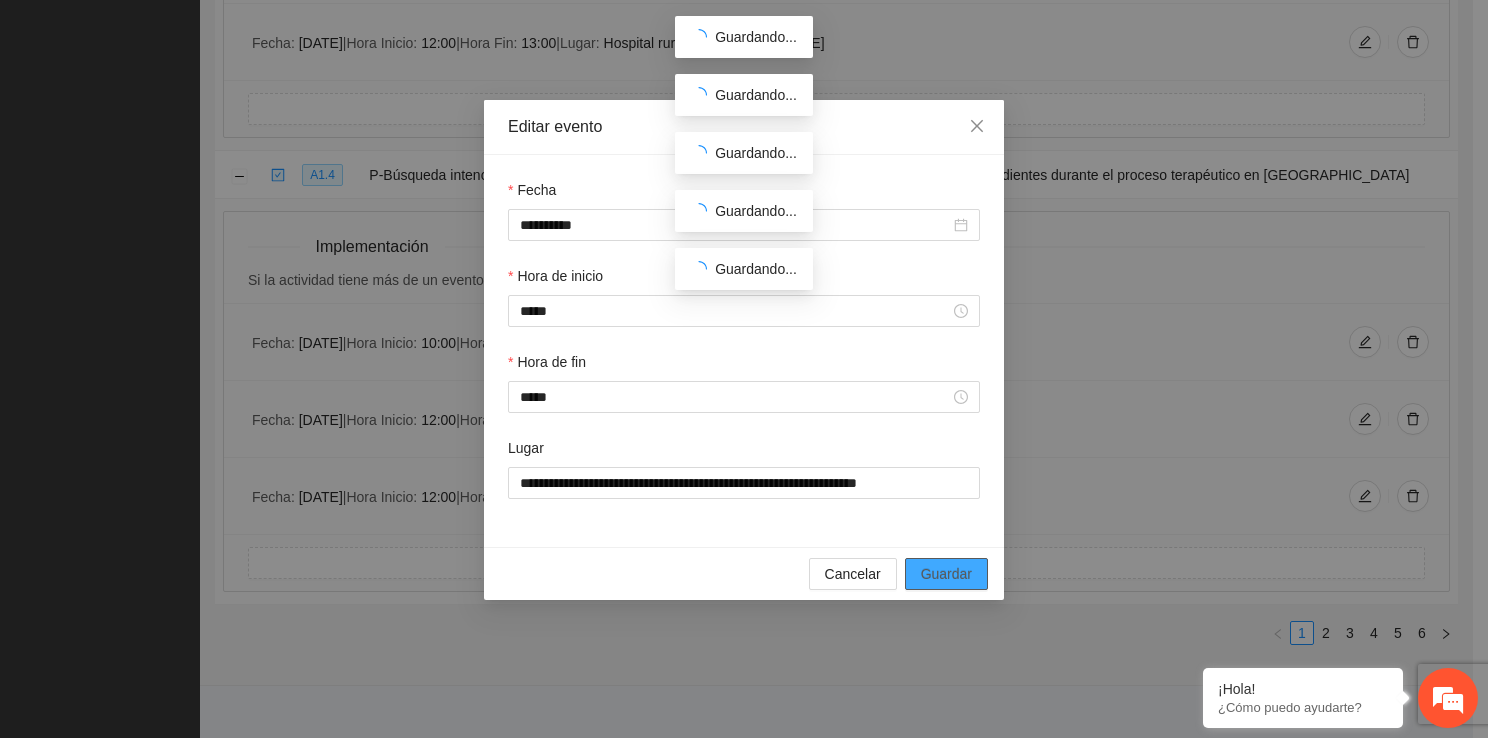 click on "Guardar" at bounding box center (946, 574) 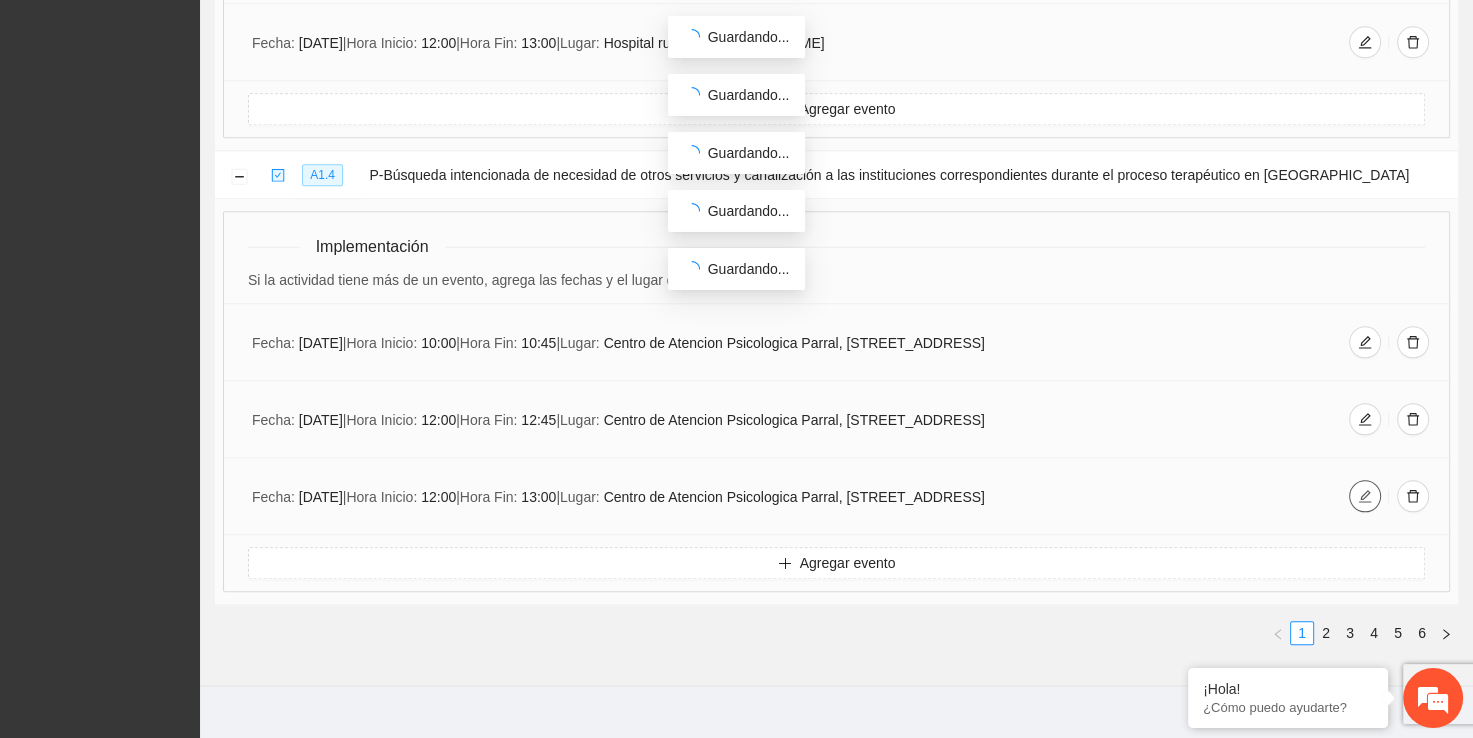 click 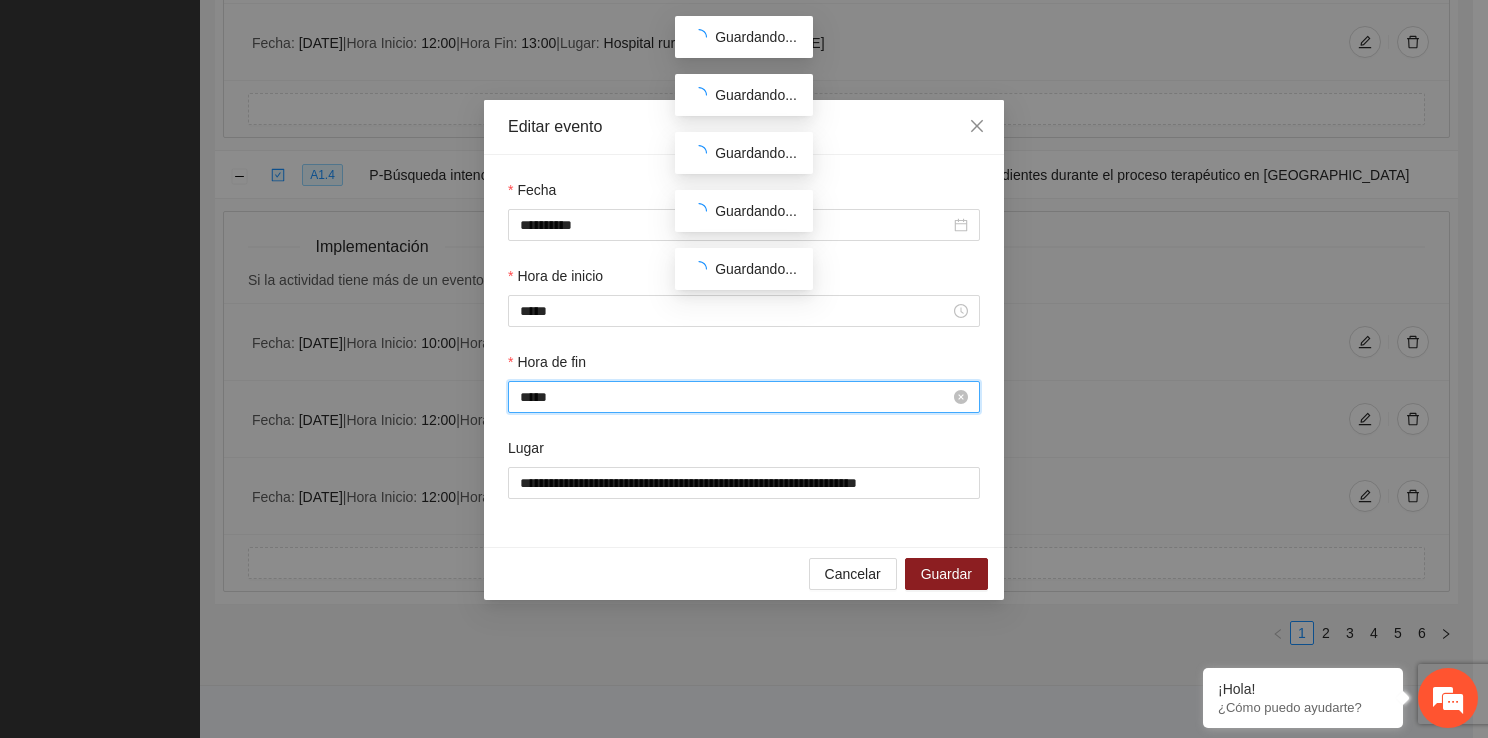 click on "*****" at bounding box center [735, 397] 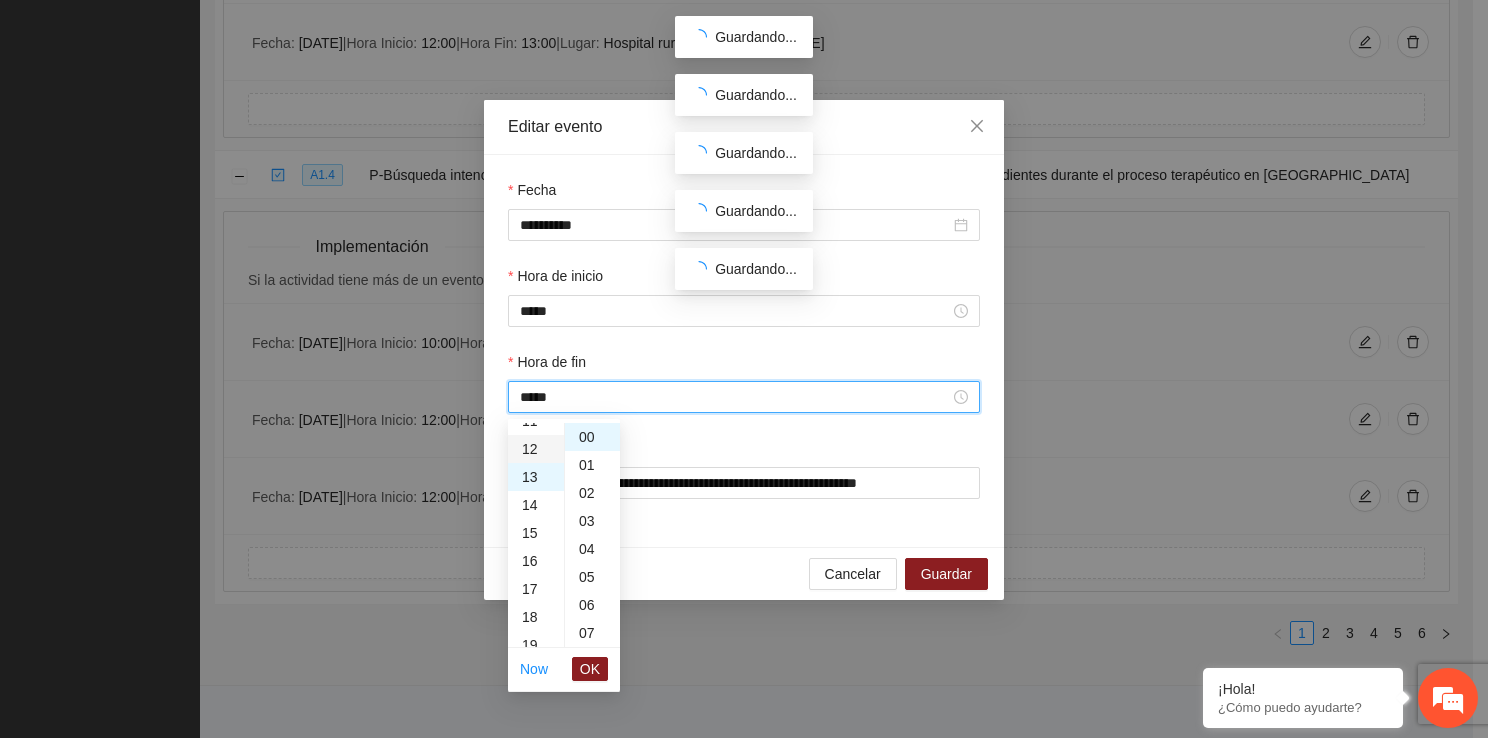 click on "12" at bounding box center (536, 449) 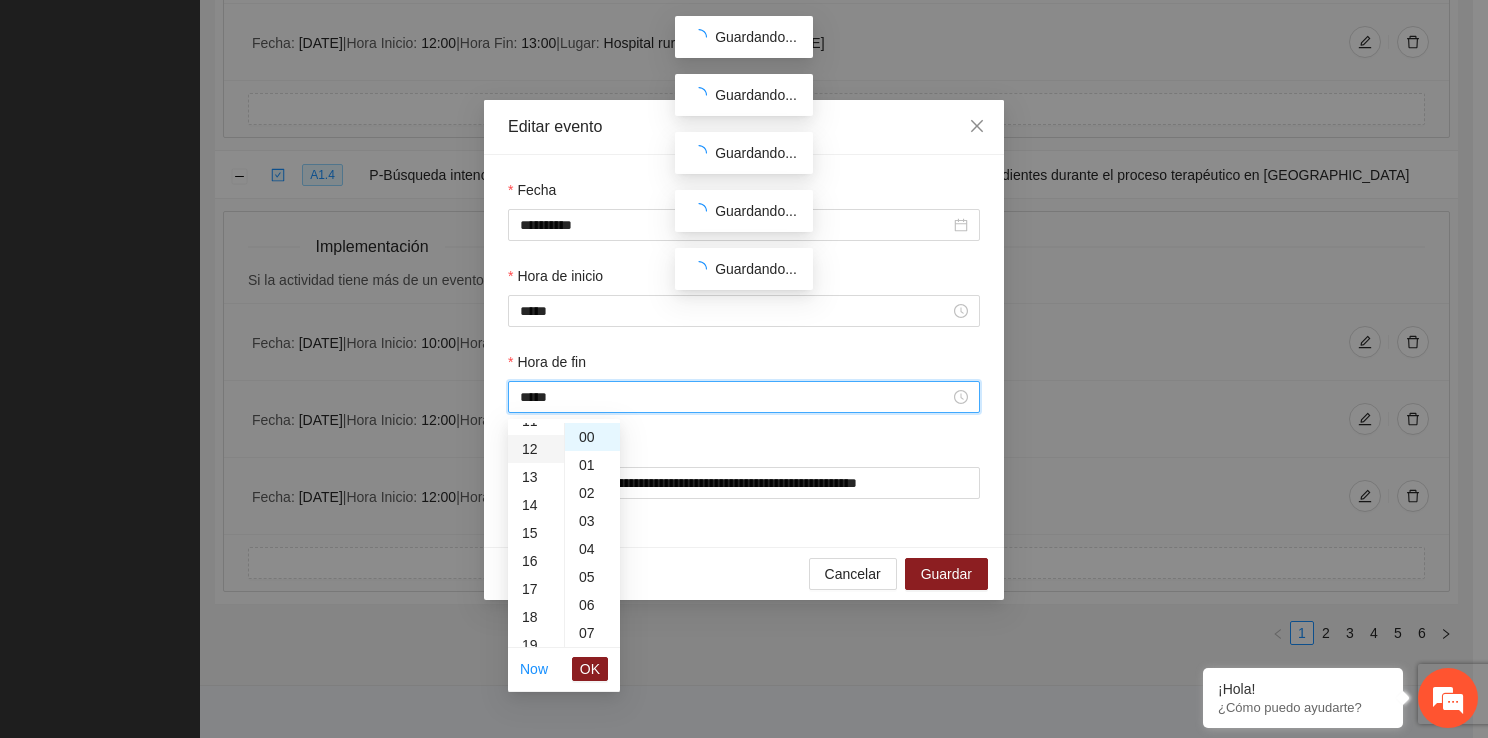 click on "12" at bounding box center [536, 449] 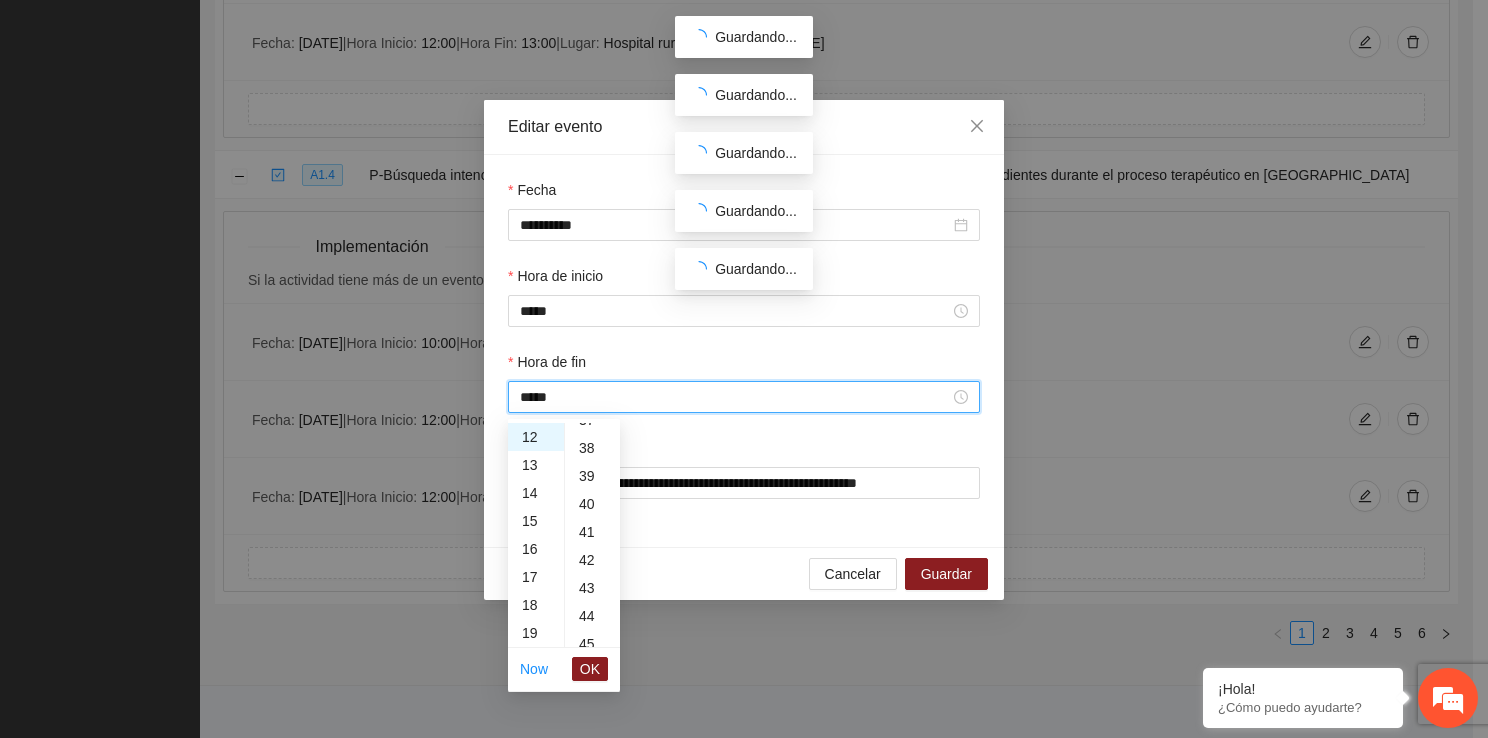 scroll, scrollTop: 1093, scrollLeft: 0, axis: vertical 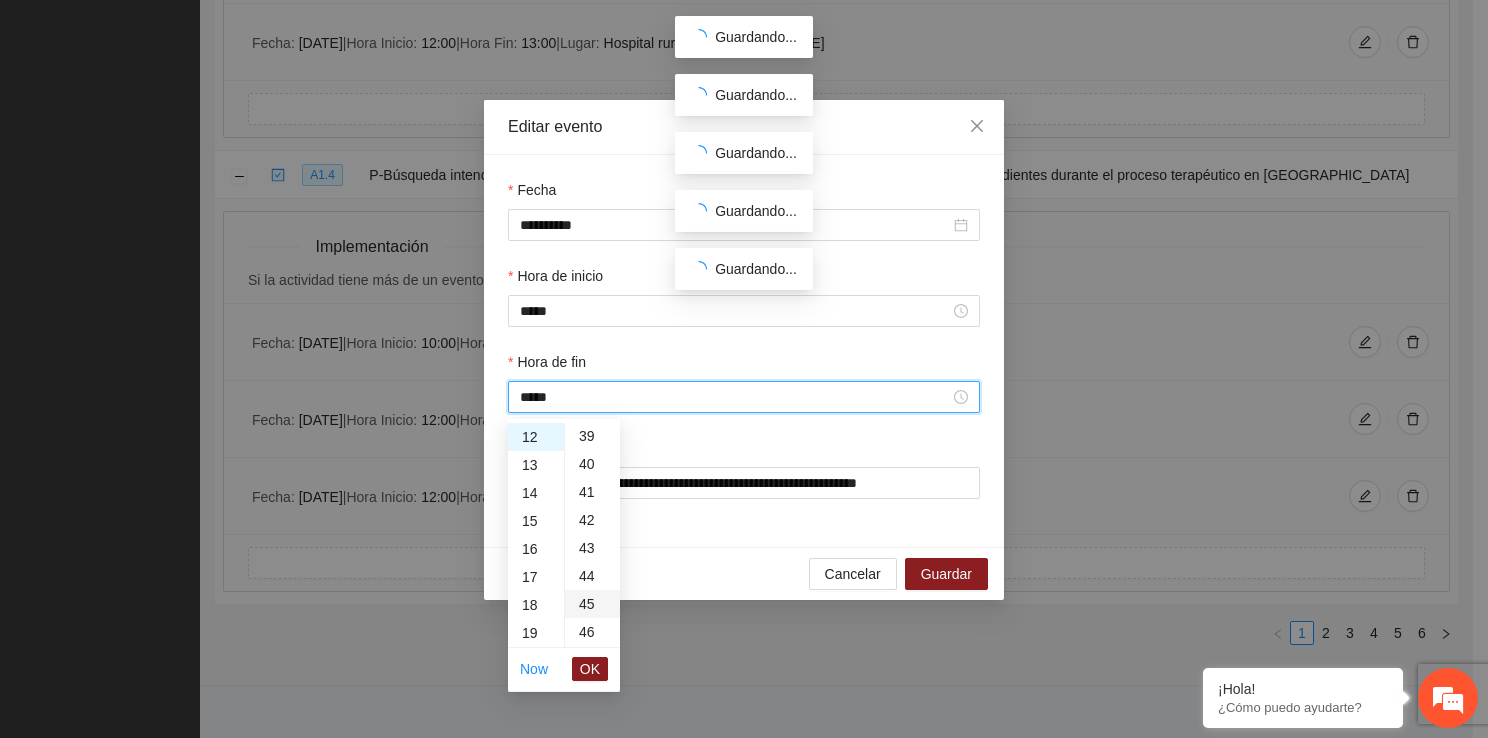 click on "45" at bounding box center [592, 604] 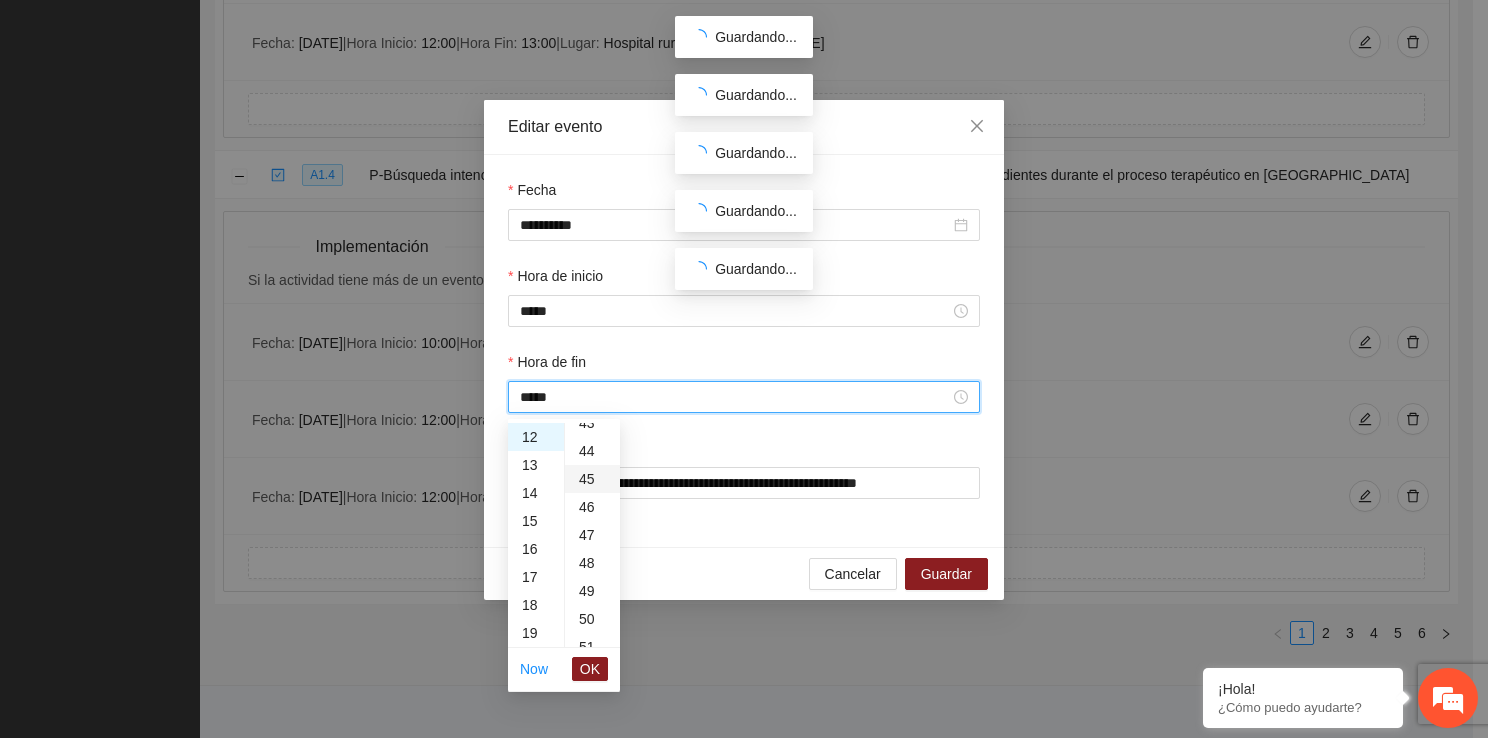 scroll, scrollTop: 1260, scrollLeft: 0, axis: vertical 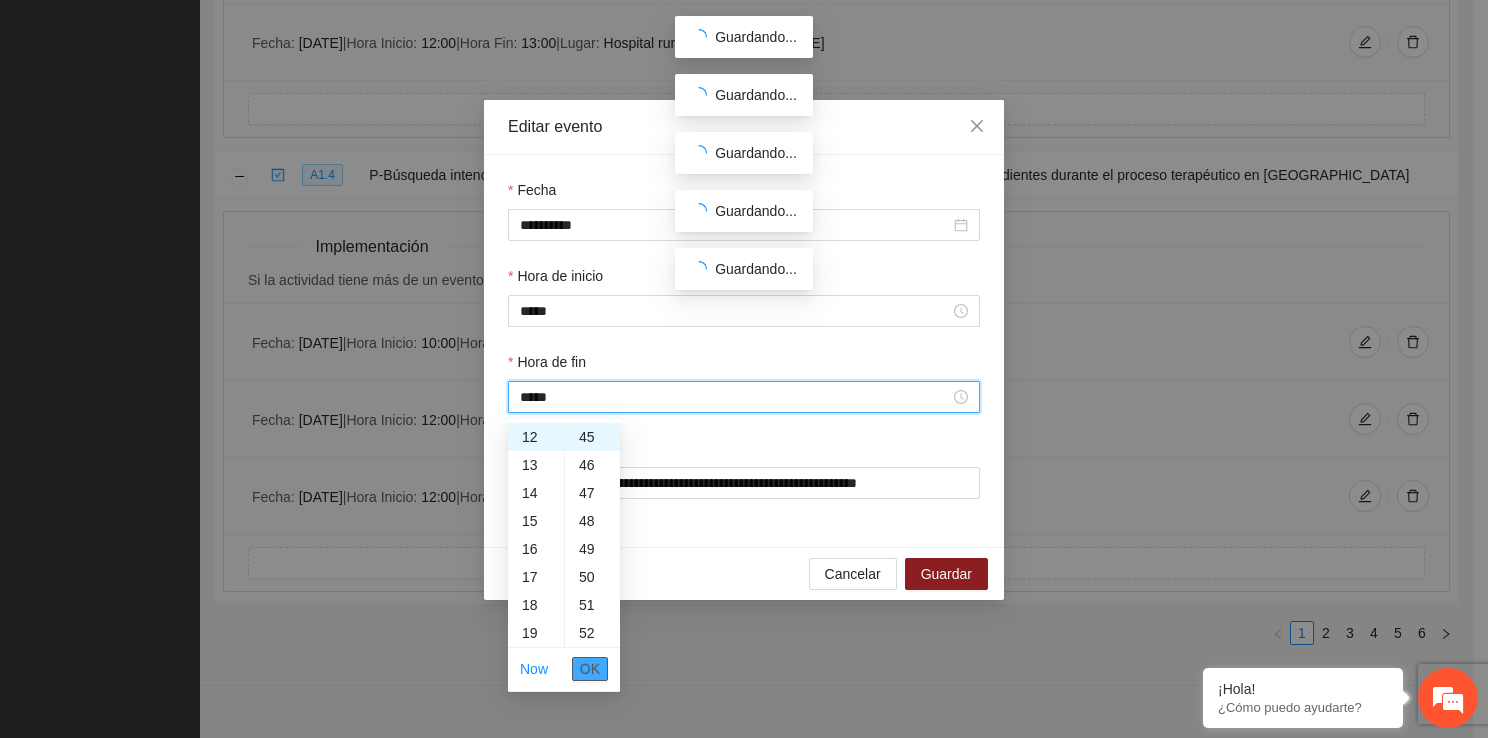 click on "OK" at bounding box center [590, 669] 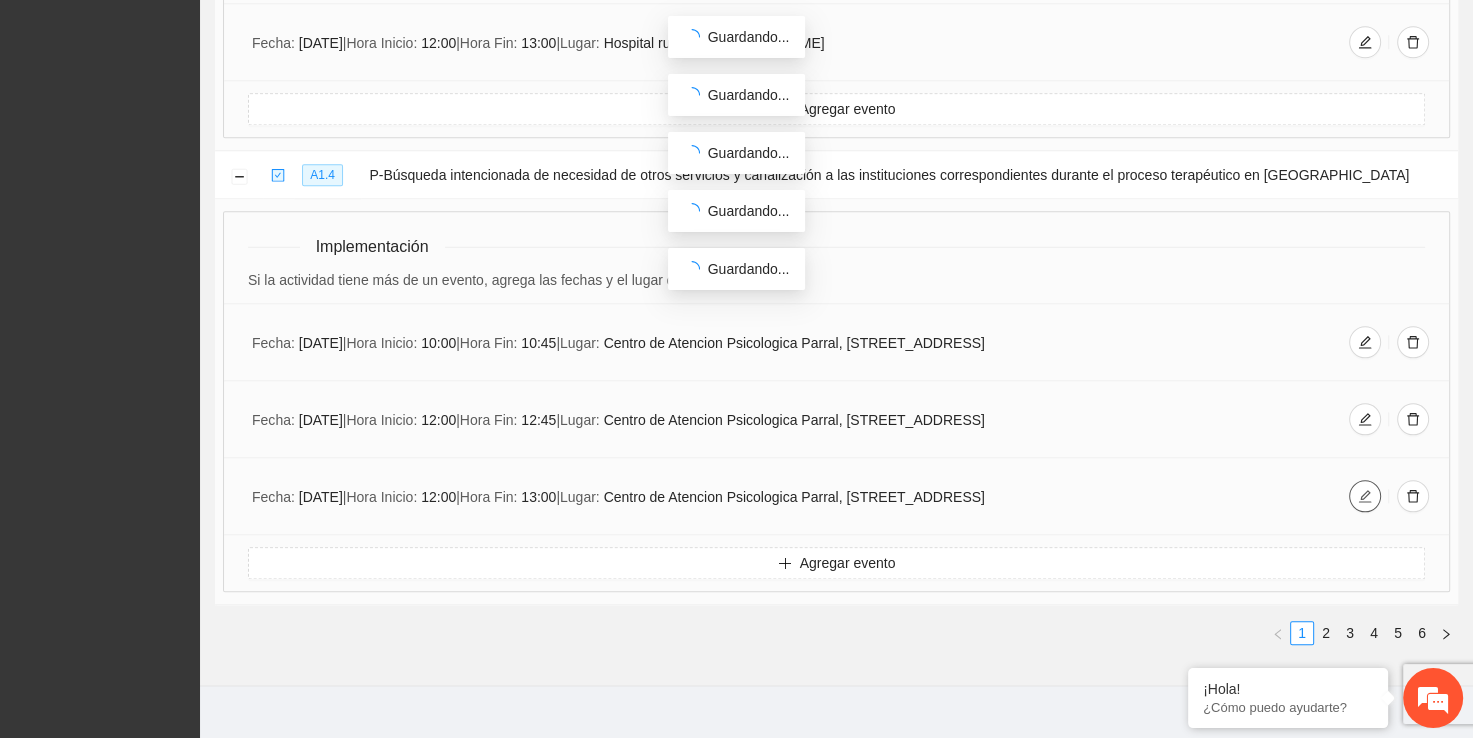 click 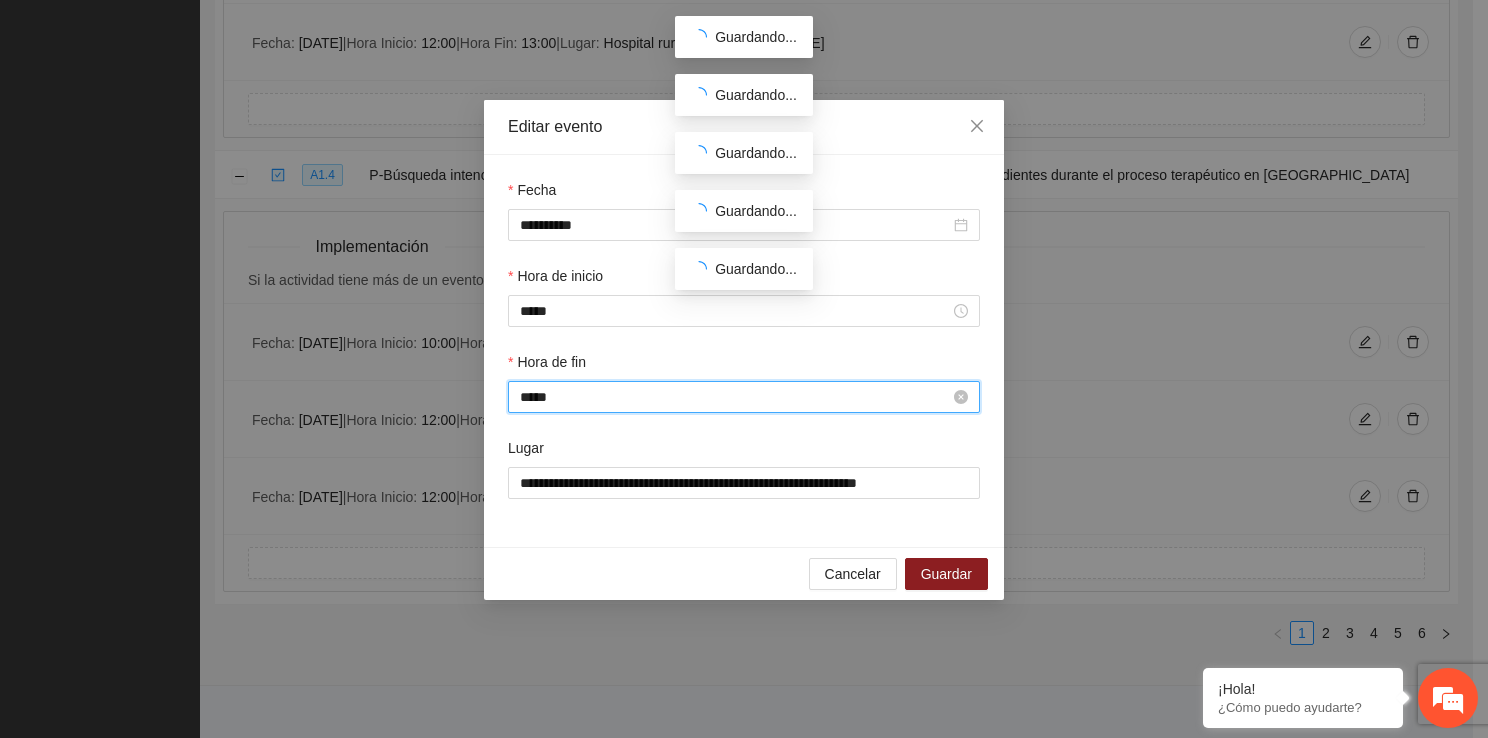 click on "*****" at bounding box center [735, 397] 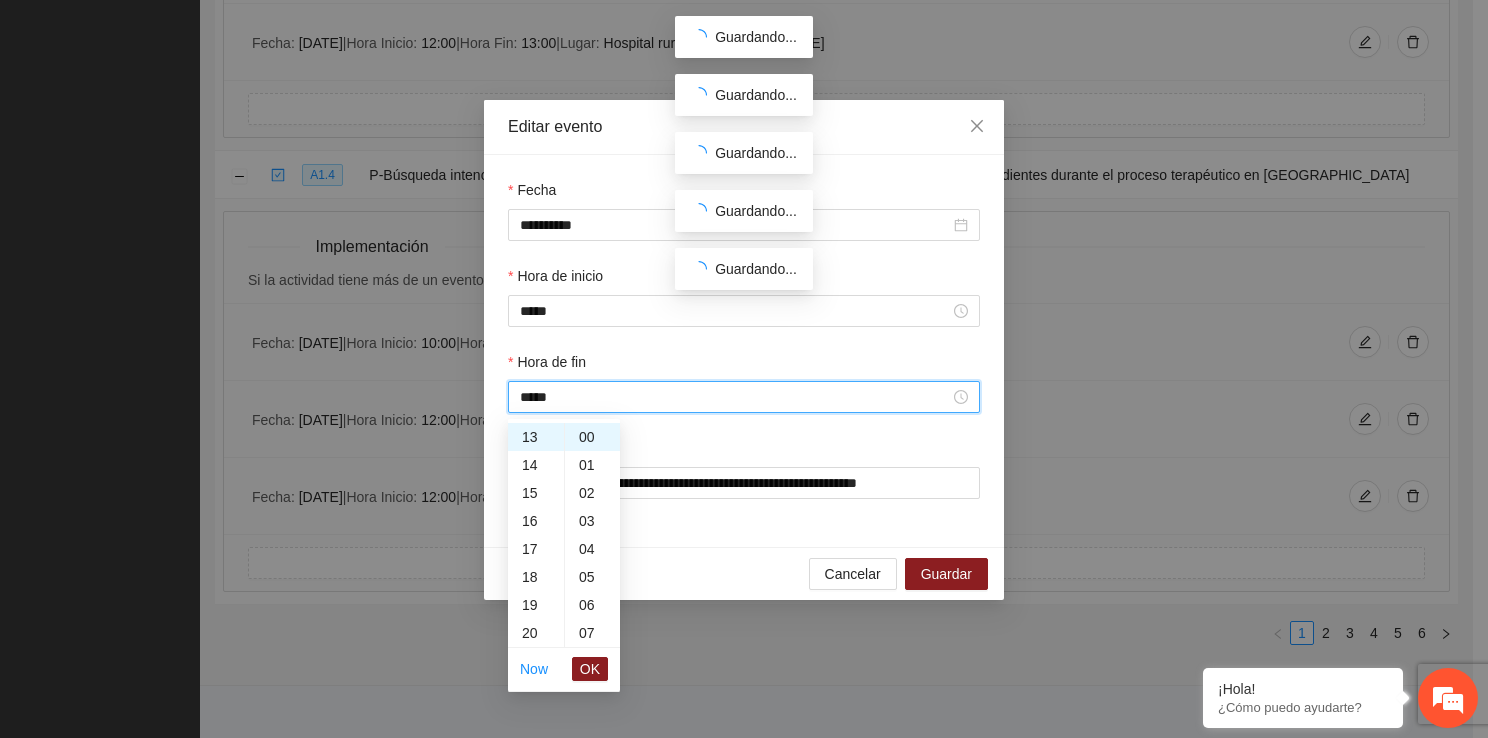 scroll, scrollTop: 324, scrollLeft: 0, axis: vertical 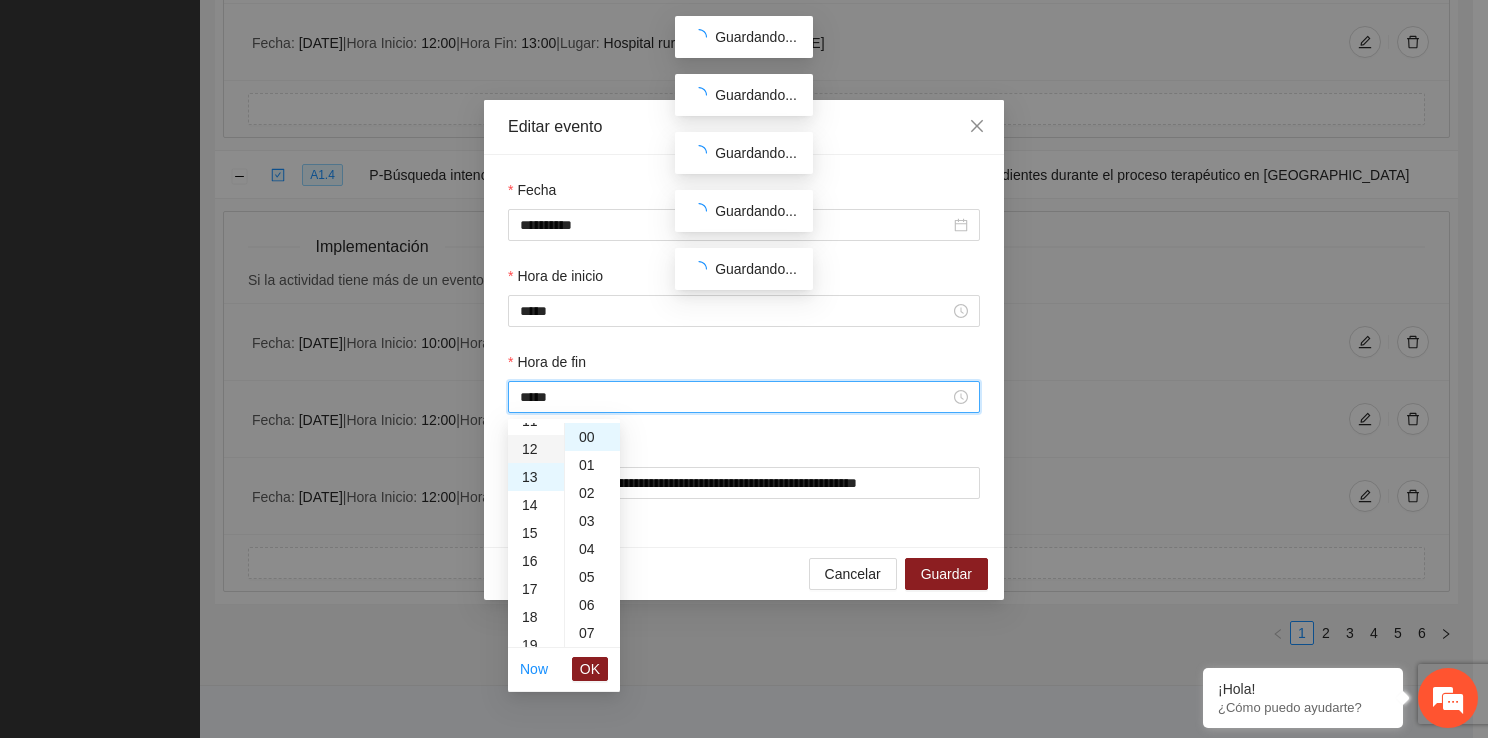 click on "12" at bounding box center [536, 449] 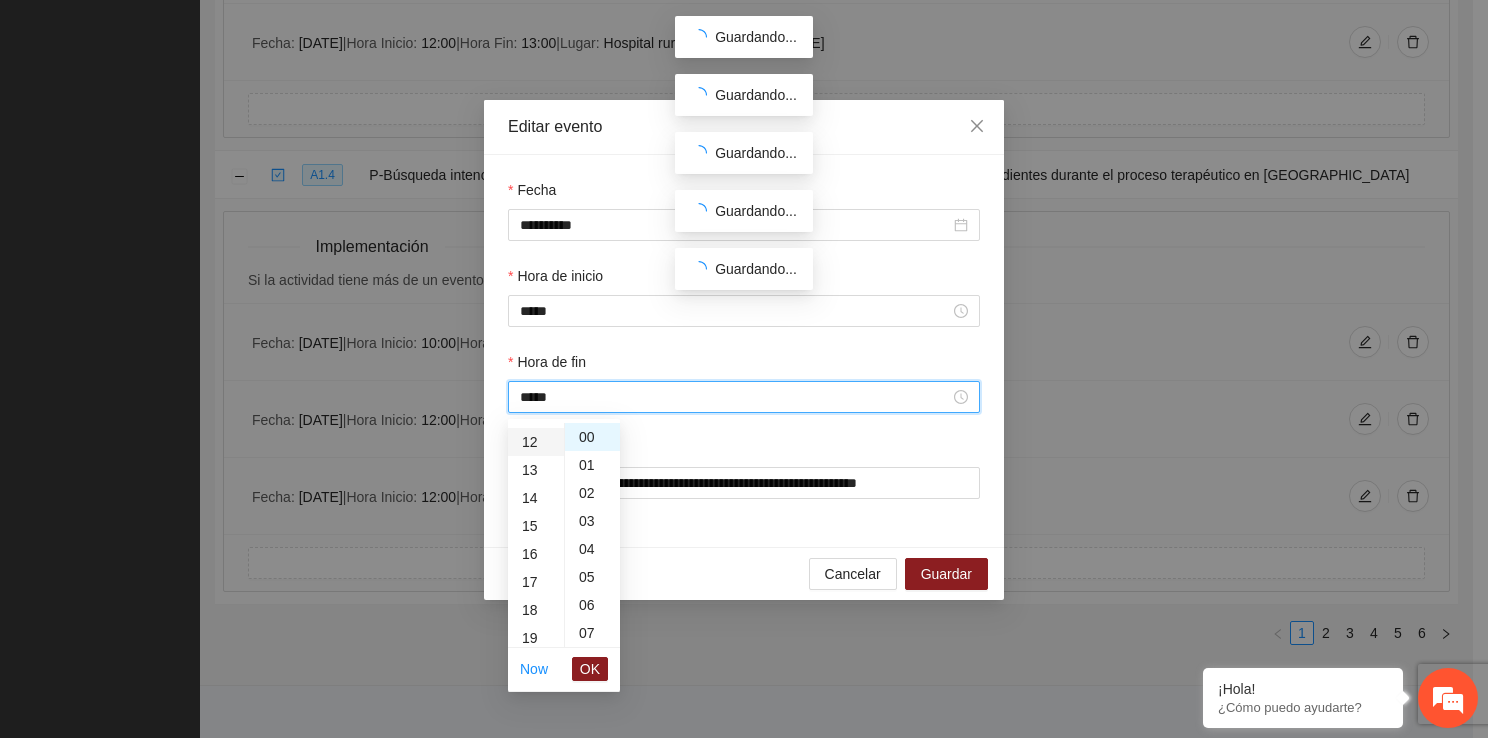 scroll, scrollTop: 336, scrollLeft: 0, axis: vertical 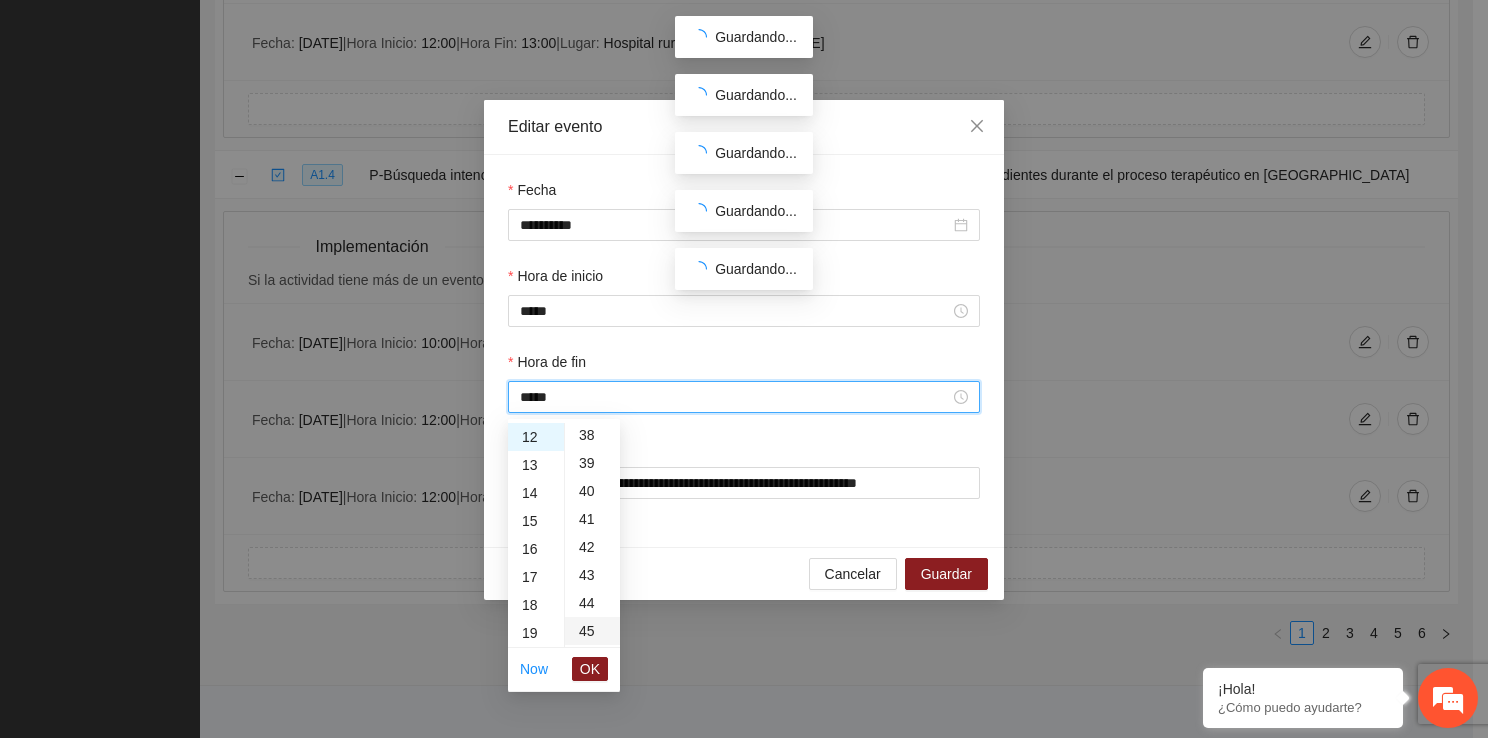 click on "45" at bounding box center (592, 631) 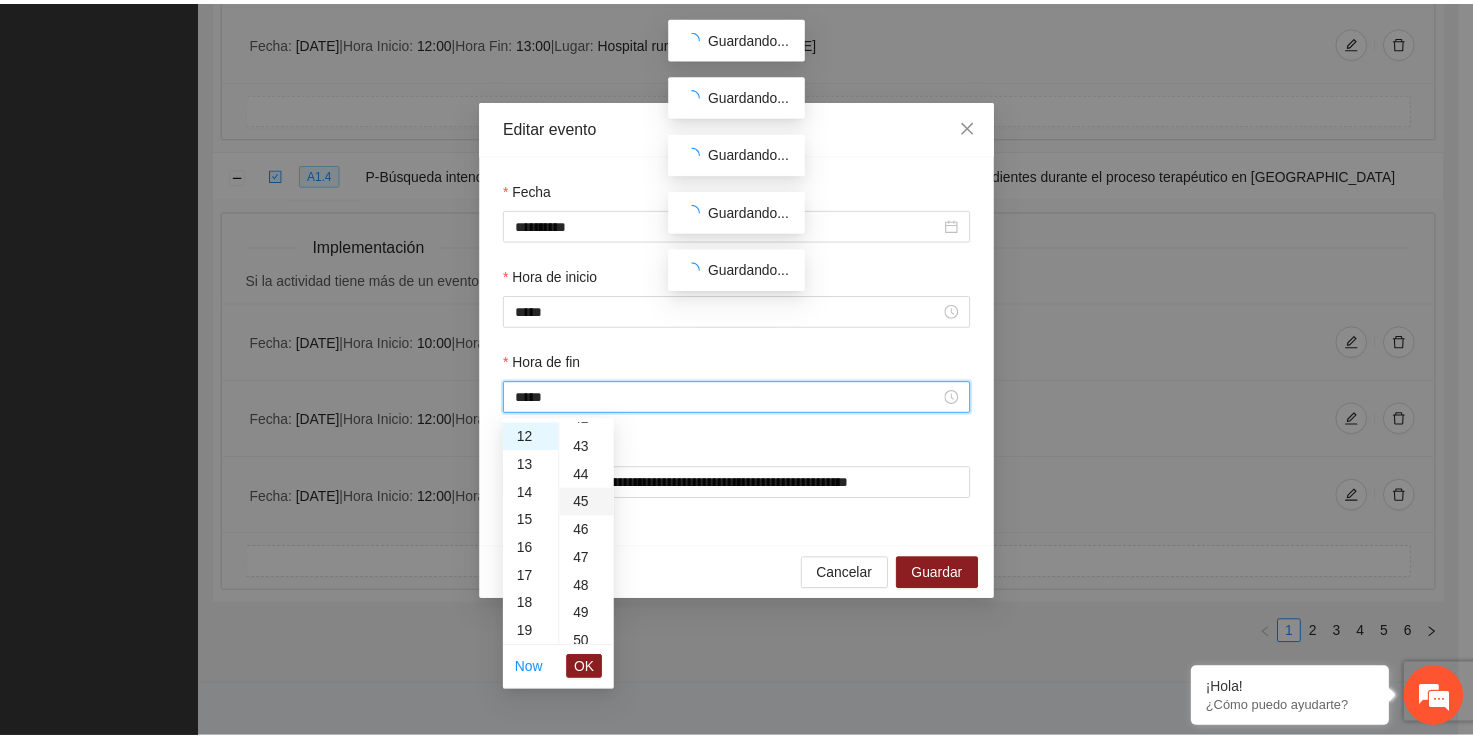 scroll, scrollTop: 1260, scrollLeft: 0, axis: vertical 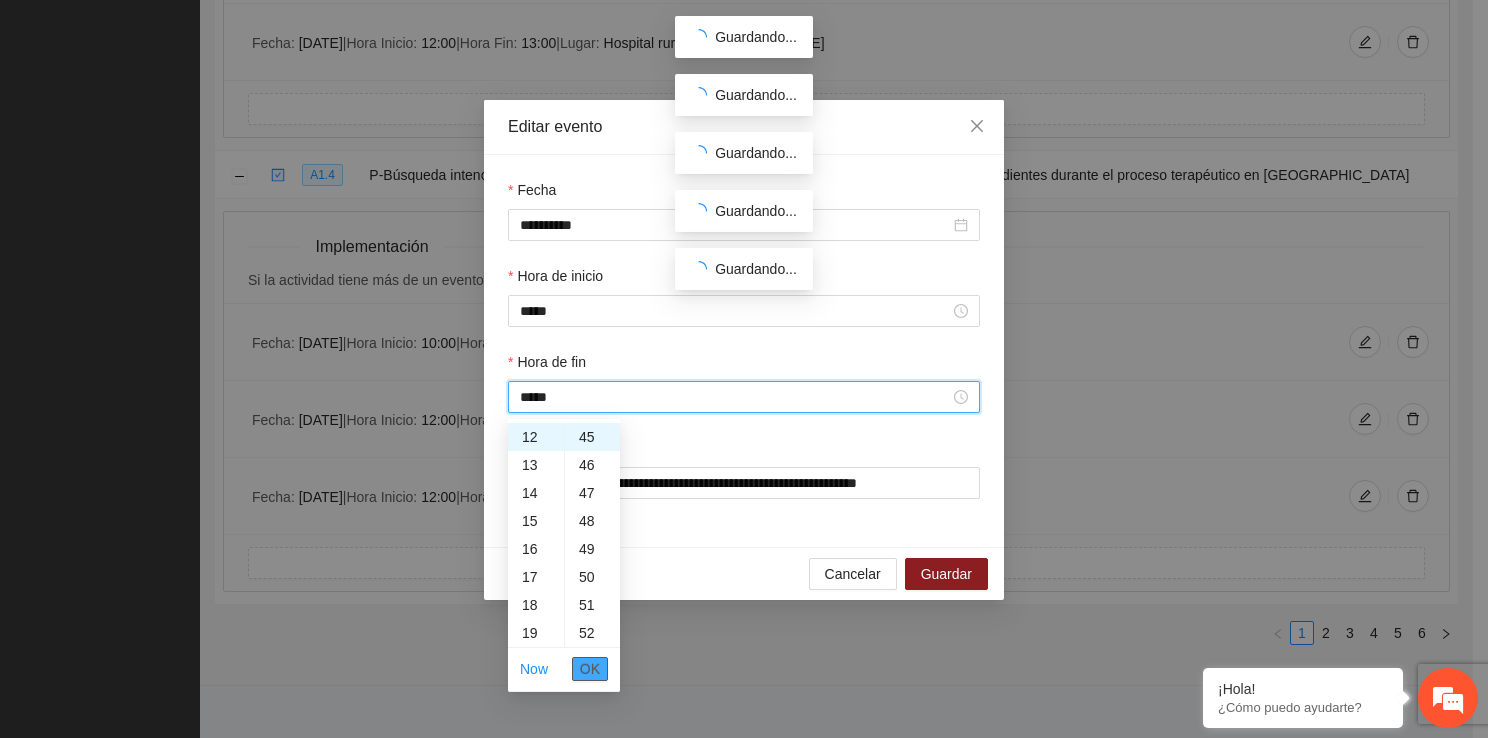 click on "OK" at bounding box center [590, 669] 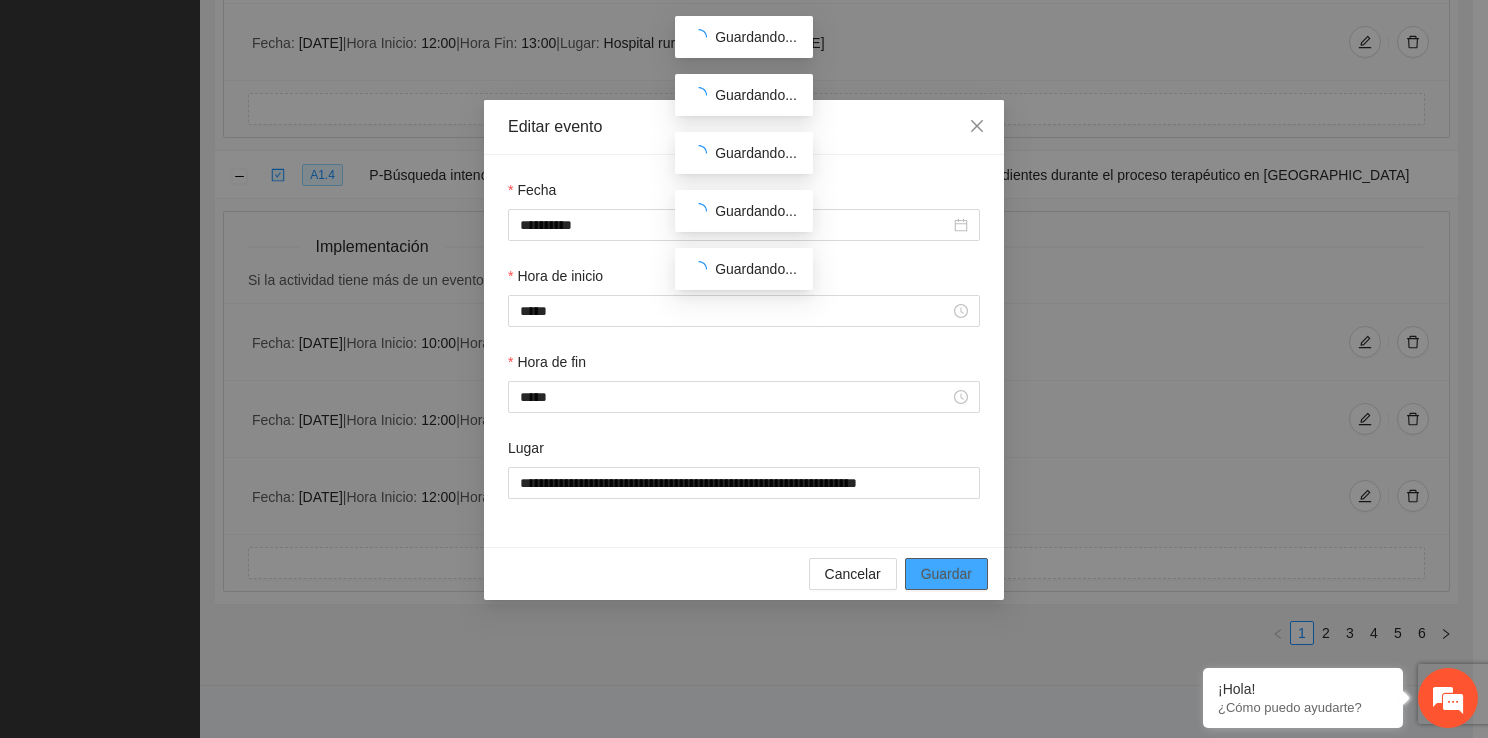 click on "Guardar" at bounding box center (946, 574) 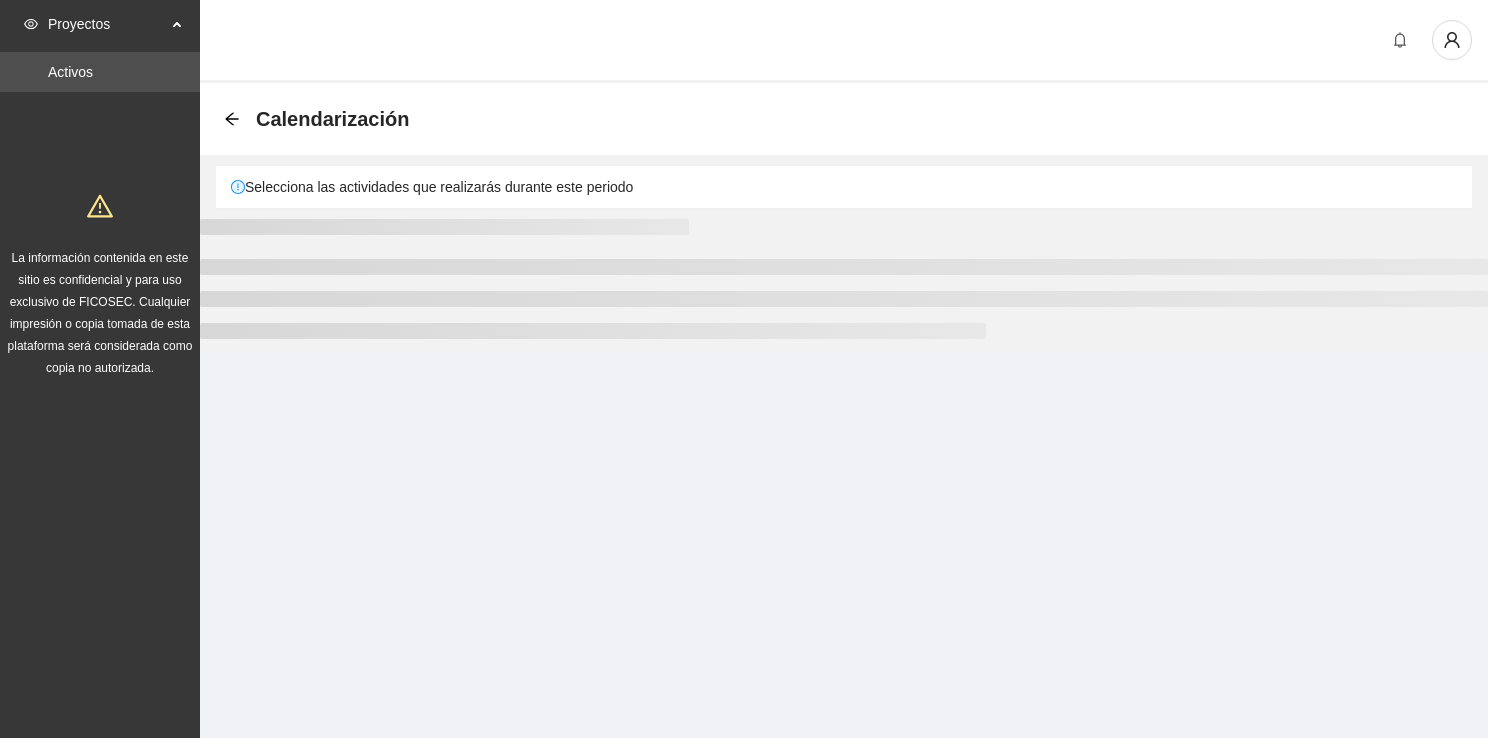 scroll, scrollTop: 0, scrollLeft: 0, axis: both 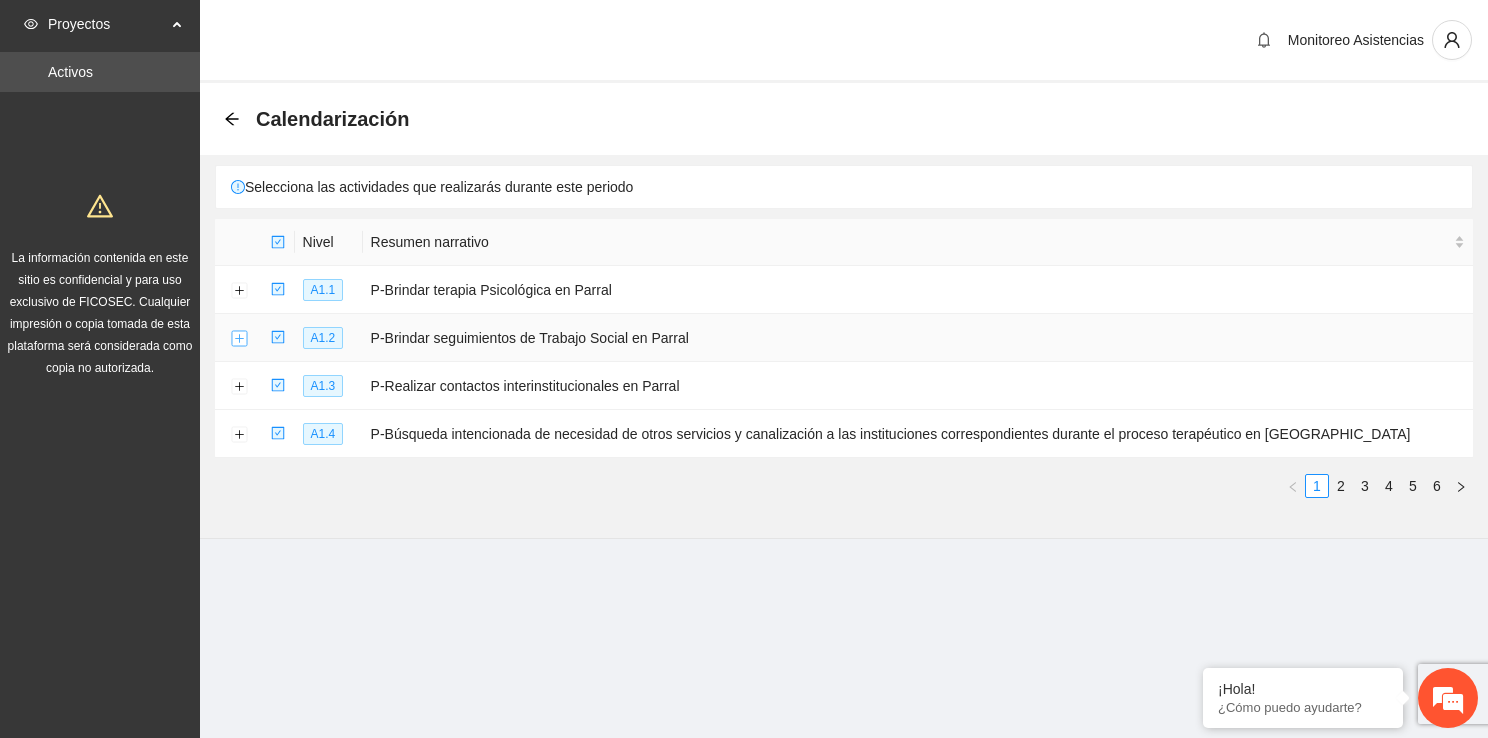 click at bounding box center [239, 339] 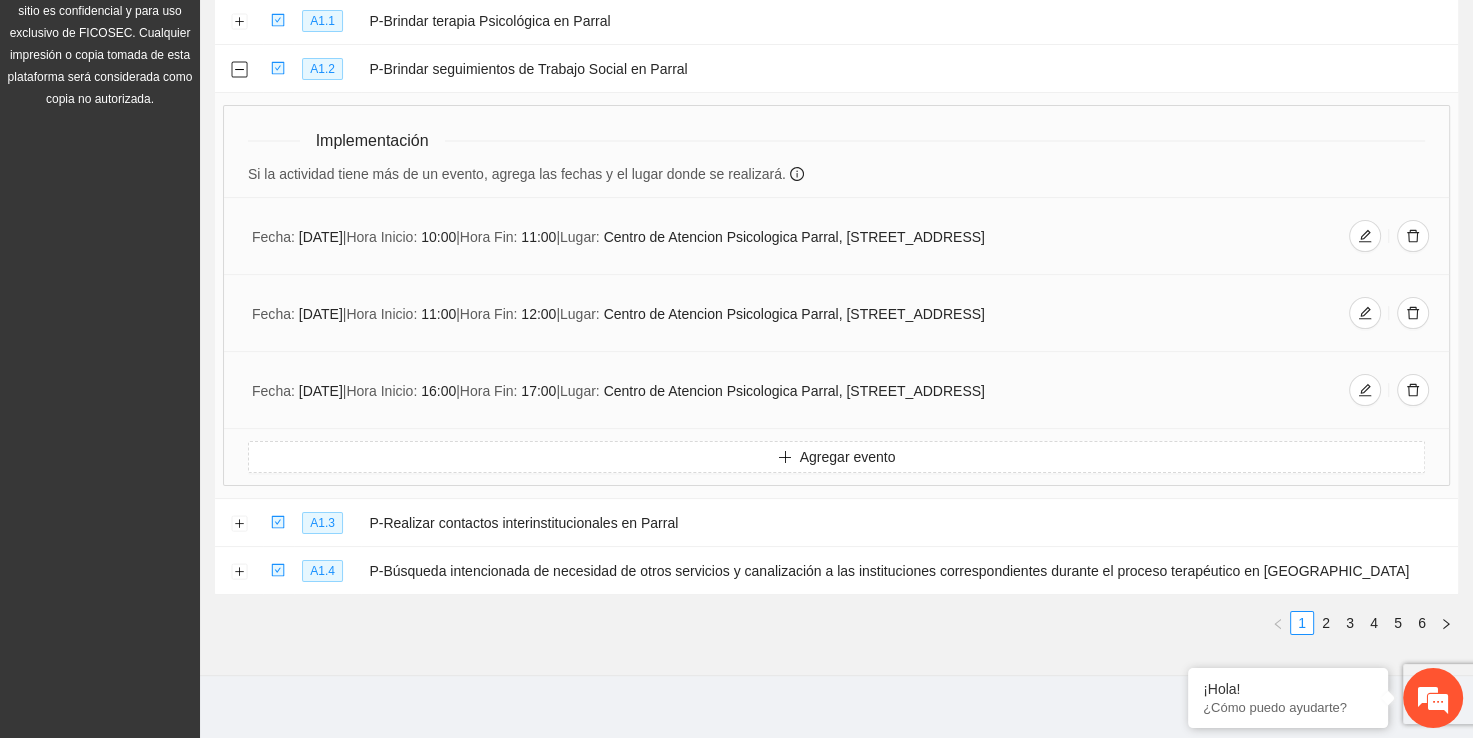 scroll, scrollTop: 284, scrollLeft: 0, axis: vertical 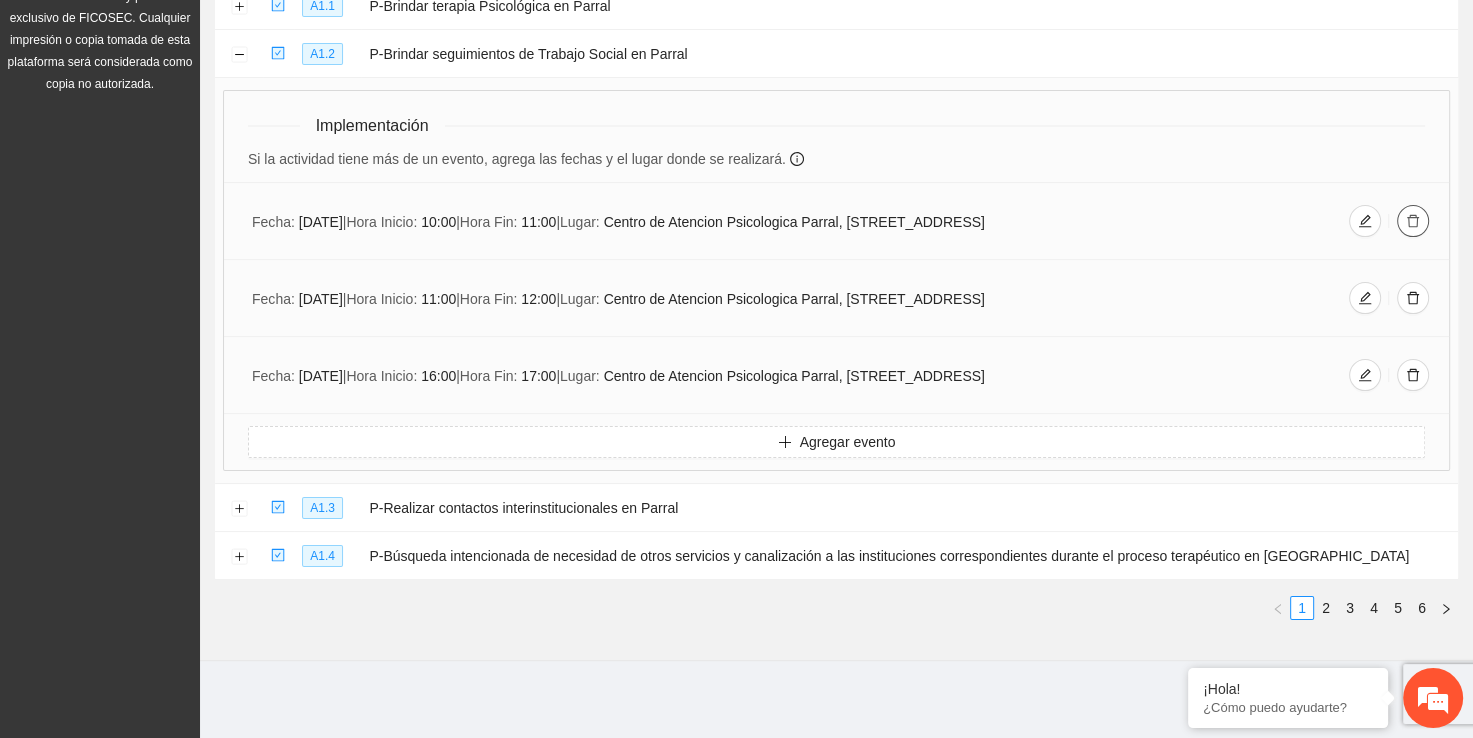 click 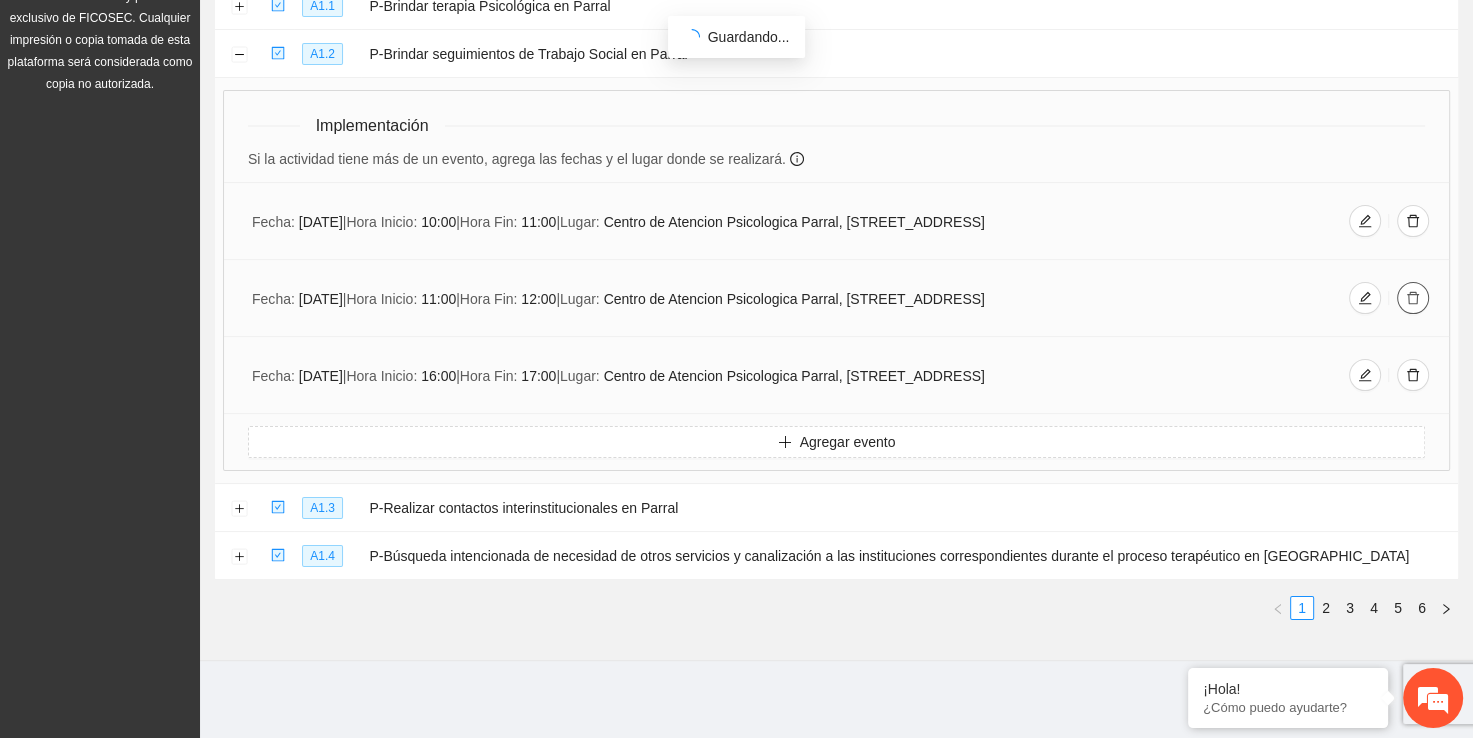 click 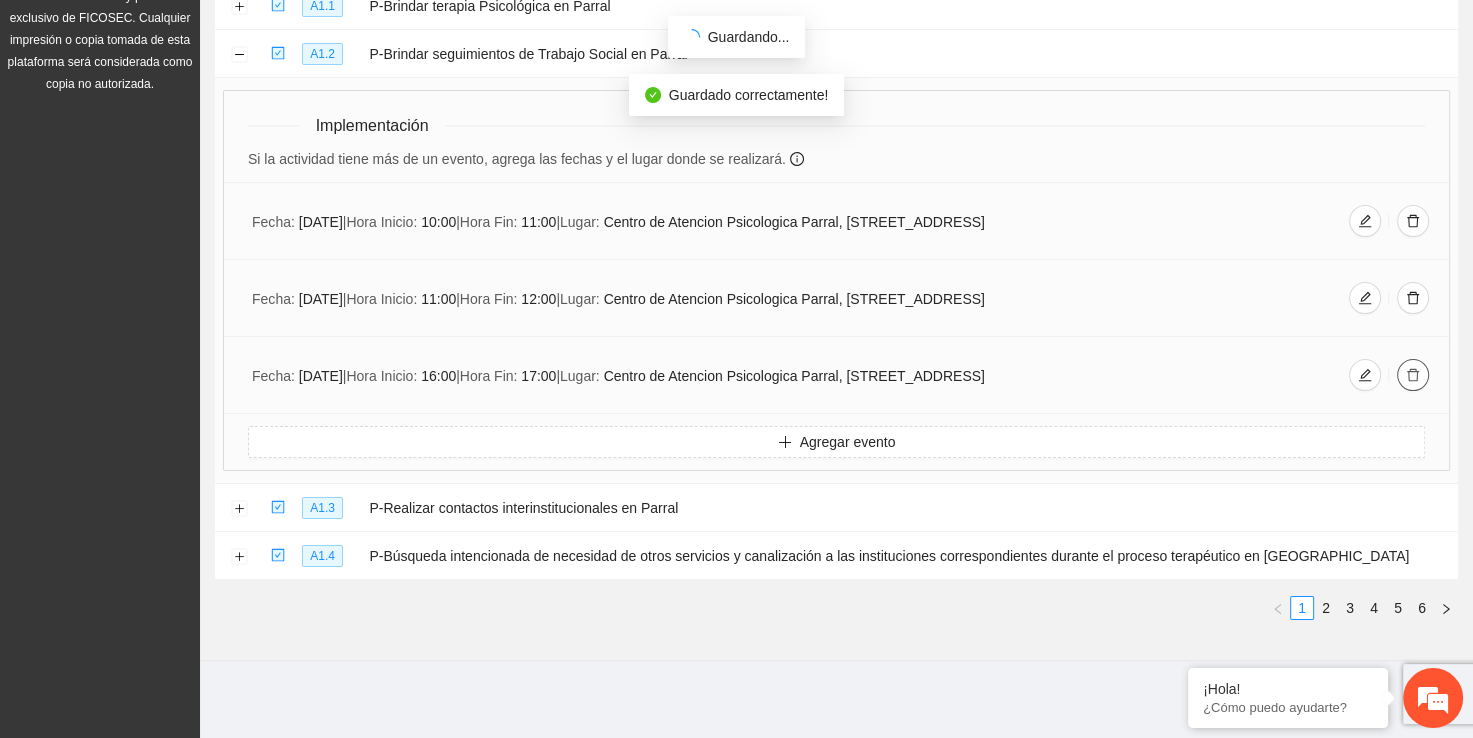 click 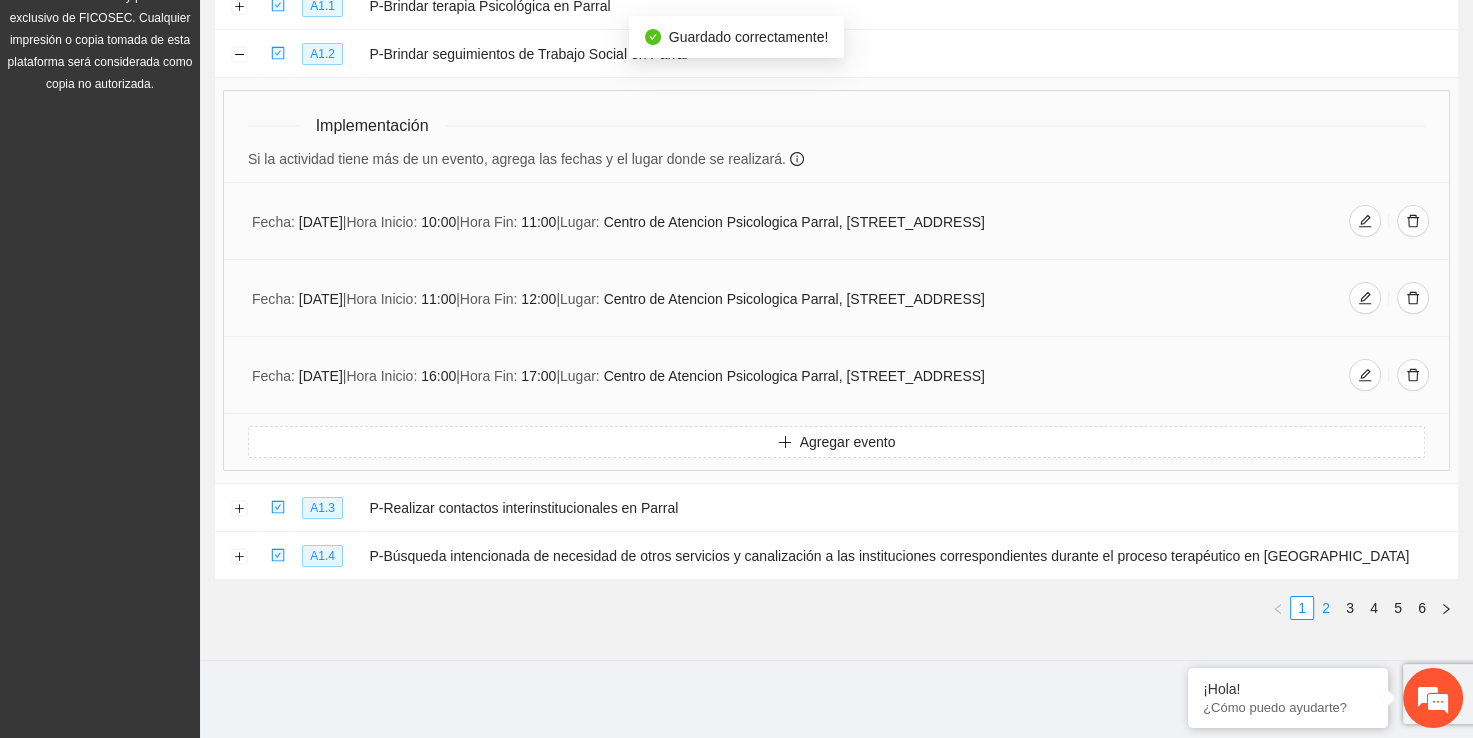 click on "2" at bounding box center (1326, 608) 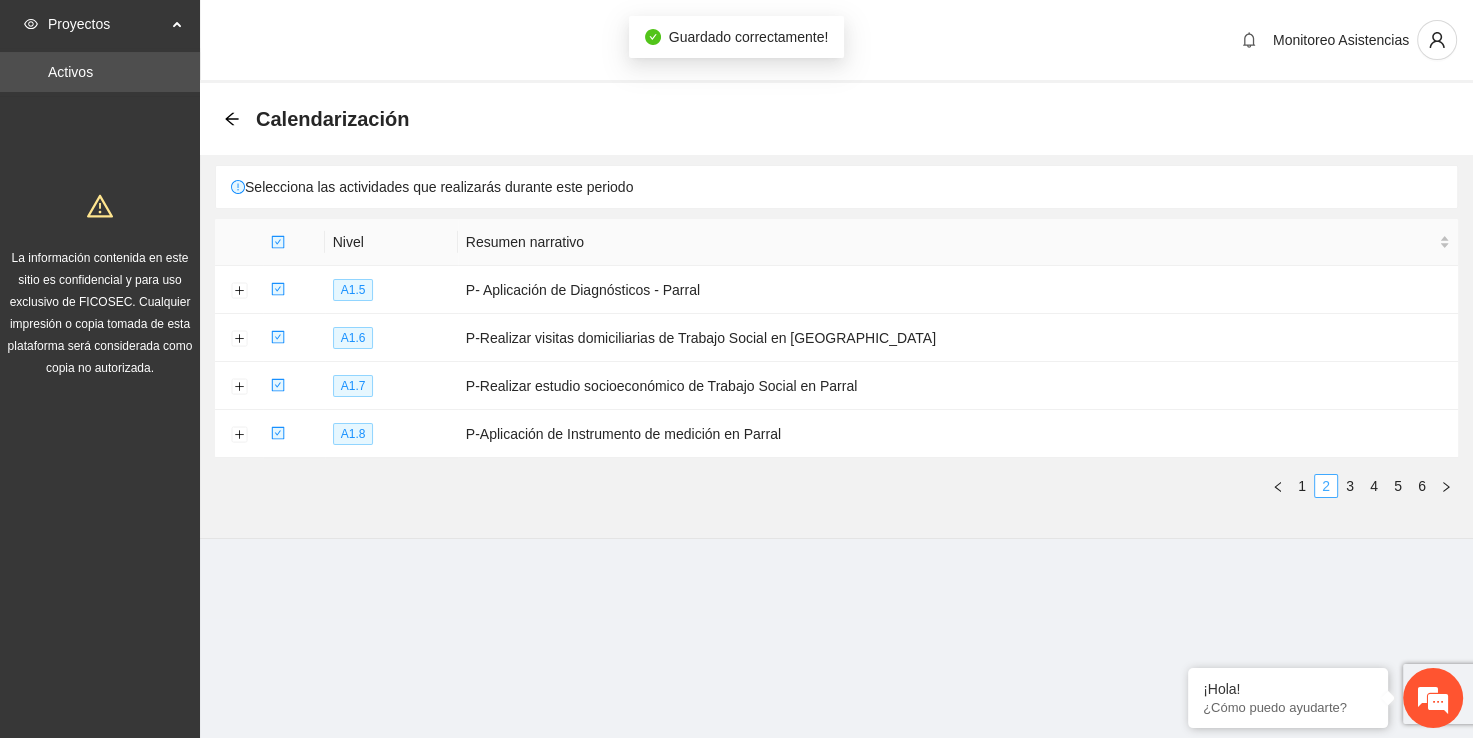 scroll, scrollTop: 0, scrollLeft: 0, axis: both 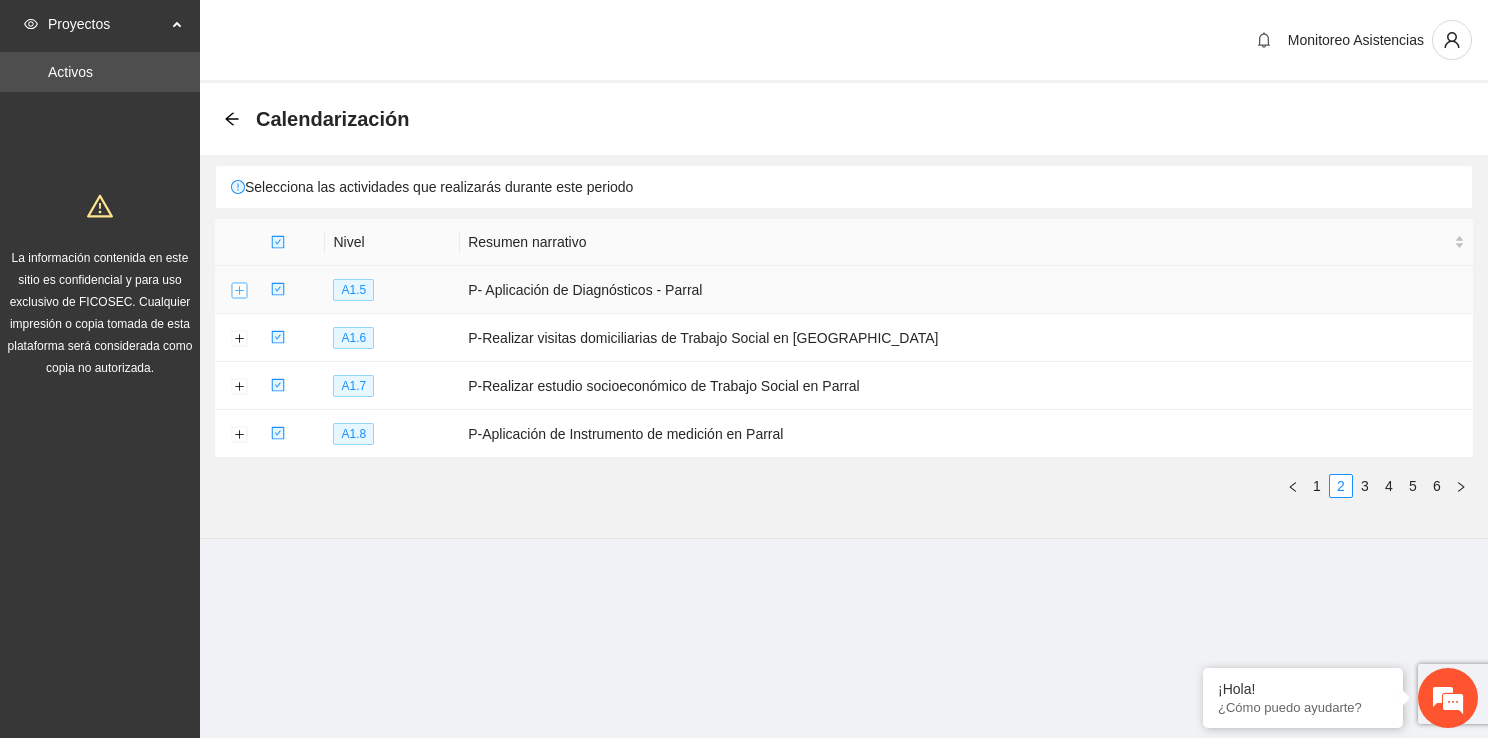 click at bounding box center [239, 291] 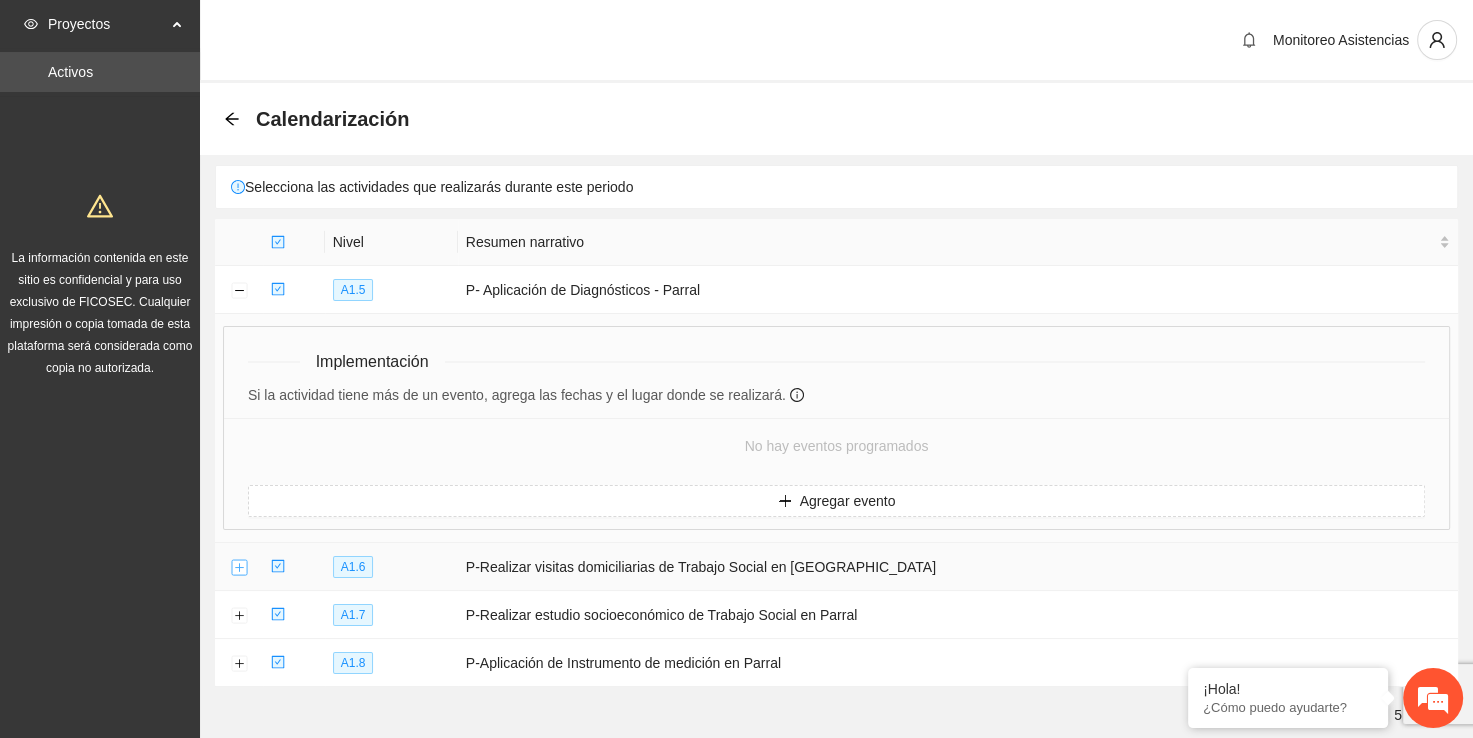click at bounding box center [239, 568] 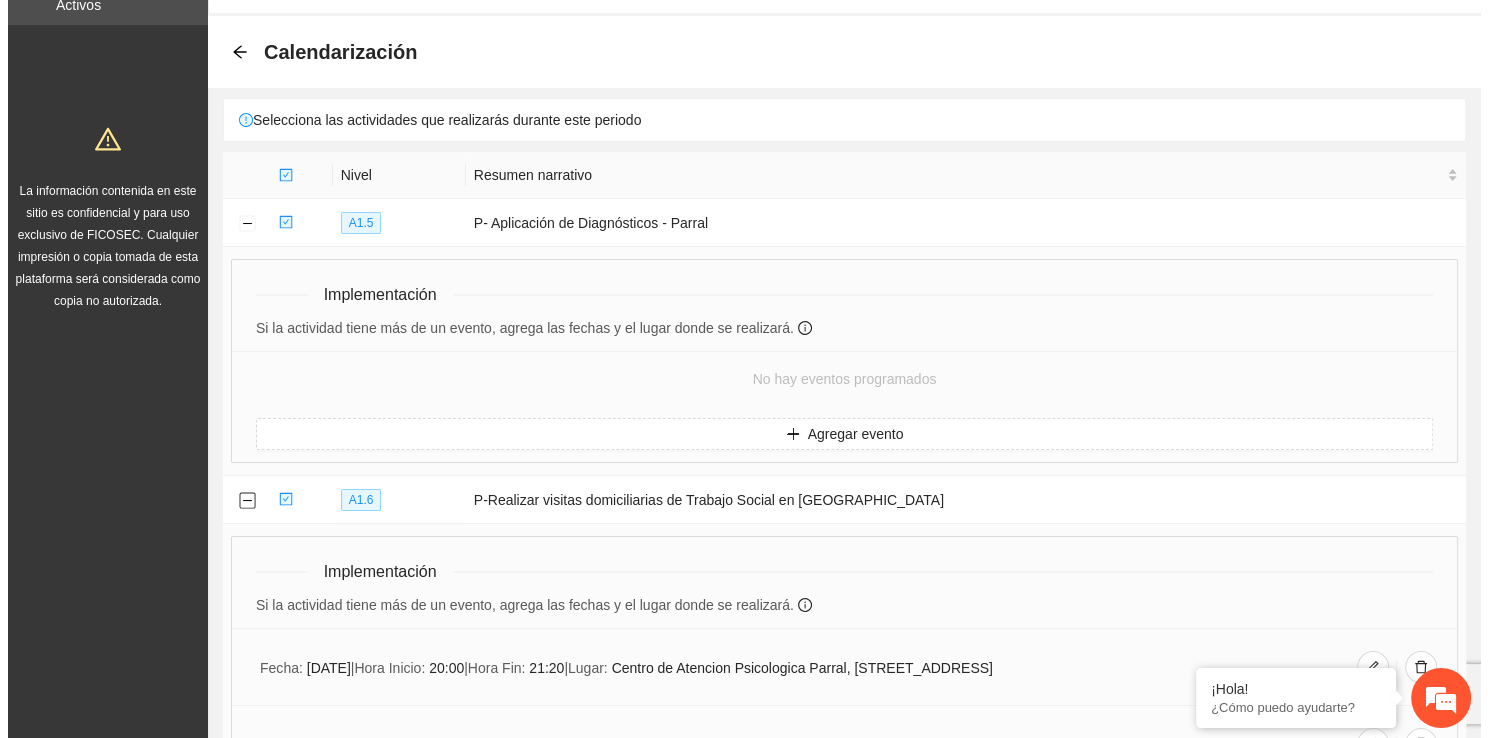 scroll, scrollTop: 512, scrollLeft: 0, axis: vertical 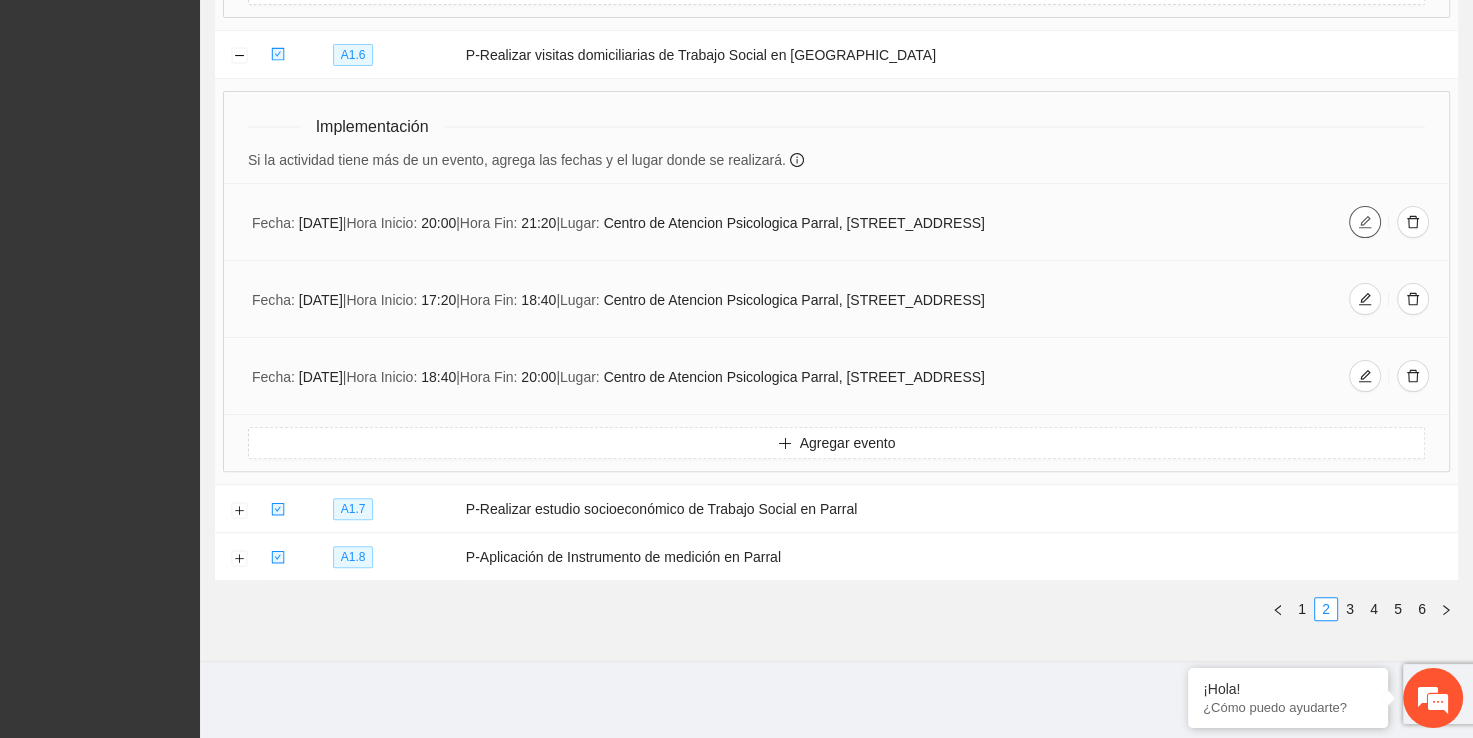 click at bounding box center (1365, 222) 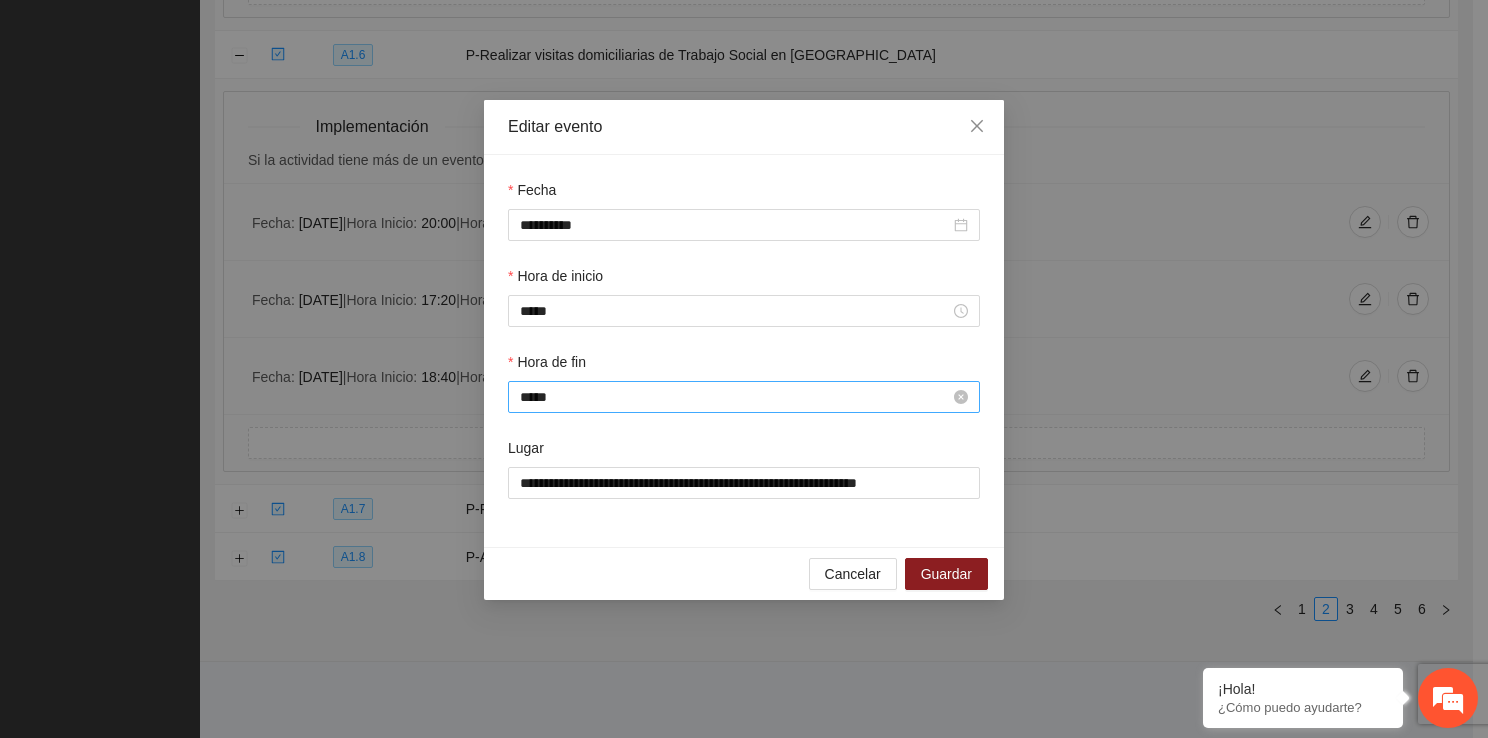 click on "*****" at bounding box center [735, 397] 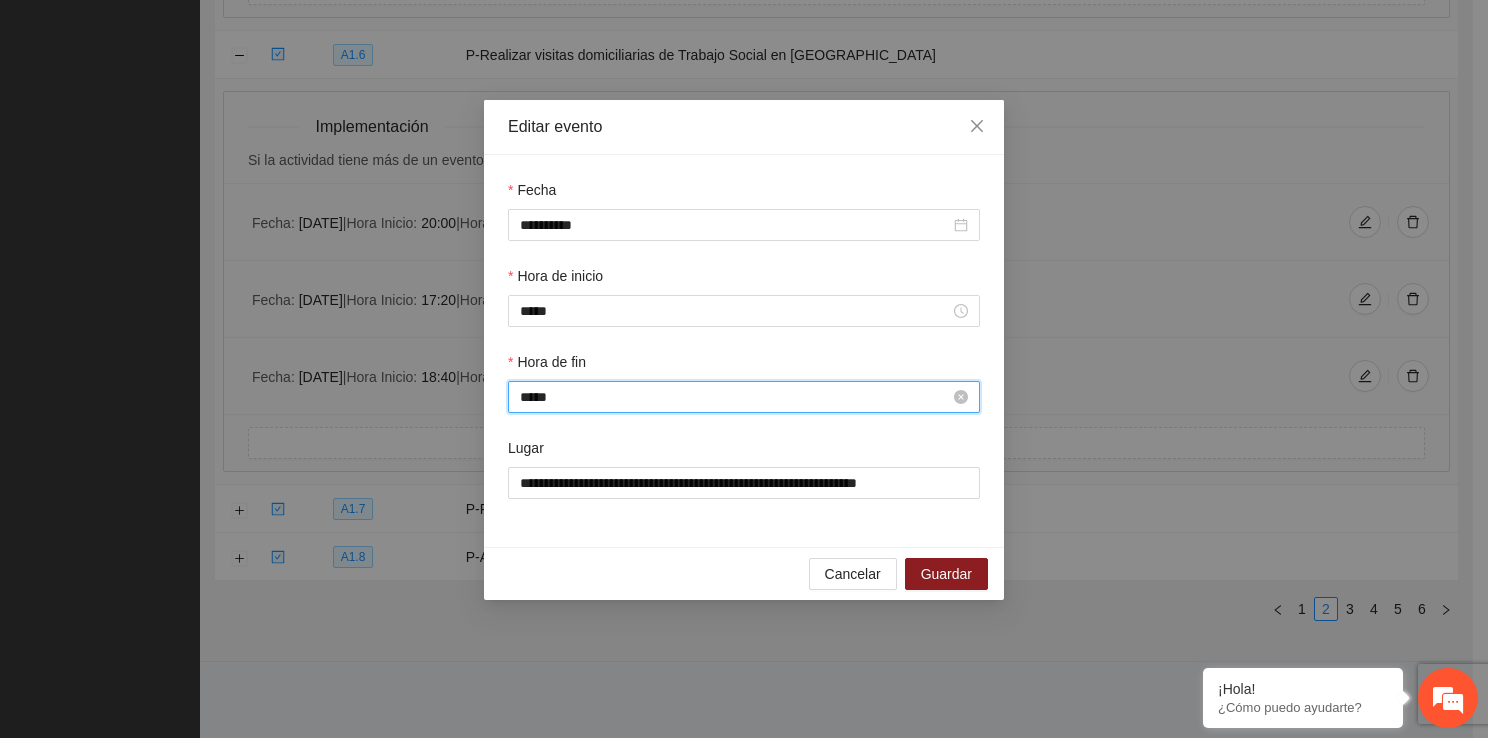 scroll, scrollTop: 588, scrollLeft: 0, axis: vertical 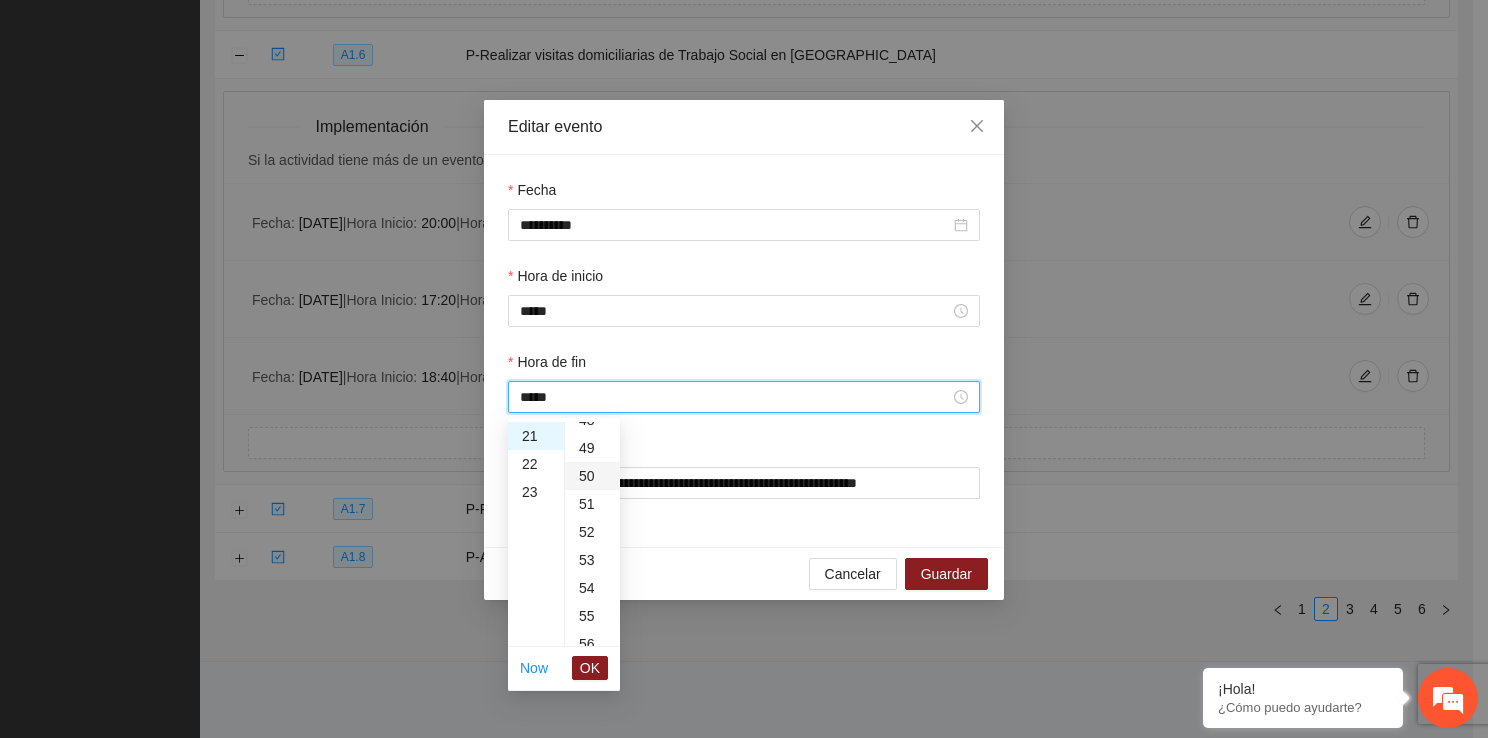 click on "50" at bounding box center [592, 476] 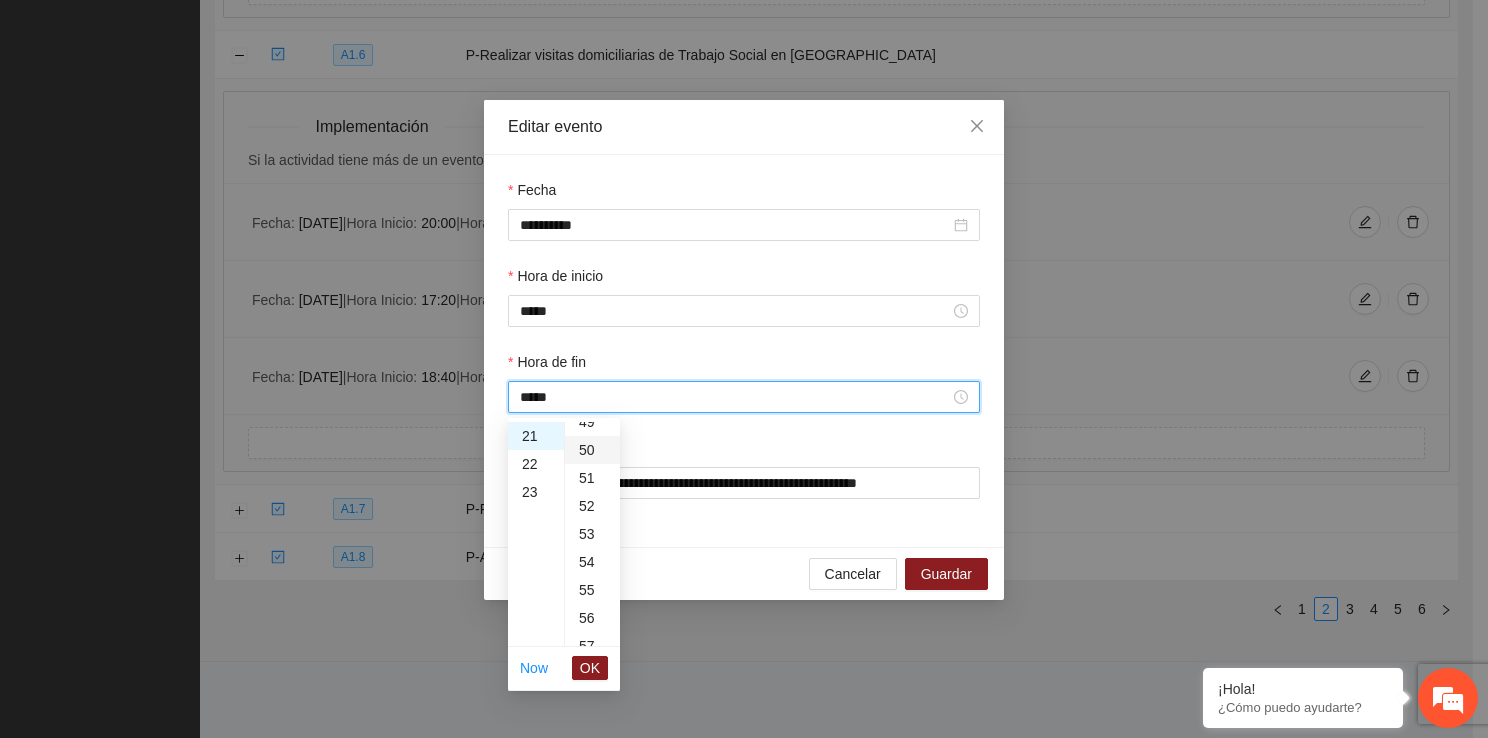 scroll, scrollTop: 1400, scrollLeft: 0, axis: vertical 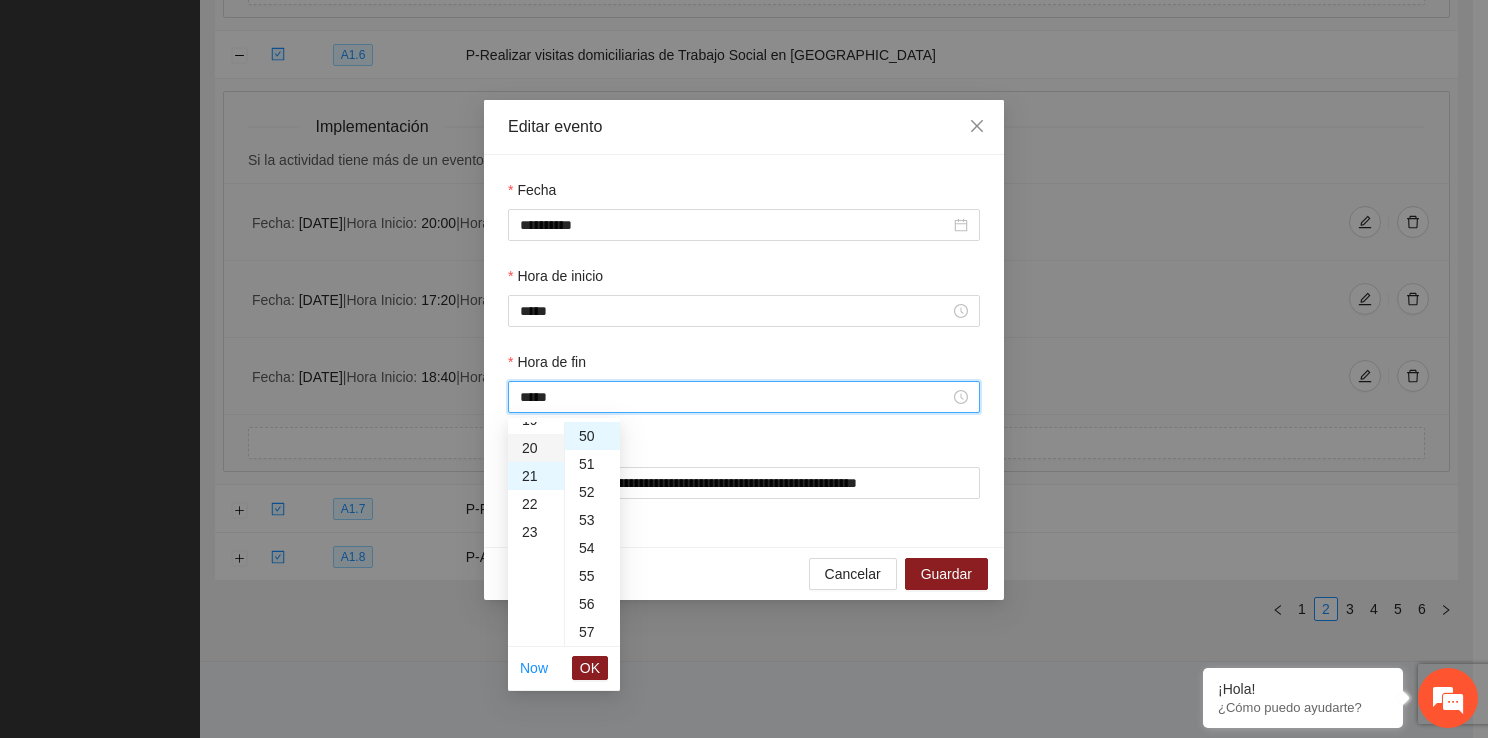 click on "20" at bounding box center (536, 448) 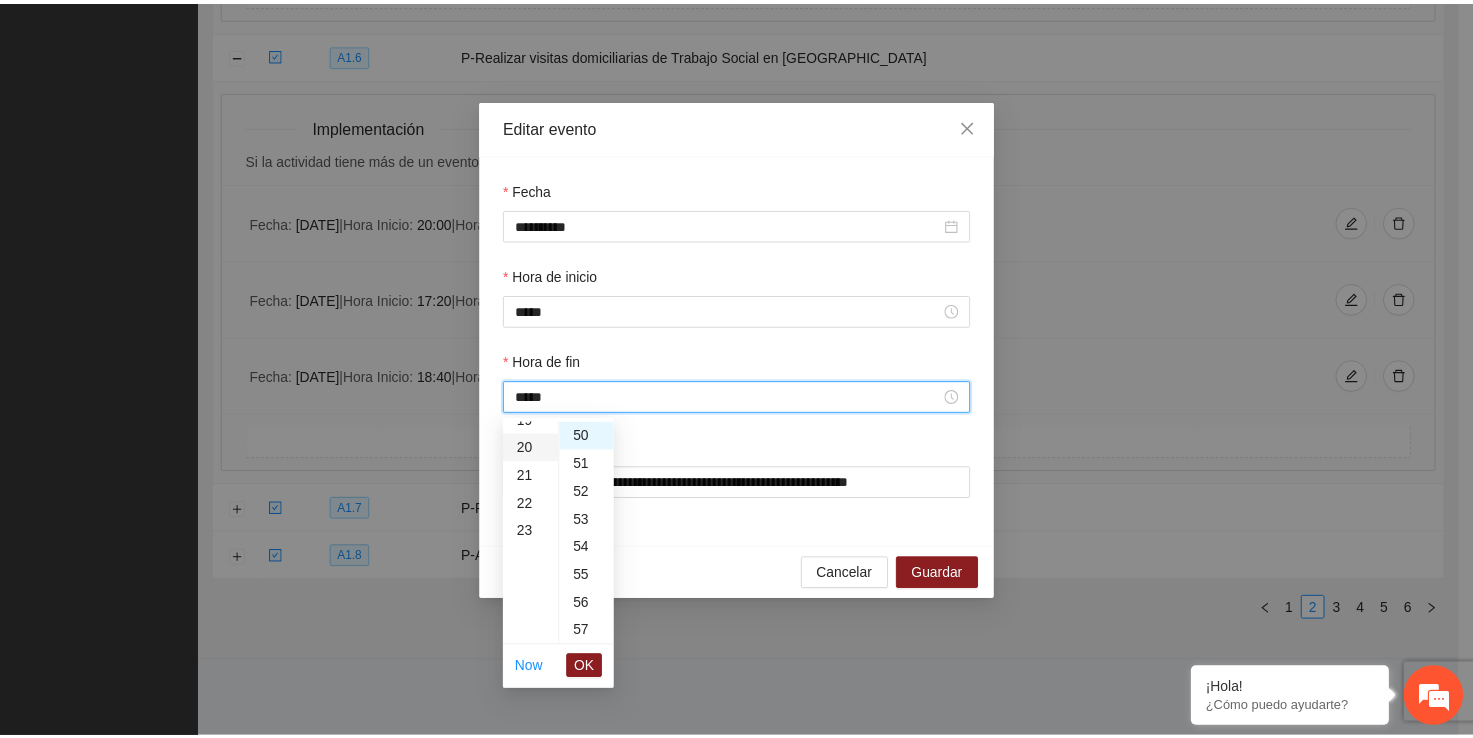 scroll, scrollTop: 560, scrollLeft: 0, axis: vertical 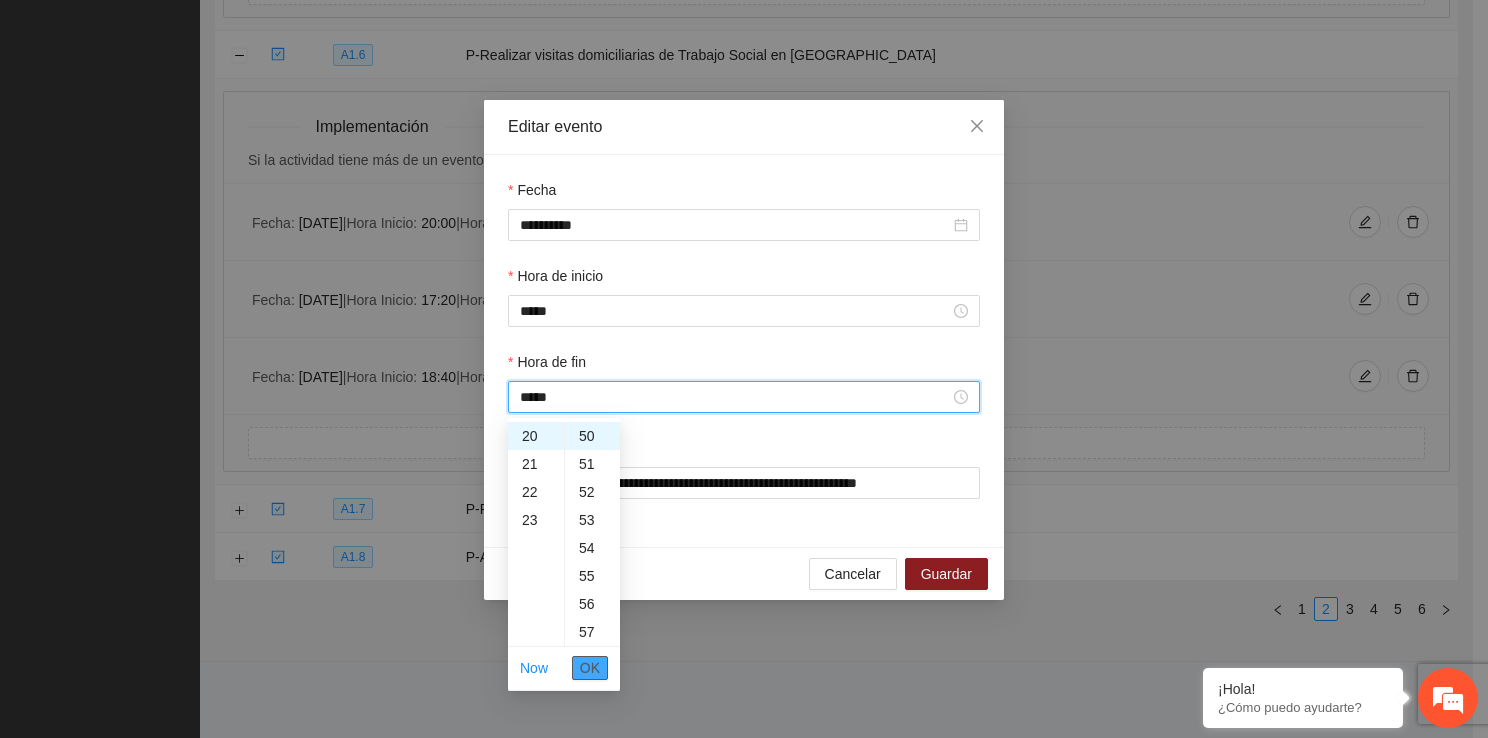 click on "OK" at bounding box center [590, 668] 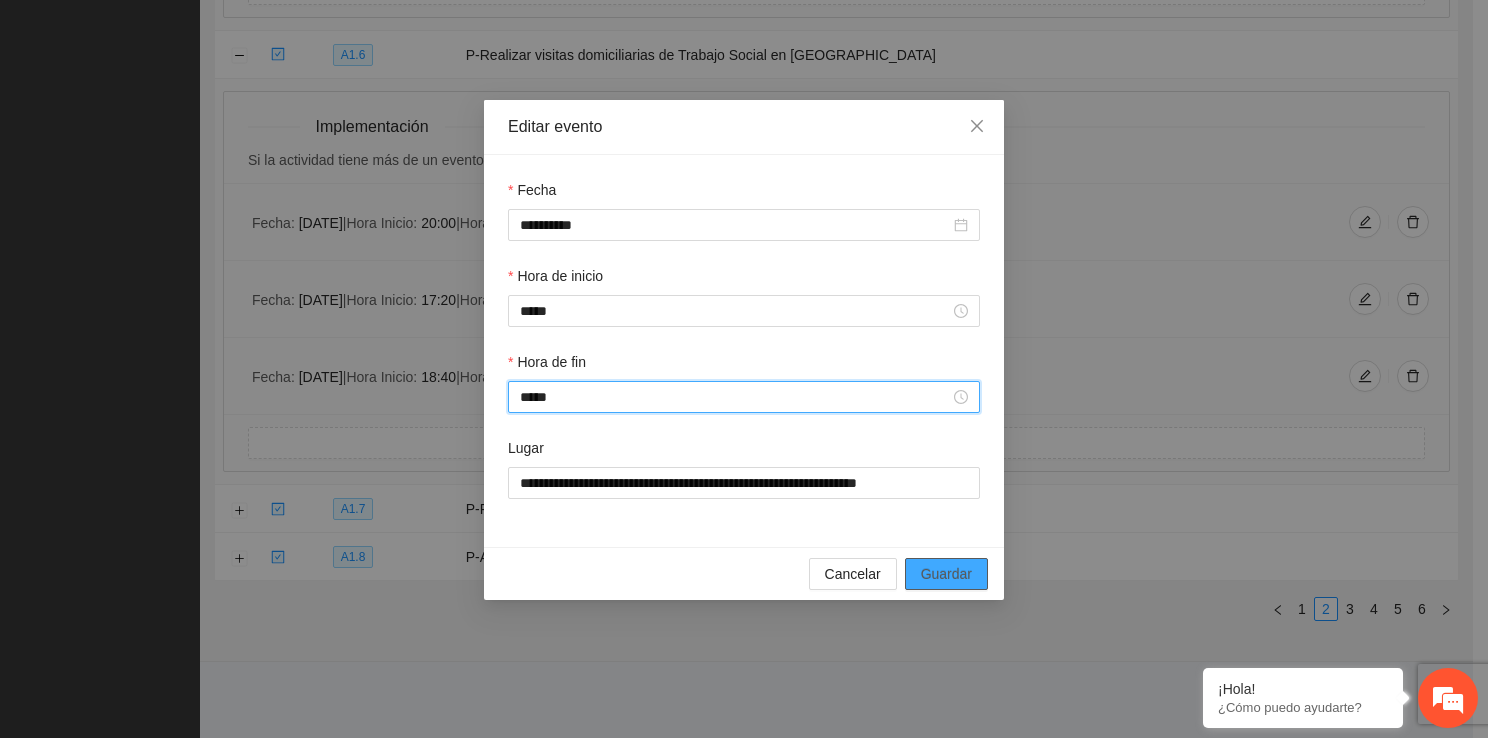 click on "Guardar" at bounding box center (946, 574) 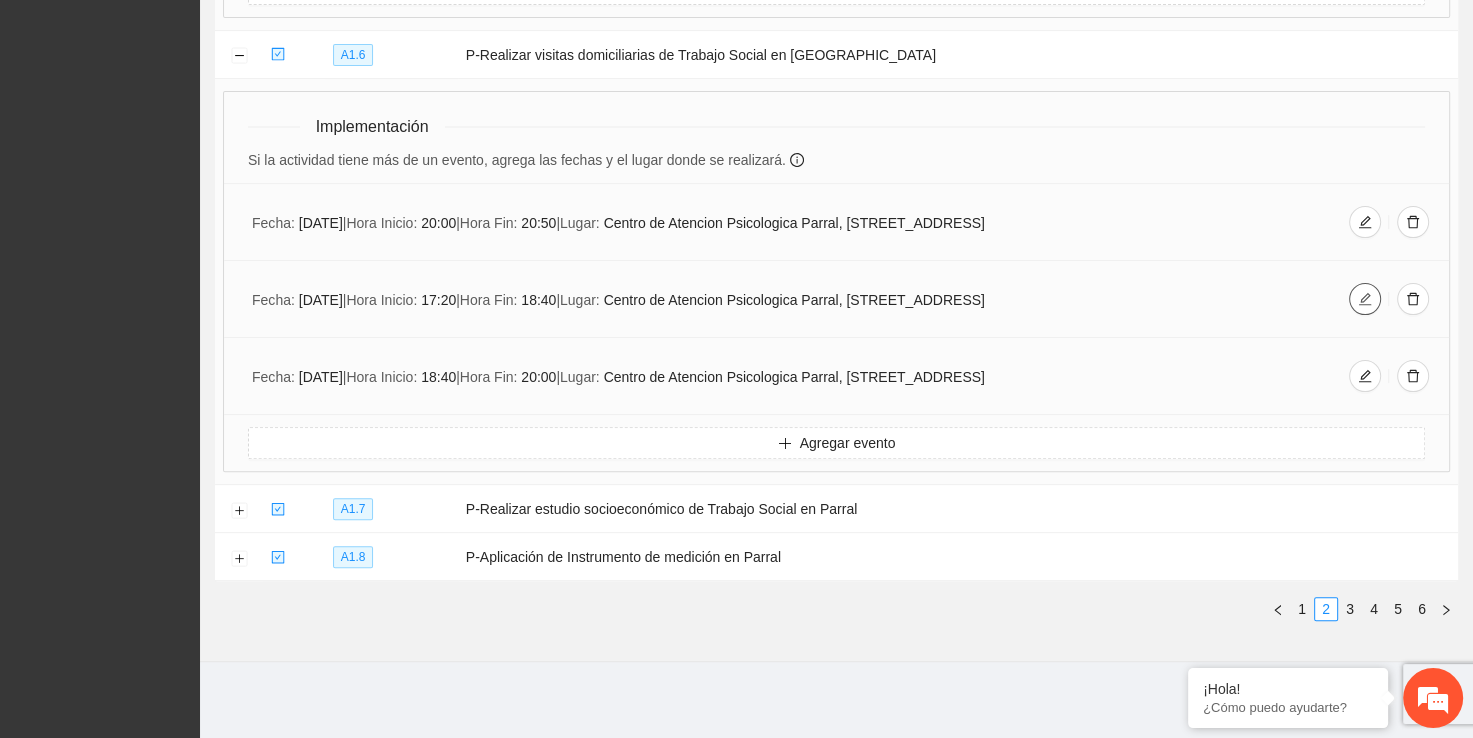click at bounding box center [1365, 299] 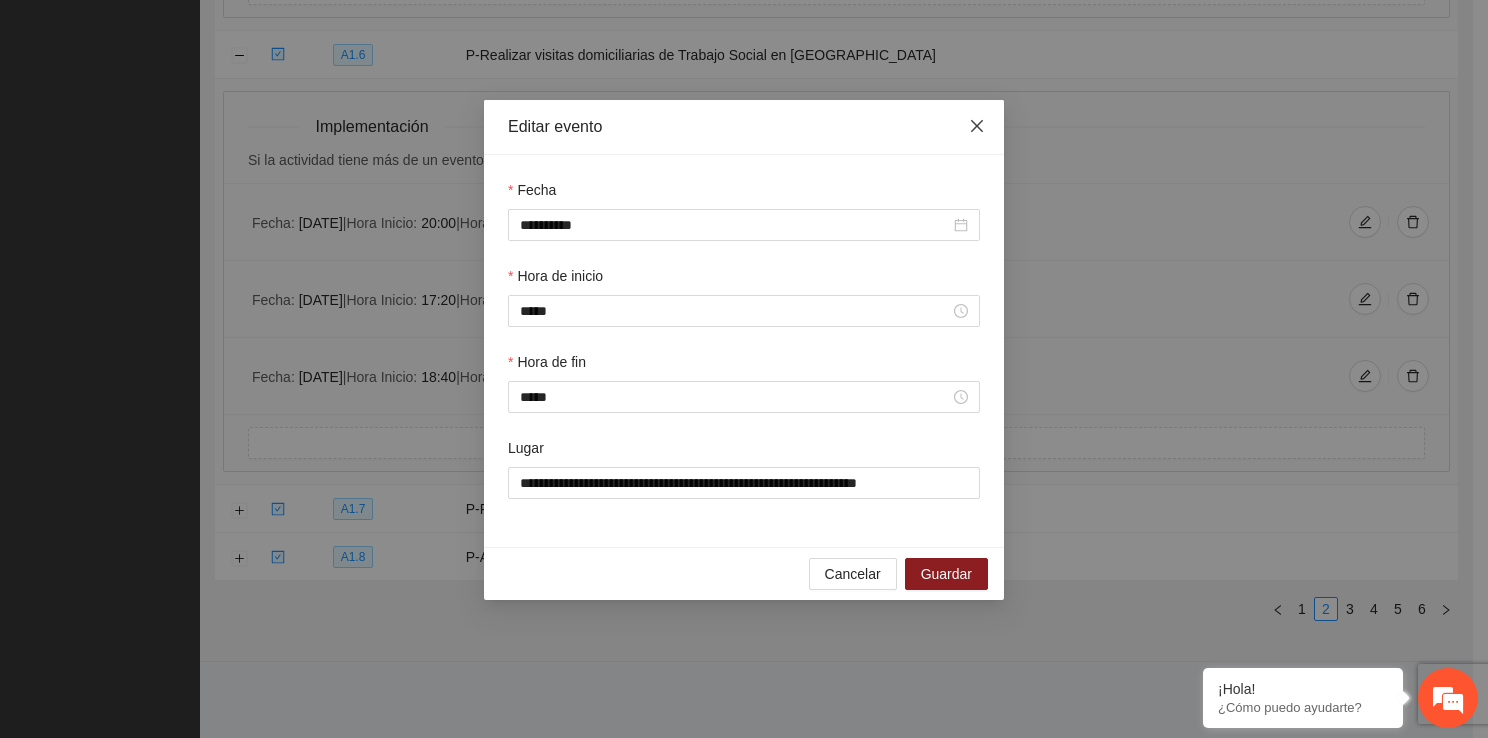 click 